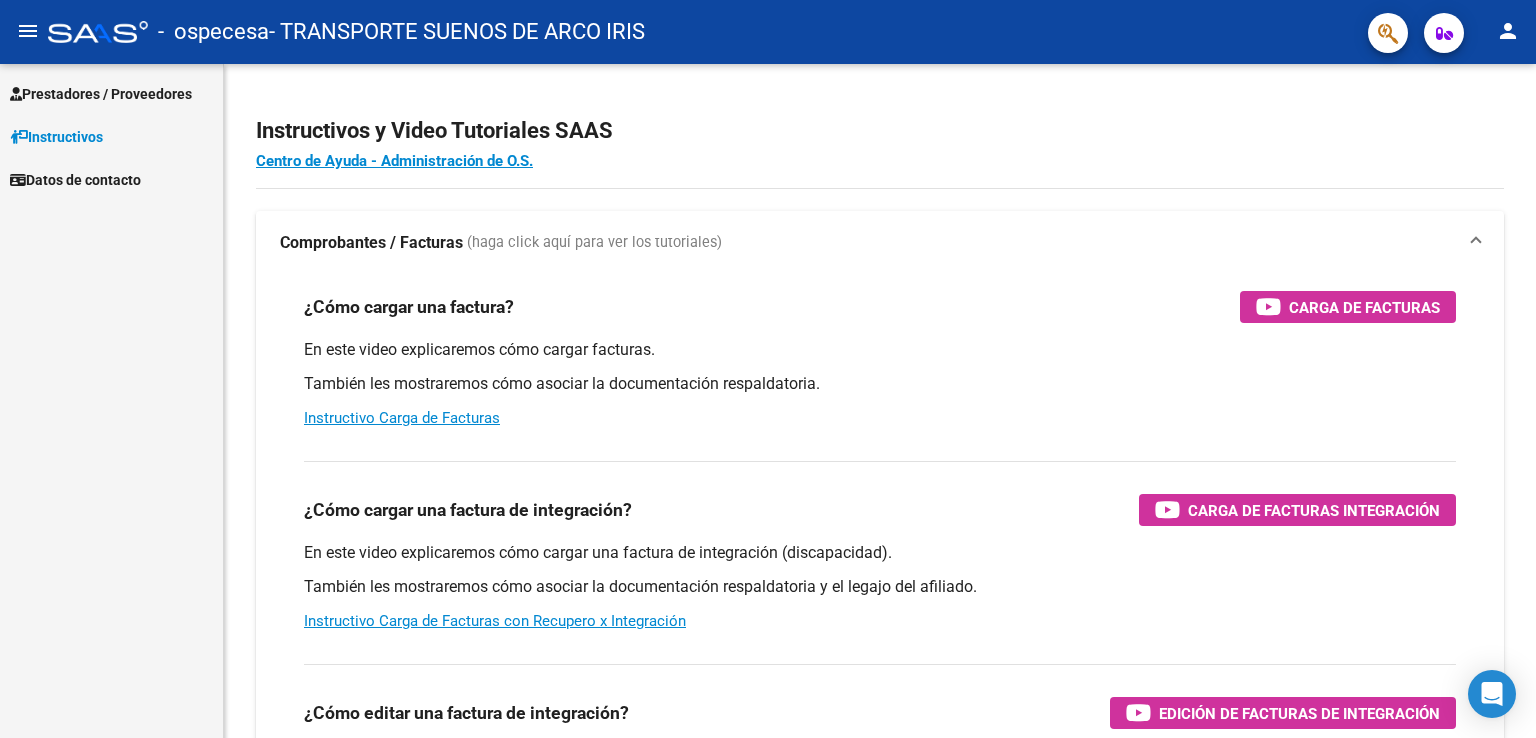 scroll, scrollTop: 0, scrollLeft: 0, axis: both 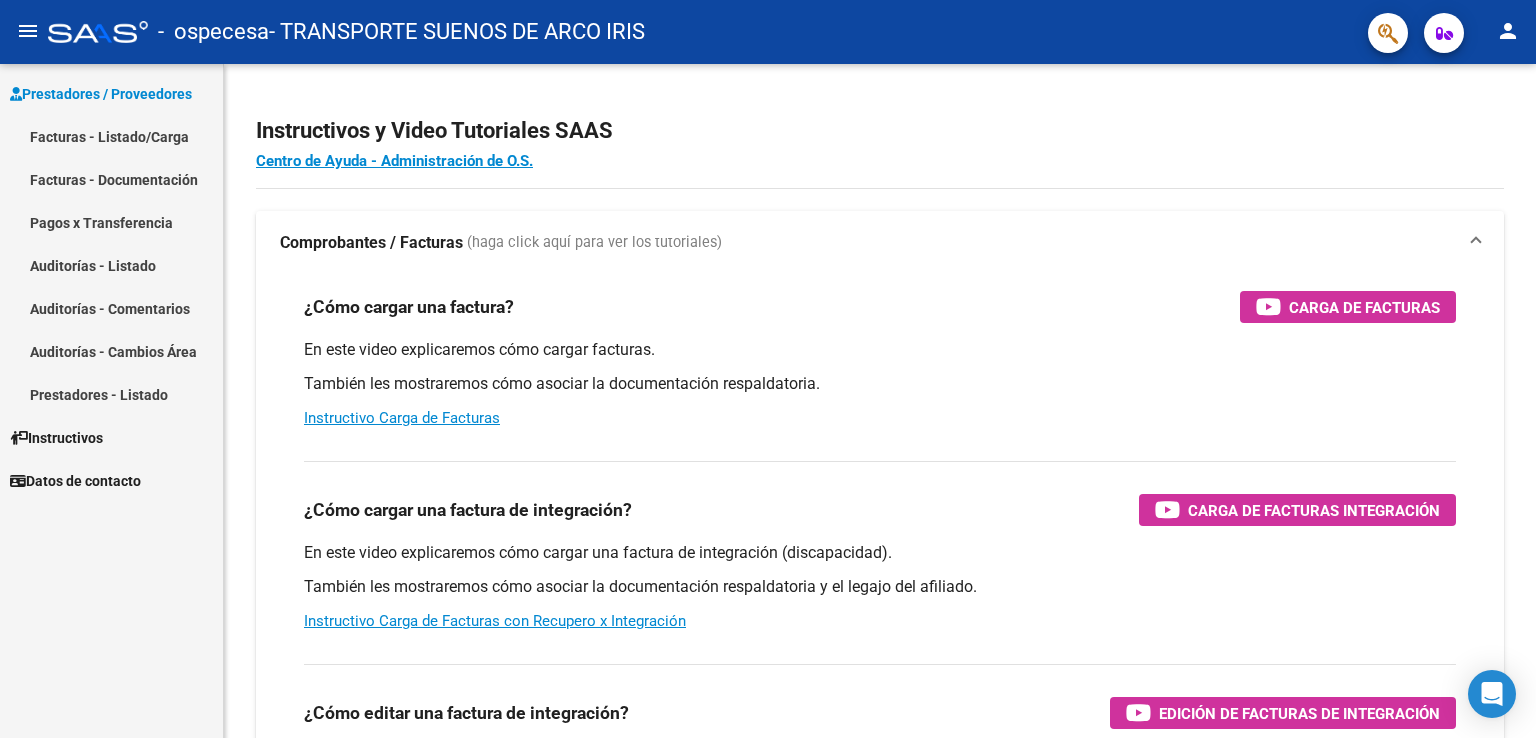 click on "Facturas - Documentación" at bounding box center (111, 179) 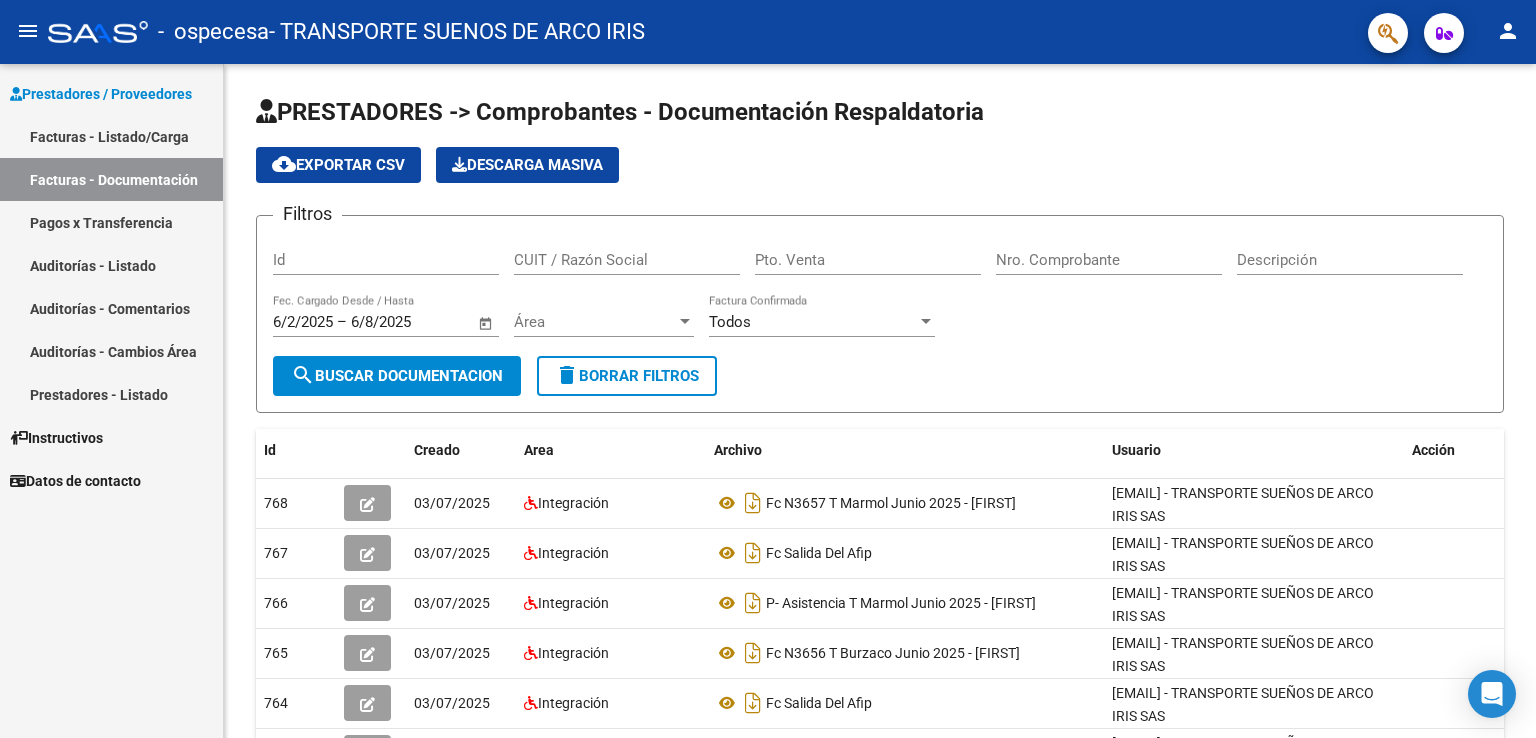 click on "Facturas - Listado/Carga" at bounding box center [111, 136] 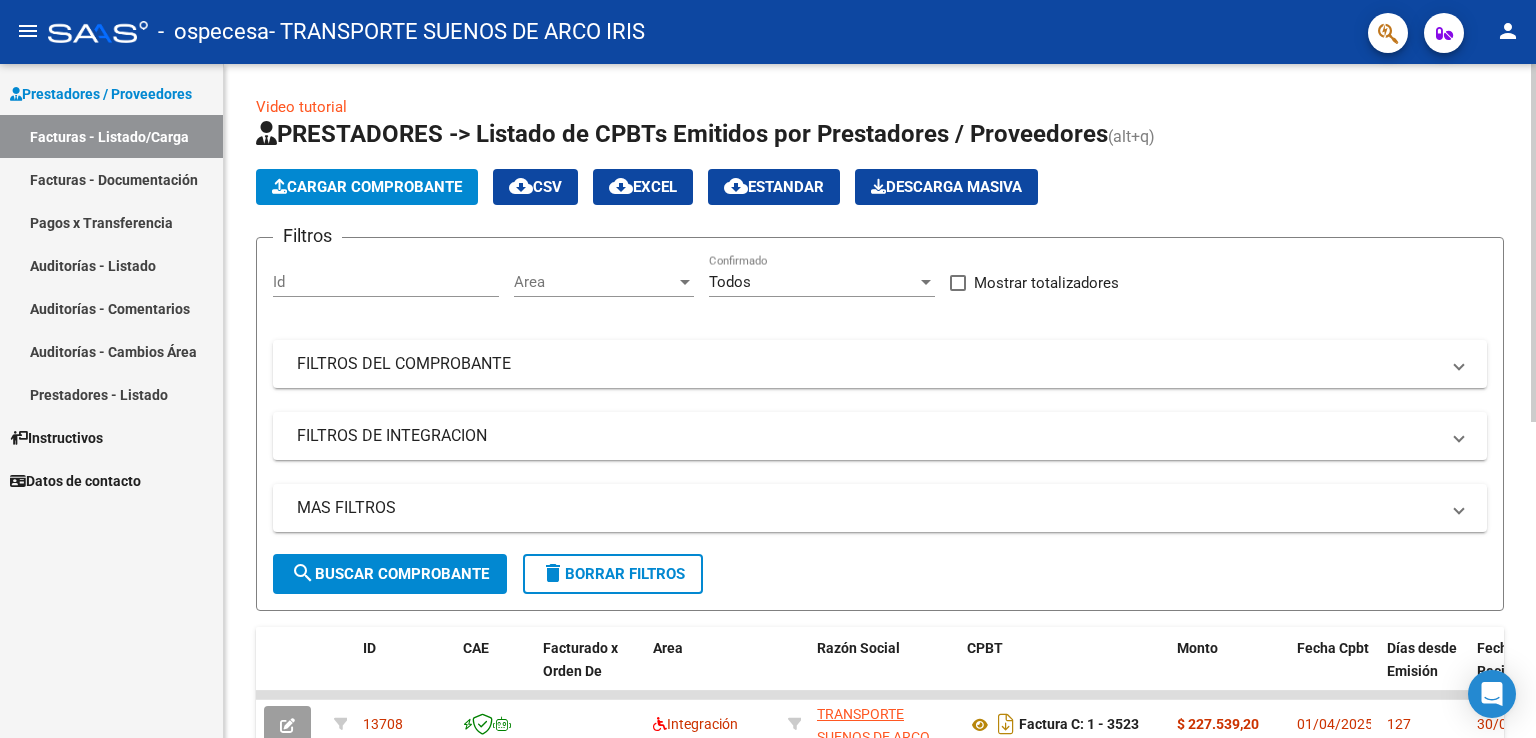 click on "Cargar Comprobante" 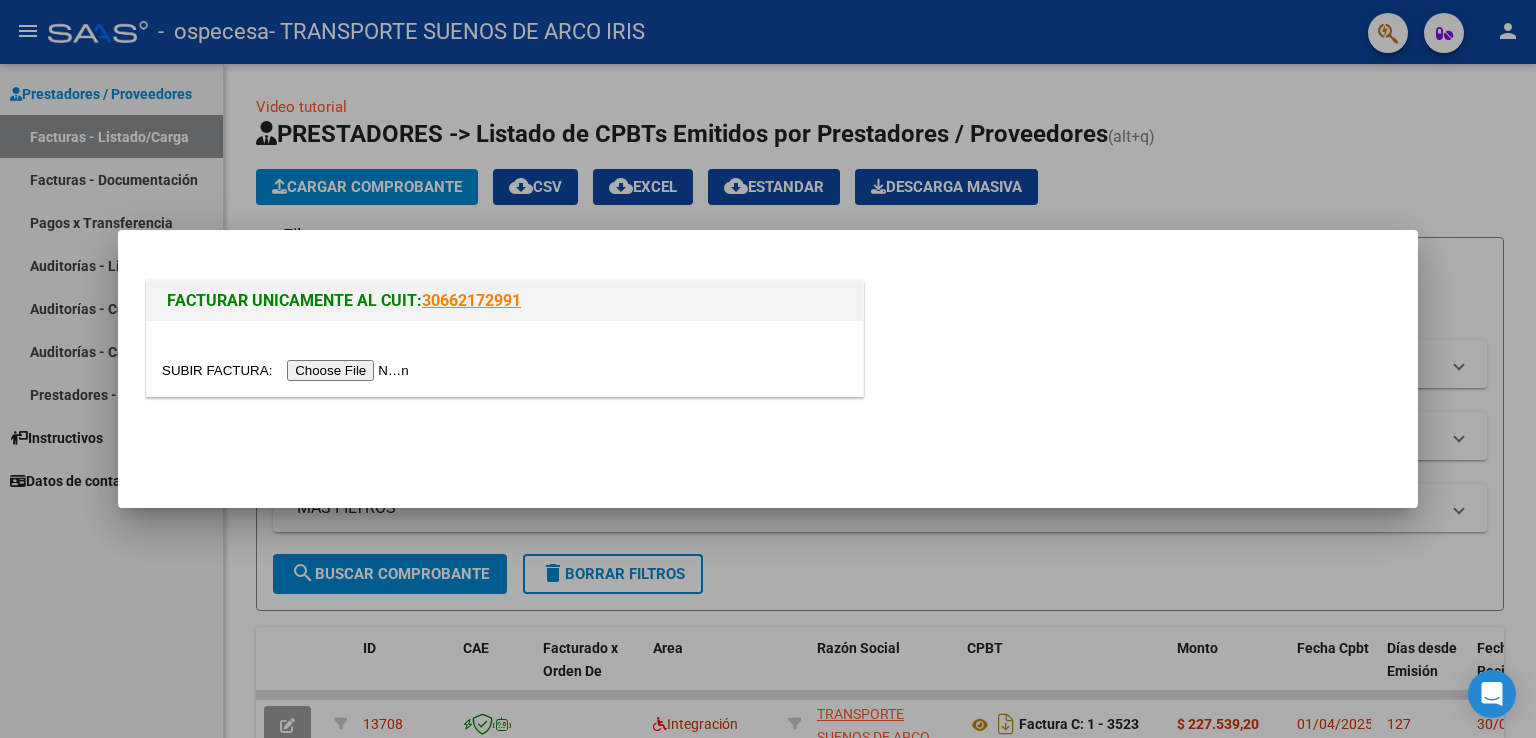 click at bounding box center [288, 370] 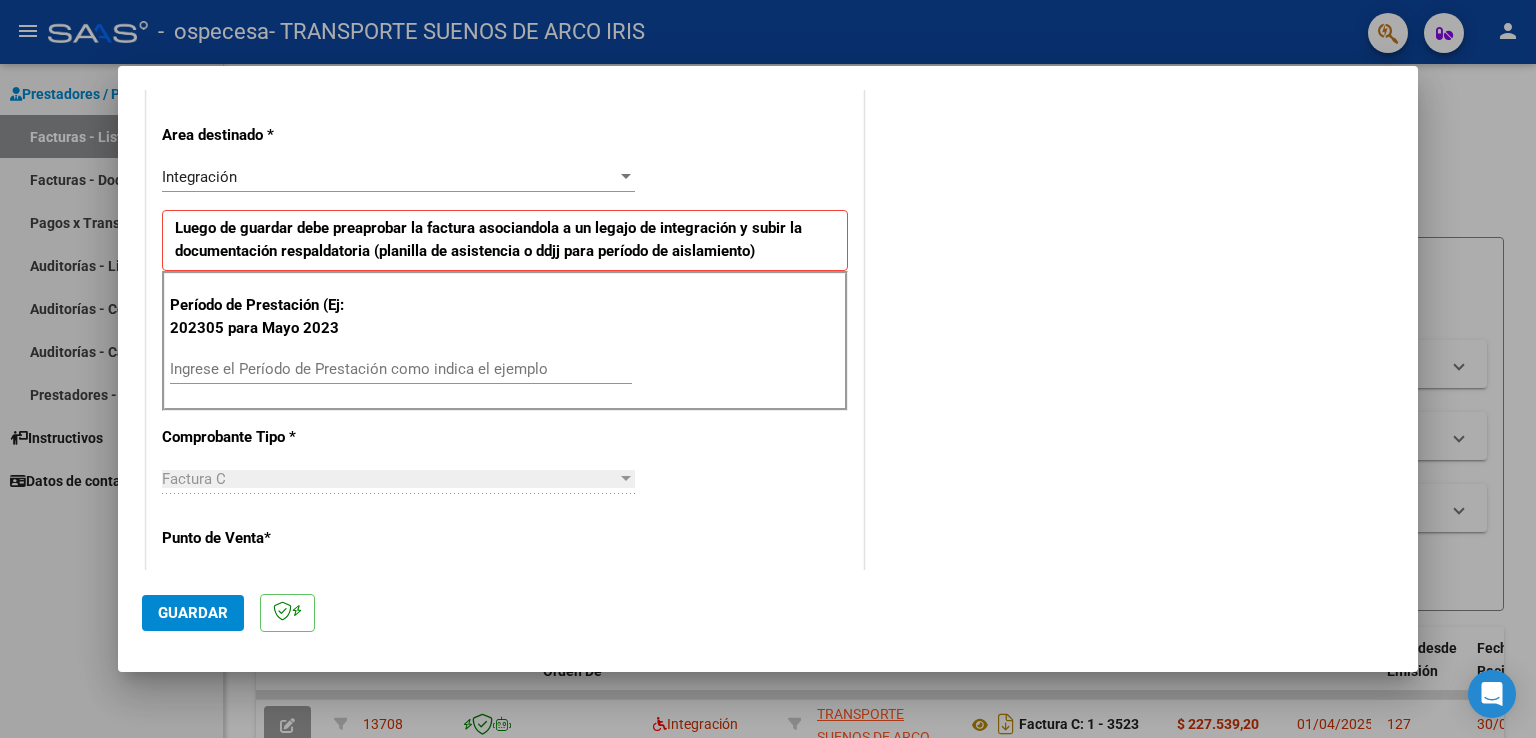 scroll, scrollTop: 394, scrollLeft: 0, axis: vertical 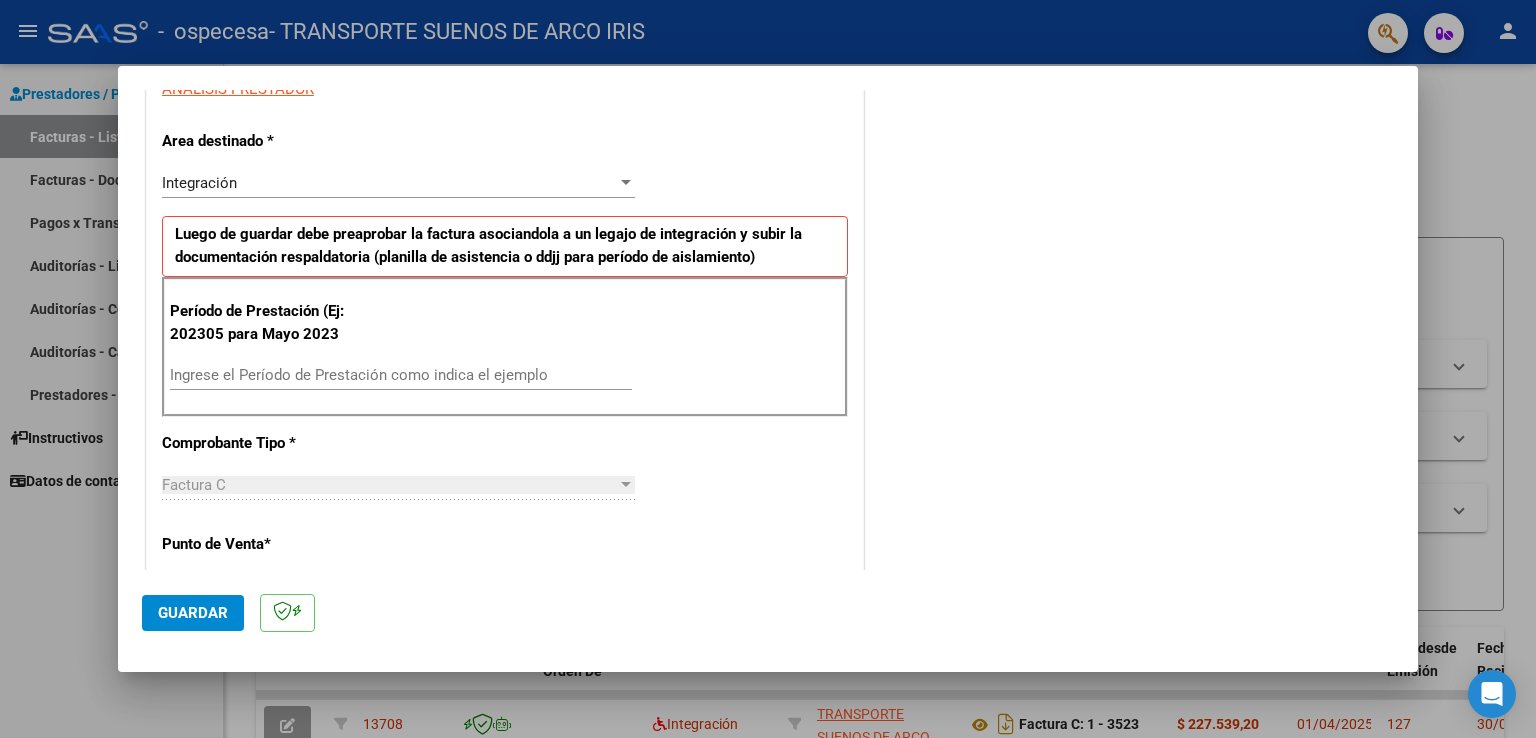 click on "Ingrese el Período de Prestación como indica el ejemplo" at bounding box center [401, 375] 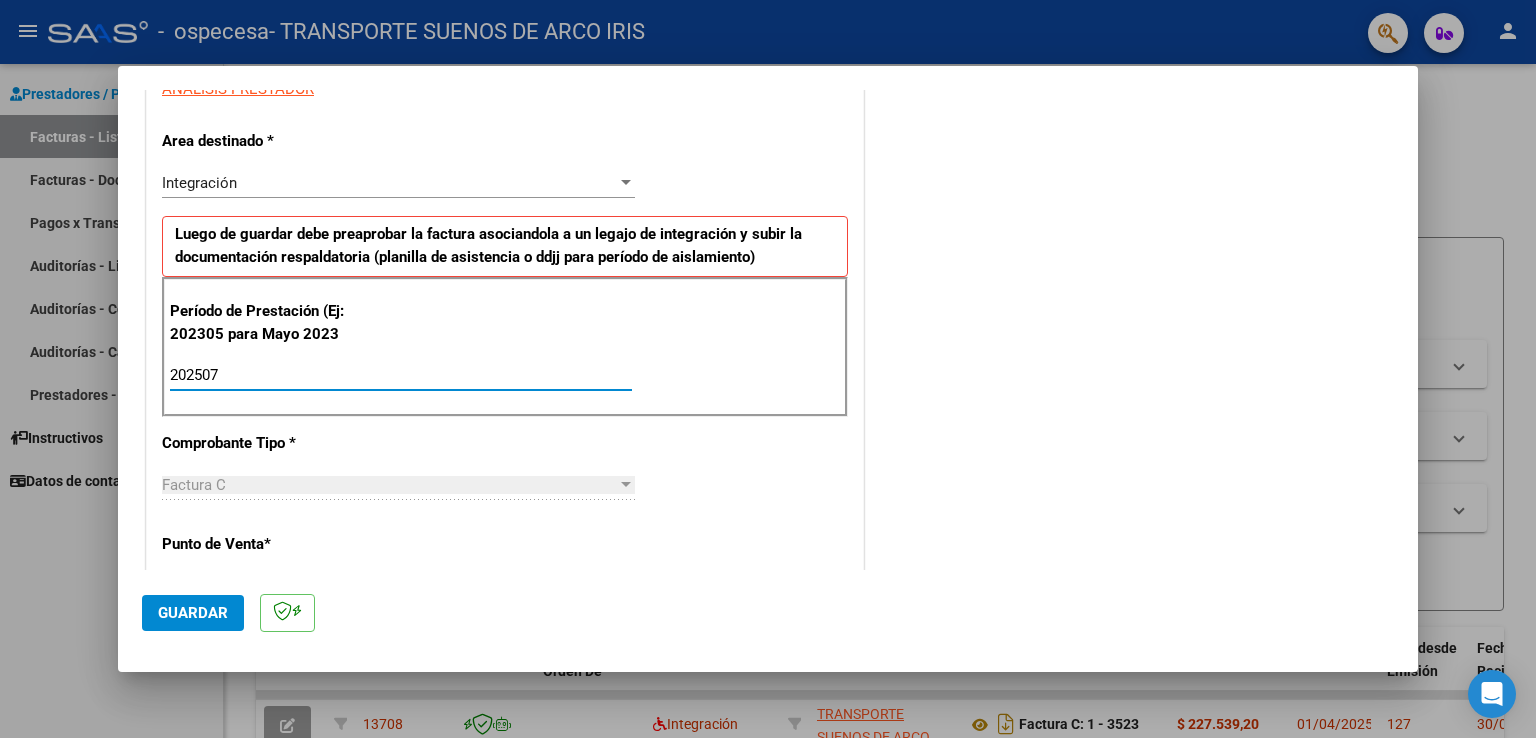type on "202507" 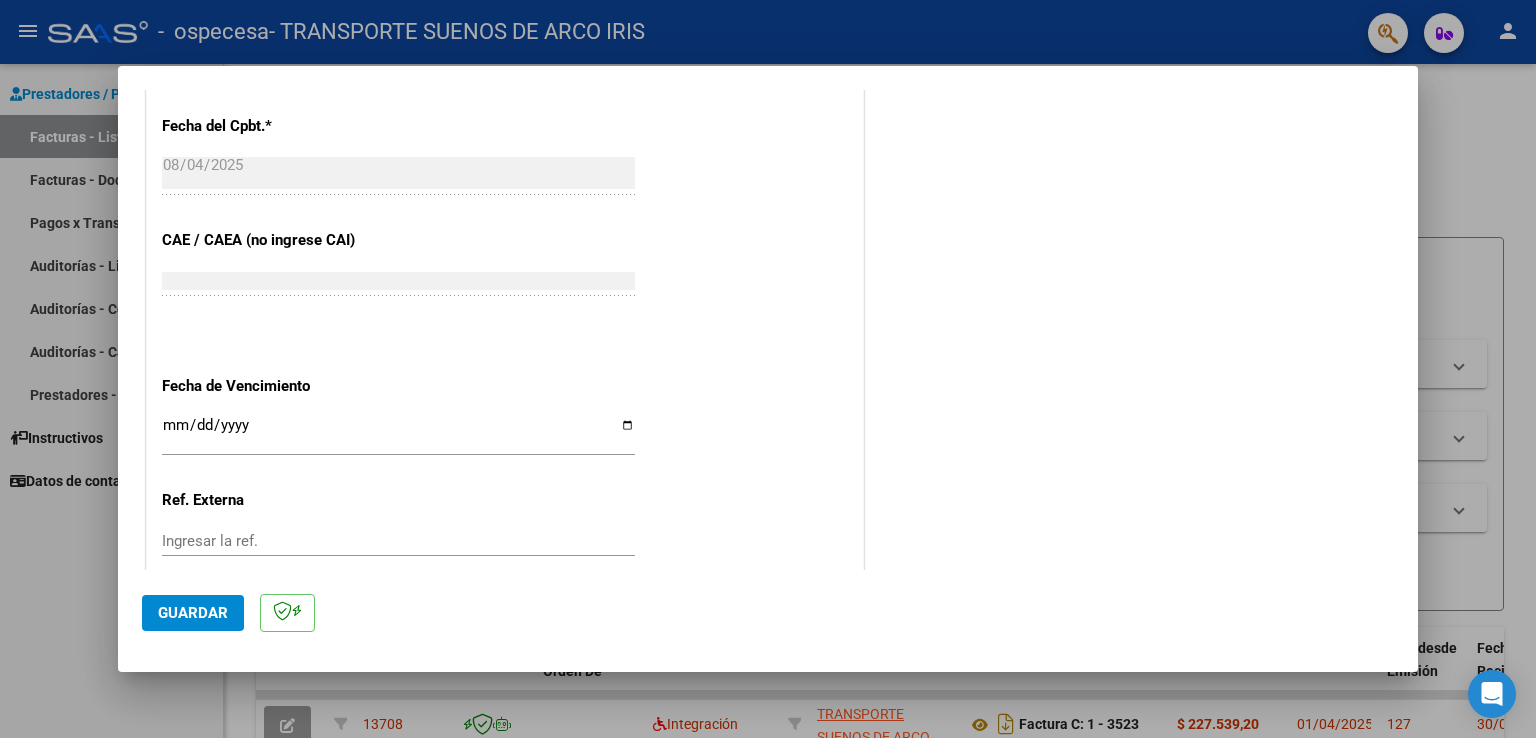 scroll, scrollTop: 1120, scrollLeft: 0, axis: vertical 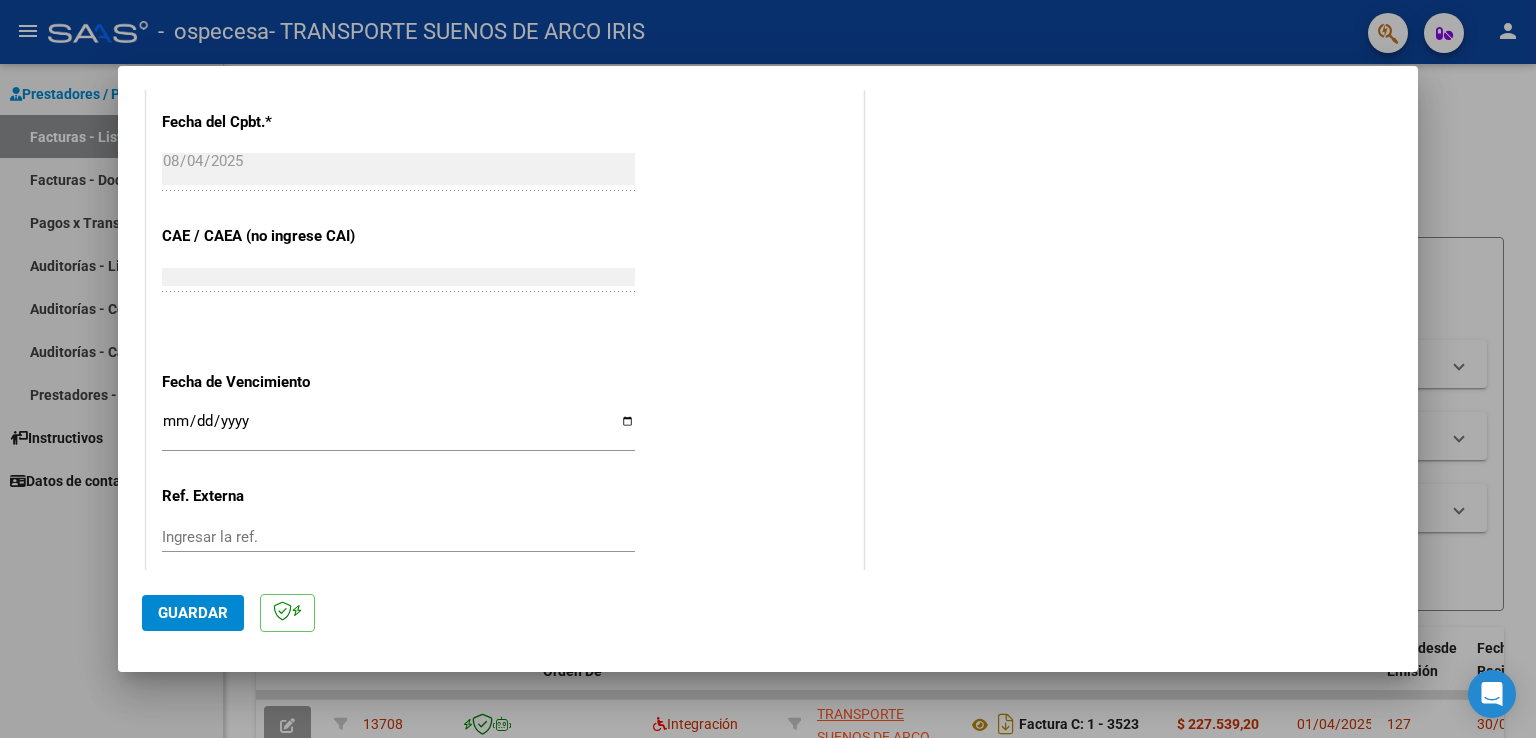 click on "Ingresar la fecha" at bounding box center (398, 429) 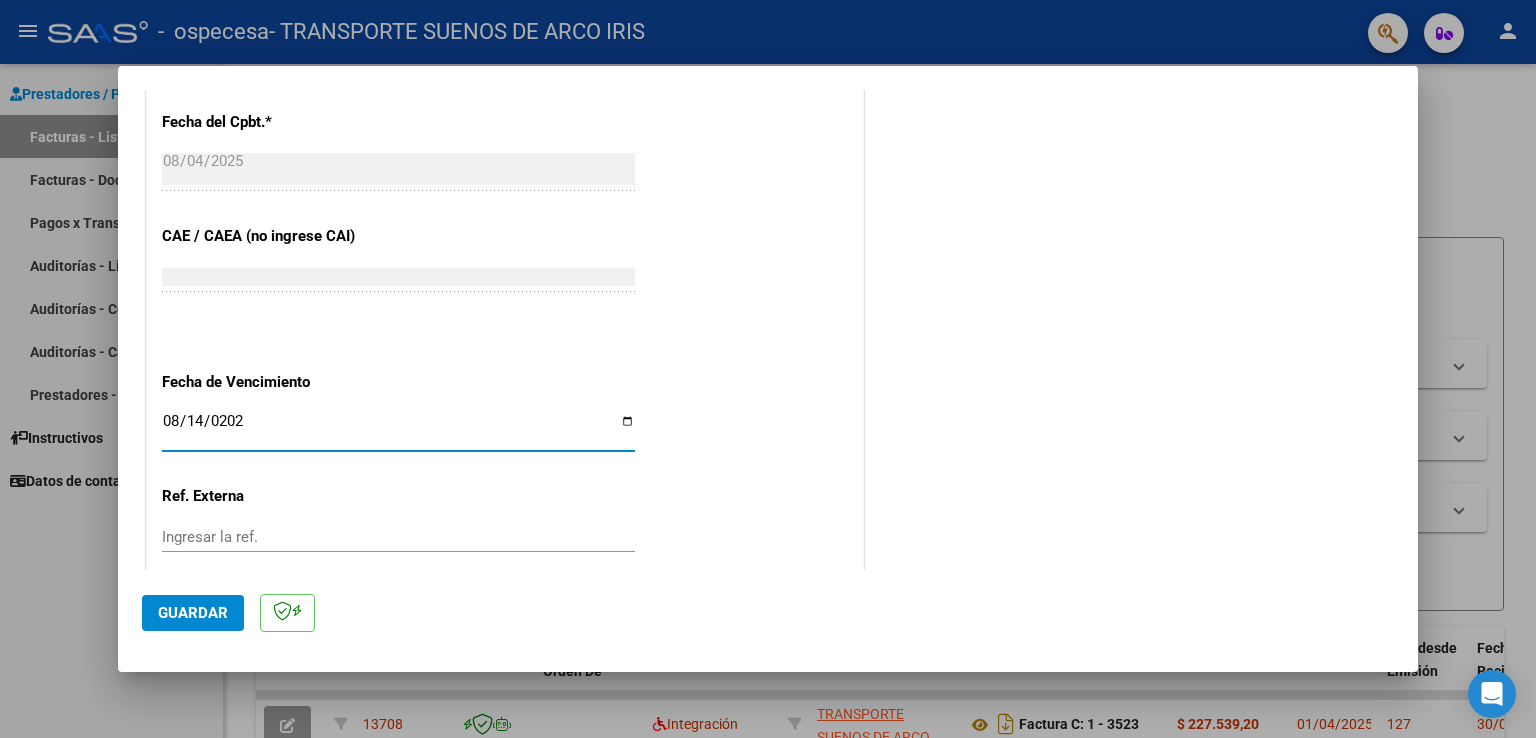 type on "2025-08-14" 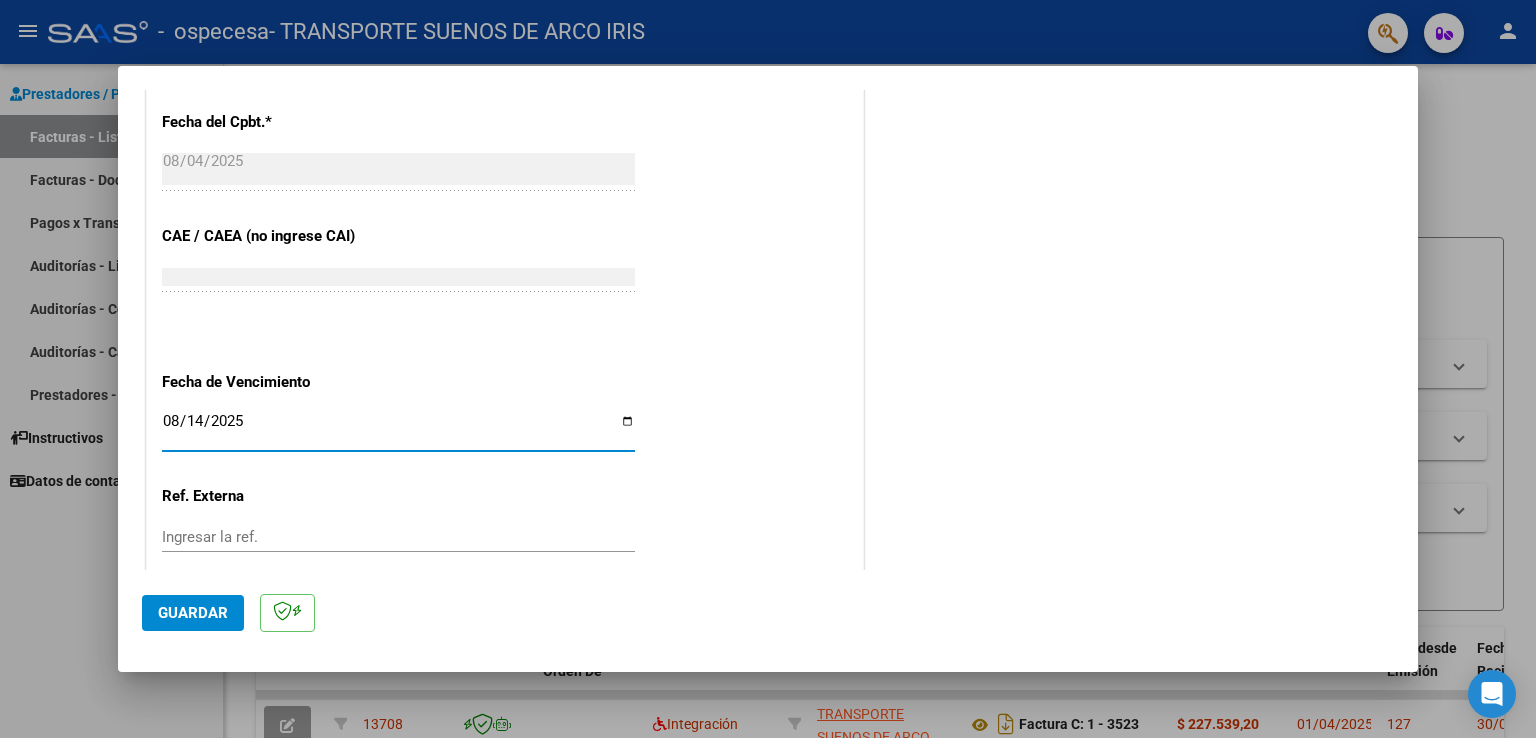 scroll, scrollTop: 1240, scrollLeft: 0, axis: vertical 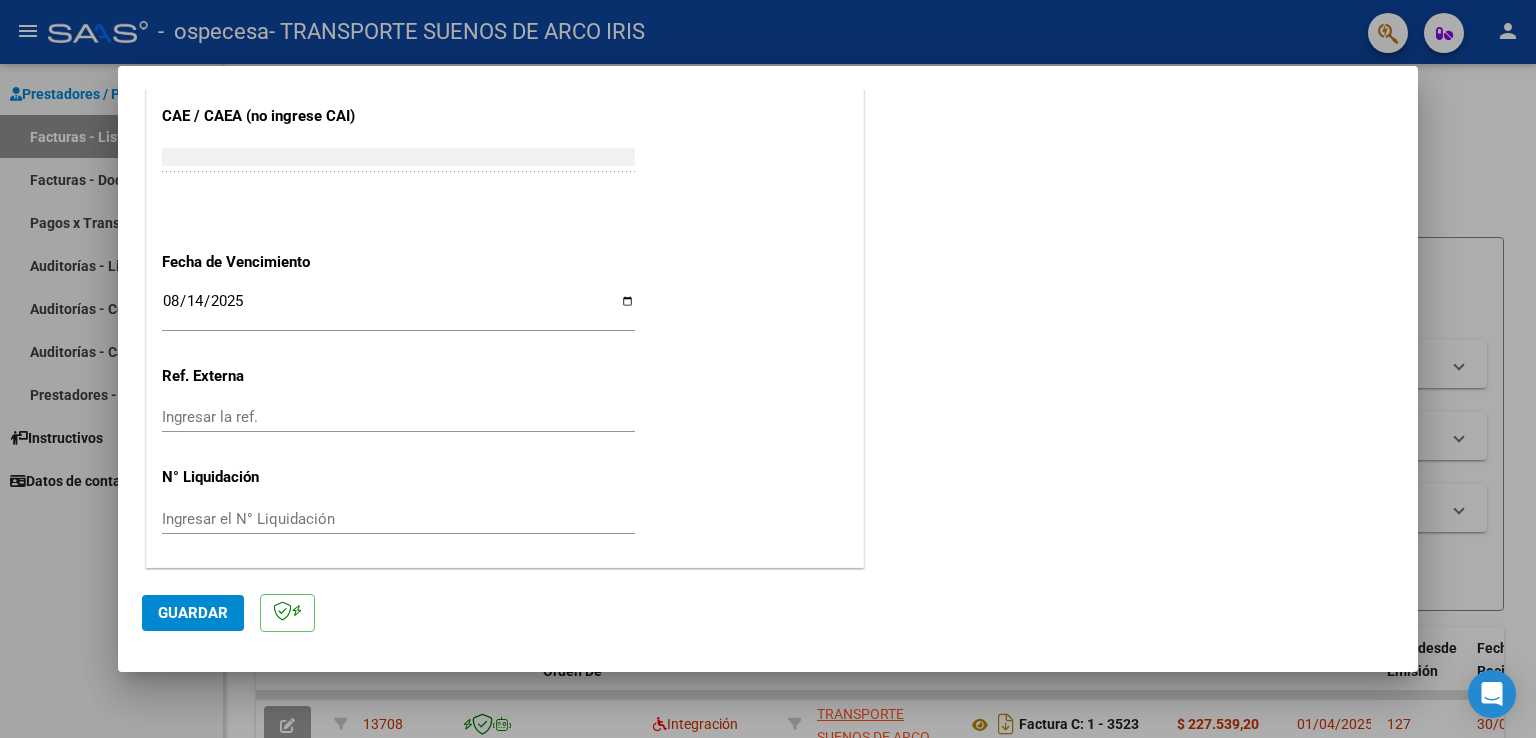 click on "Guardar" 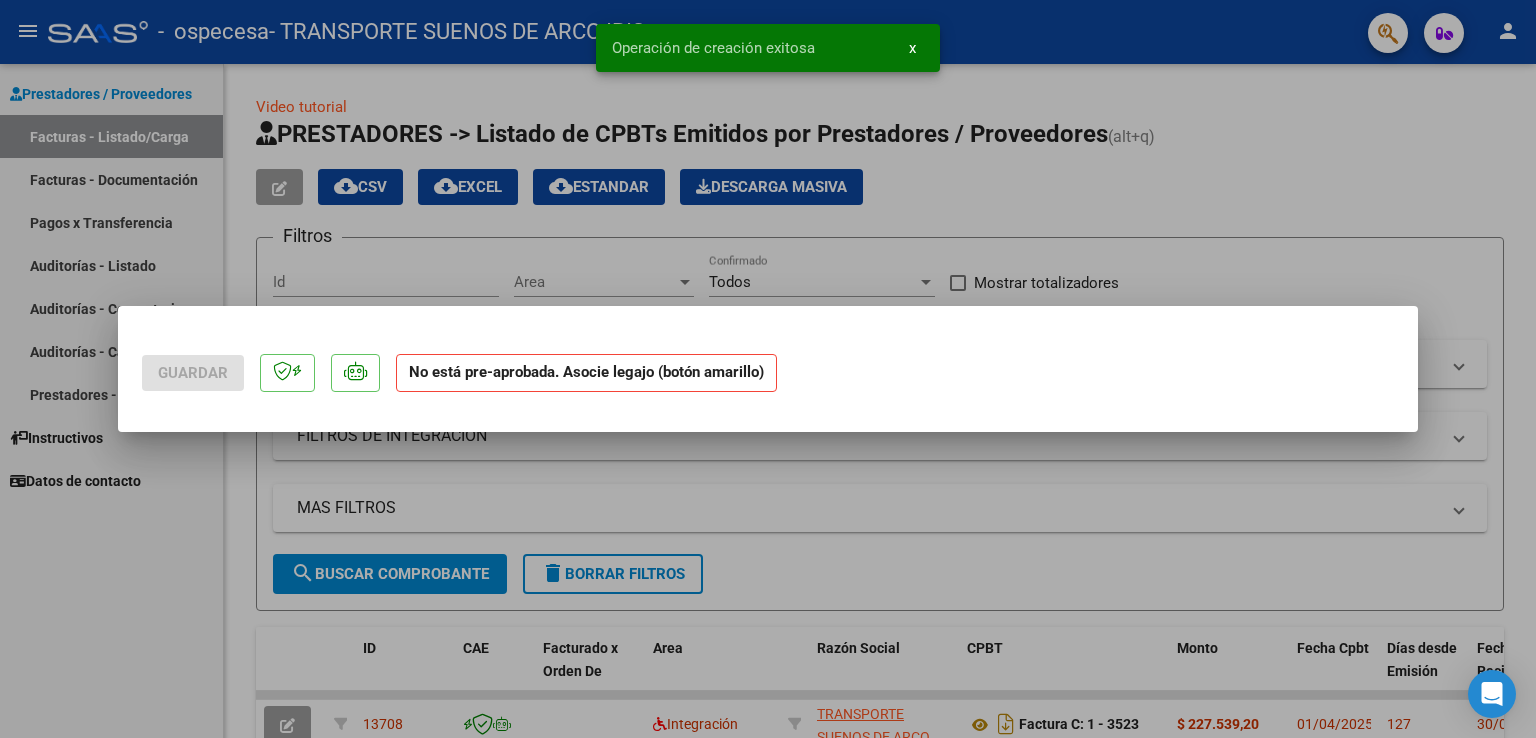 scroll, scrollTop: 0, scrollLeft: 0, axis: both 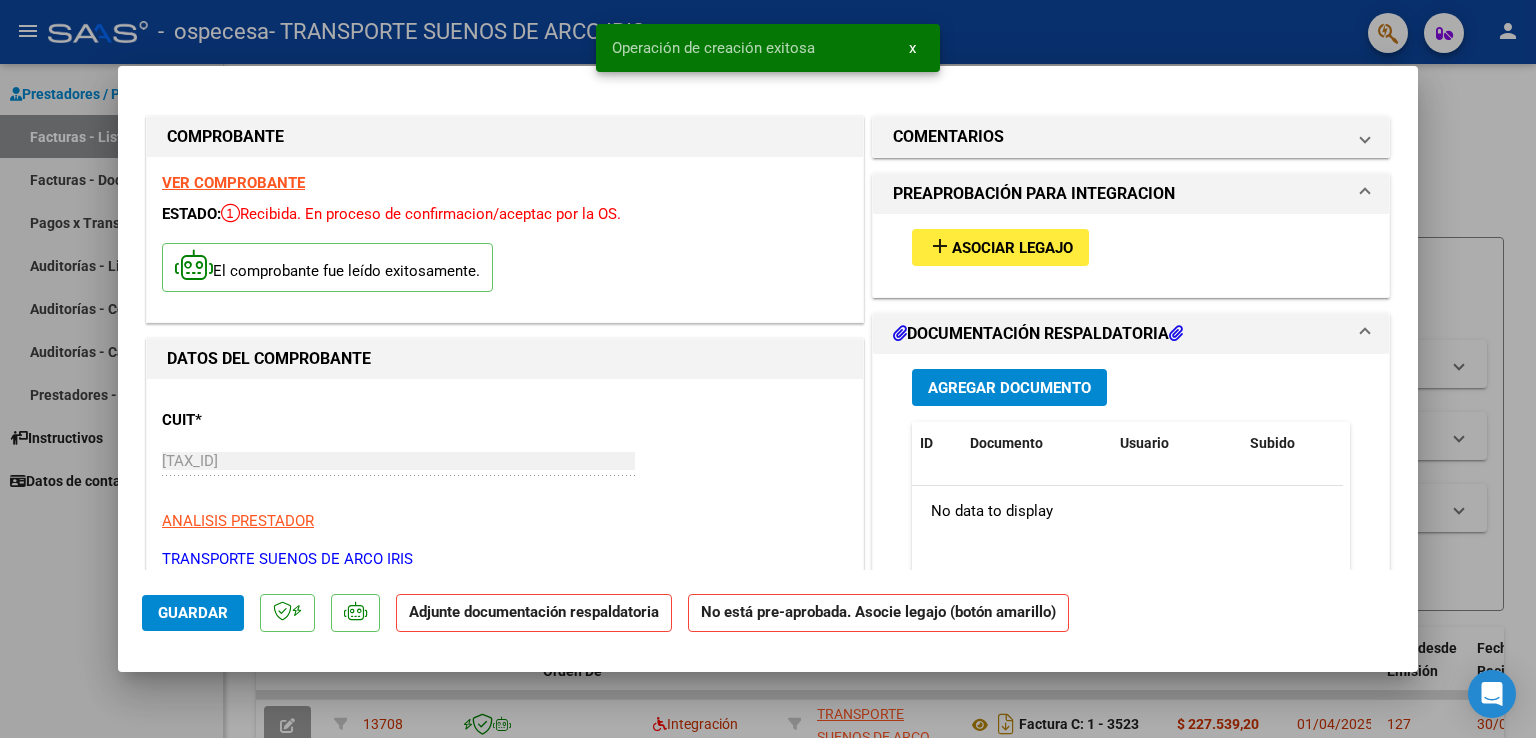 click on "add Asociar Legajo" at bounding box center (1000, 247) 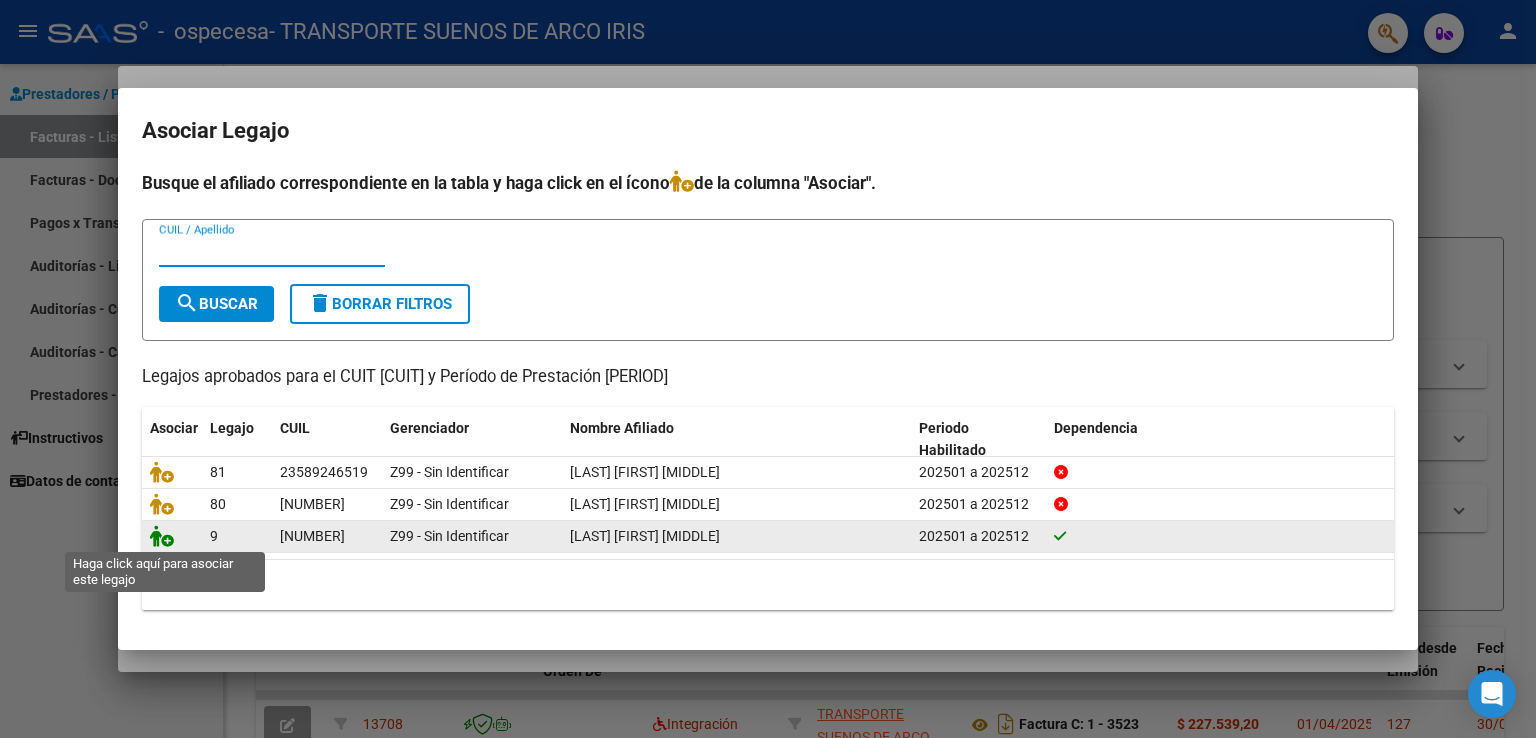 click 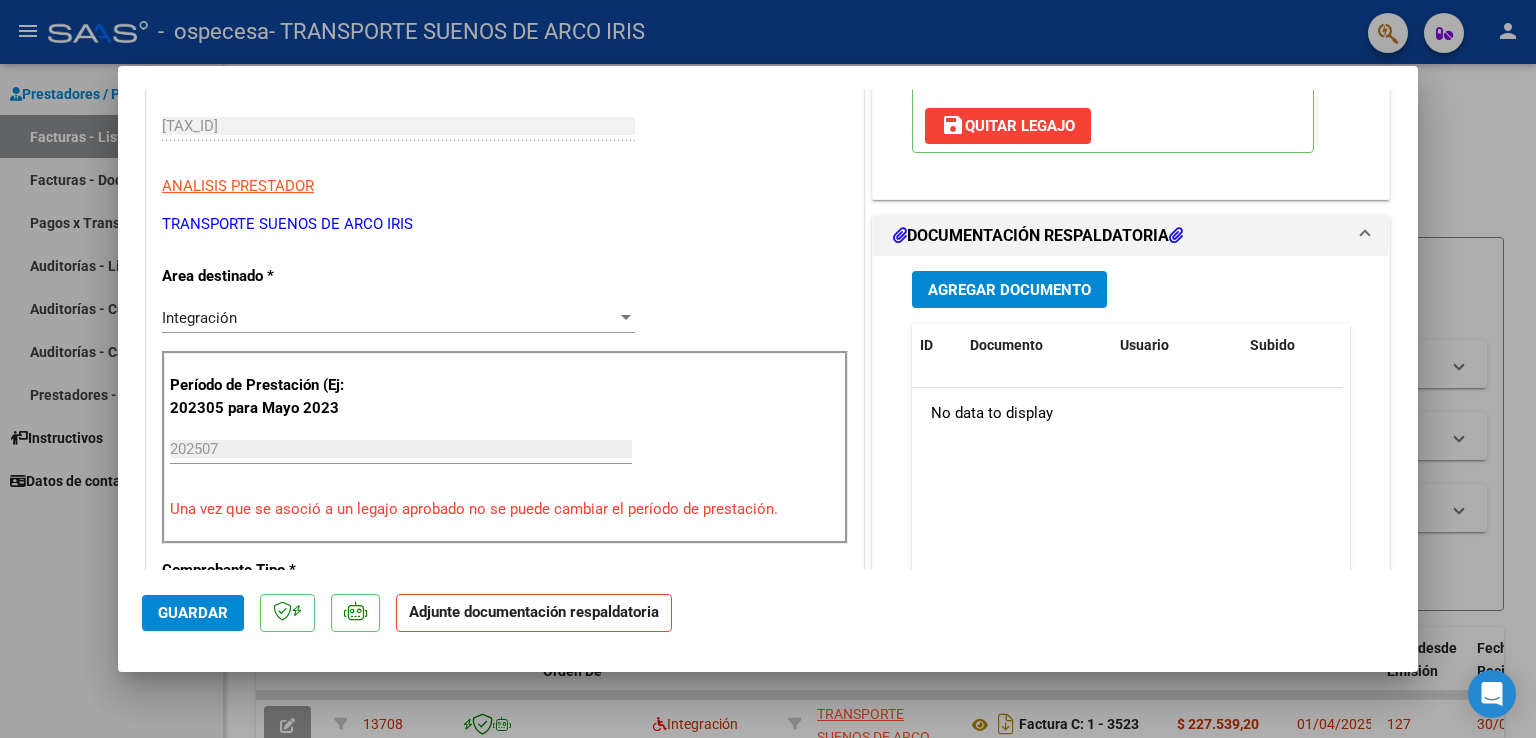 scroll, scrollTop: 344, scrollLeft: 0, axis: vertical 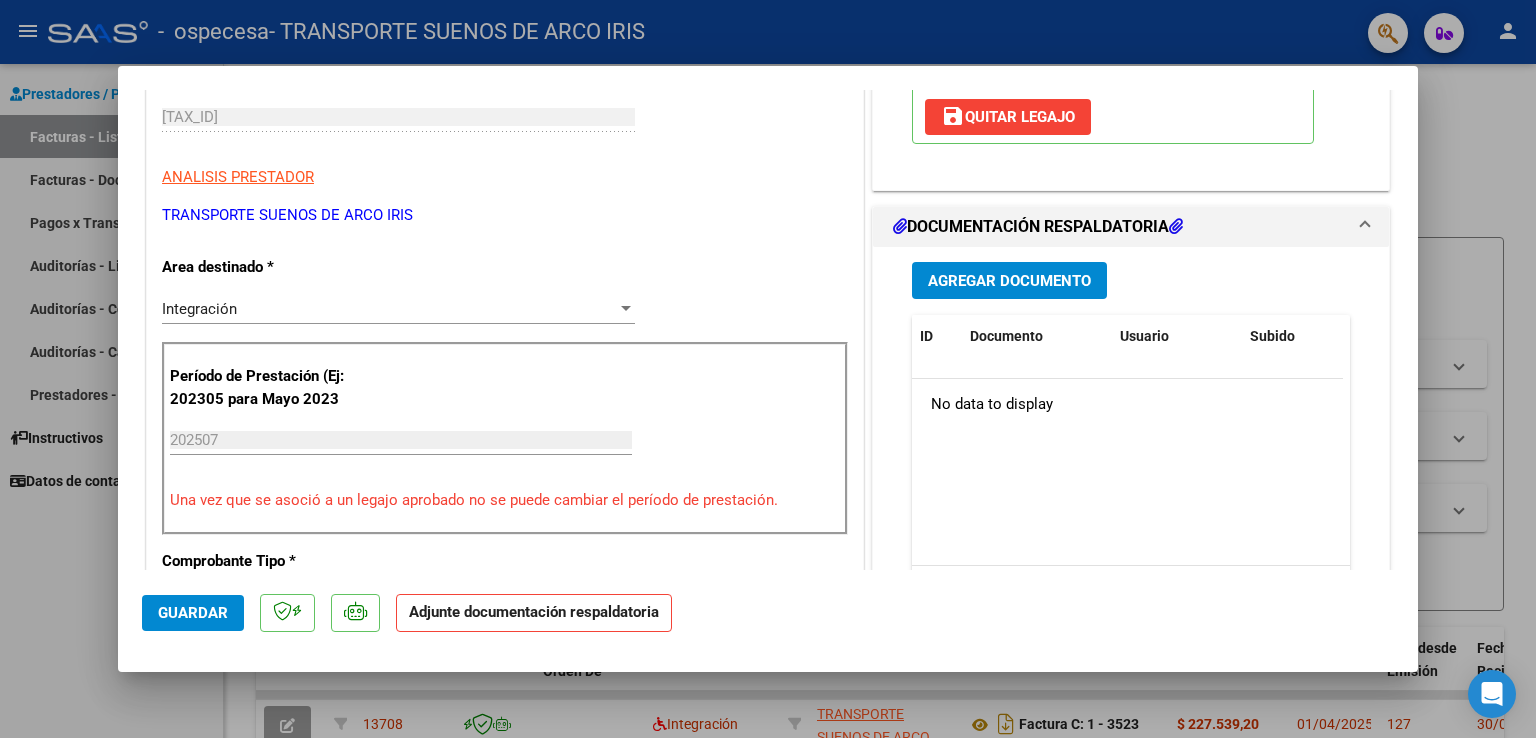 click on "Agregar Documento" at bounding box center (1009, 281) 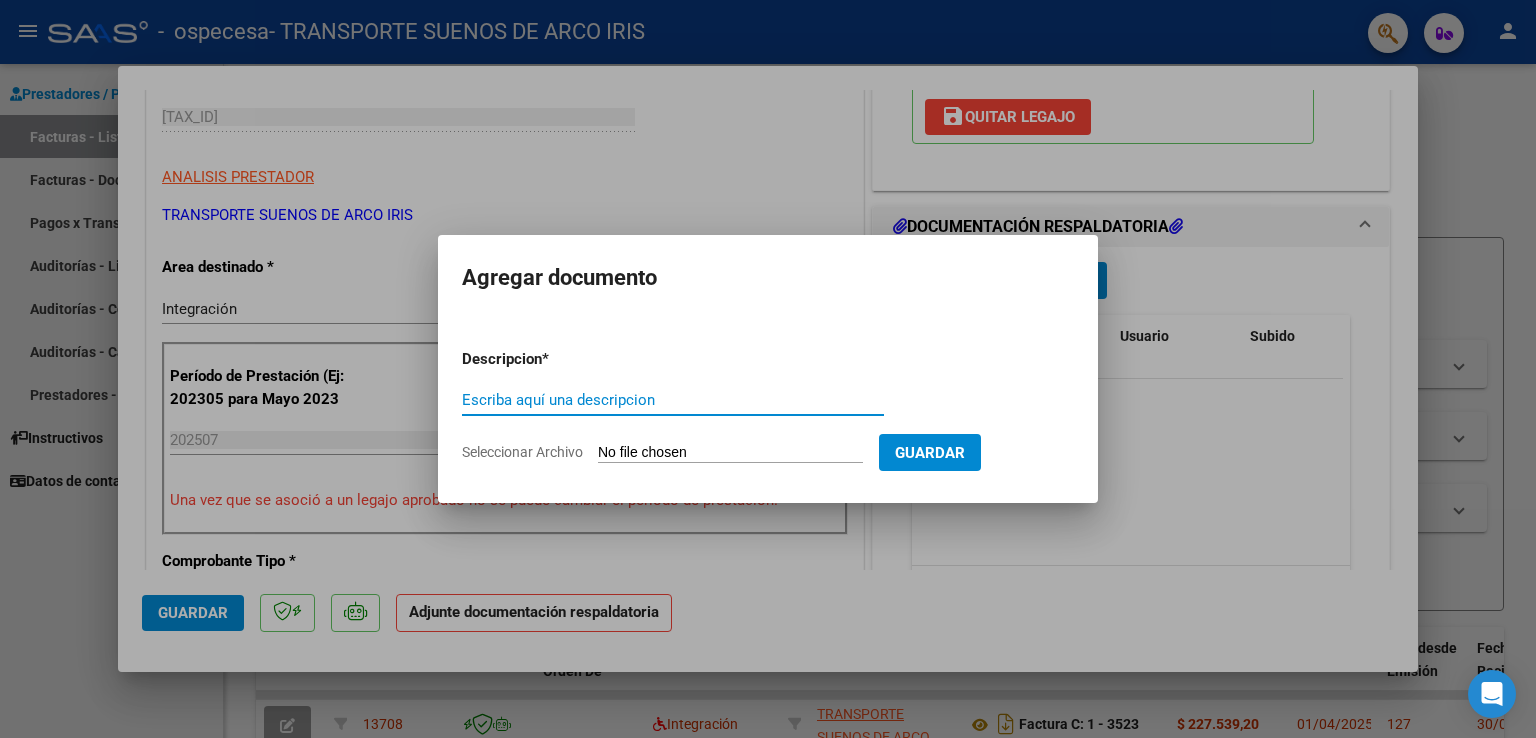 click on "Escriba aquí una descripcion" at bounding box center [673, 400] 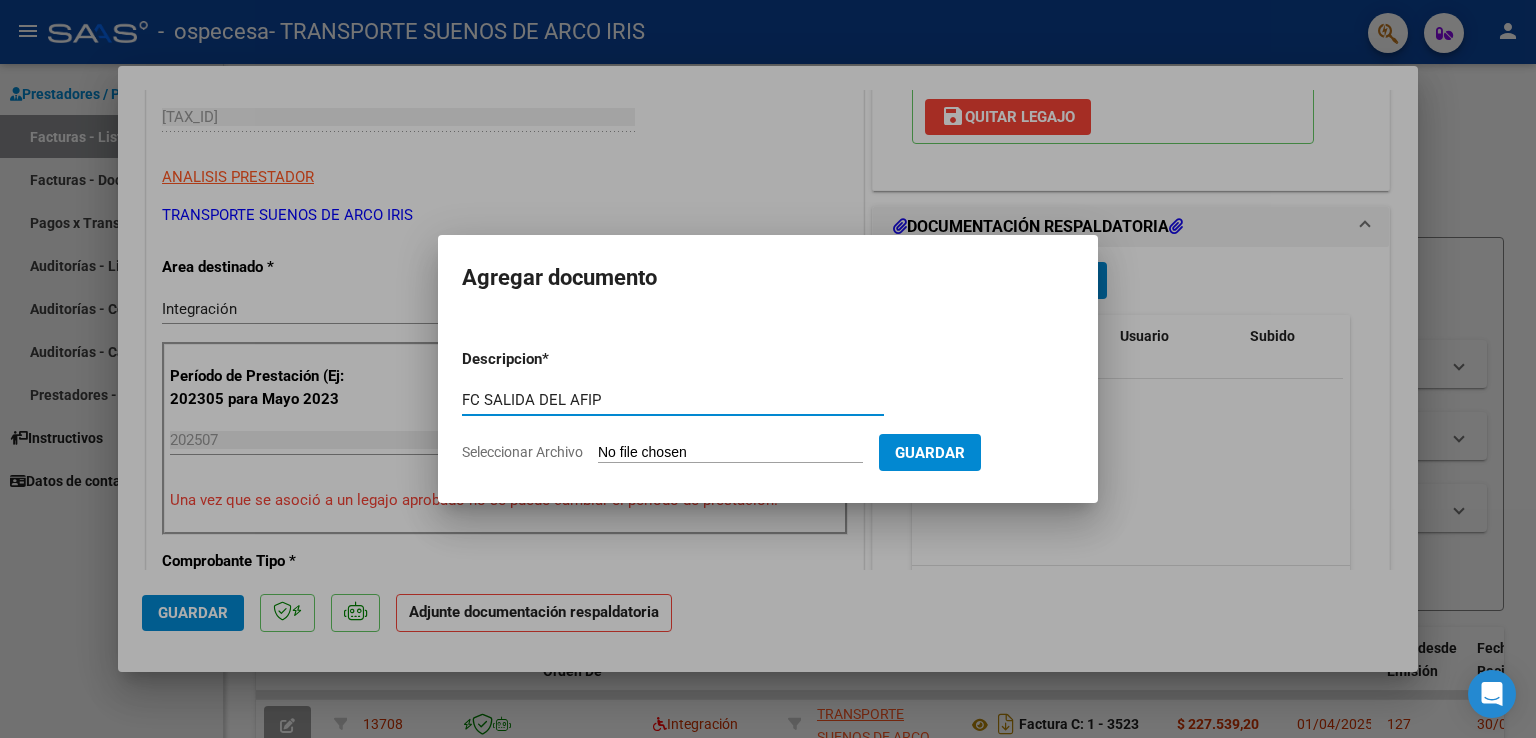 type on "FC SALIDA DEL AFIP" 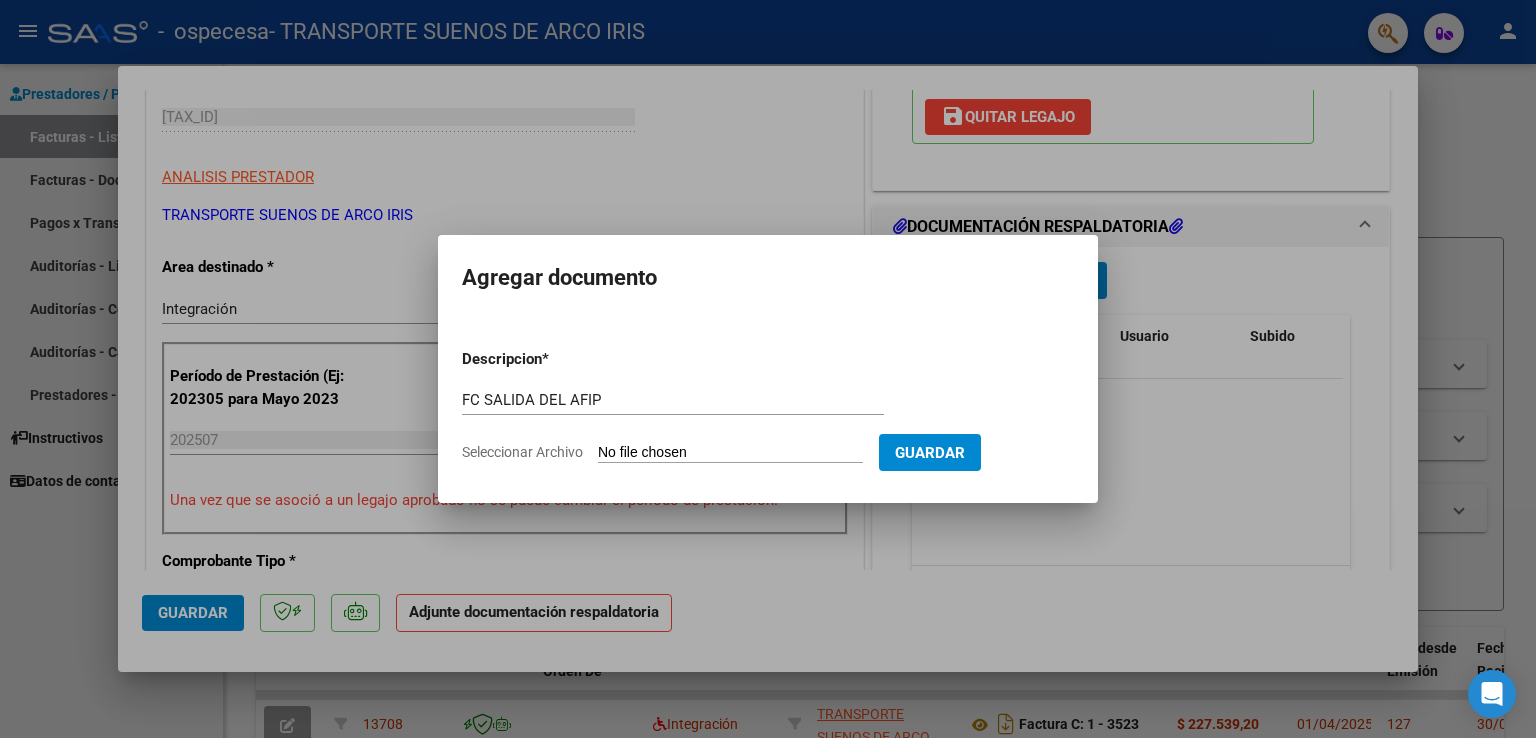 click on "Seleccionar Archivo" at bounding box center (730, 453) 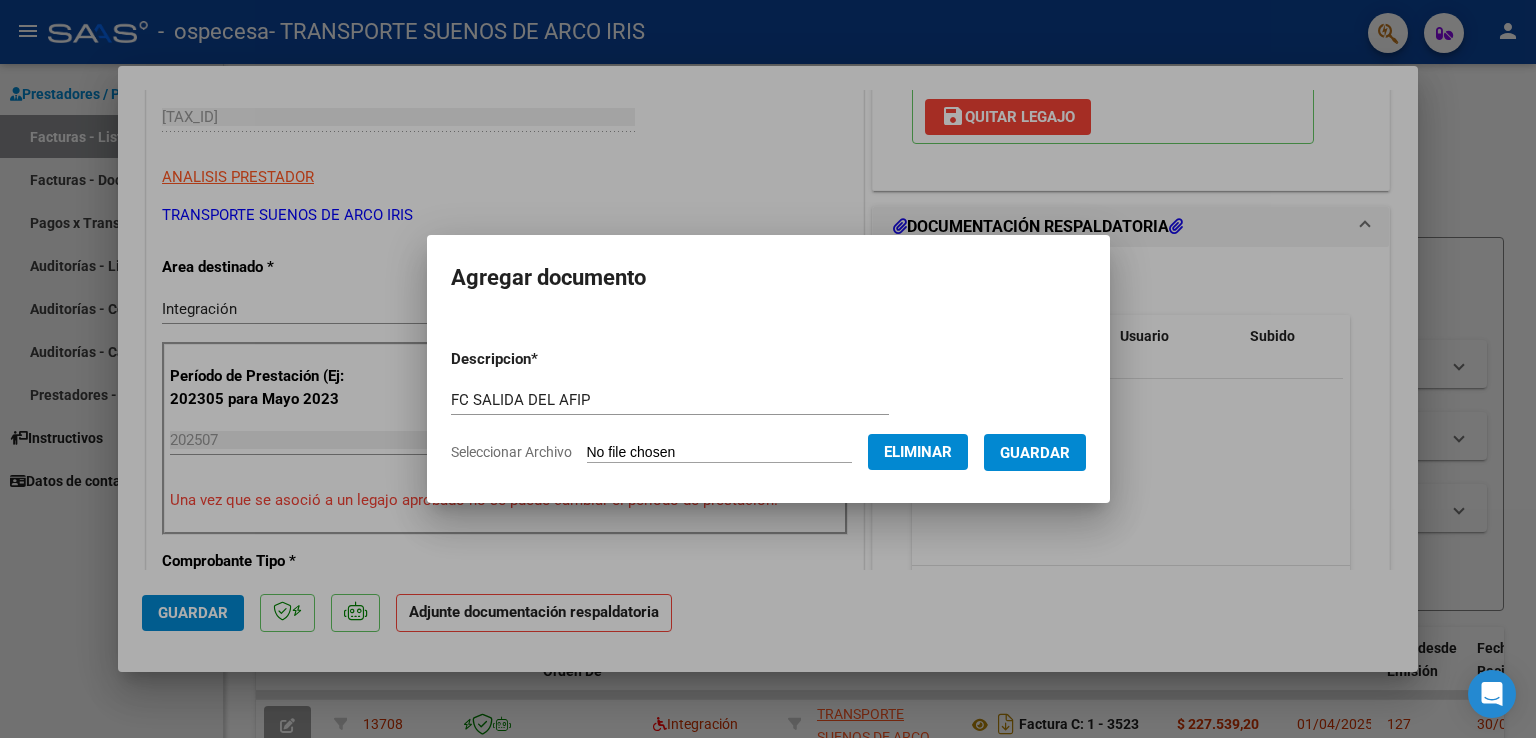 click on "Guardar" at bounding box center [1035, 453] 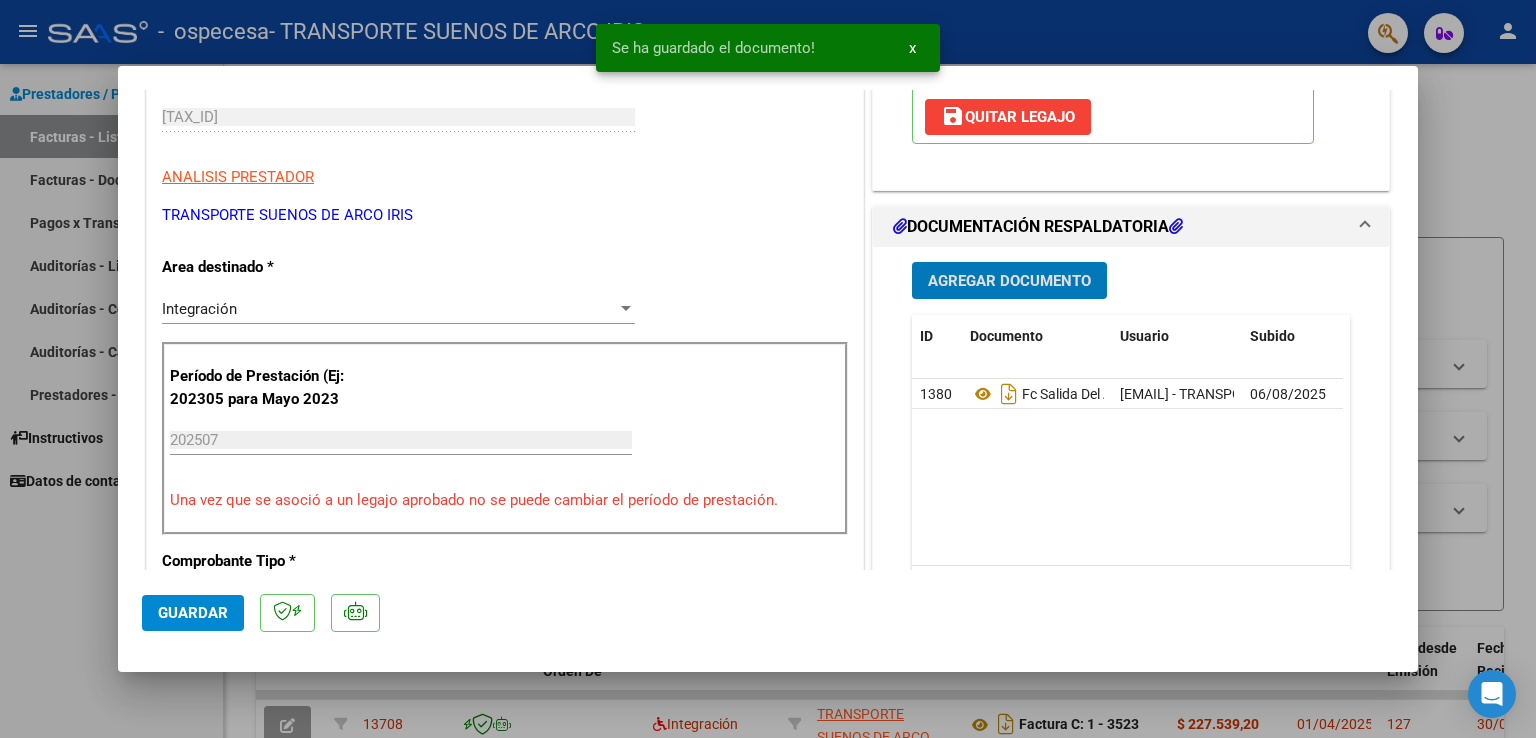 click on "Agregar Documento" at bounding box center [1009, 281] 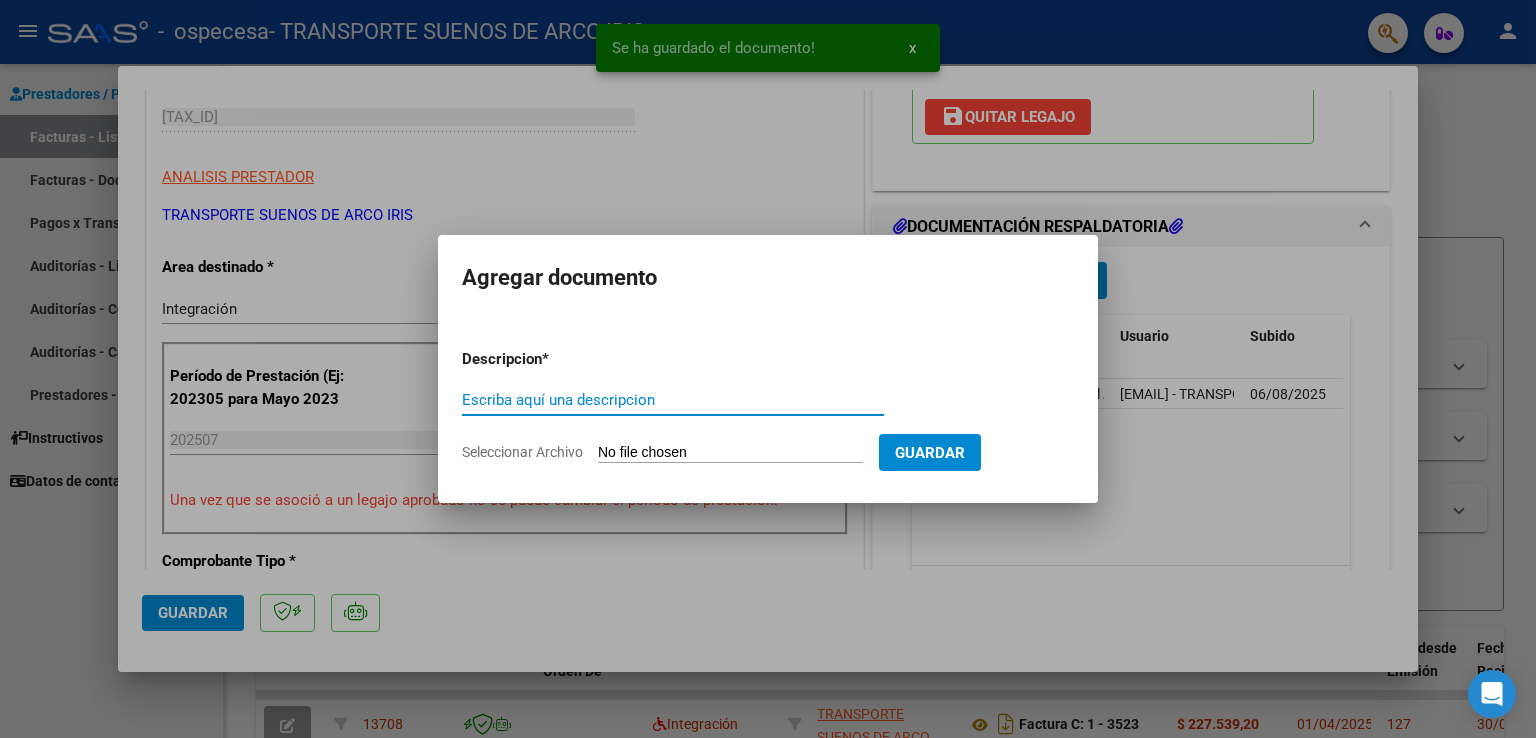 click on "Escriba aquí una descripcion" at bounding box center [673, 400] 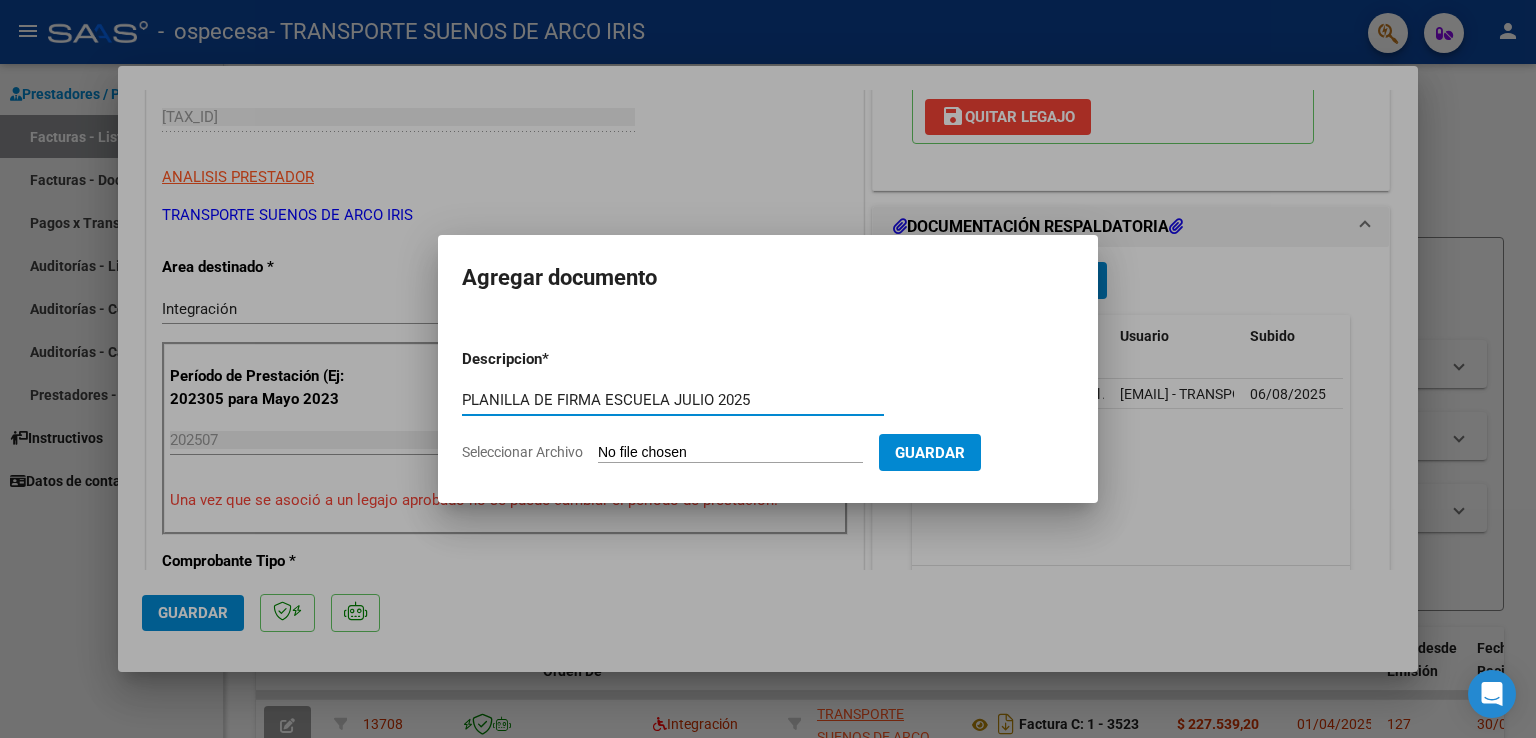 type on "PLANILLA DE FIRMA ESCUELA JULIO 2025" 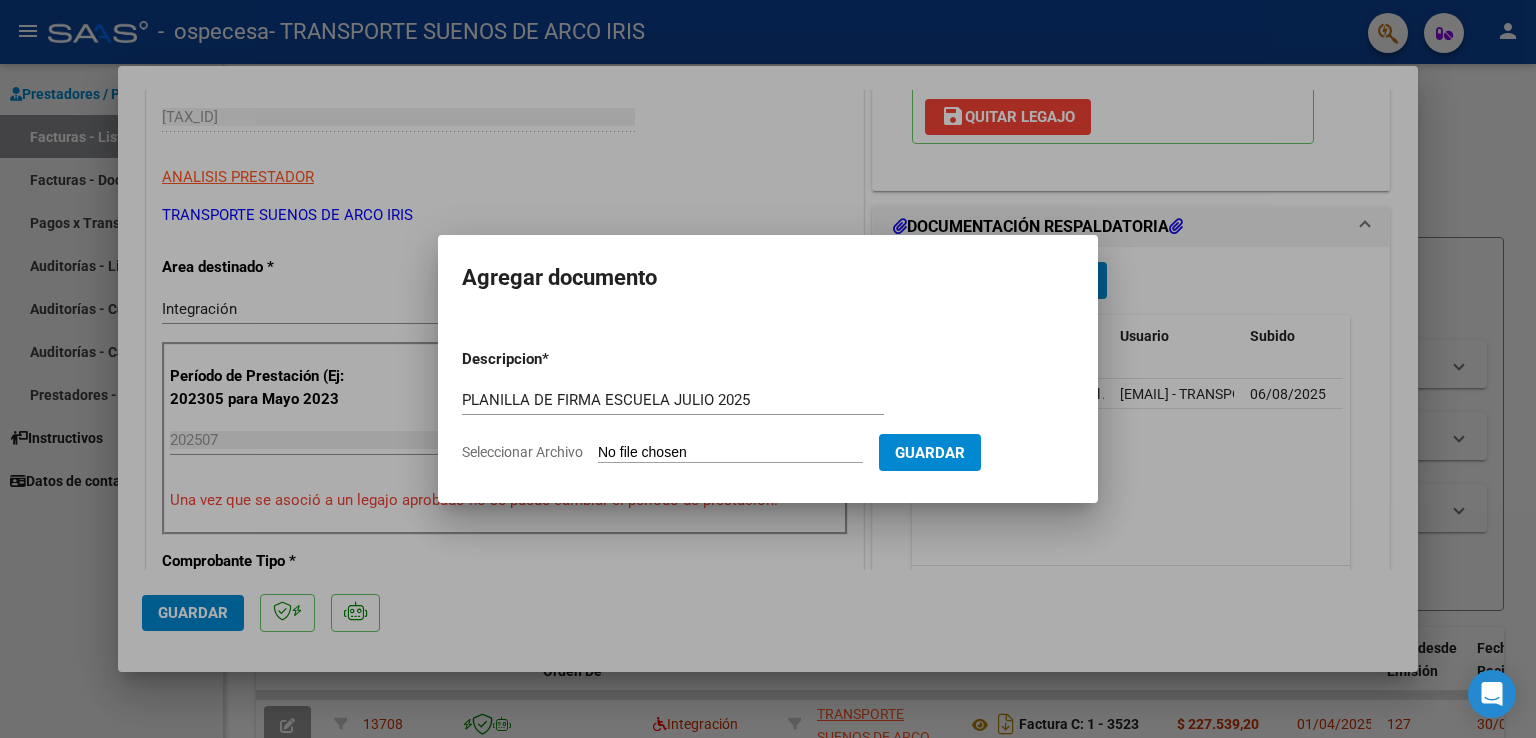 click on "Seleccionar Archivo" 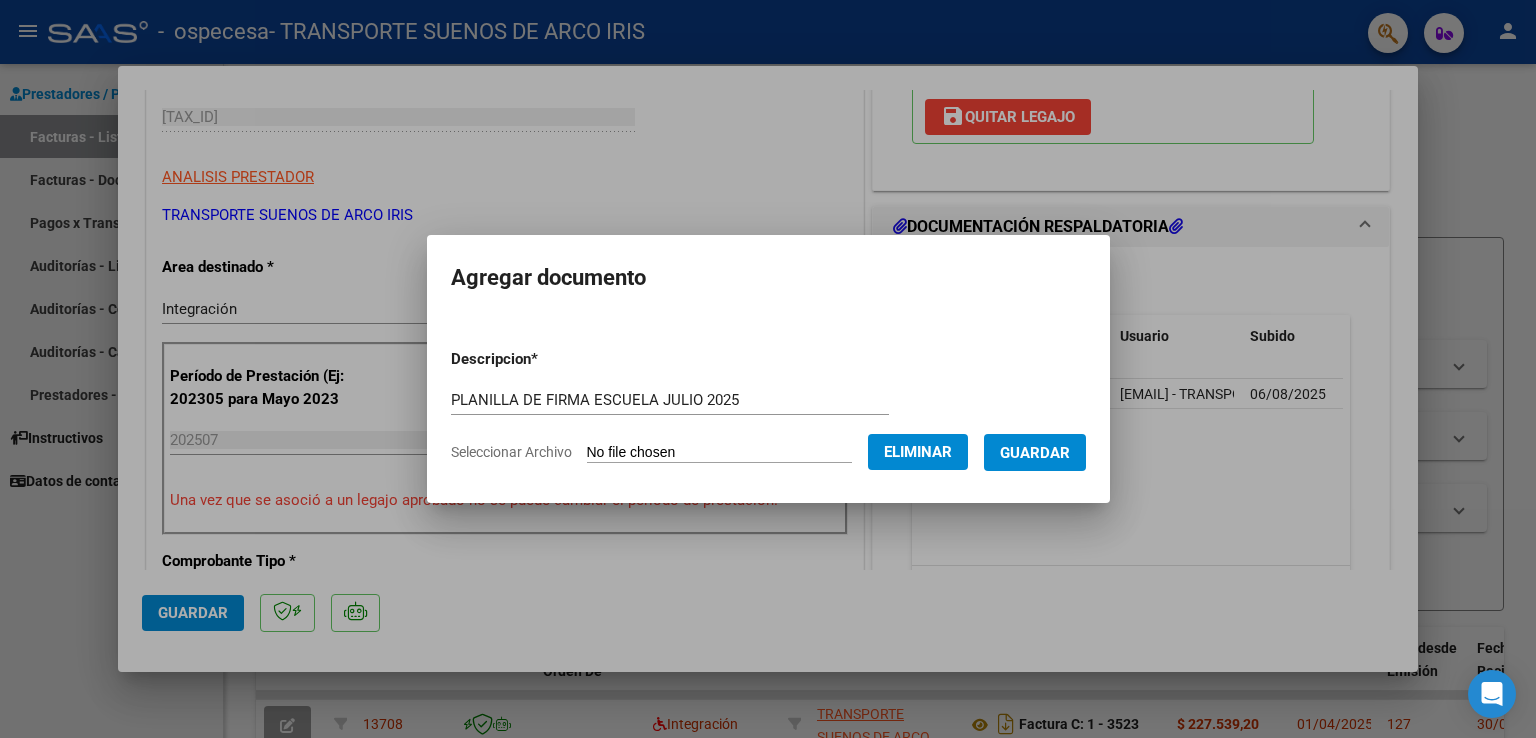 click on "Guardar" at bounding box center (1035, 453) 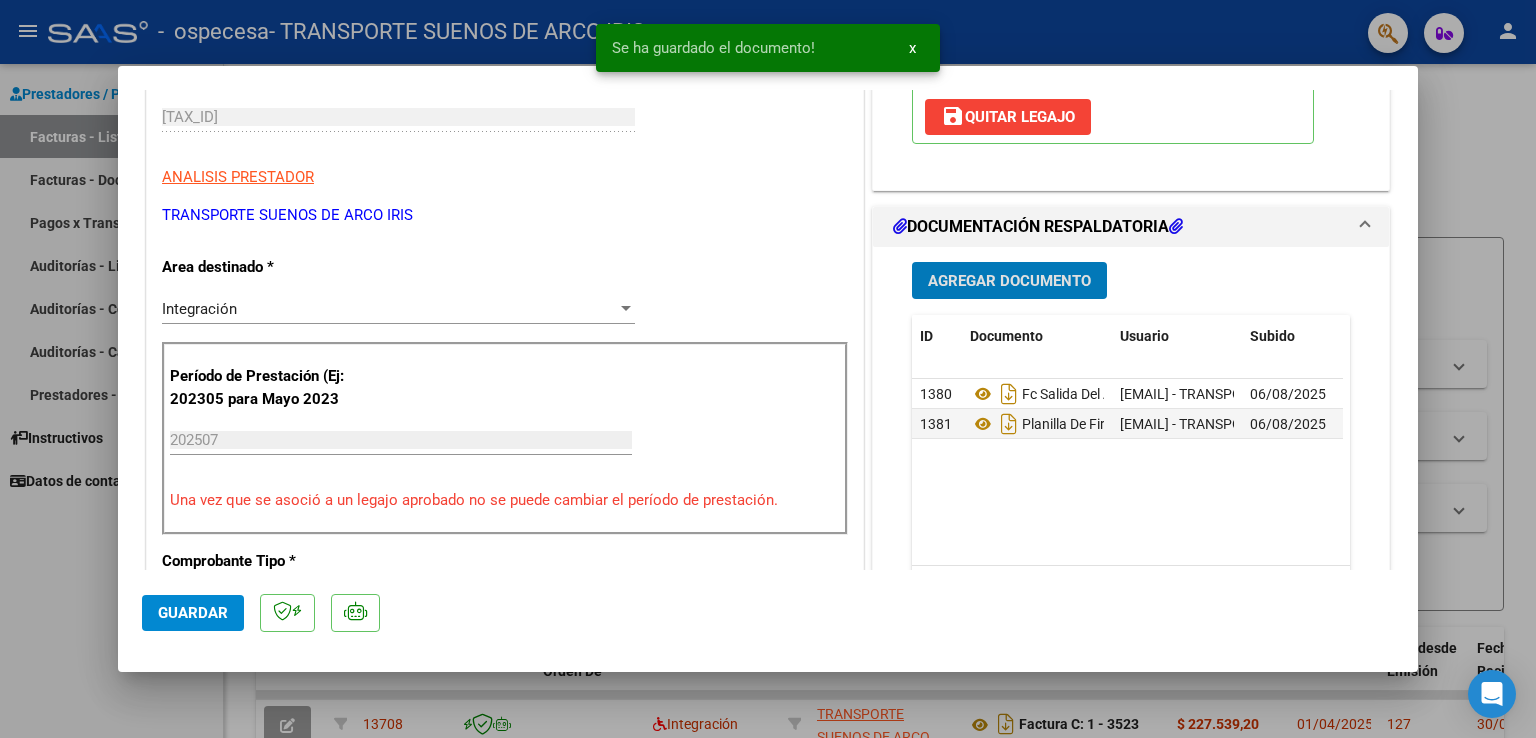 click on "Agregar Documento" at bounding box center [1009, 281] 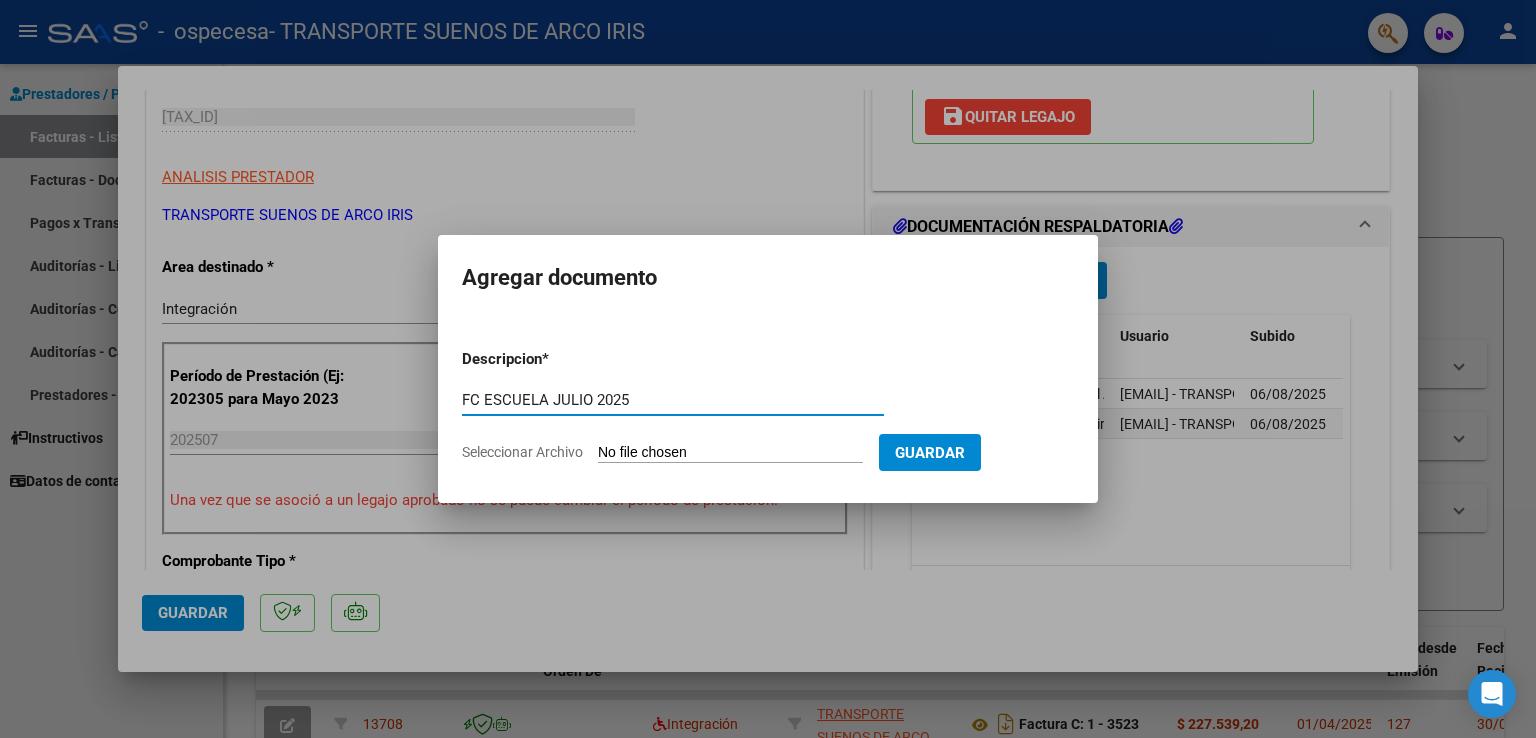 type on "FC ESCUELA JULIO 2025" 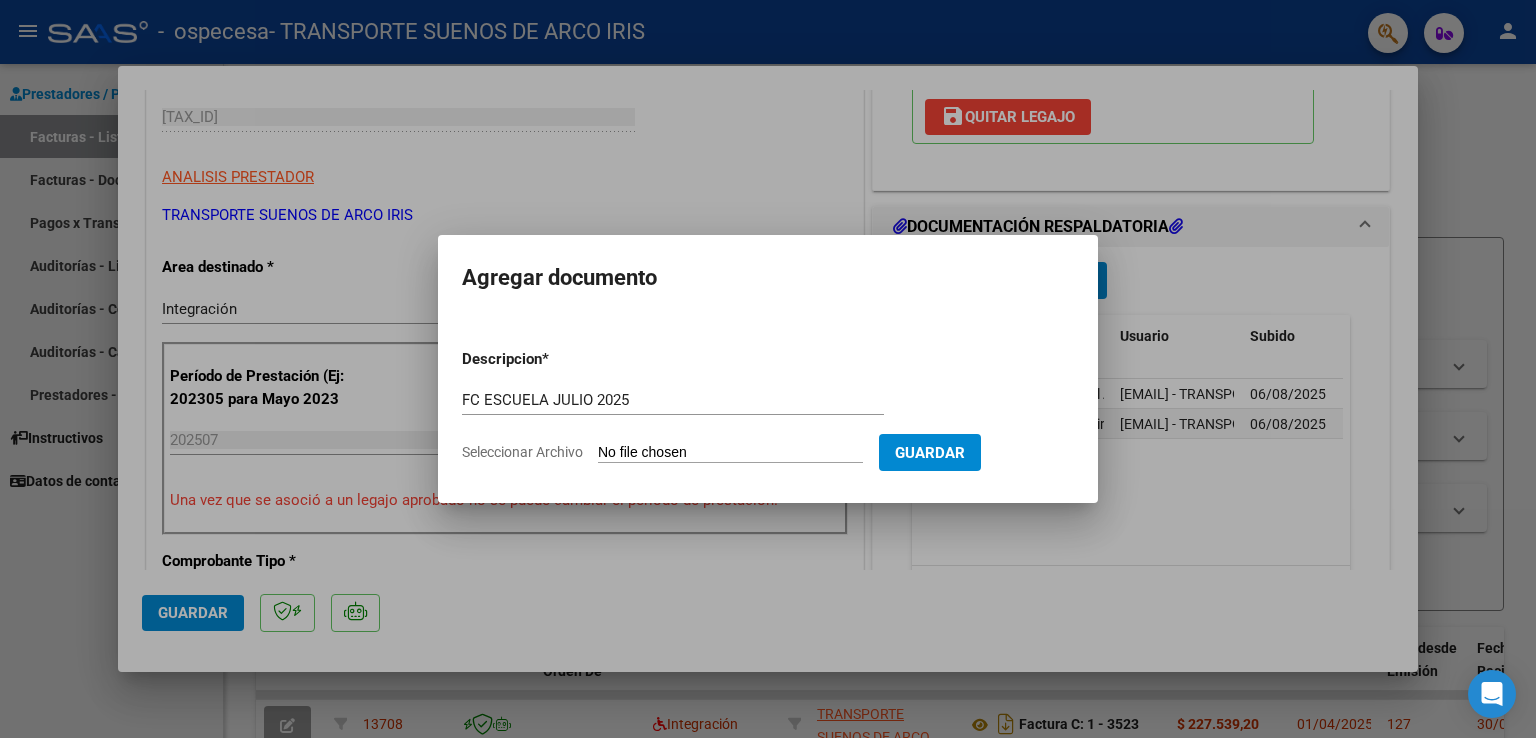type on "C:\fakepath\FC N3696 ESCUELA JULIO 2025 - [FIRST] [LAST].pdf" 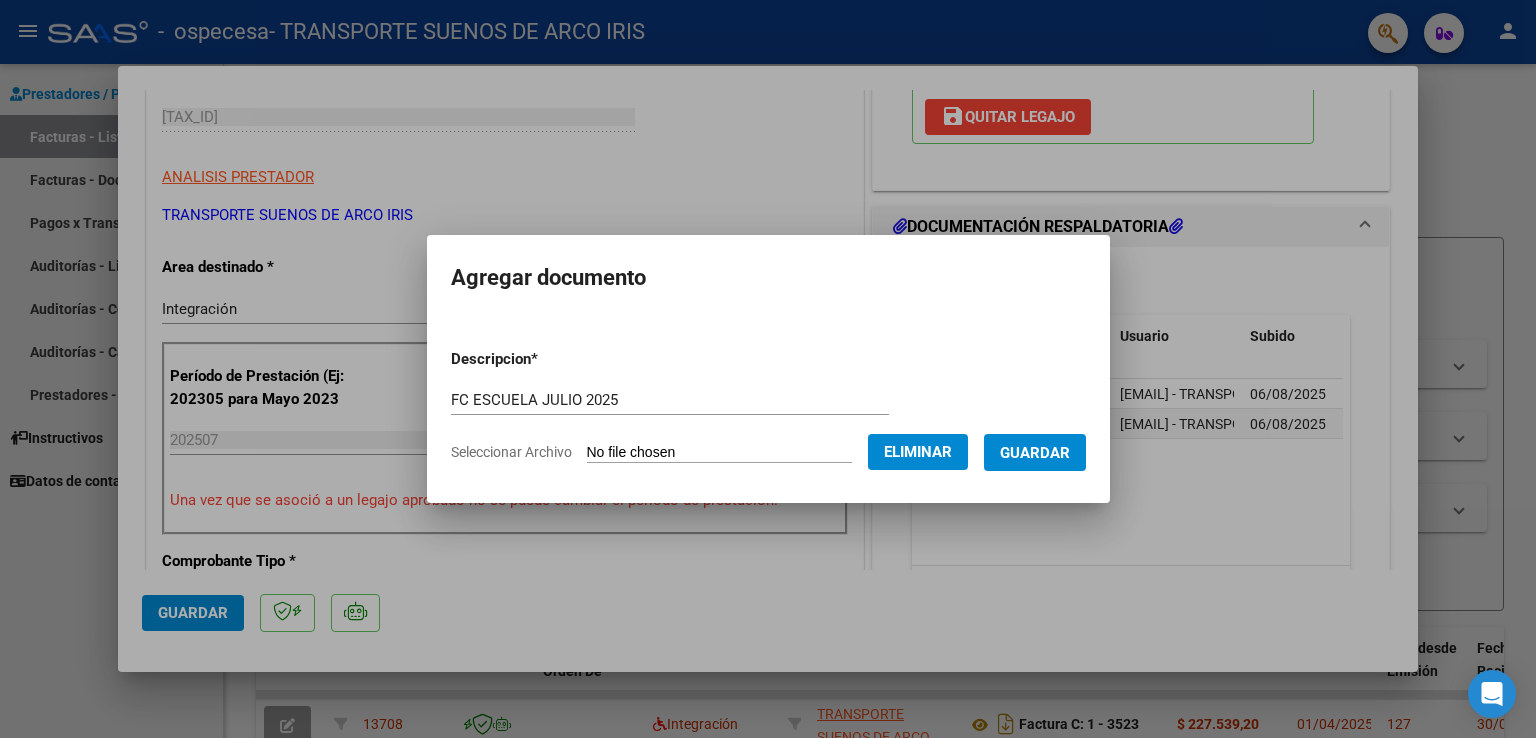 click on "Guardar" at bounding box center (1035, 453) 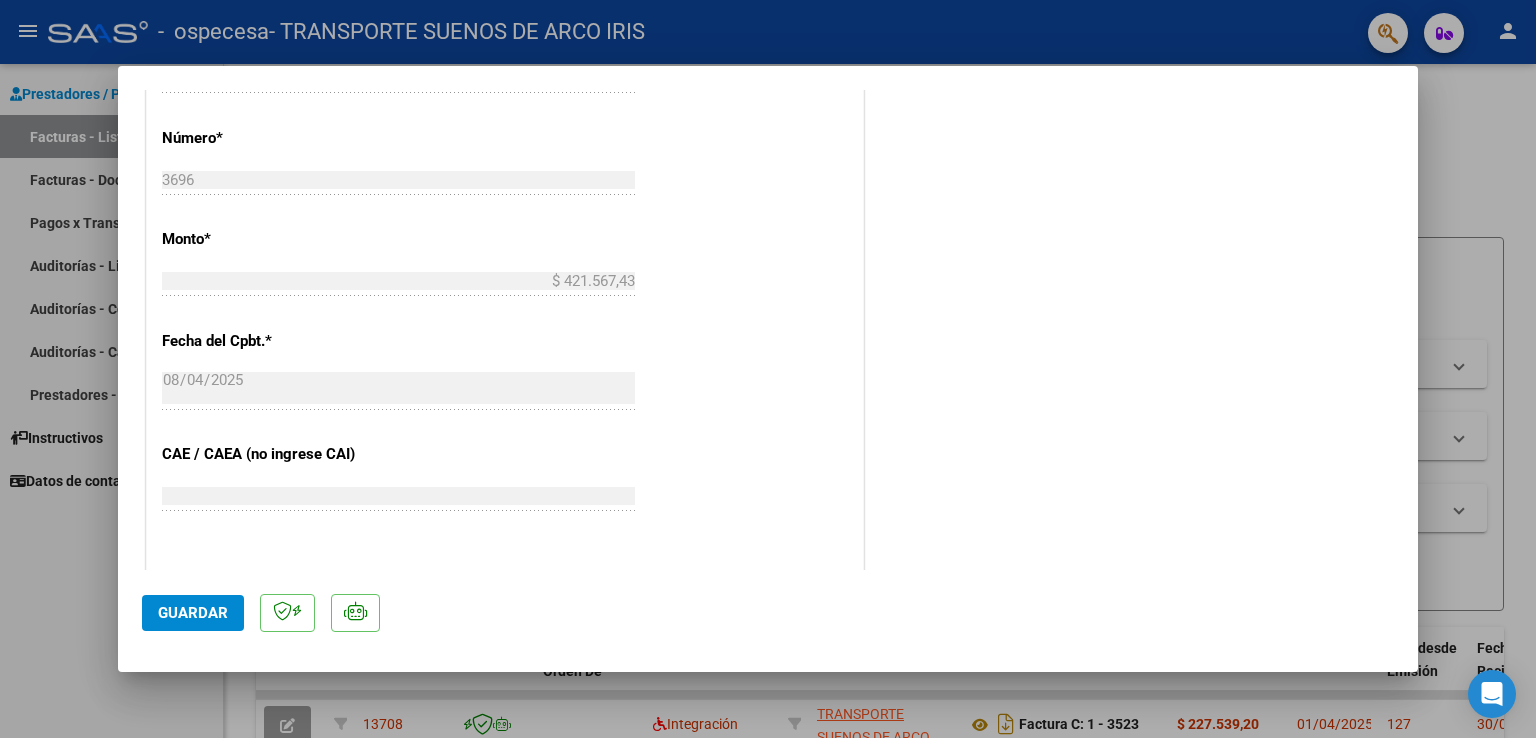 scroll, scrollTop: 1308, scrollLeft: 0, axis: vertical 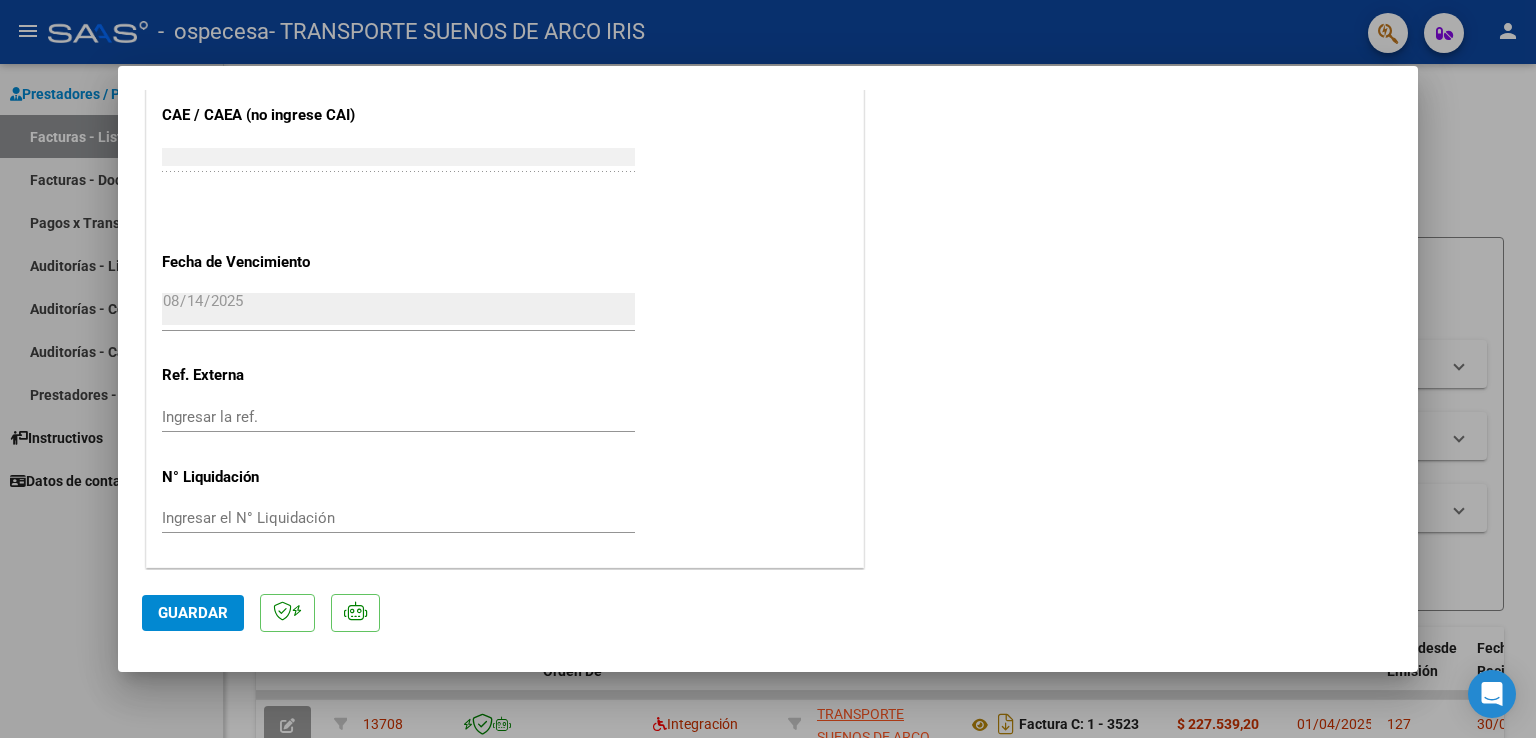 click on "Guardar" 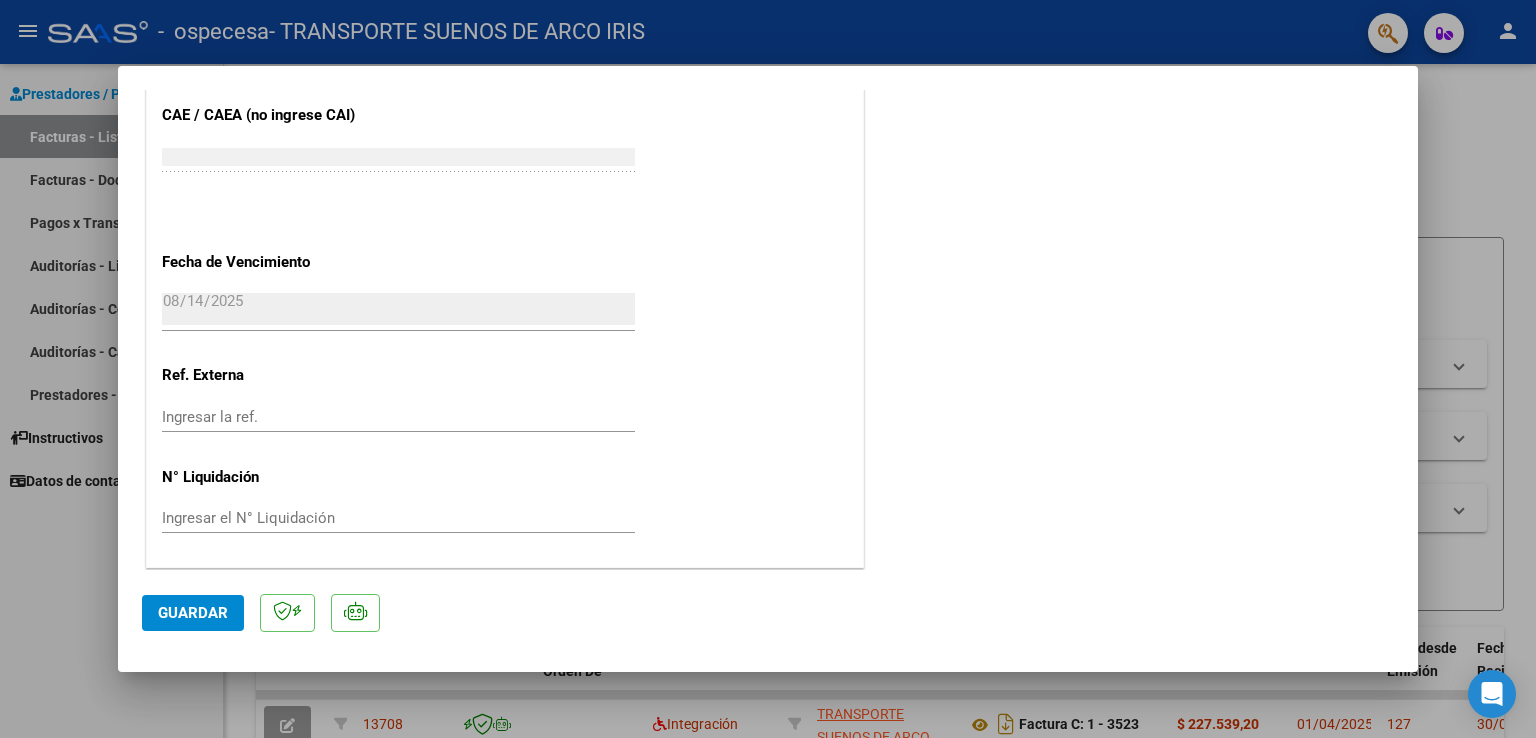 click at bounding box center (768, 369) 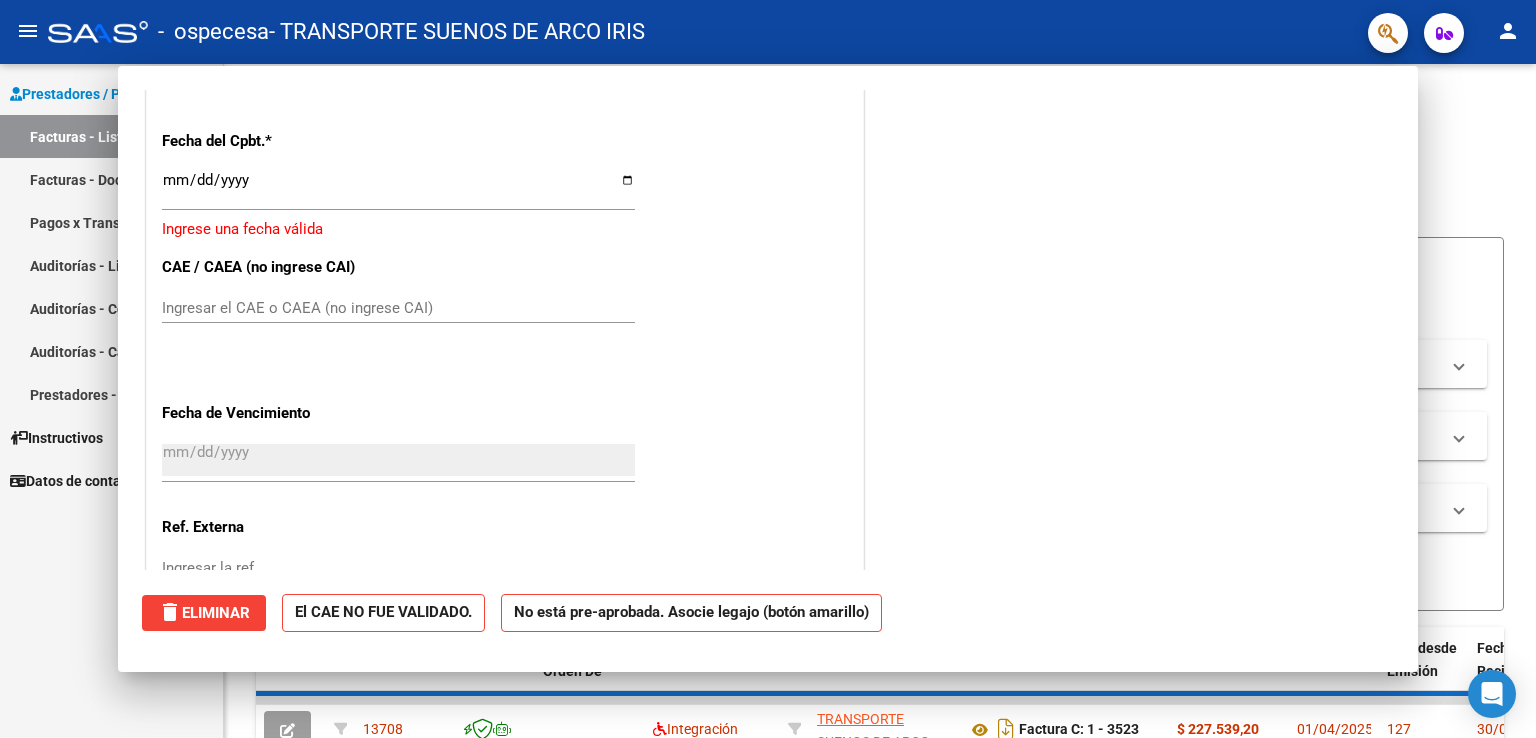 scroll, scrollTop: 0, scrollLeft: 0, axis: both 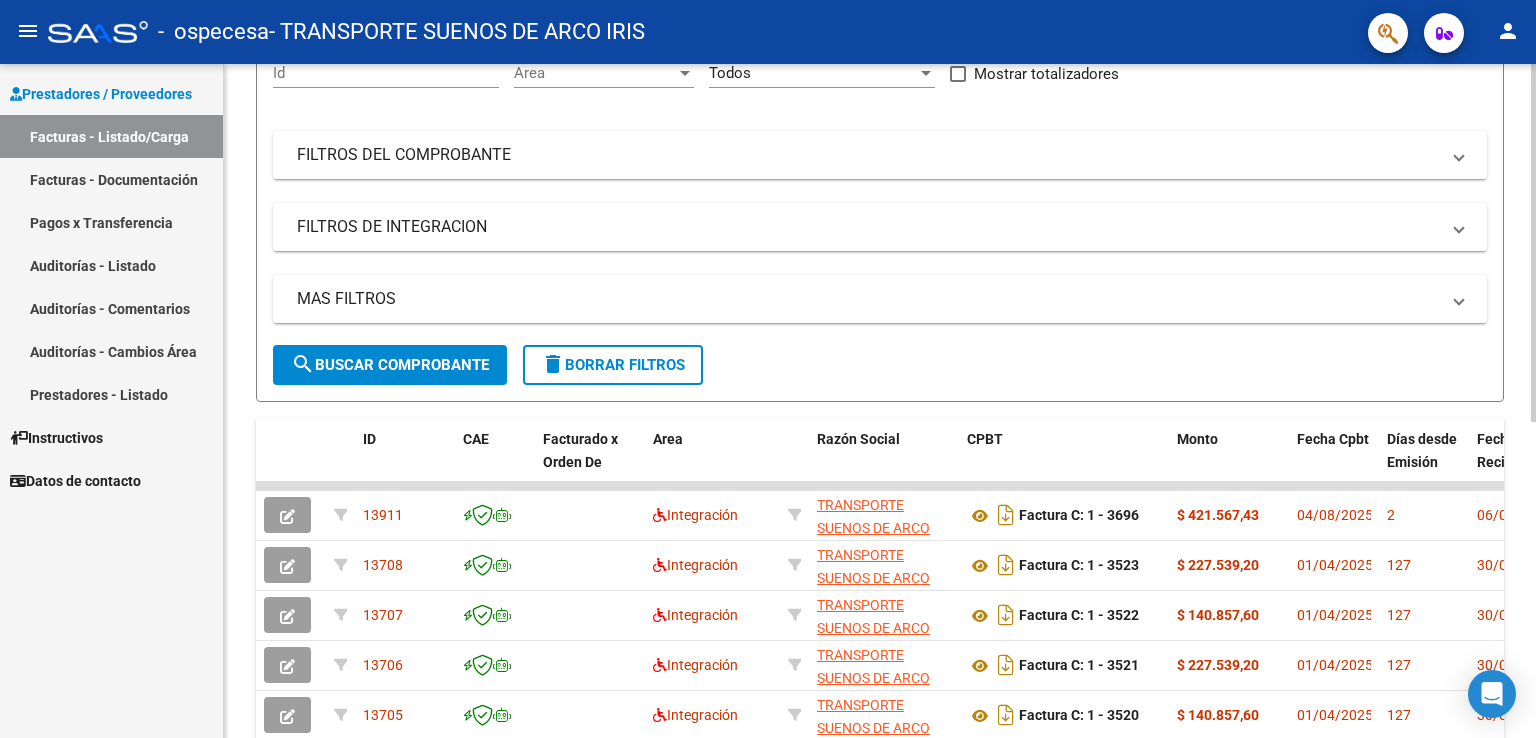 click 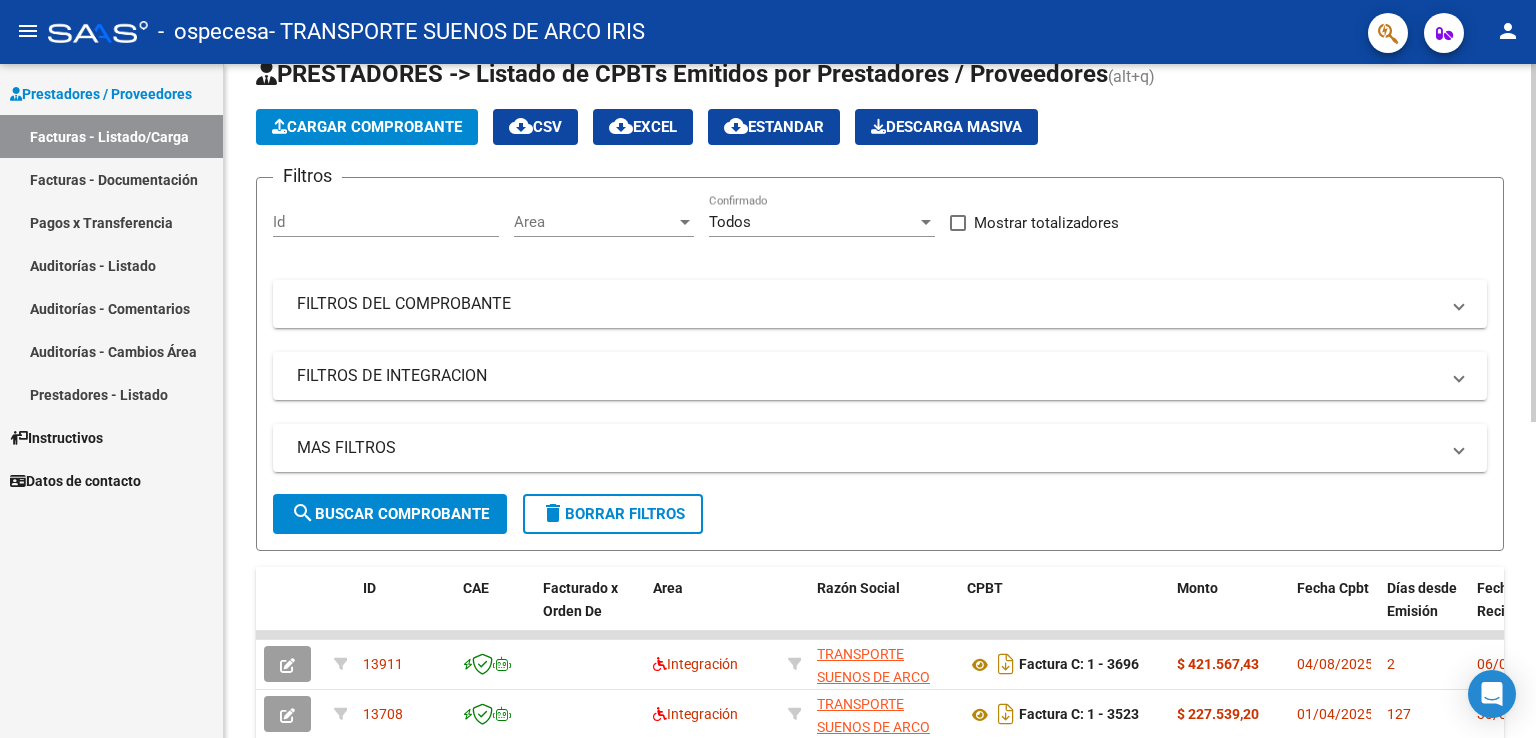 scroll, scrollTop: 0, scrollLeft: 0, axis: both 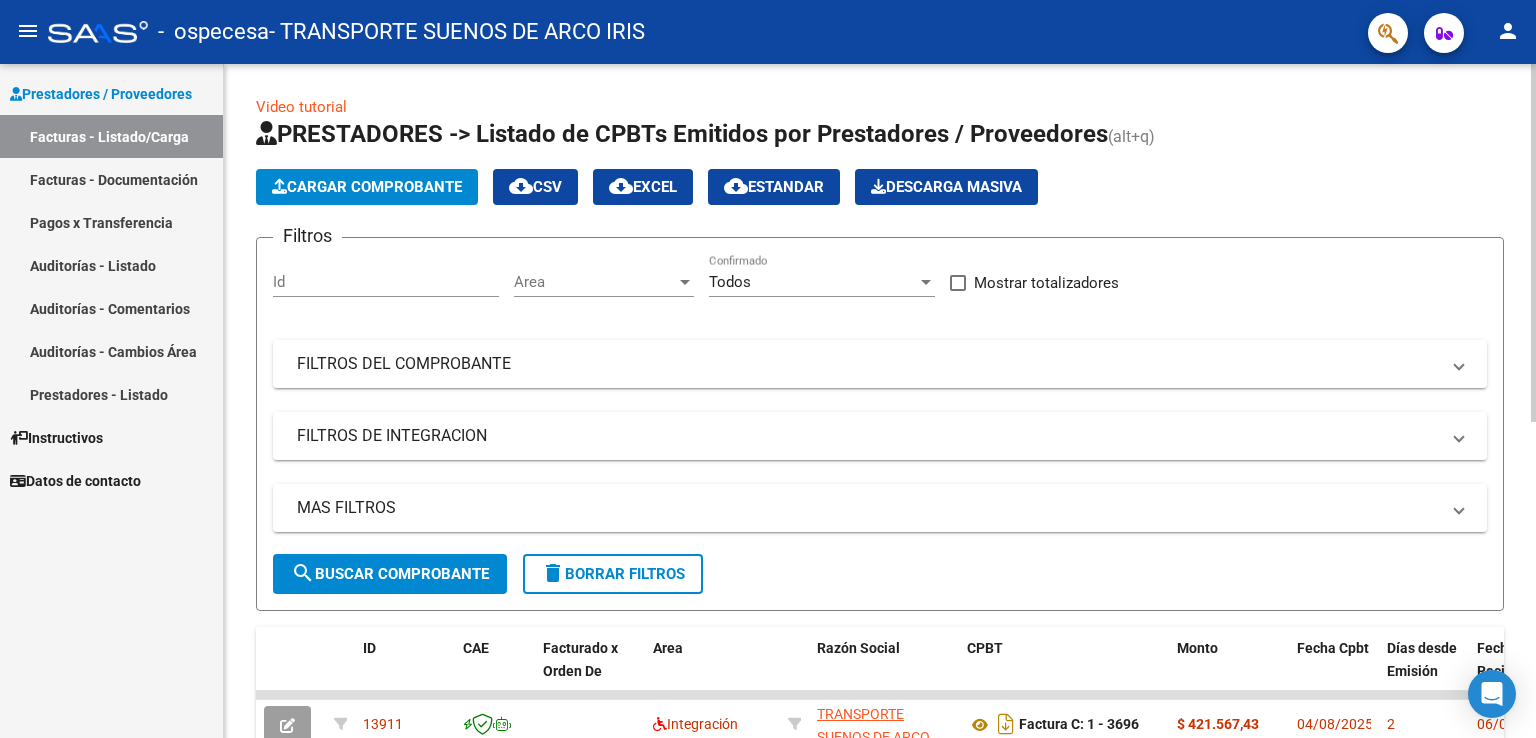 click 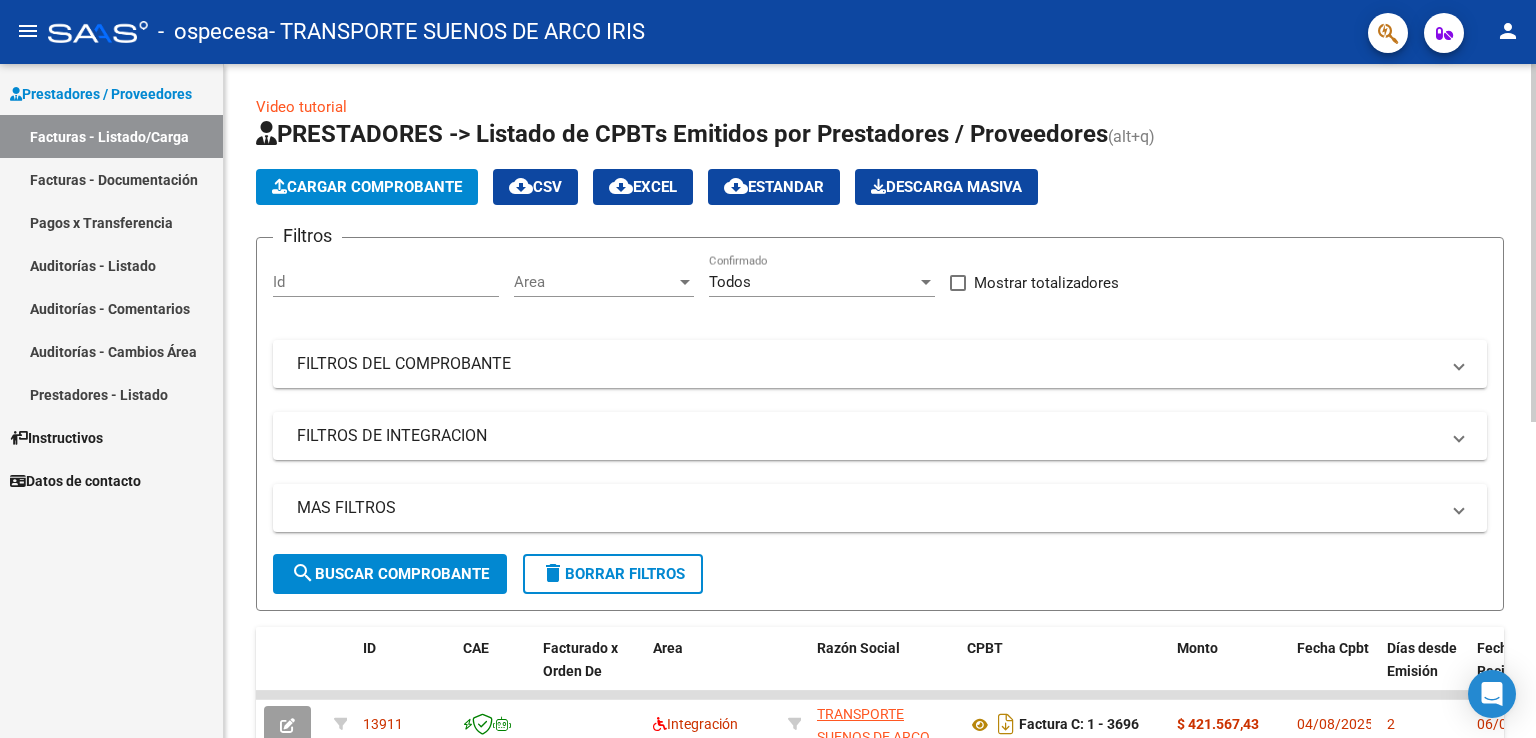 click on "Cargar Comprobante" 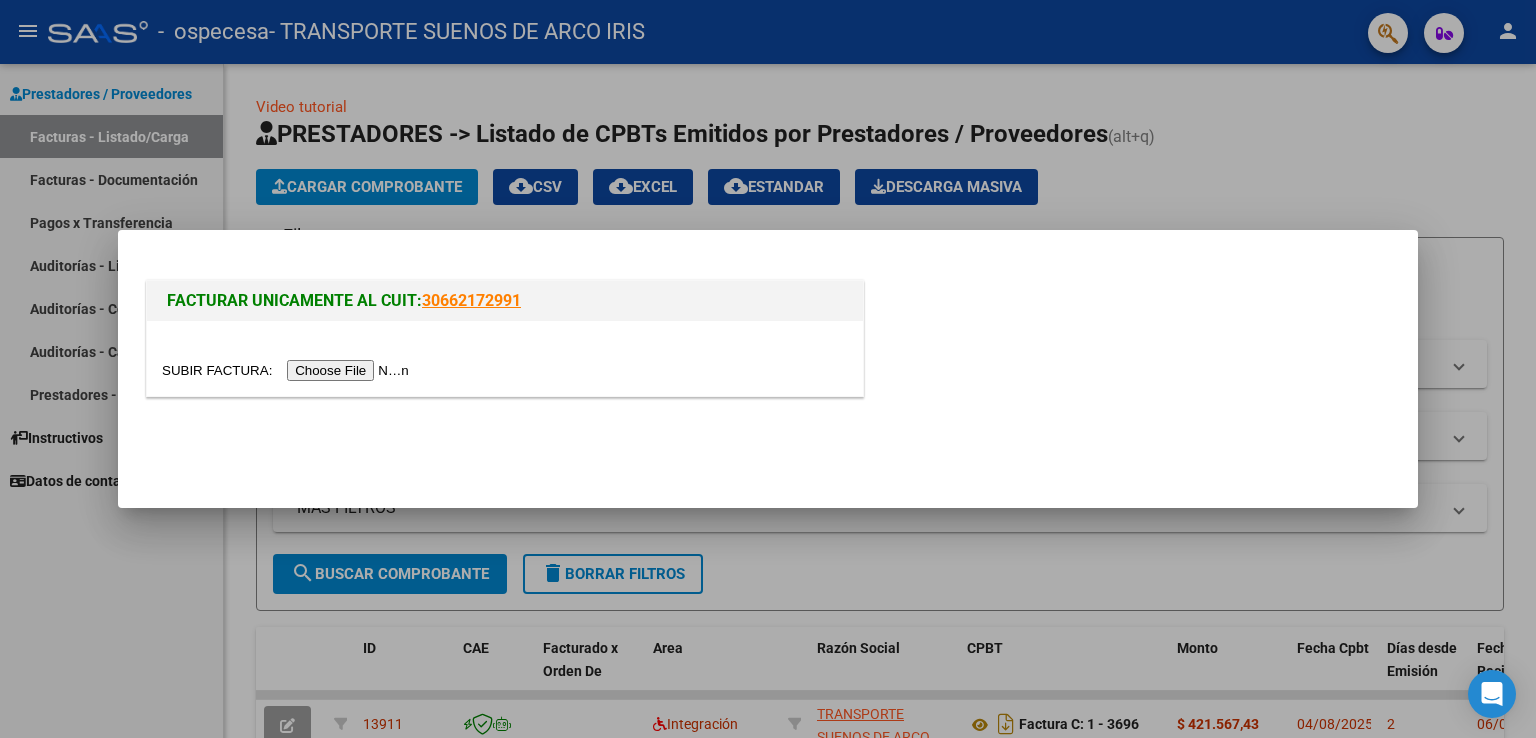 click at bounding box center (288, 370) 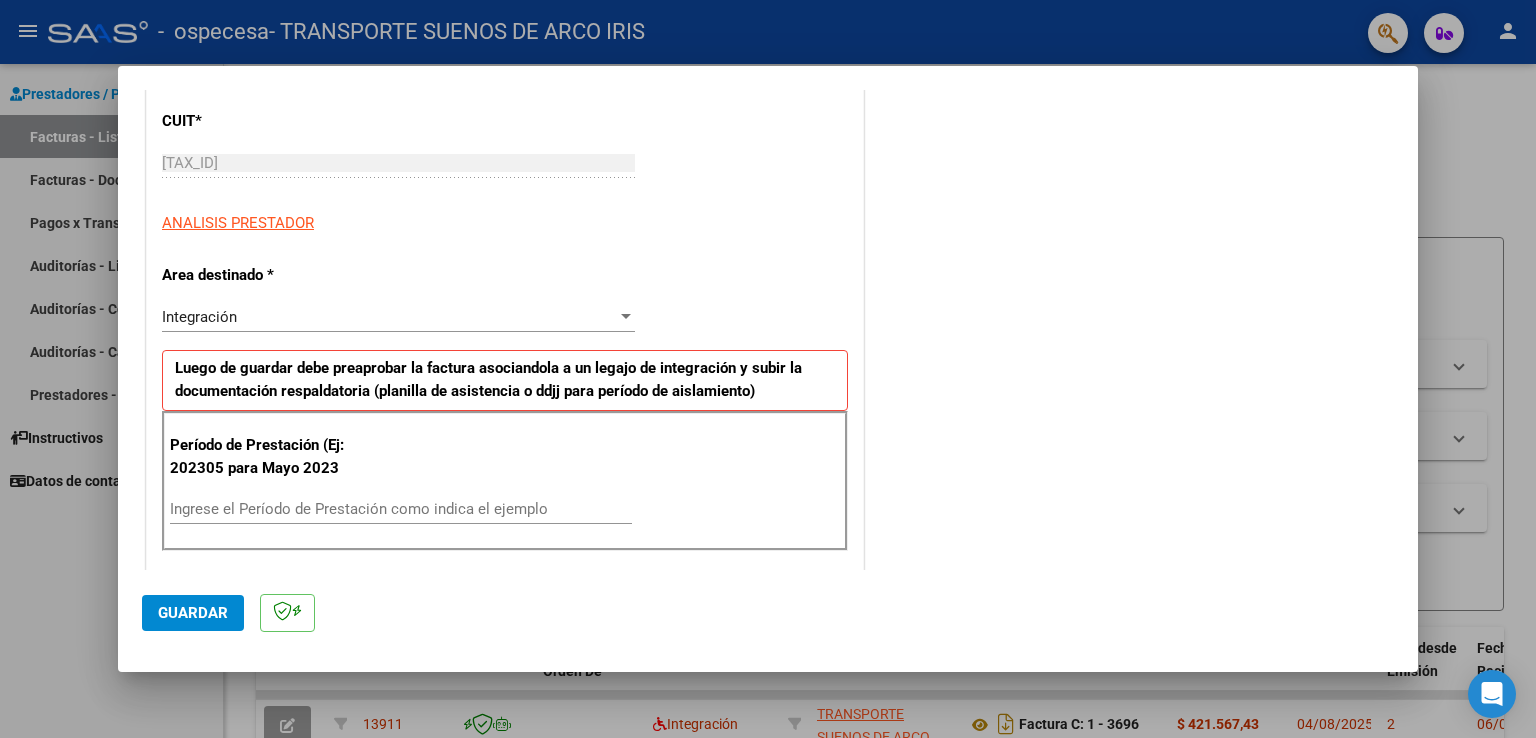 scroll, scrollTop: 279, scrollLeft: 0, axis: vertical 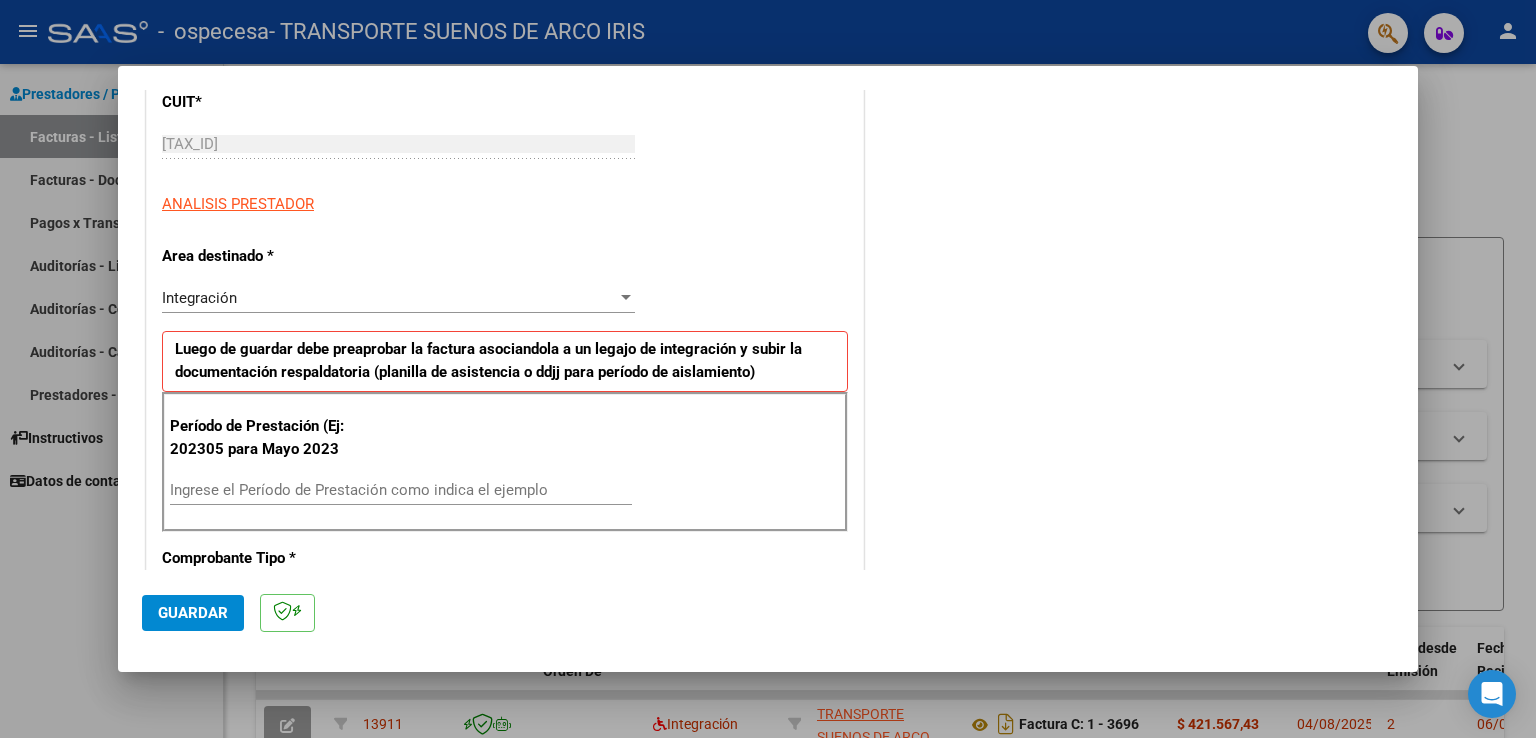 click on "Ingrese el Período de Prestación como indica el ejemplo" at bounding box center [401, 490] 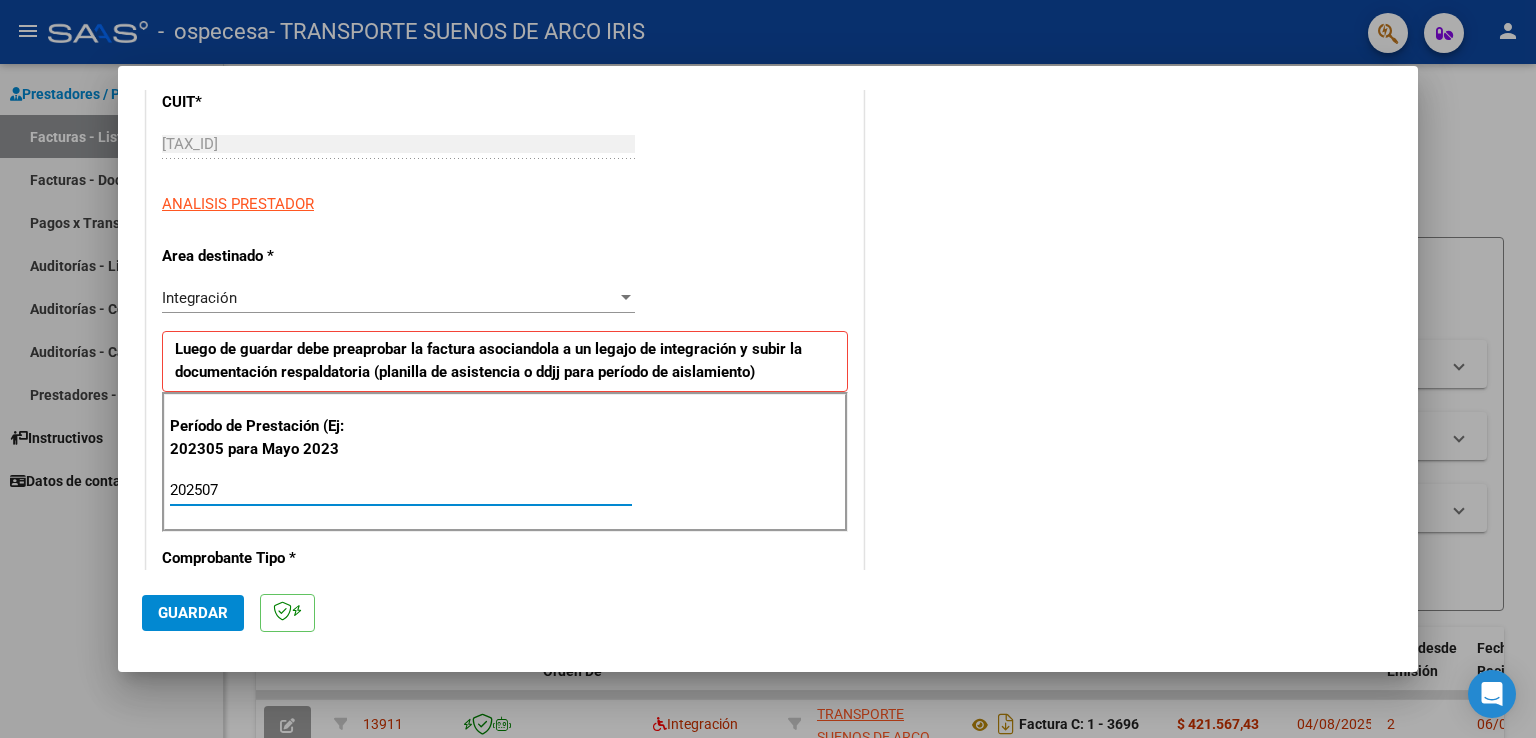 type on "202507" 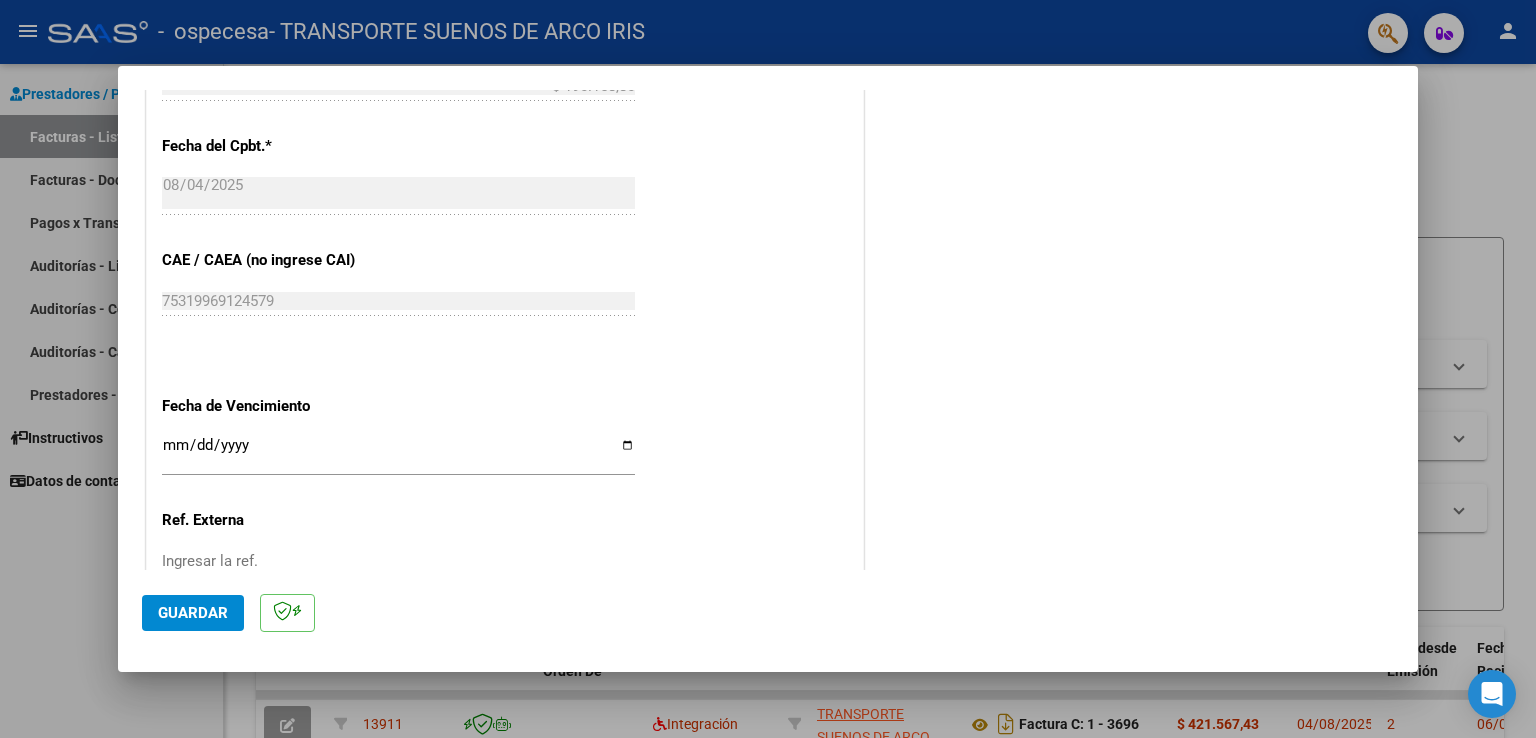 scroll, scrollTop: 1102, scrollLeft: 0, axis: vertical 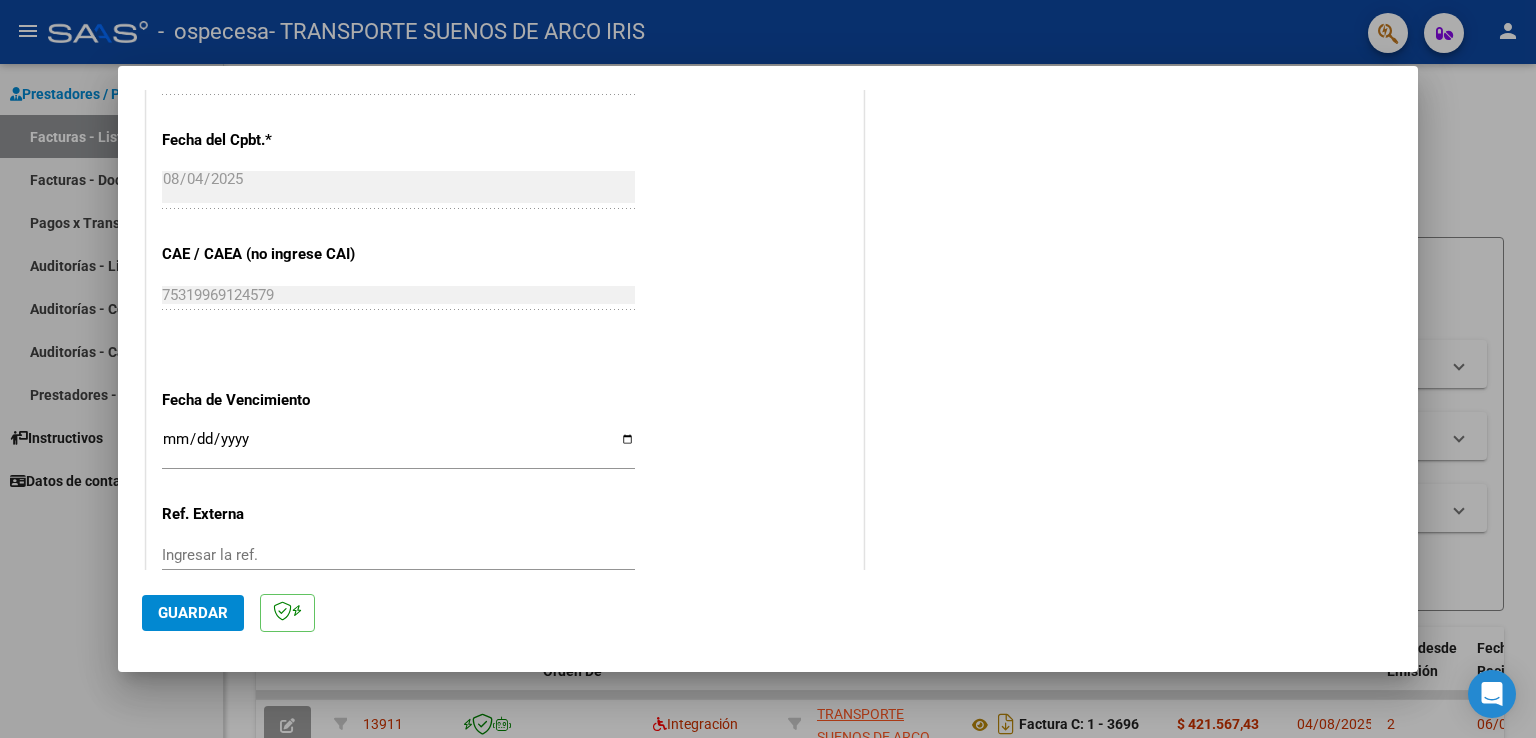 click on "Ingresar la fecha" at bounding box center (398, 447) 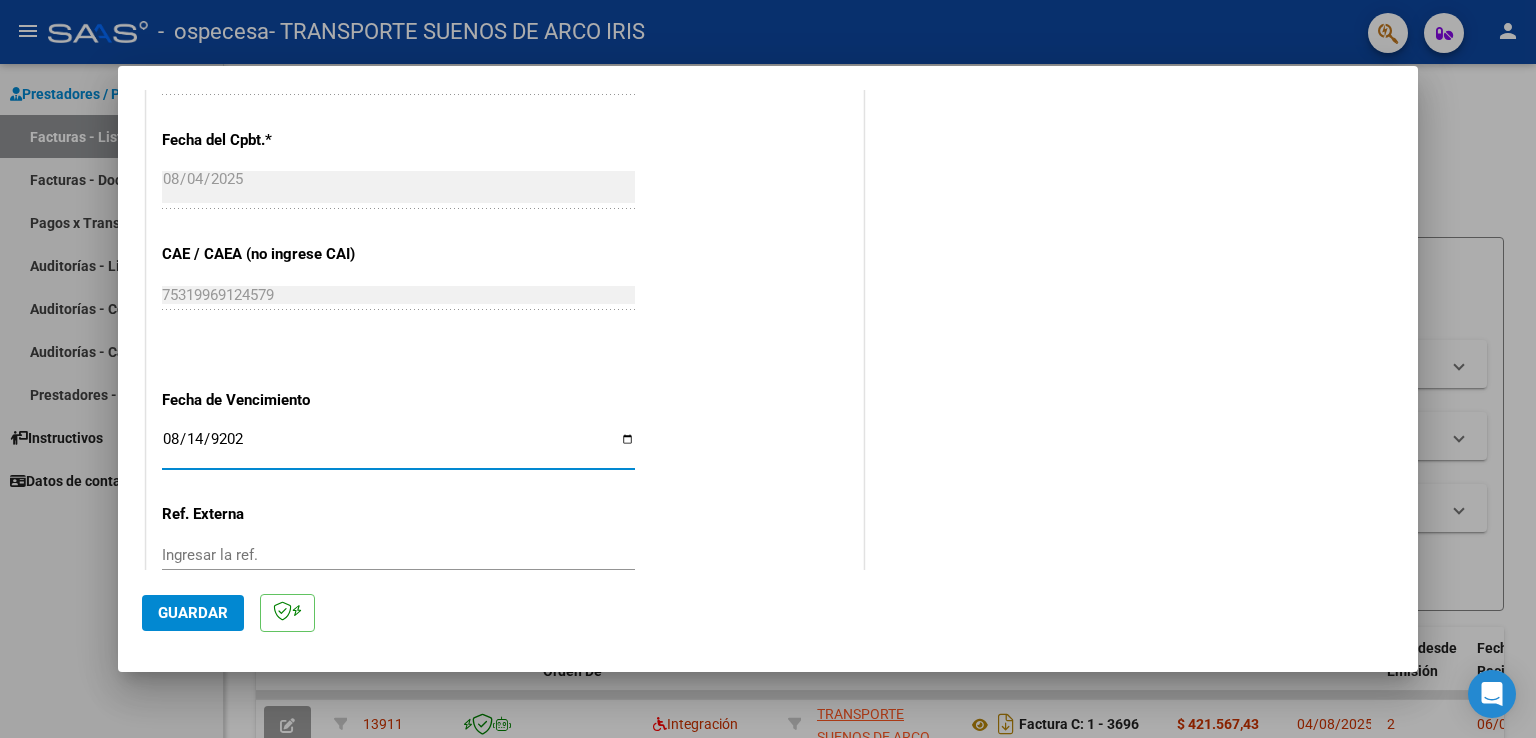 type on "2025-08-14" 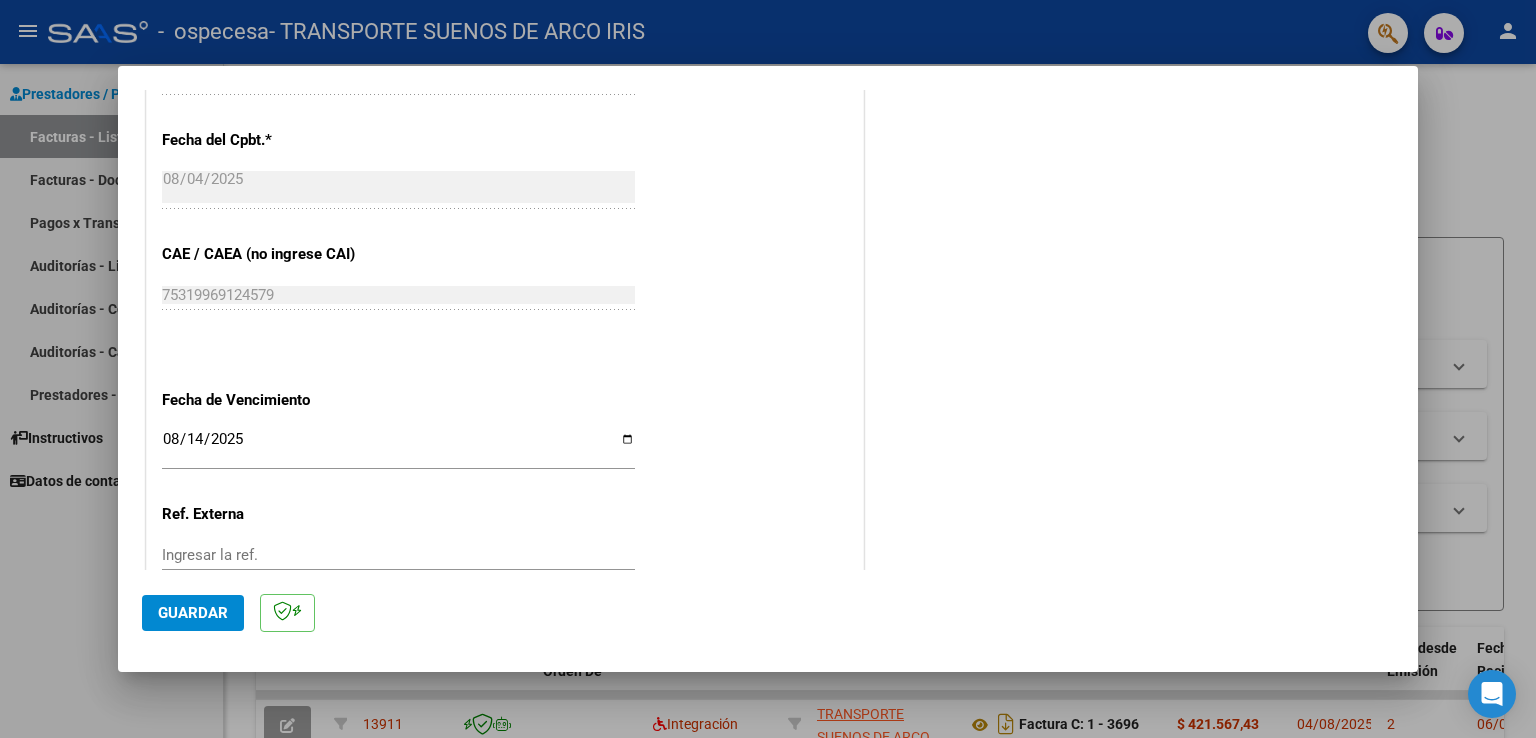 scroll, scrollTop: 1240, scrollLeft: 0, axis: vertical 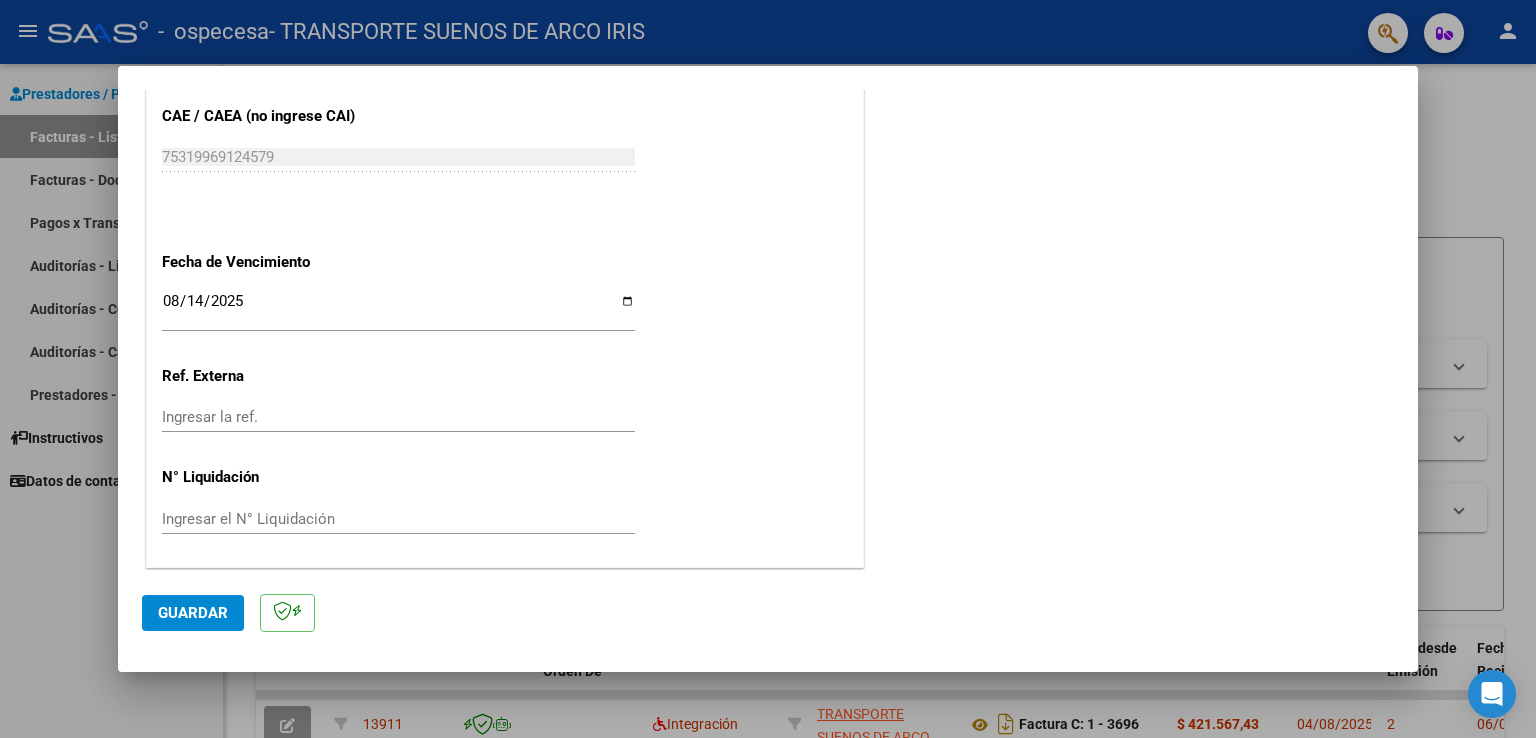 click on "Guardar" 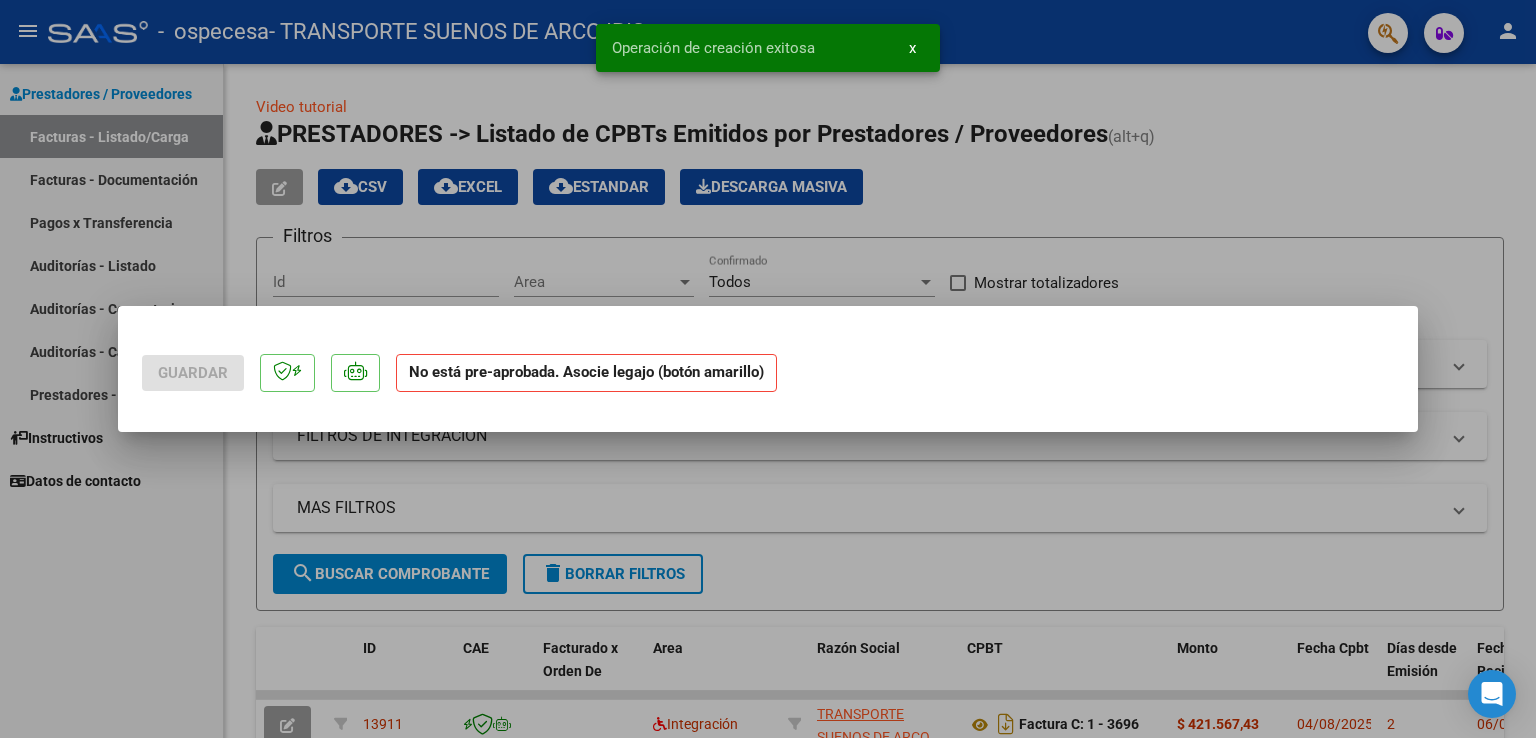 scroll, scrollTop: 0, scrollLeft: 0, axis: both 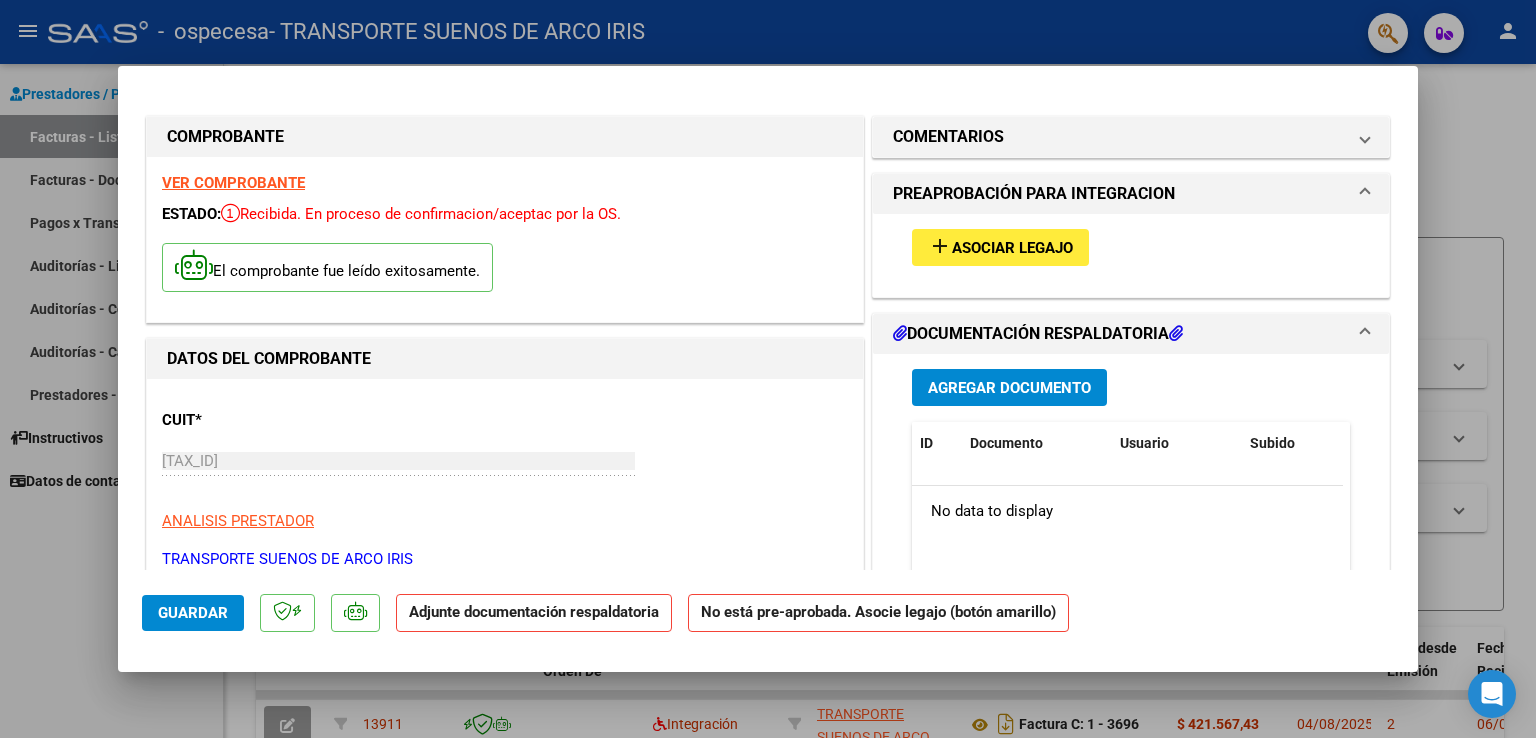 click on "Asociar Legajo" at bounding box center [1012, 248] 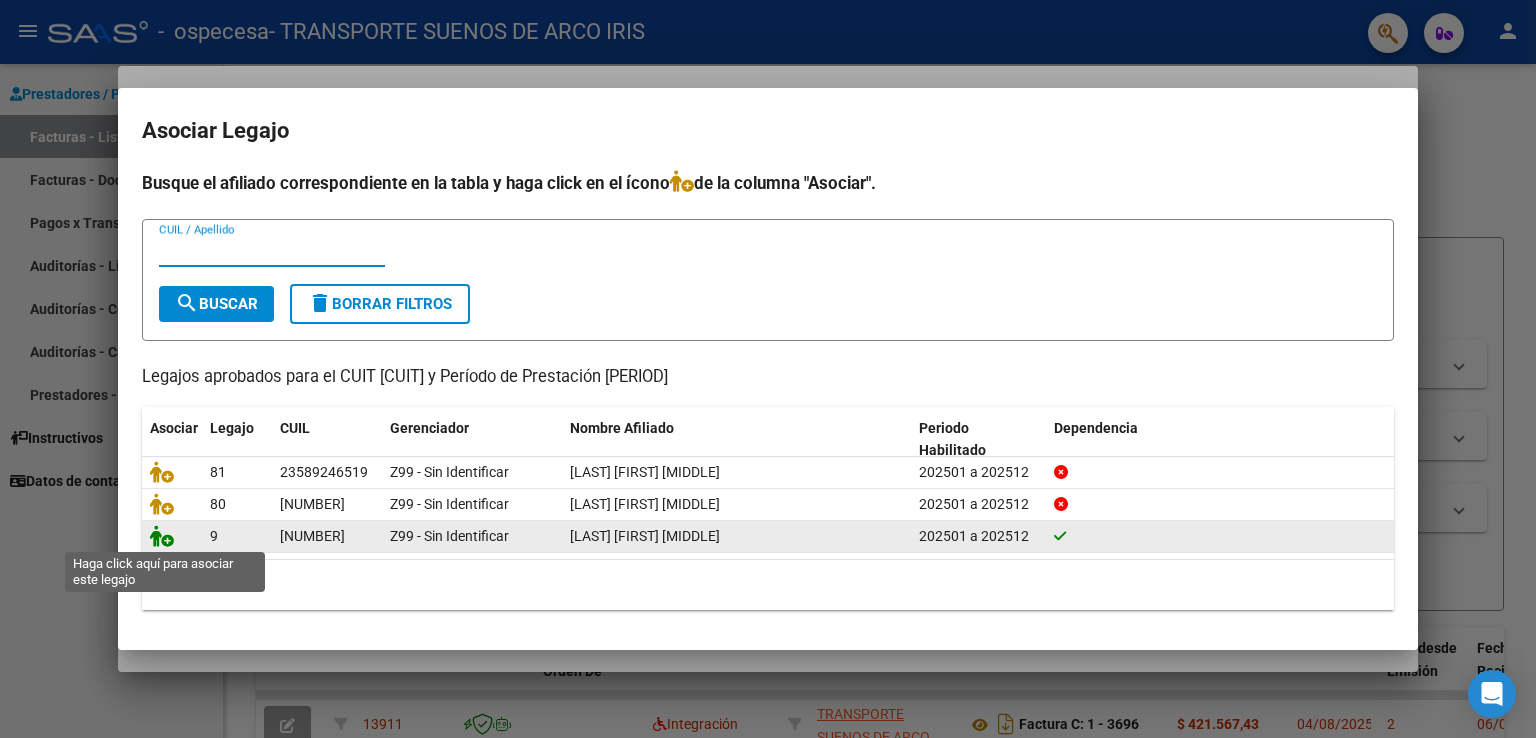 click 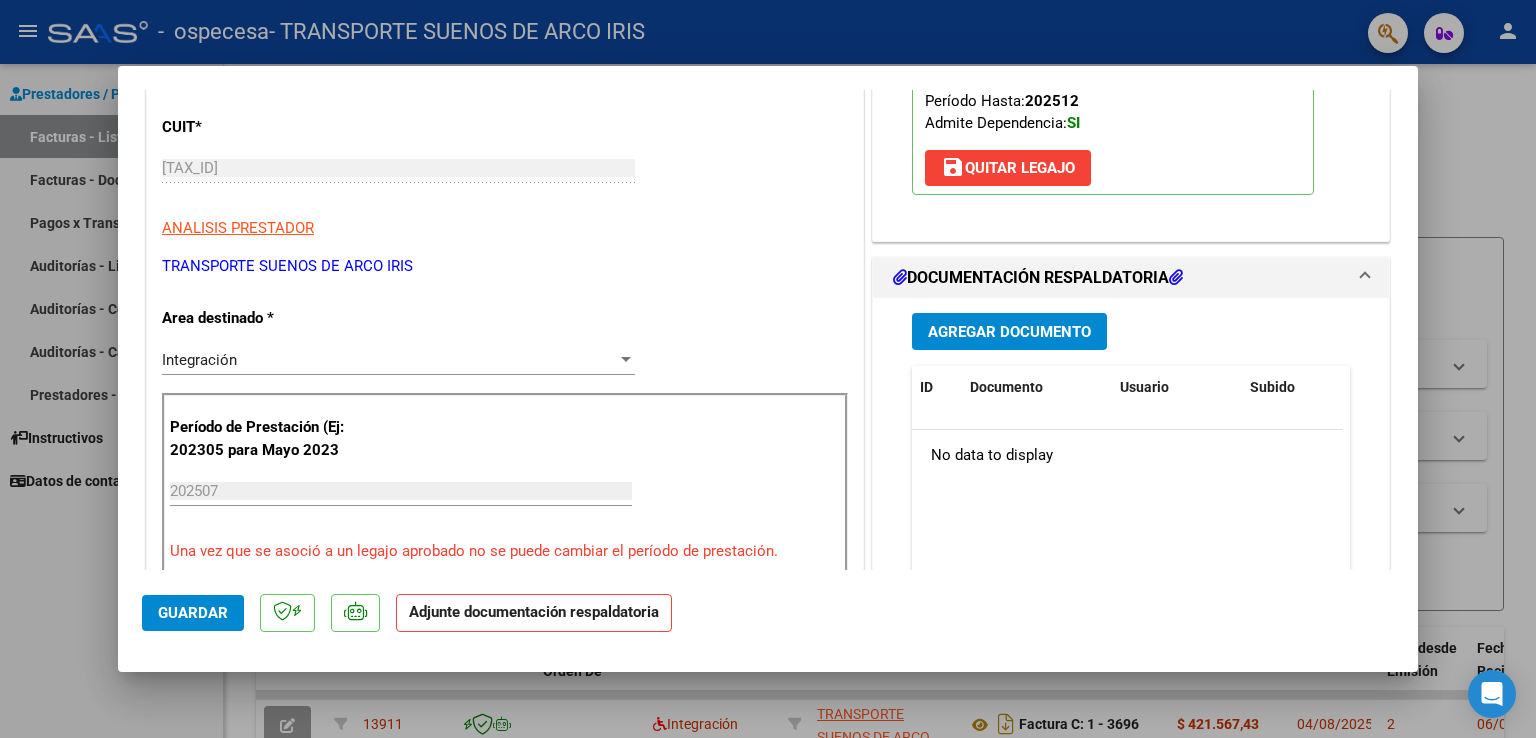 scroll, scrollTop: 341, scrollLeft: 0, axis: vertical 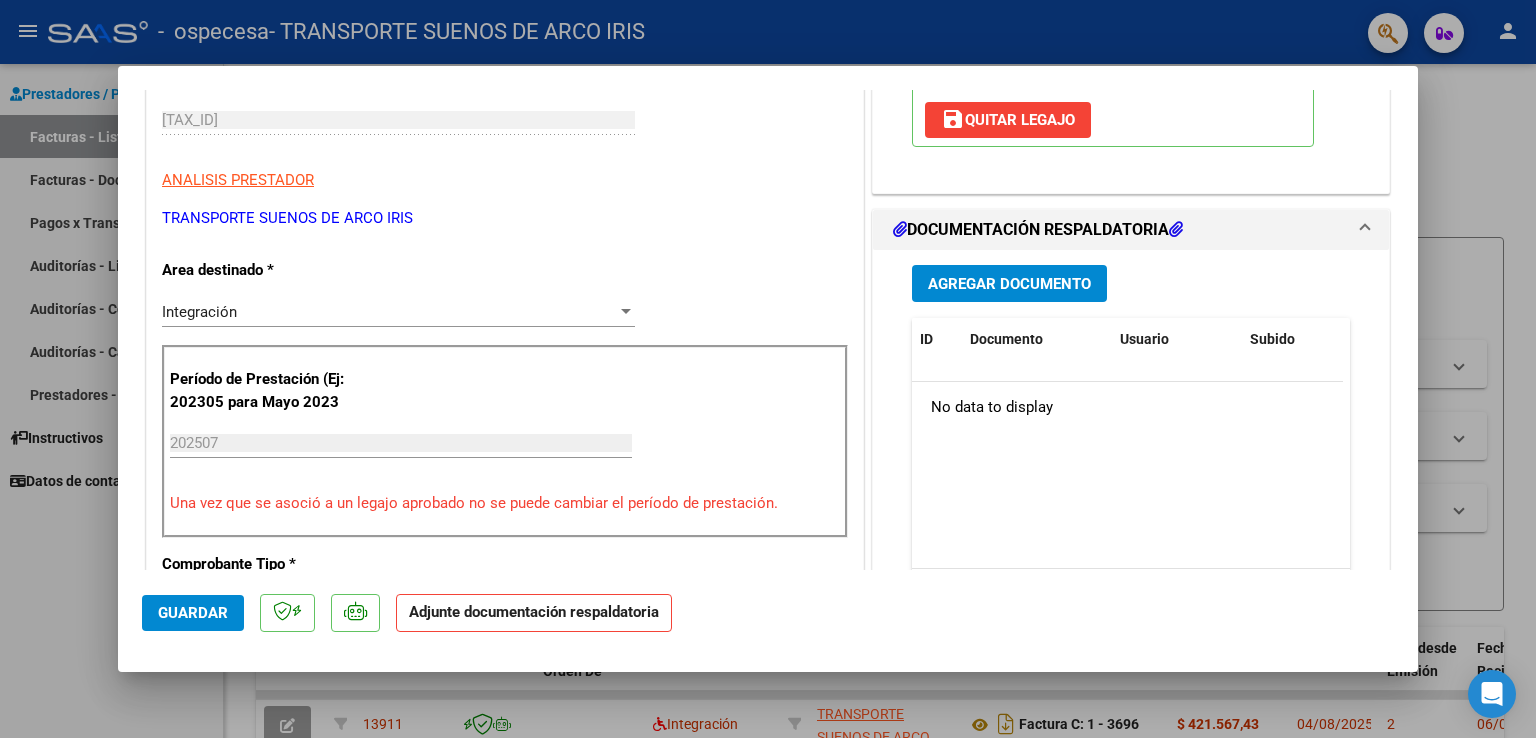 click on "Agregar Documento" at bounding box center (1009, 283) 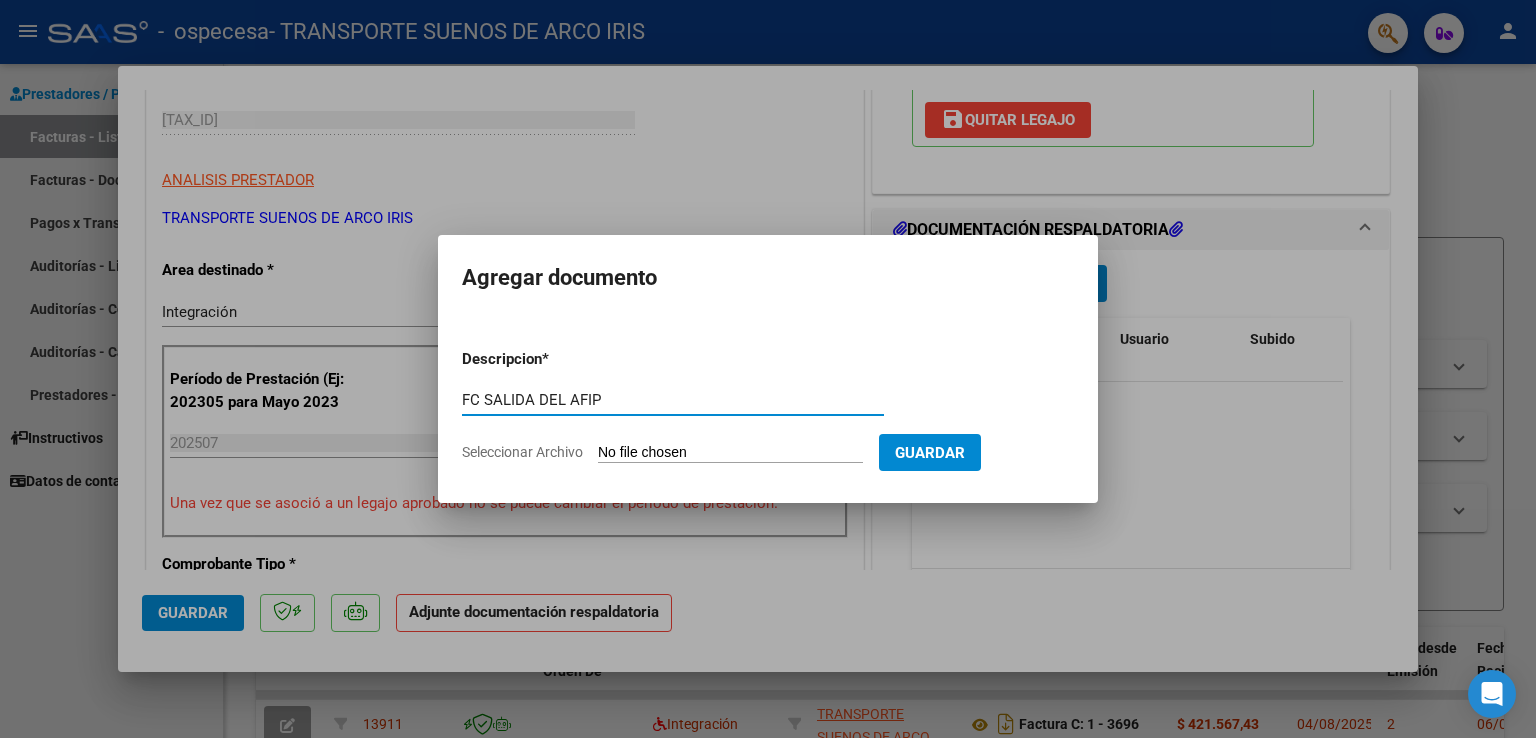 type on "FC SALIDA DEL AFIP" 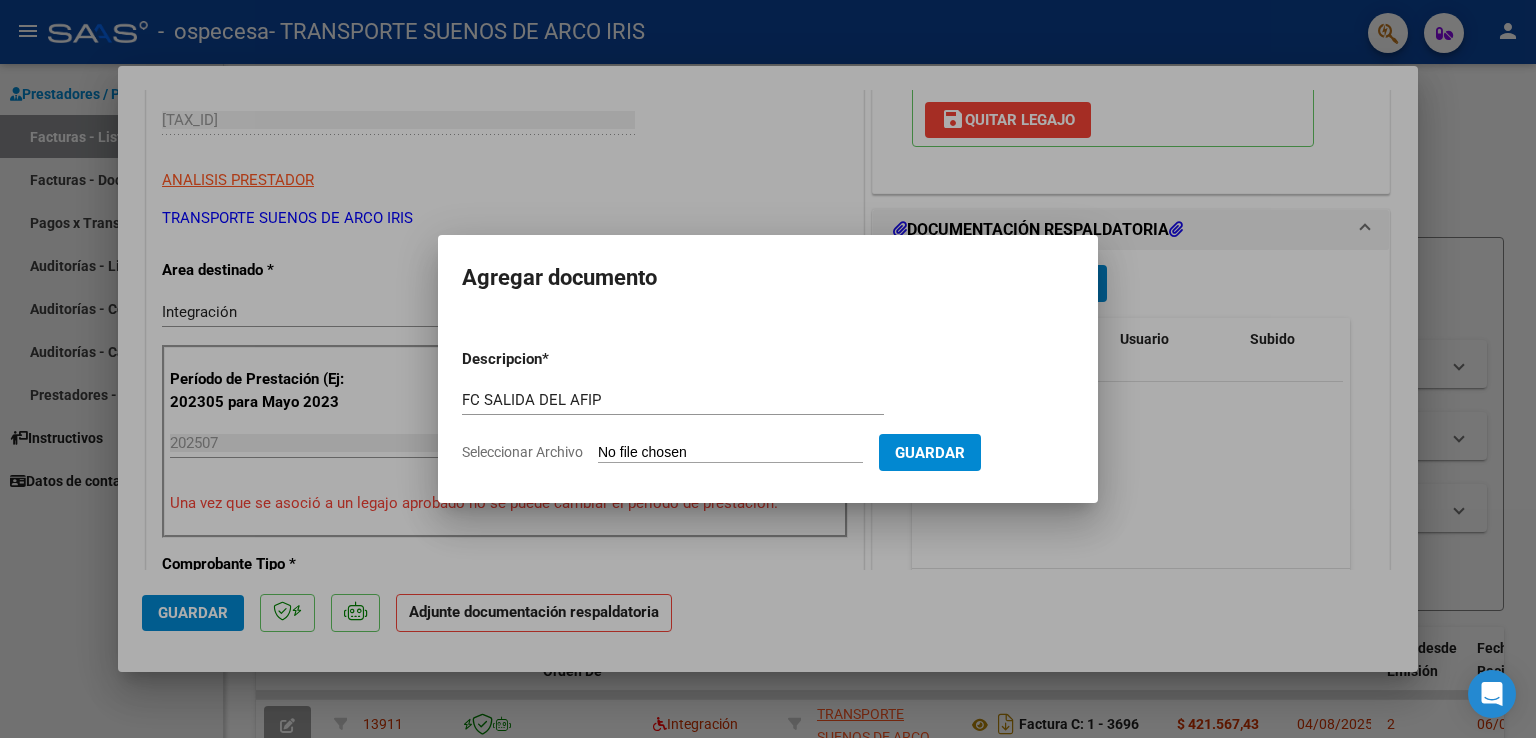type on "C:\fakepath\[CUIT]_[NUMBER]_[NUMBER]_[NUMBER].pdf" 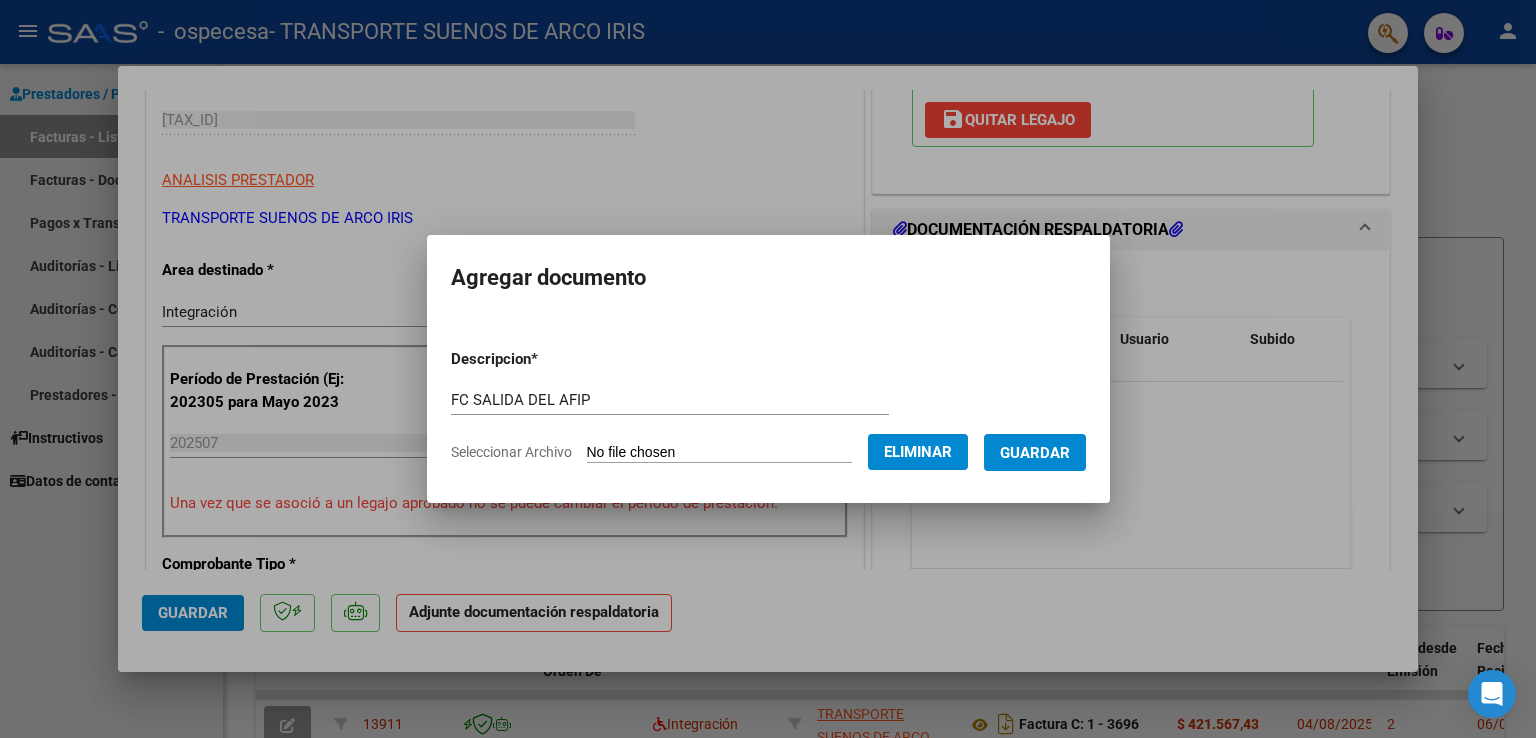 click on "Guardar" at bounding box center [1035, 453] 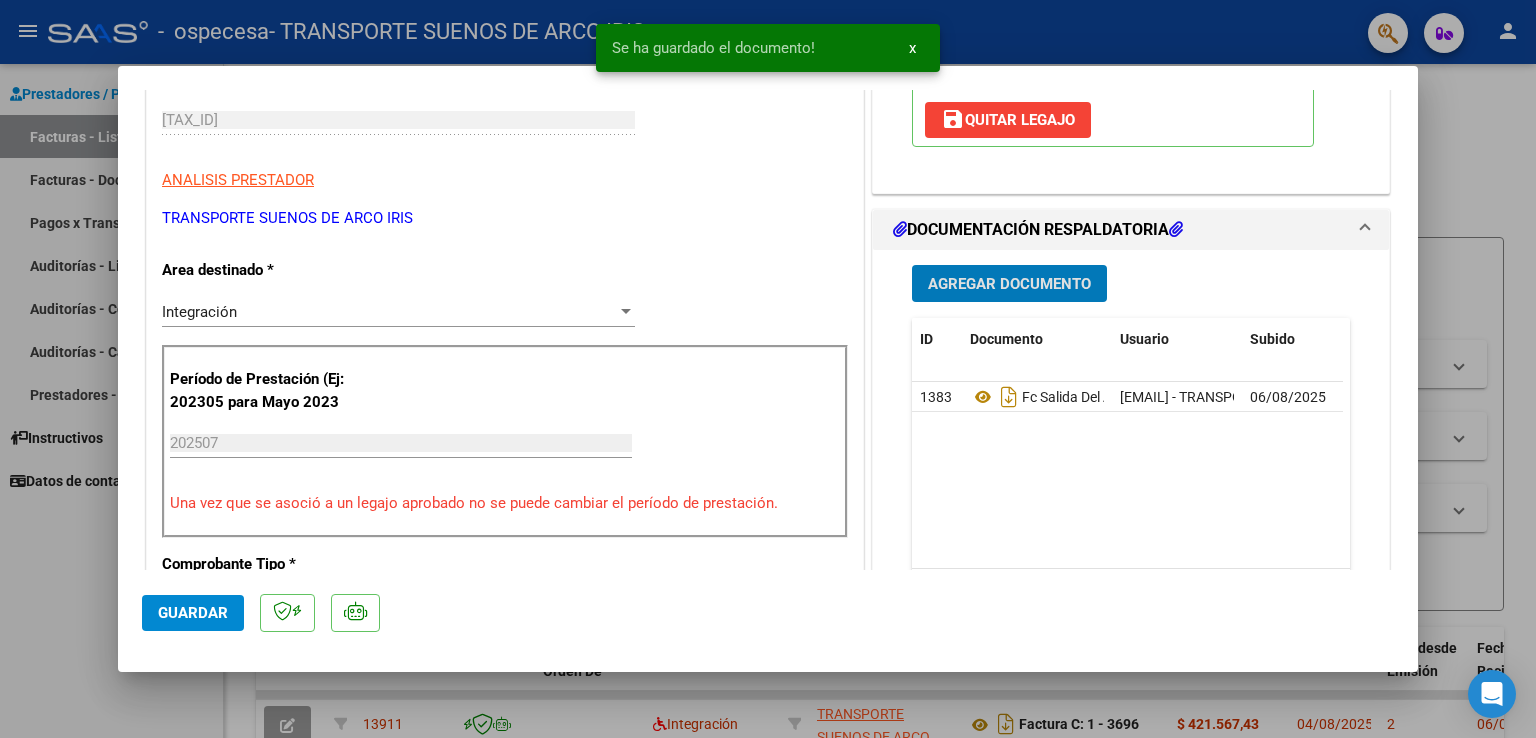 click on "Agregar Documento" at bounding box center [1009, 284] 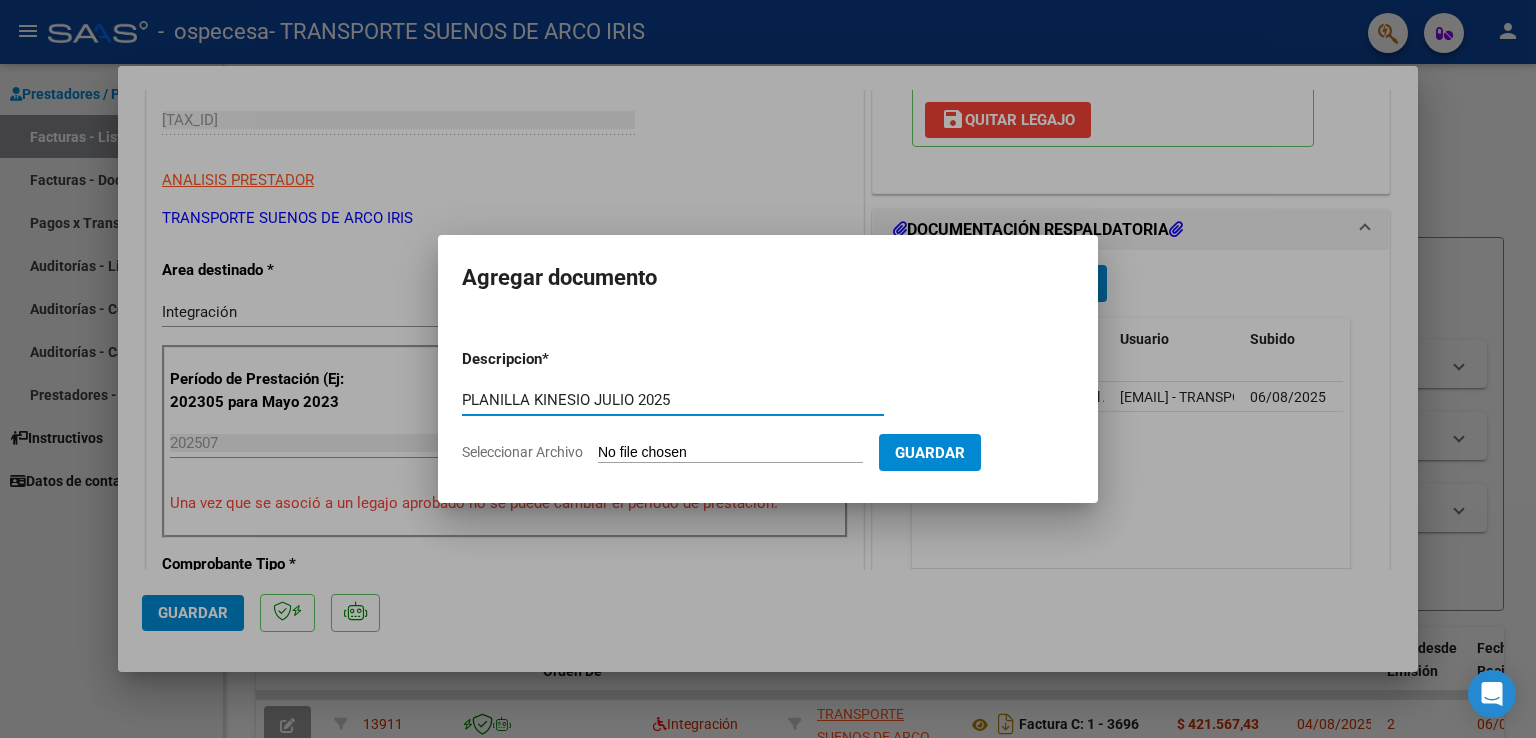 type on "PLANILLA KINESIO JULIO 2025" 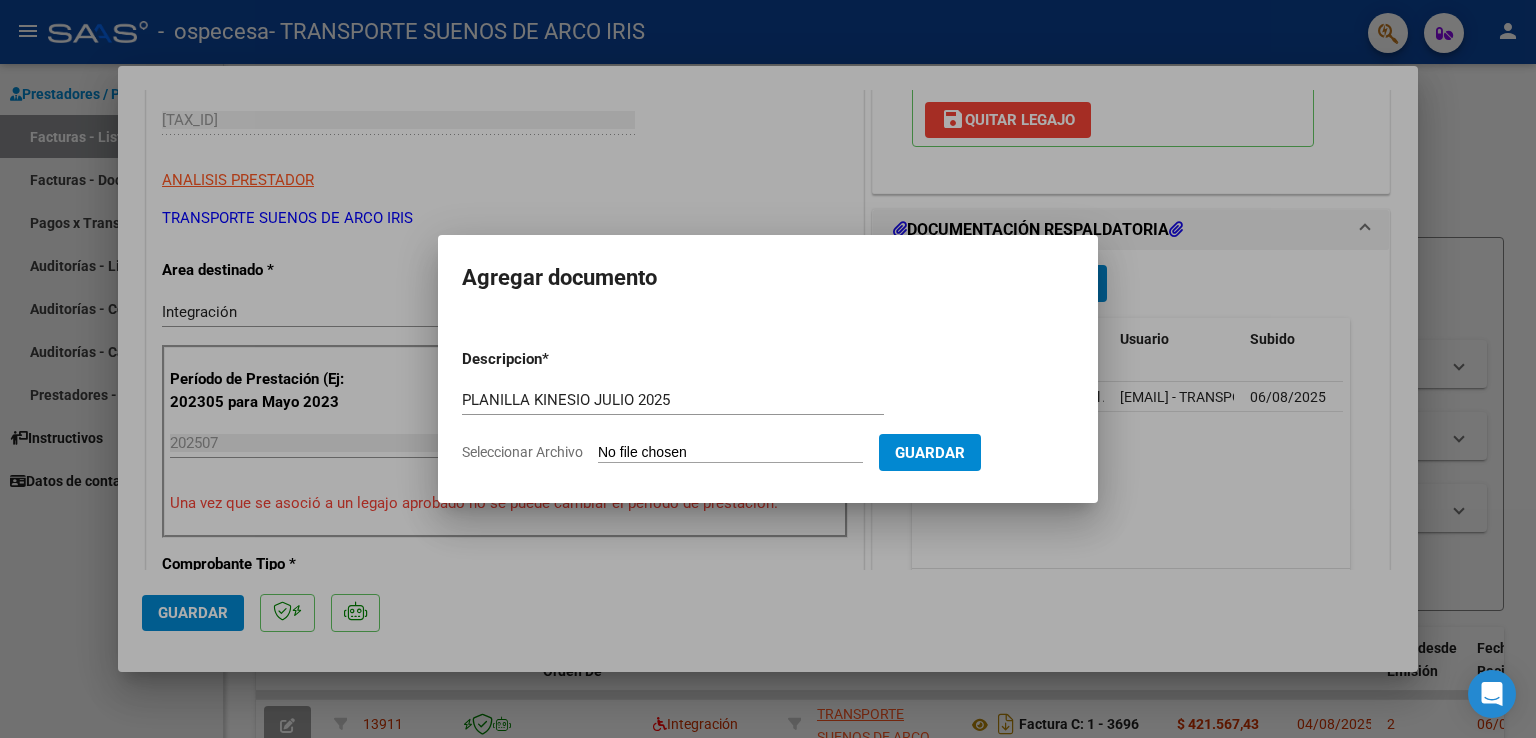 click on "Seleccionar Archivo" at bounding box center [730, 453] 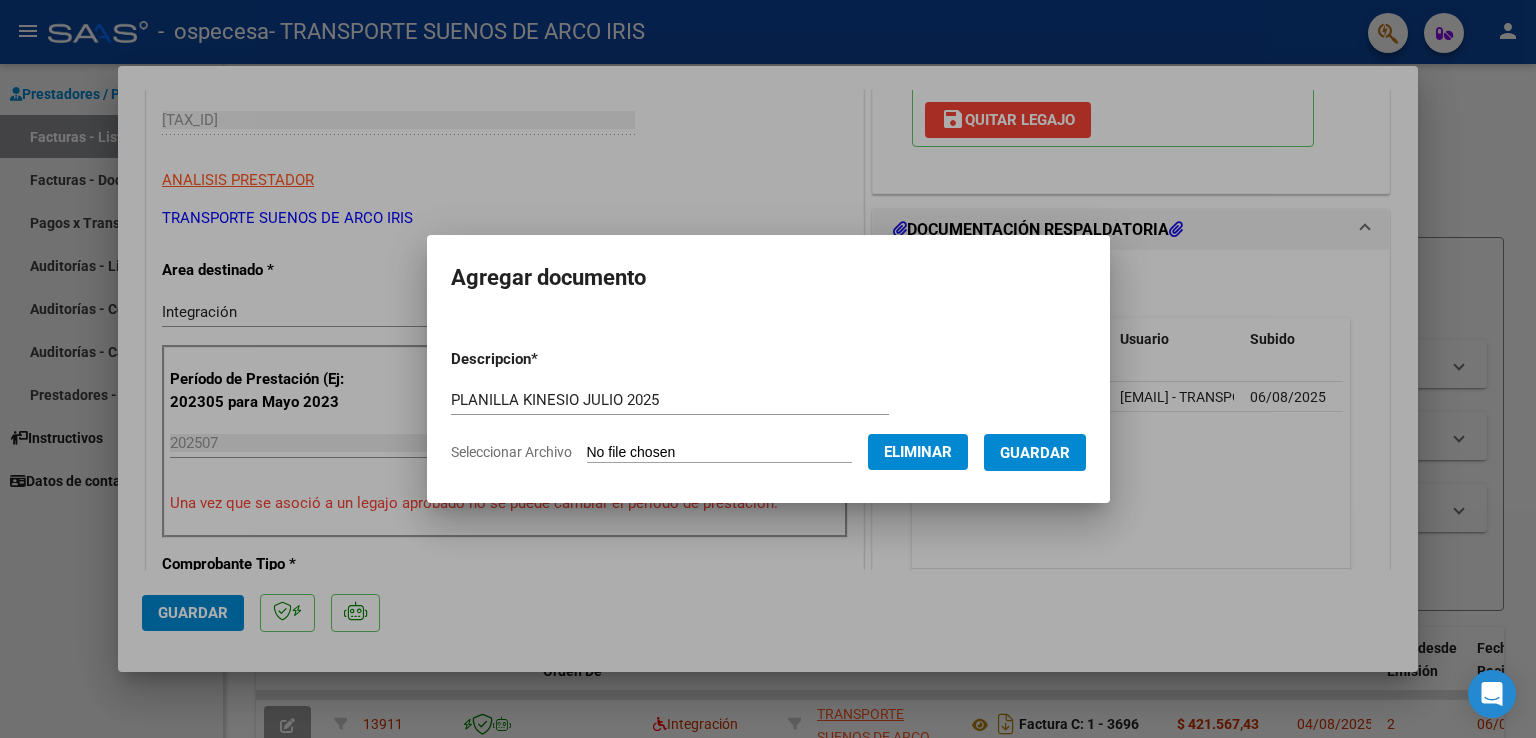 click on "Guardar" at bounding box center [1035, 453] 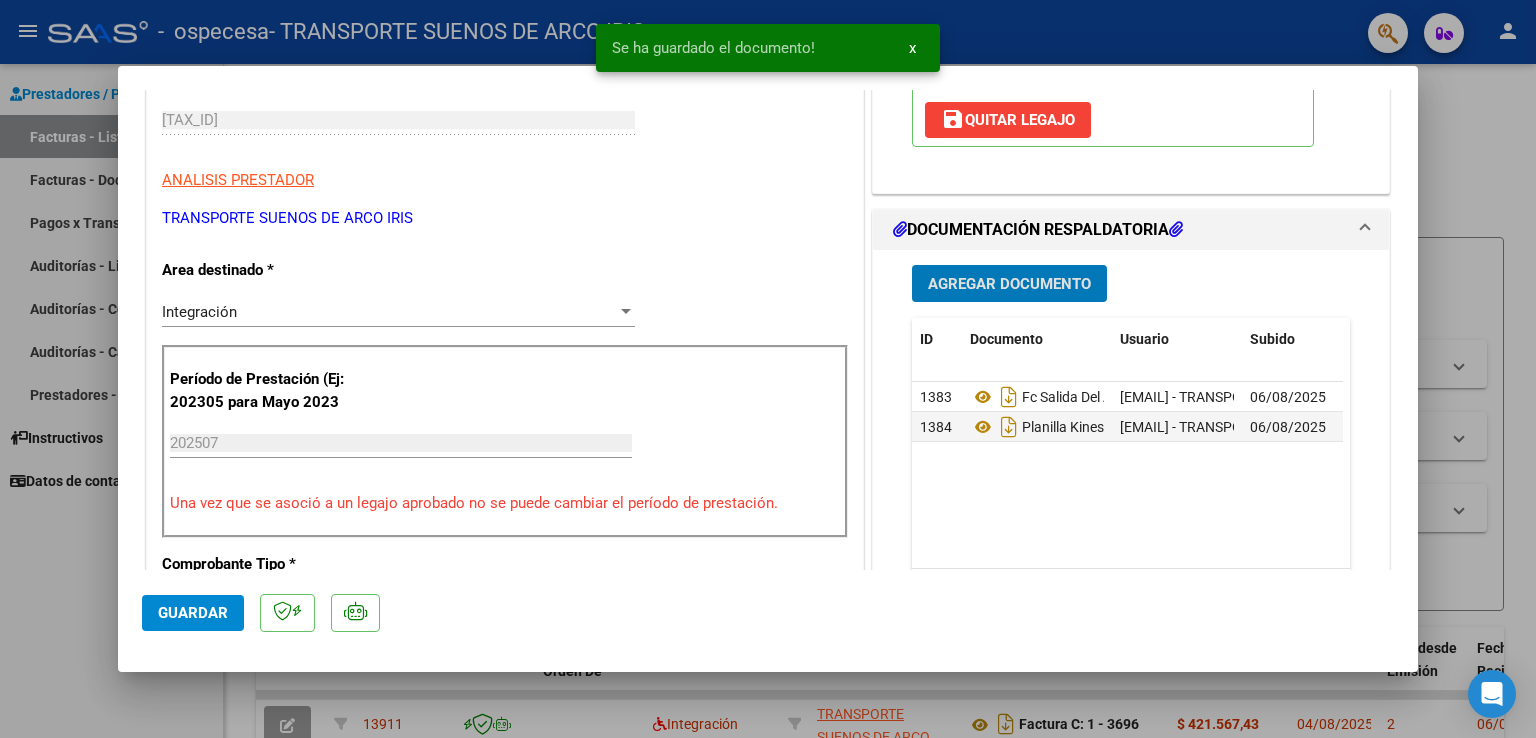 click on "Agregar Documento" at bounding box center (1009, 283) 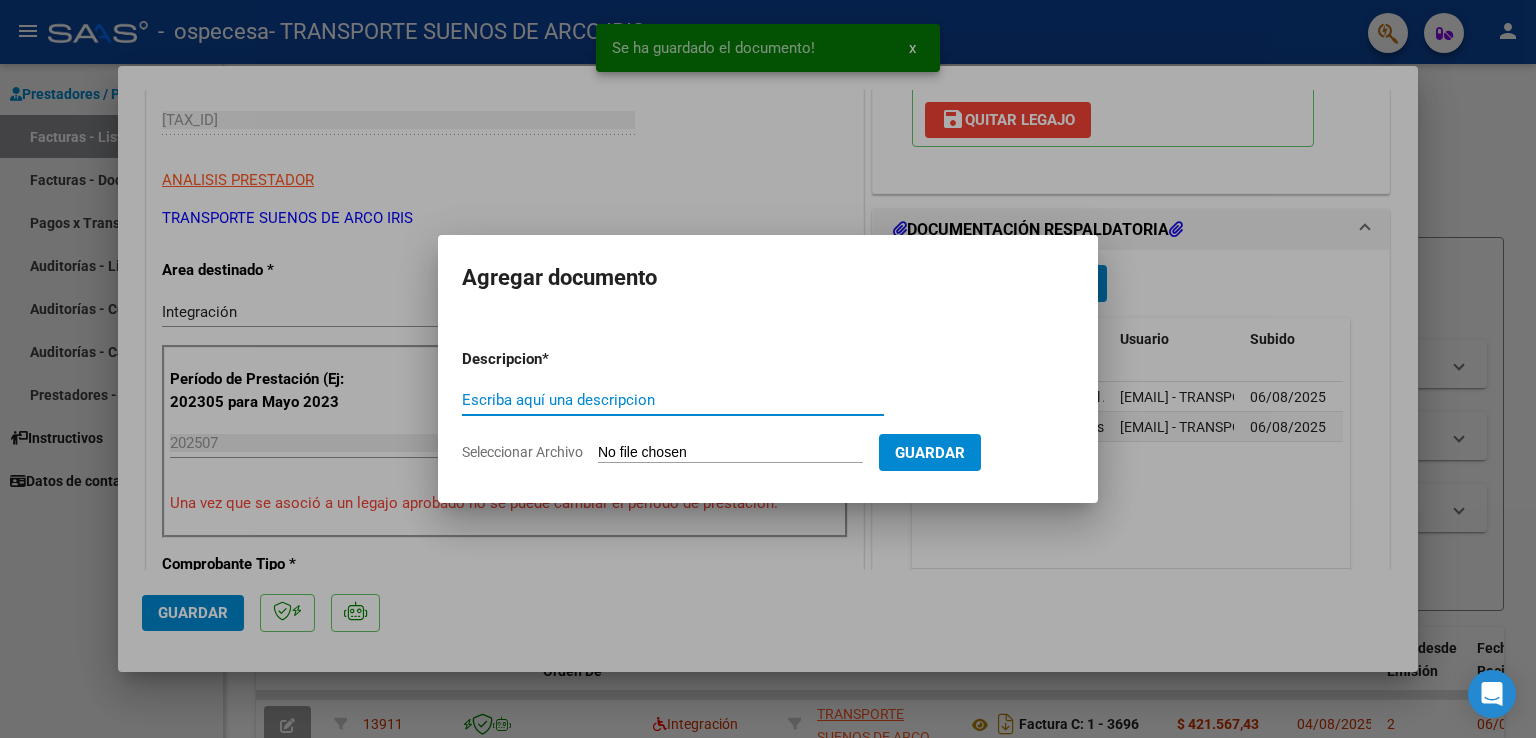 type on "R" 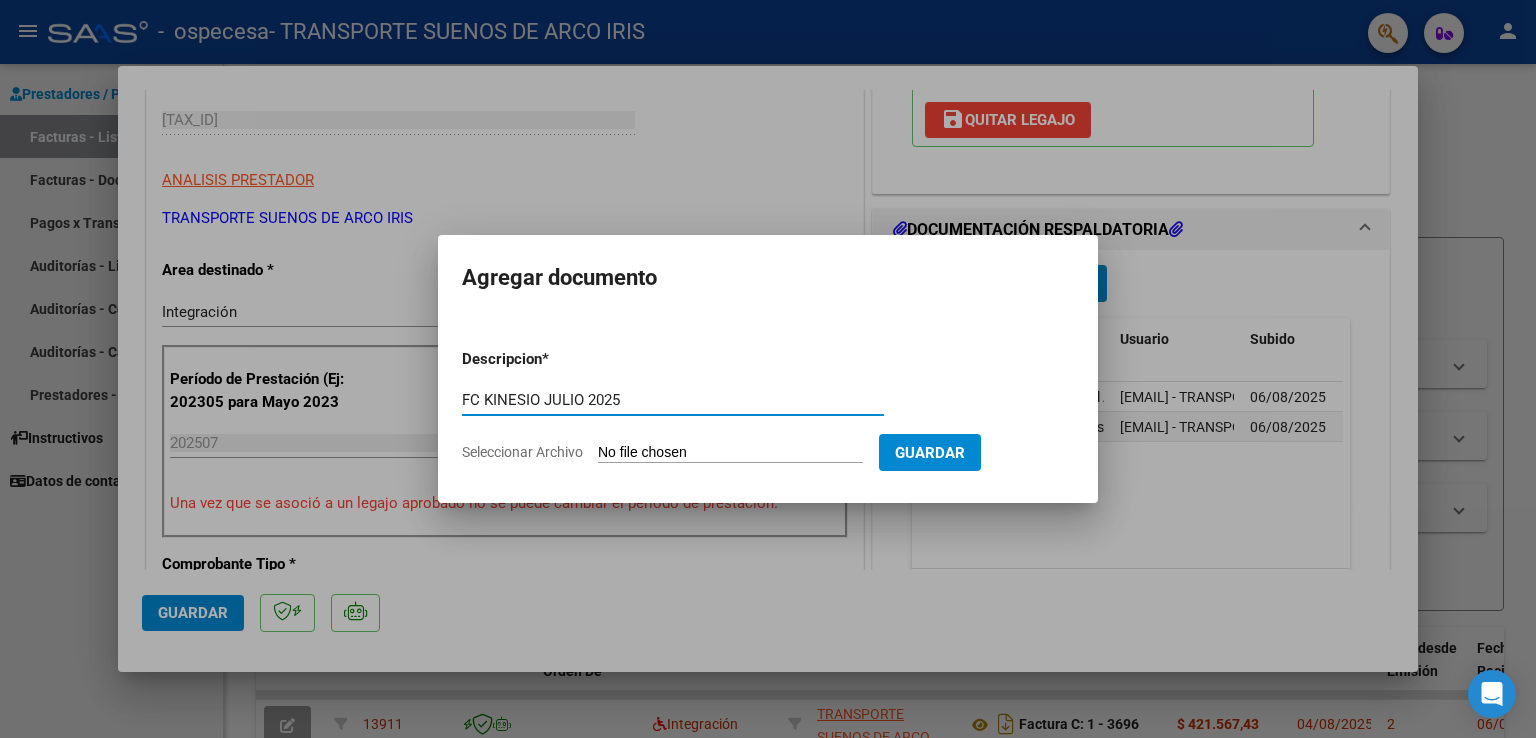 type on "FC KINESIO JULIO 2025" 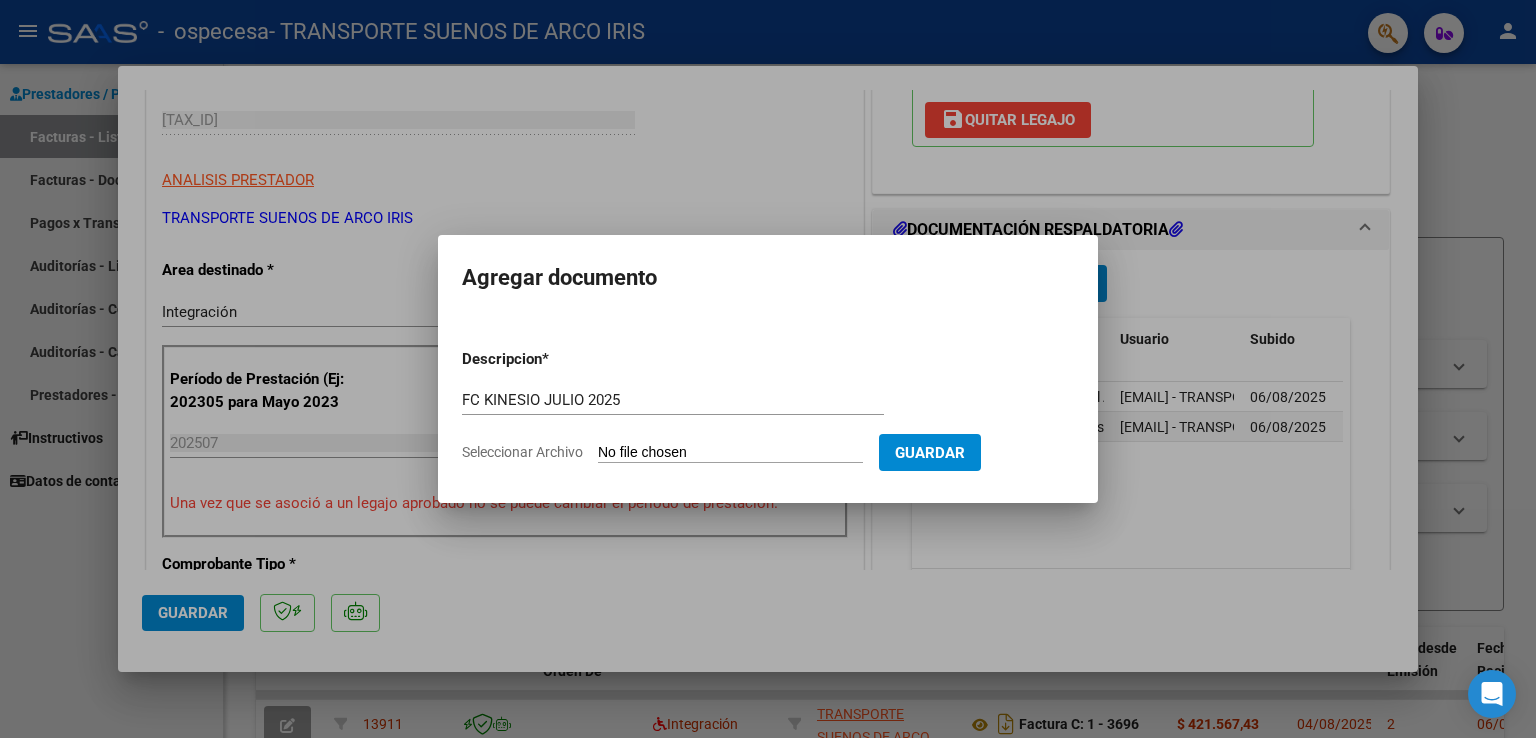 type on "C:\fakepath\FC N3697 KINESIO JULIO 2025 - [FIRST] [LAST].pdf" 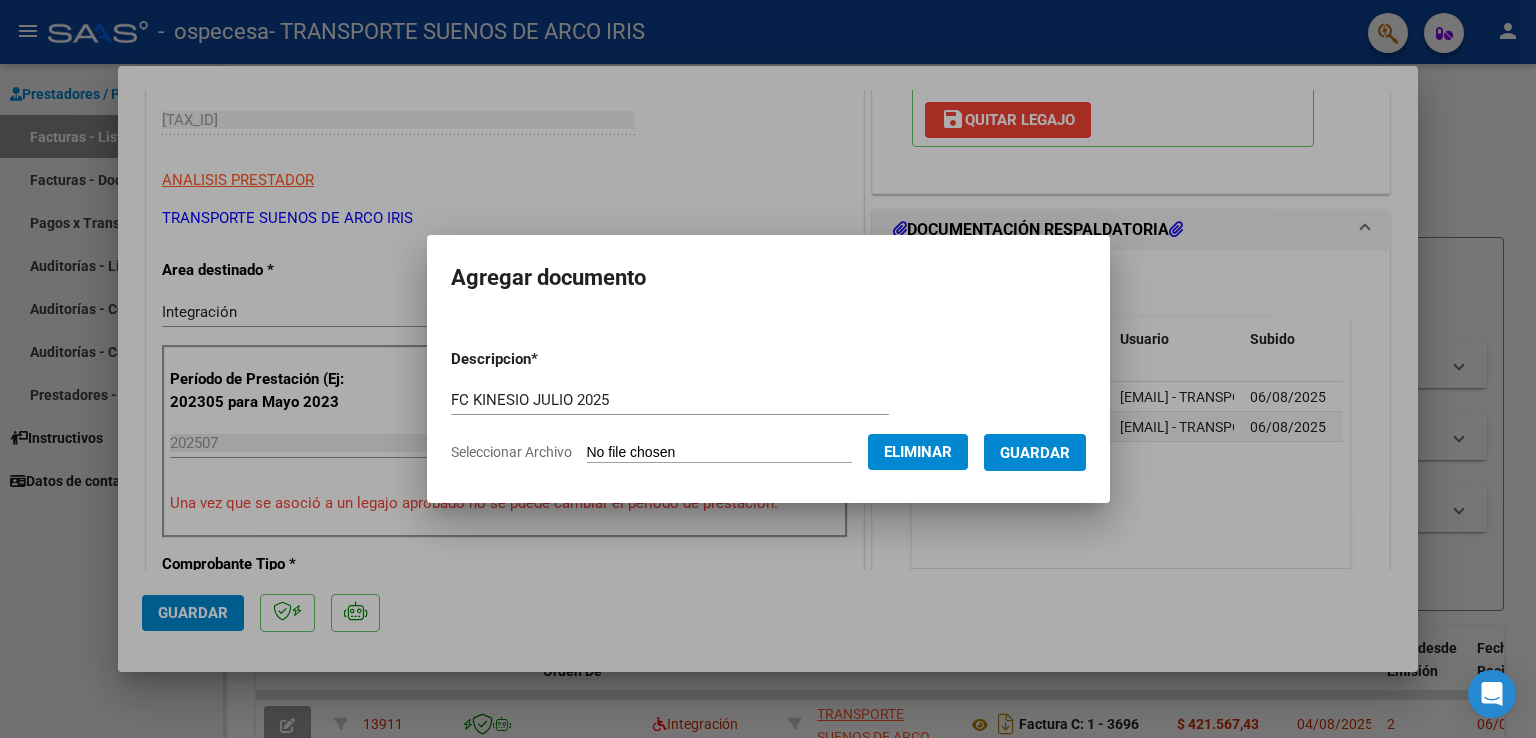 click on "Guardar" at bounding box center [1035, 453] 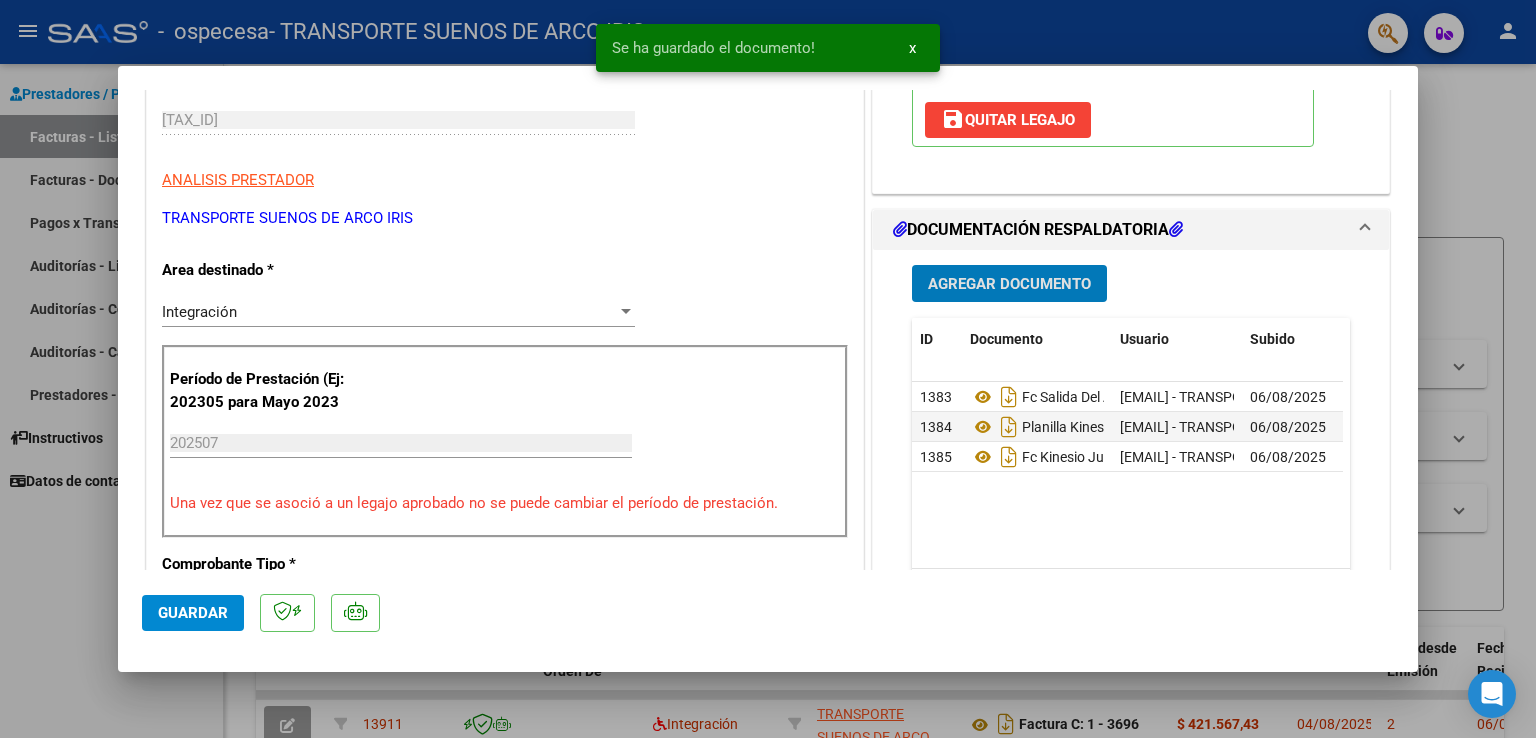 click on "Guardar" 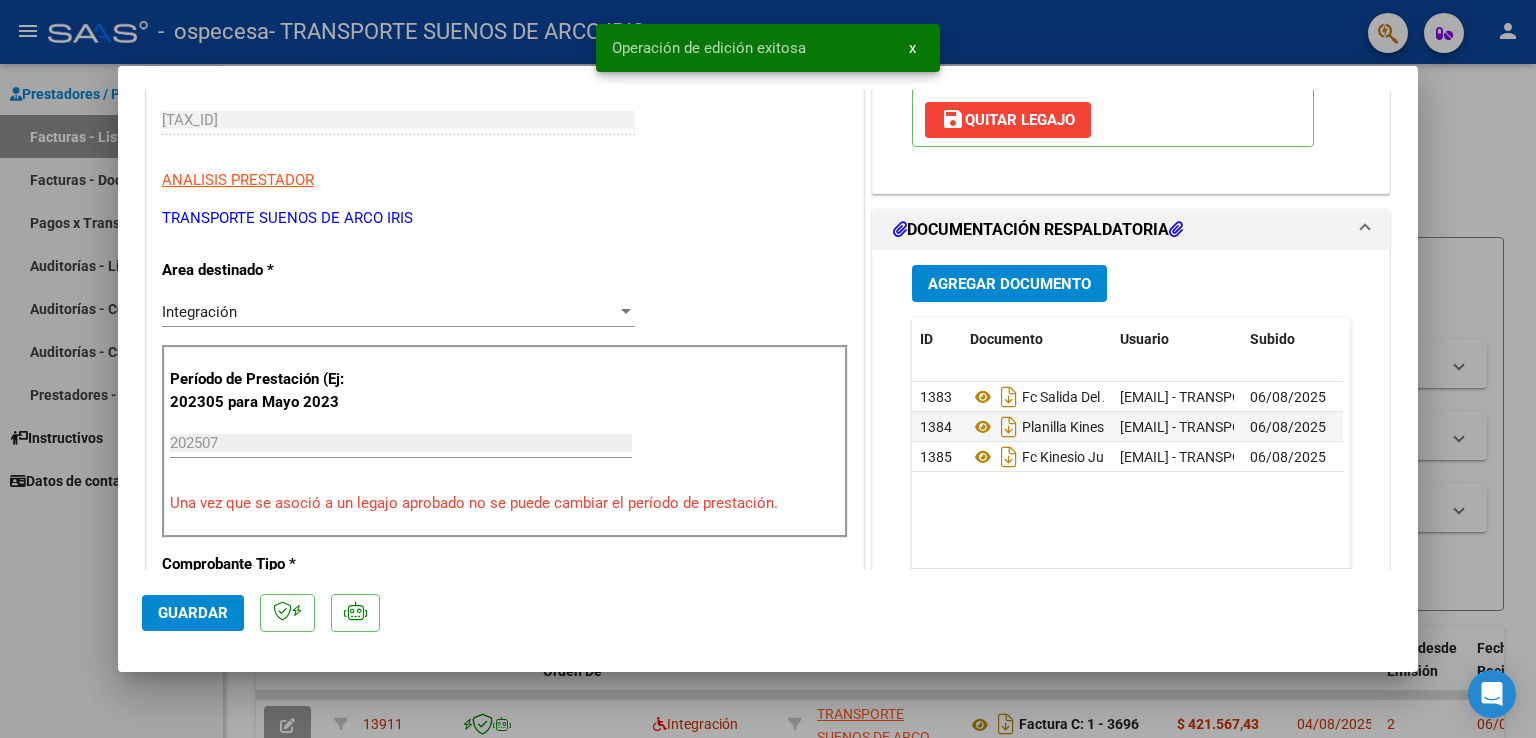 click at bounding box center [768, 369] 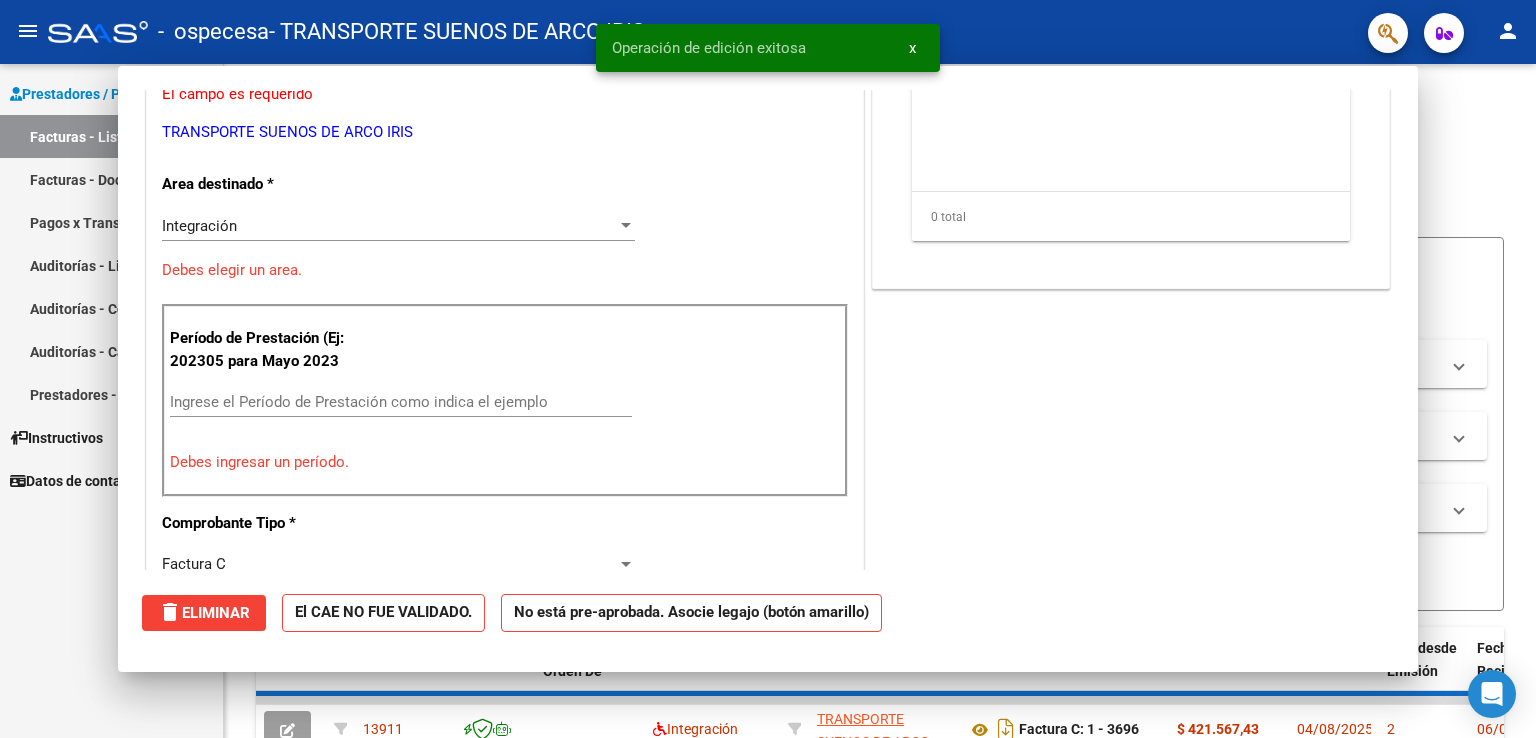 scroll, scrollTop: 0, scrollLeft: 0, axis: both 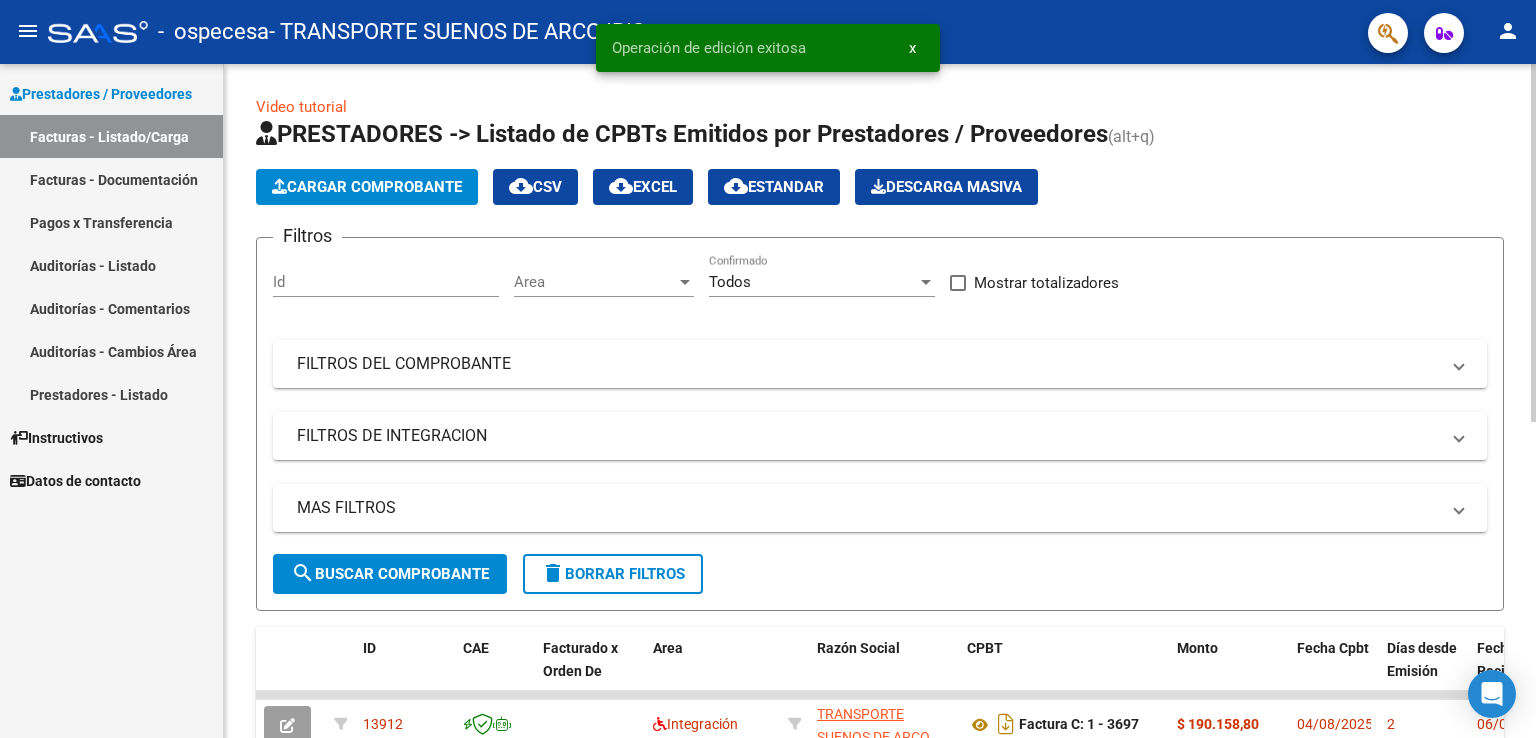 click on "Cargar Comprobante" 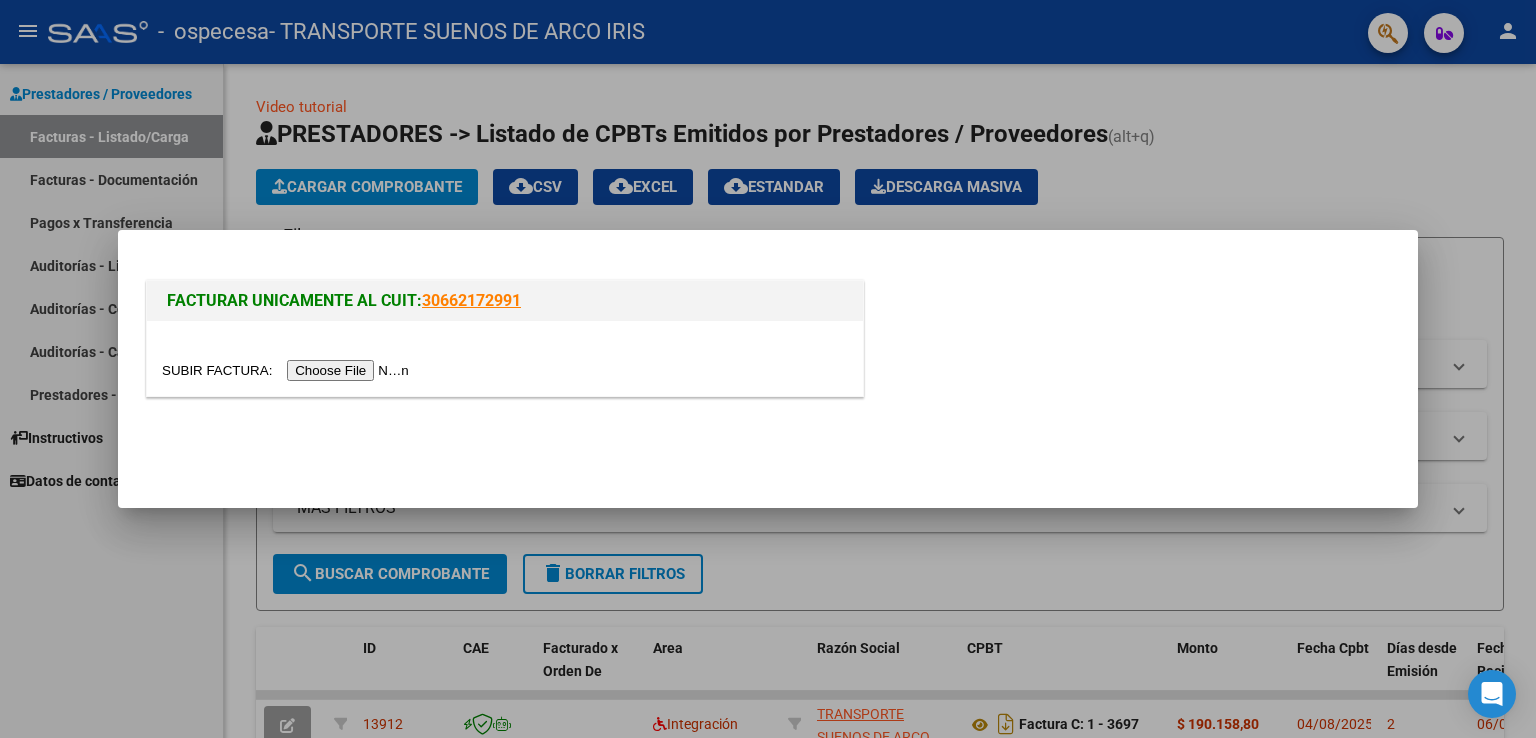 click at bounding box center [288, 370] 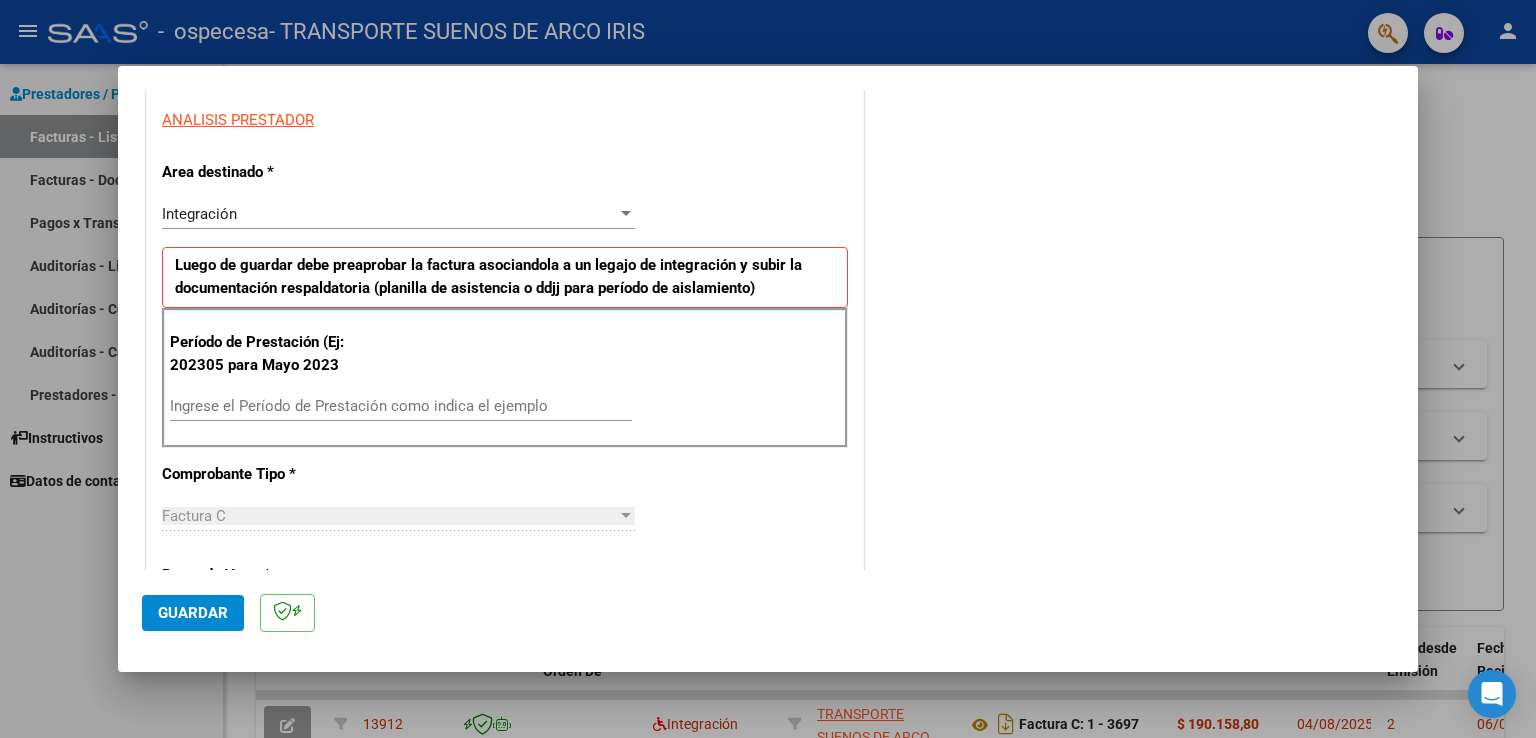 scroll, scrollTop: 450, scrollLeft: 0, axis: vertical 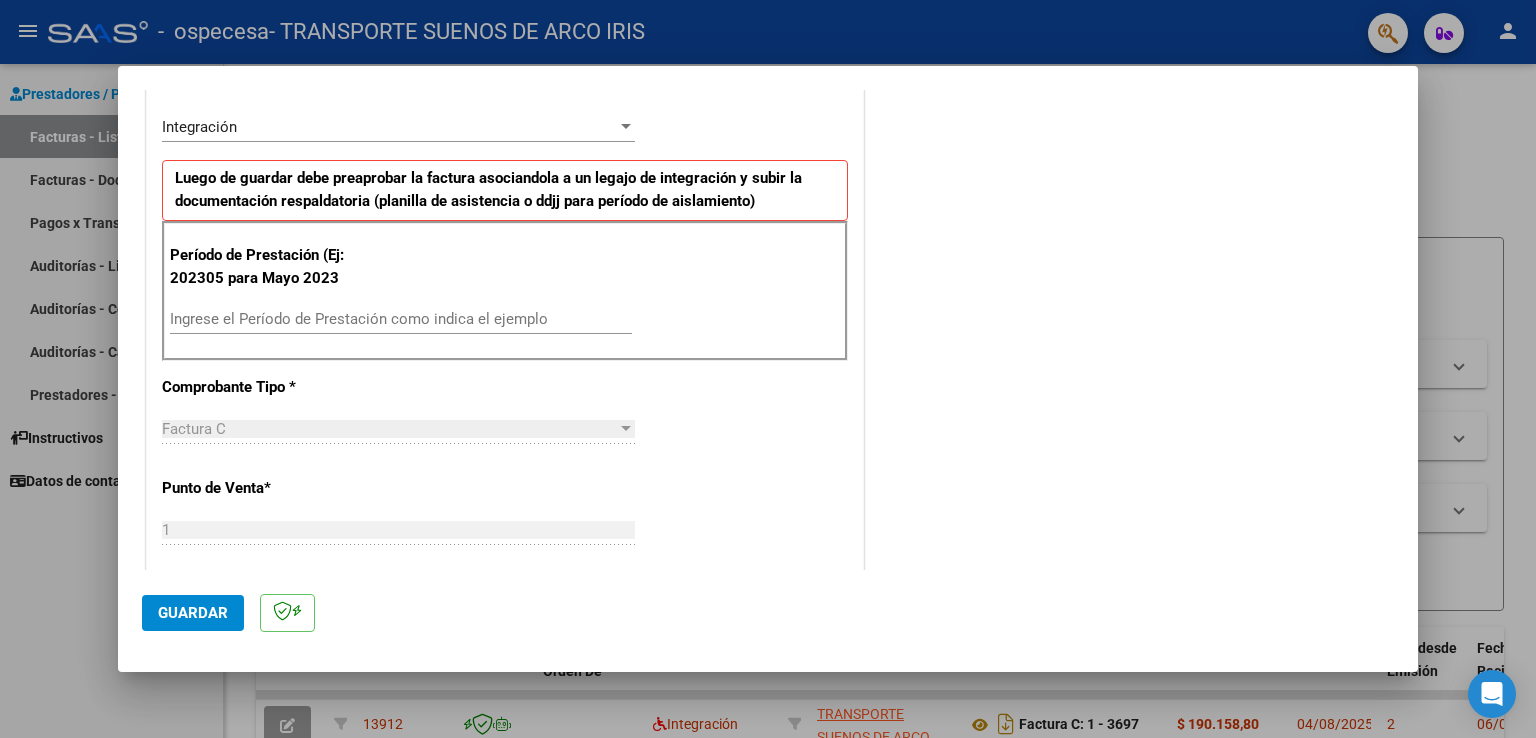 click on "Ingrese el Período de Prestación como indica el ejemplo" at bounding box center (401, 319) 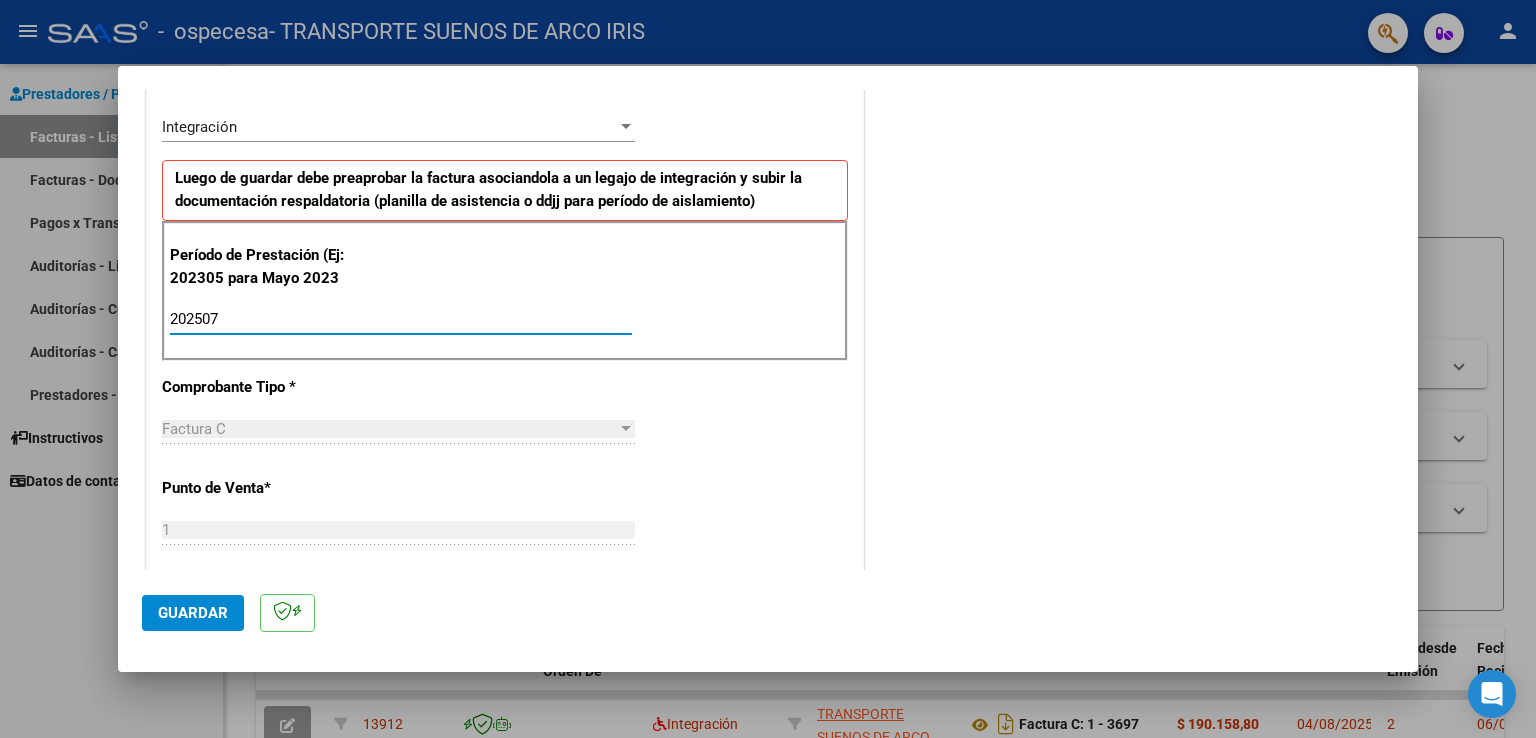 type on "202507" 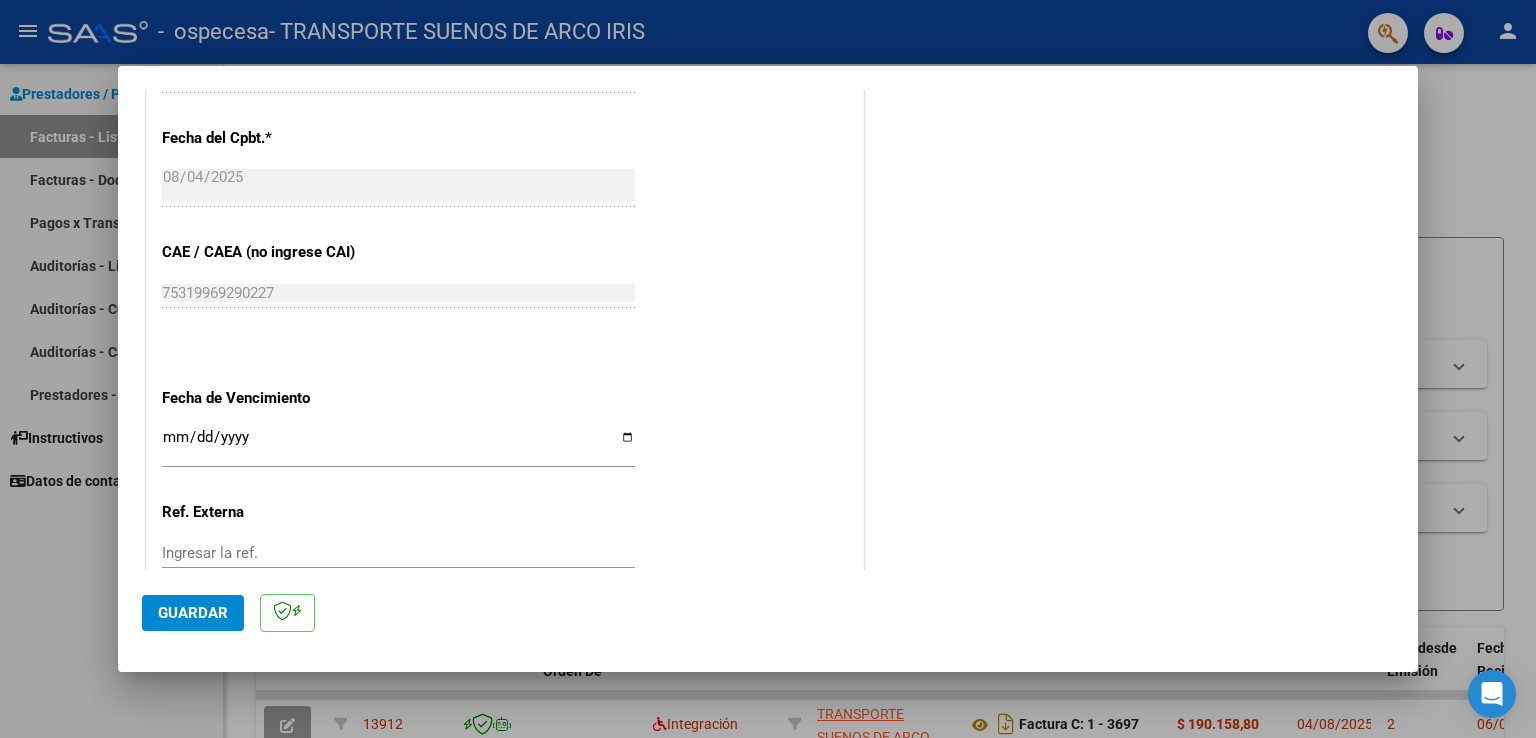 scroll, scrollTop: 1157, scrollLeft: 0, axis: vertical 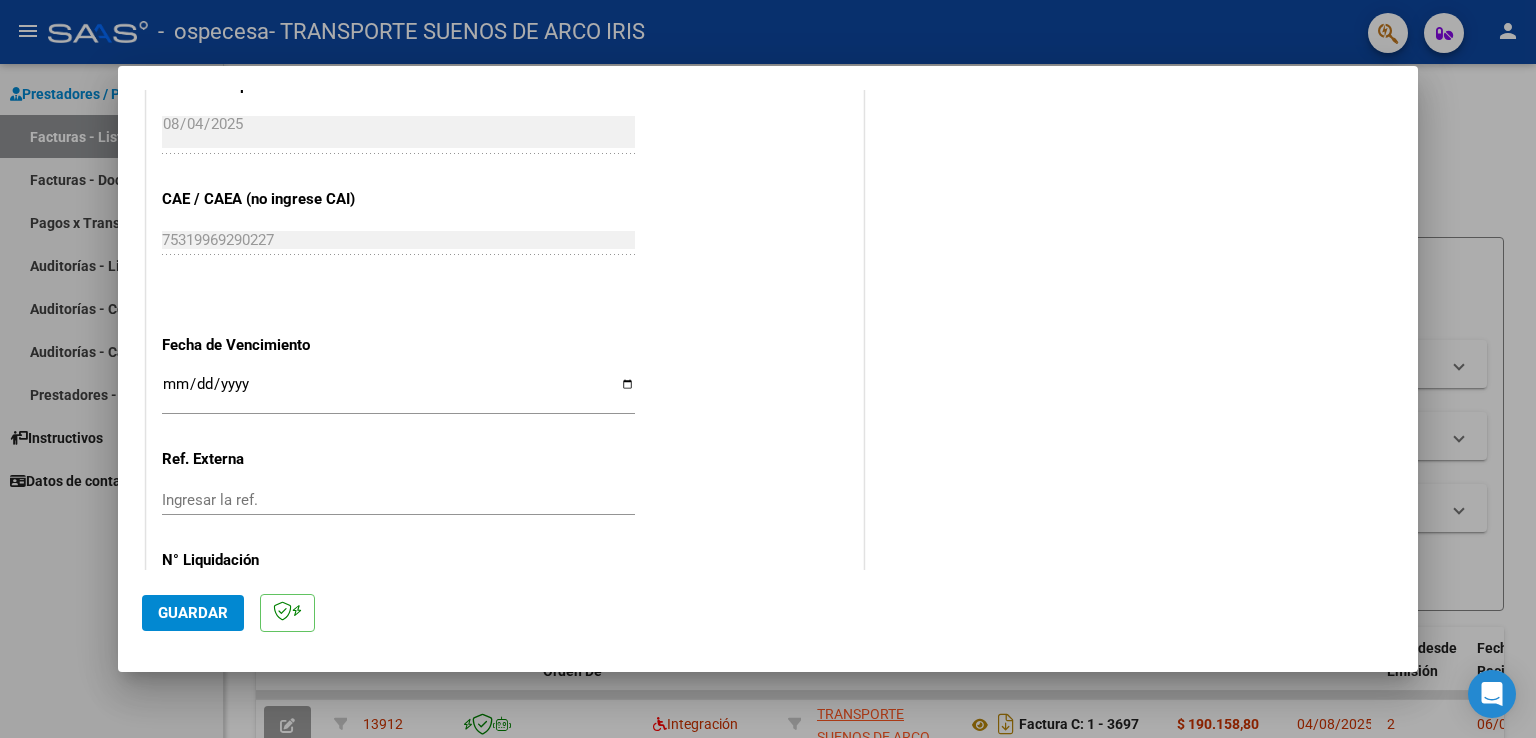 click on "Ingresar la fecha" at bounding box center (398, 392) 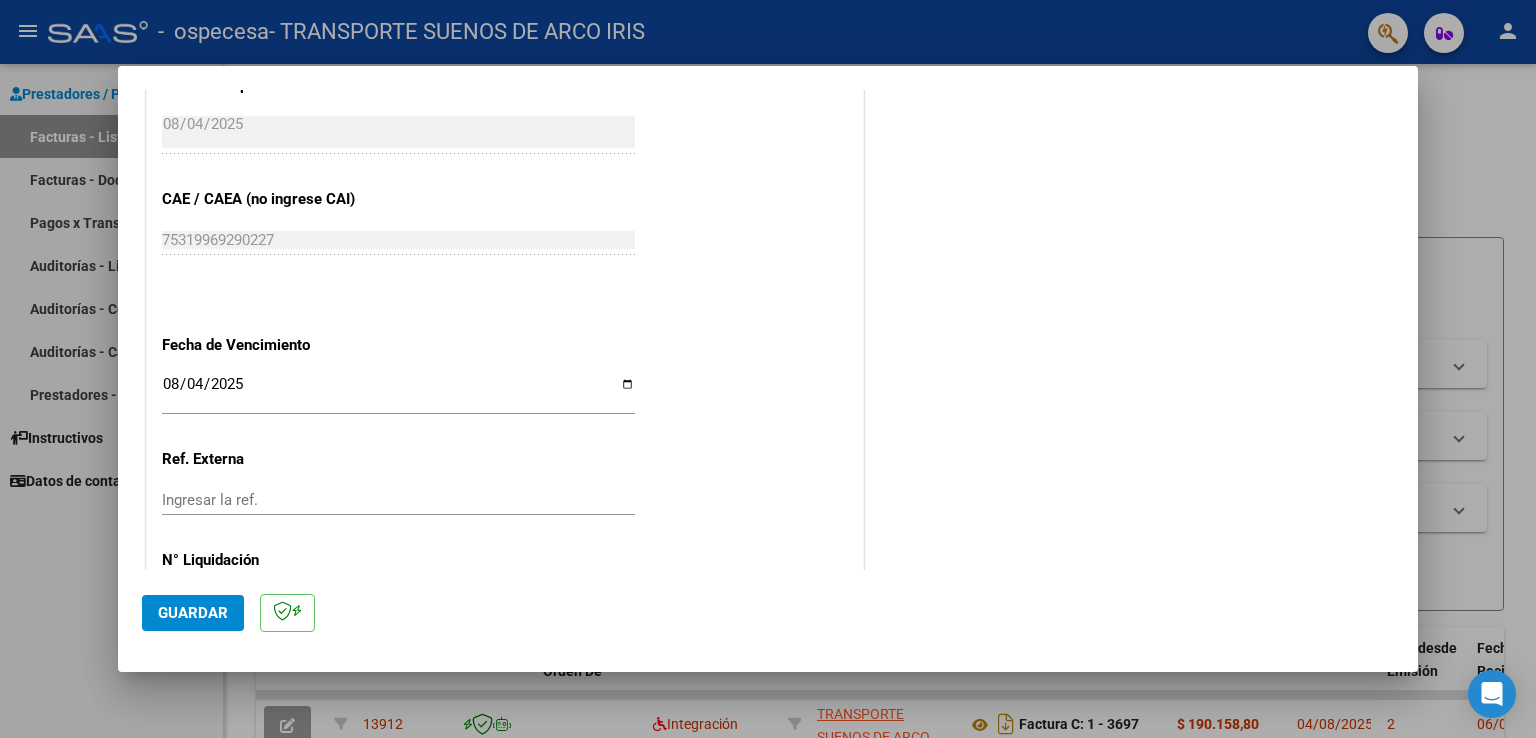 scroll, scrollTop: 1240, scrollLeft: 0, axis: vertical 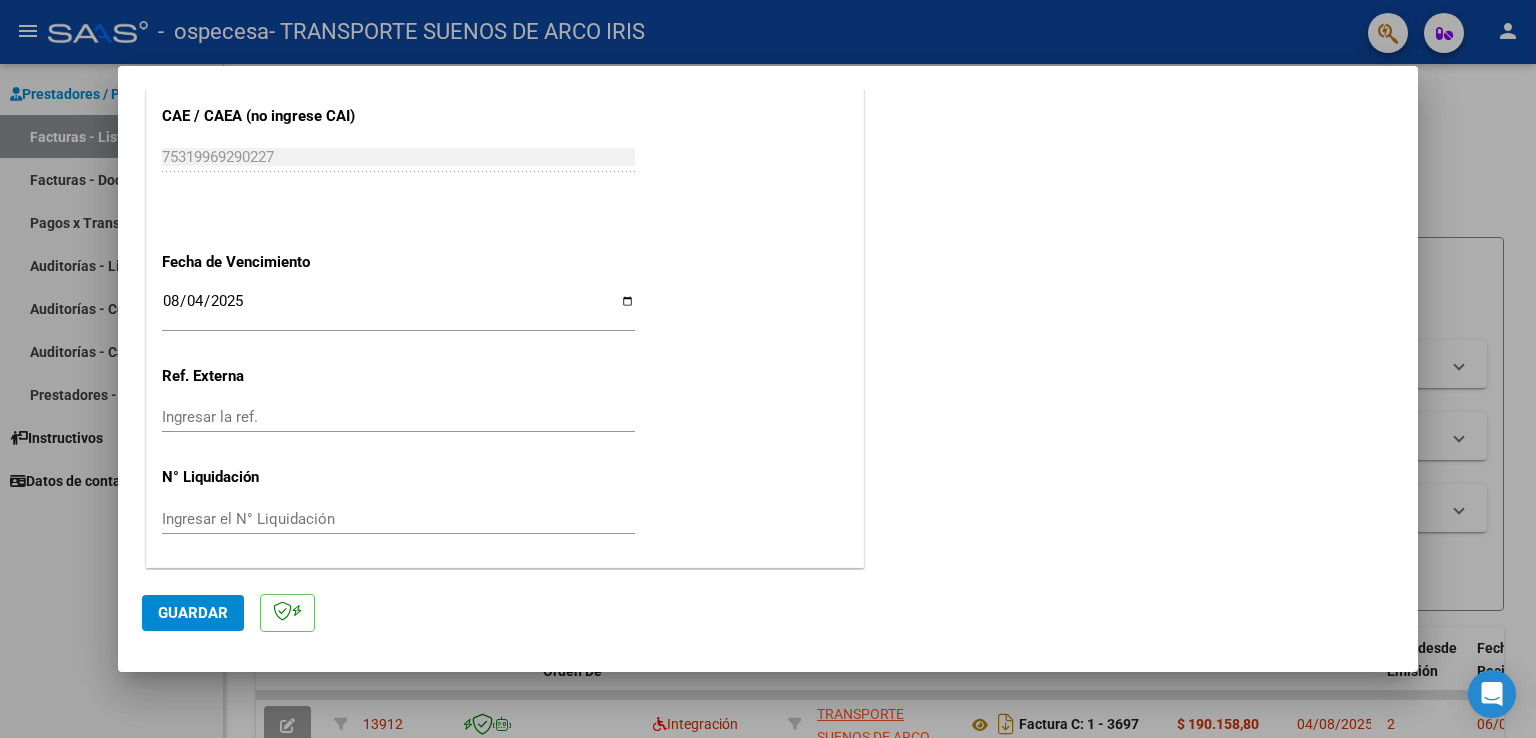 click on "2025-08-04" at bounding box center (398, 309) 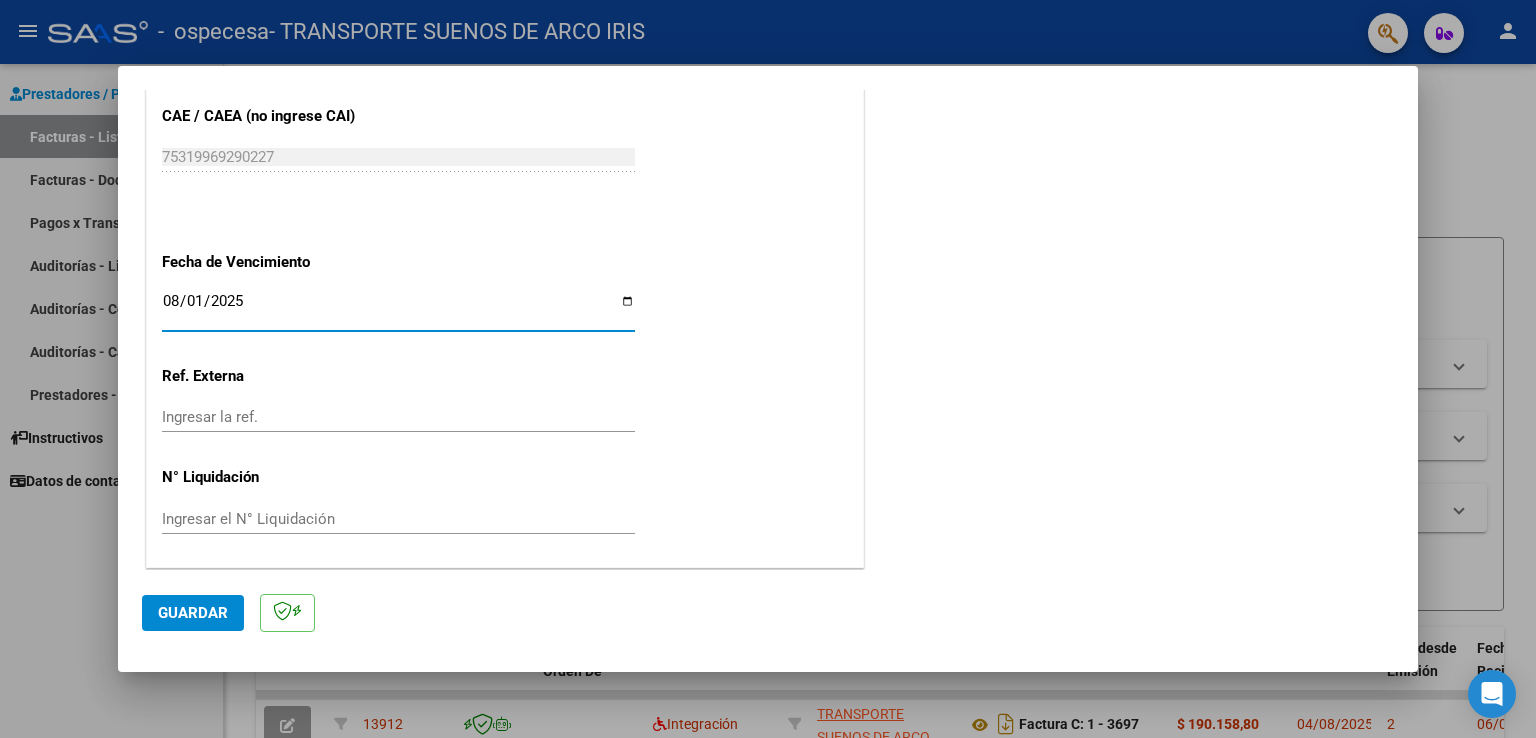 type on "2025-08-14" 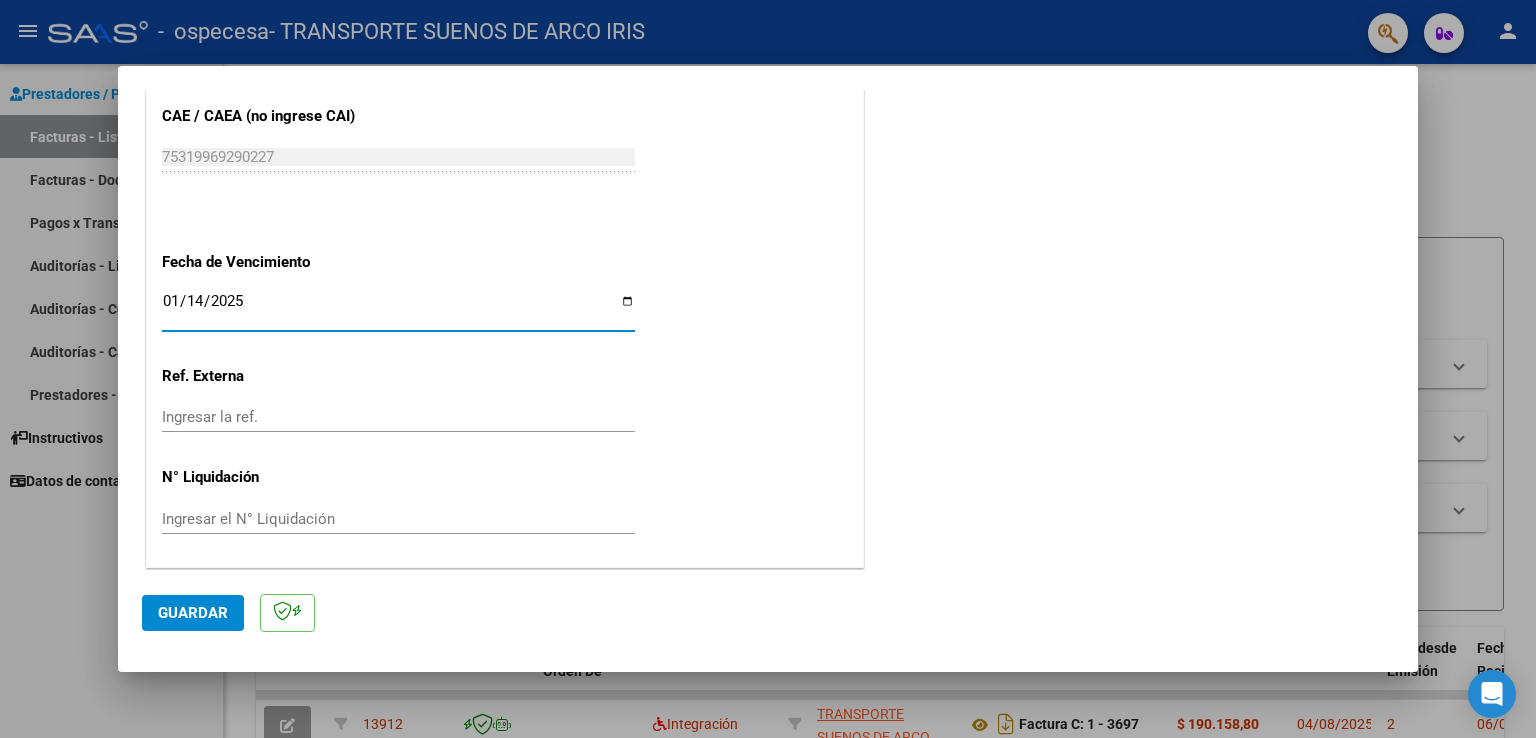 type on "0008-01-14" 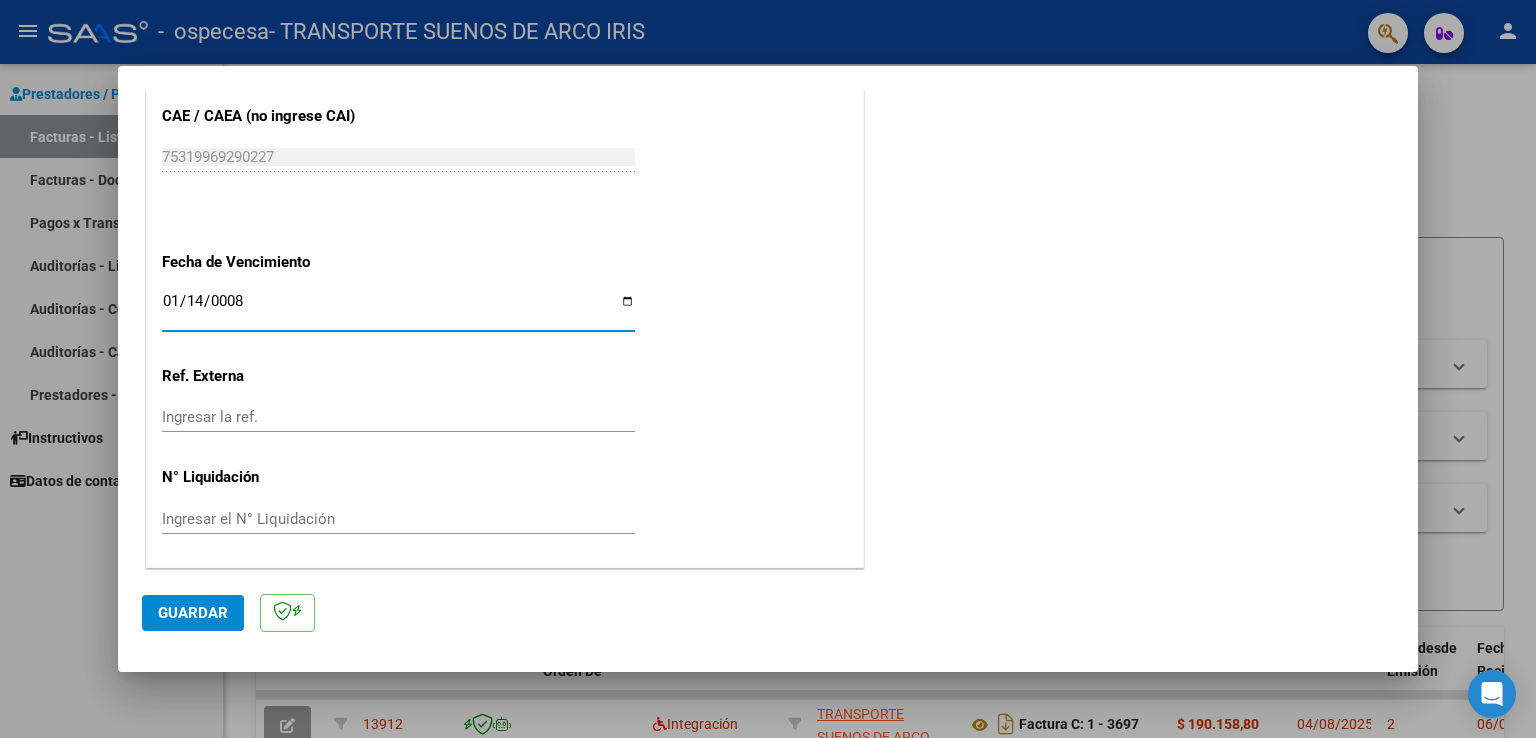 click on "0008-01-14" at bounding box center [398, 309] 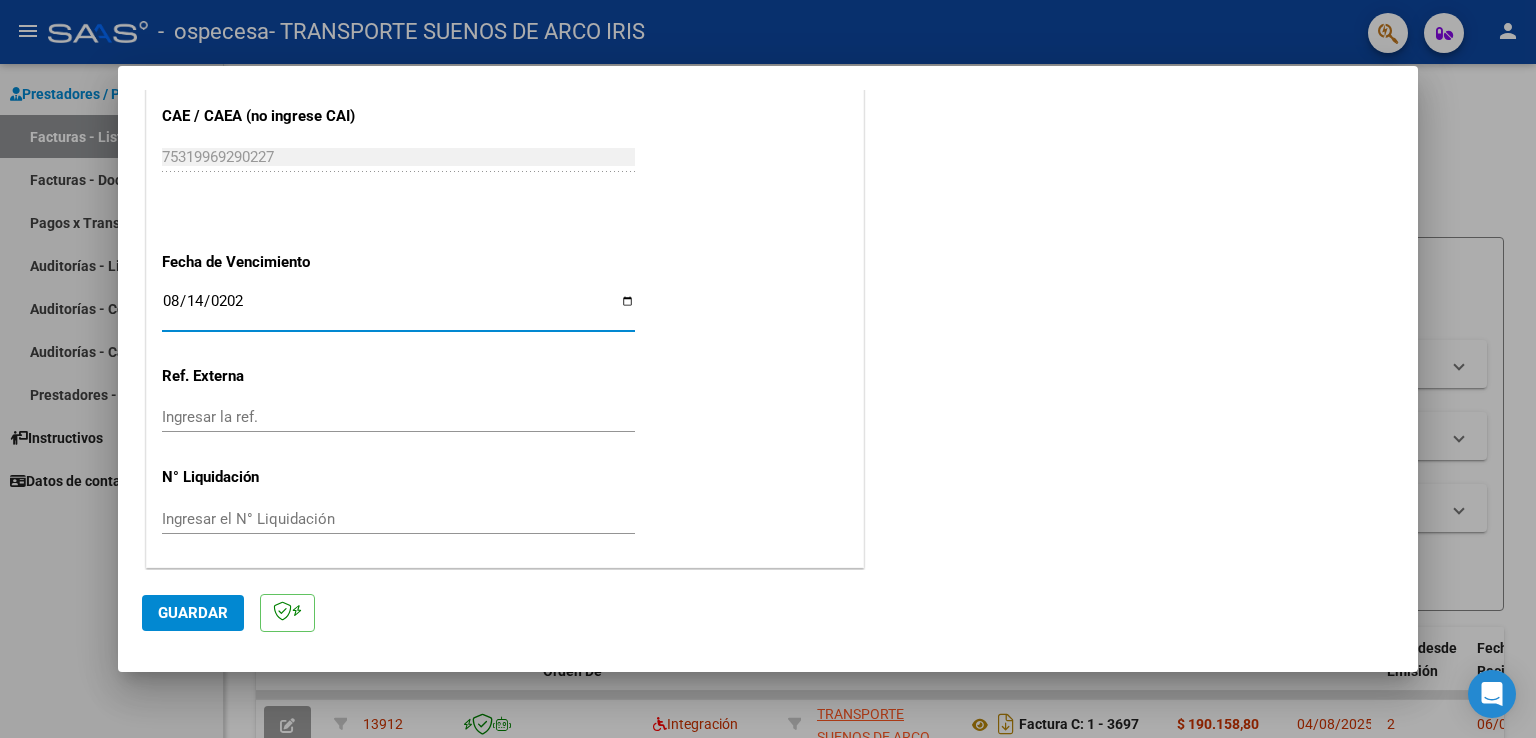 type on "2025-08-14" 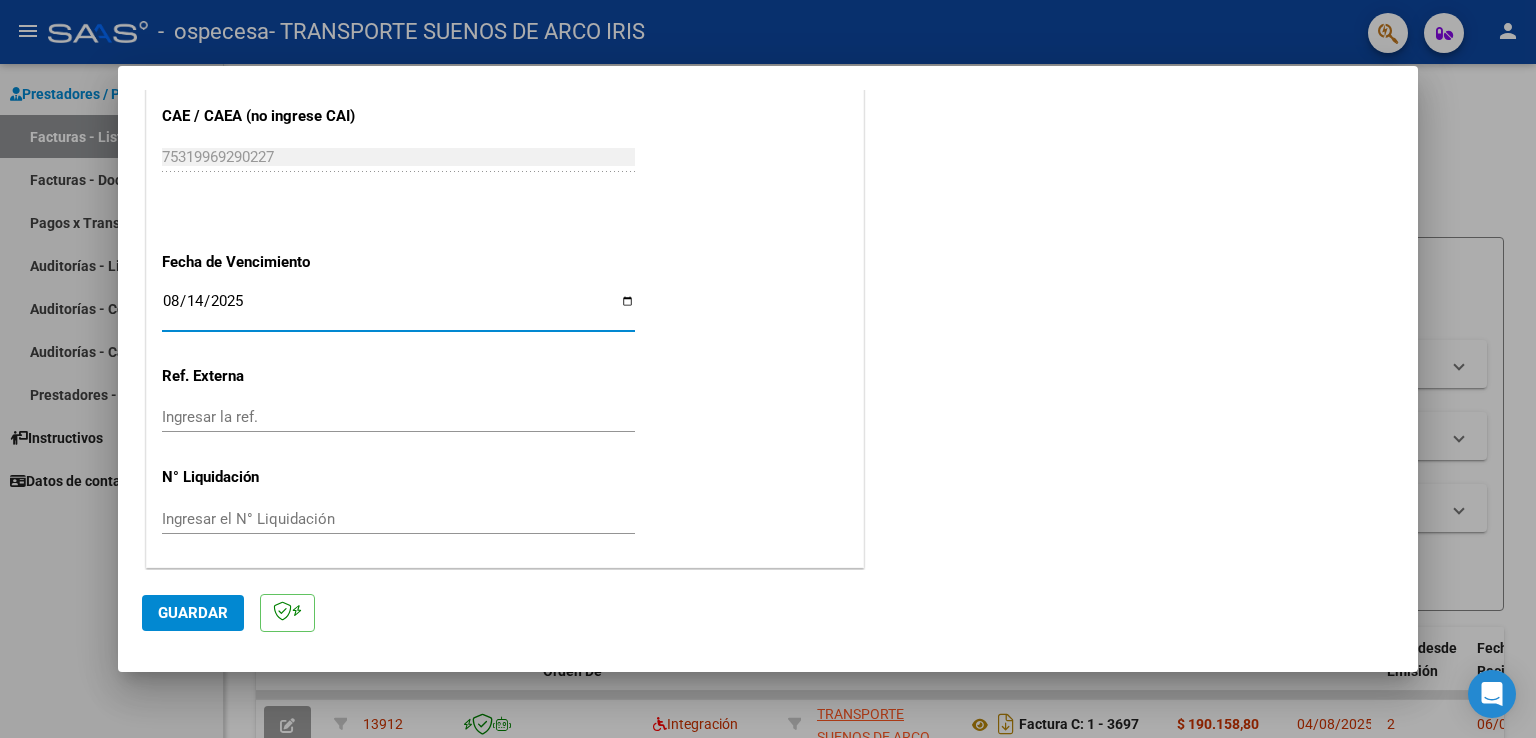 click on "Guardar" 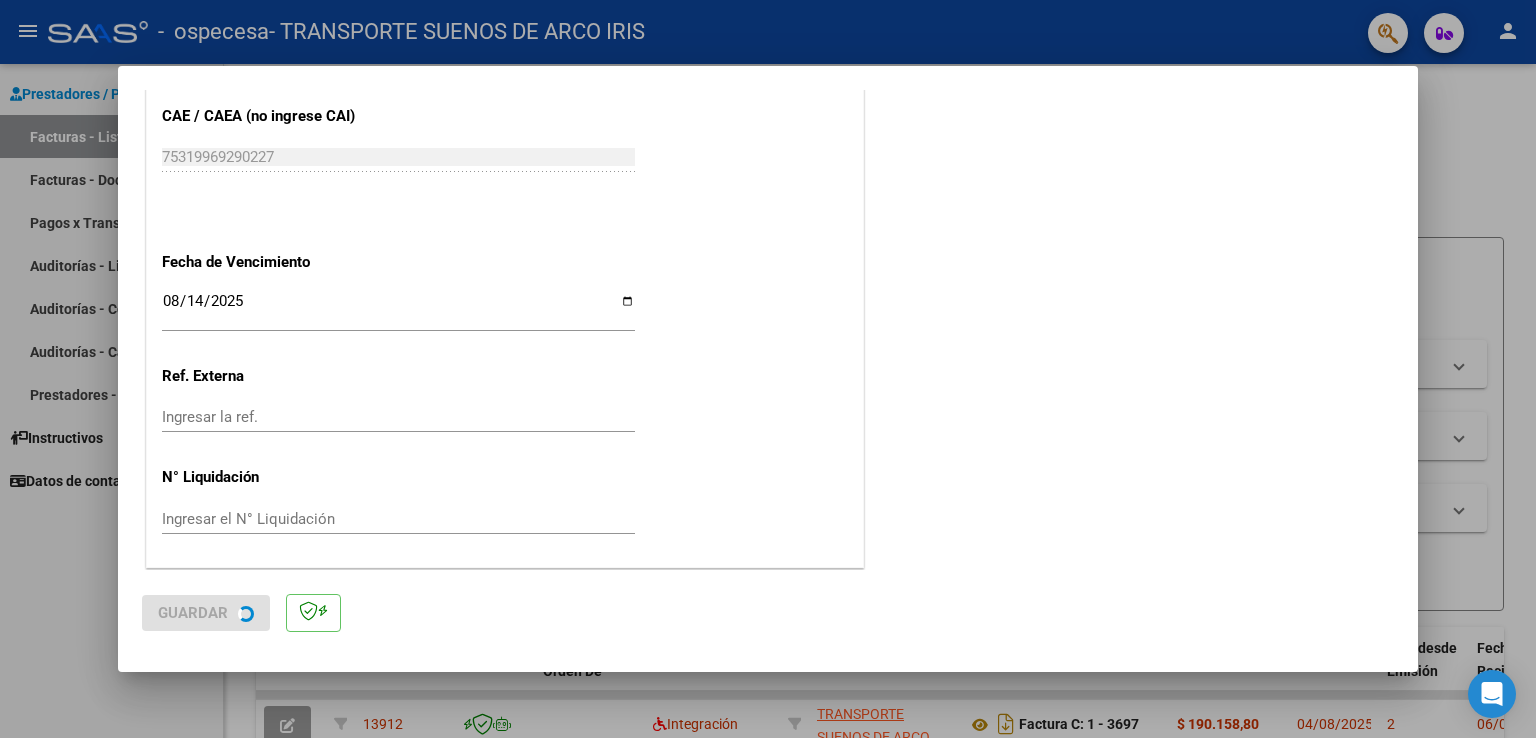 scroll, scrollTop: 0, scrollLeft: 0, axis: both 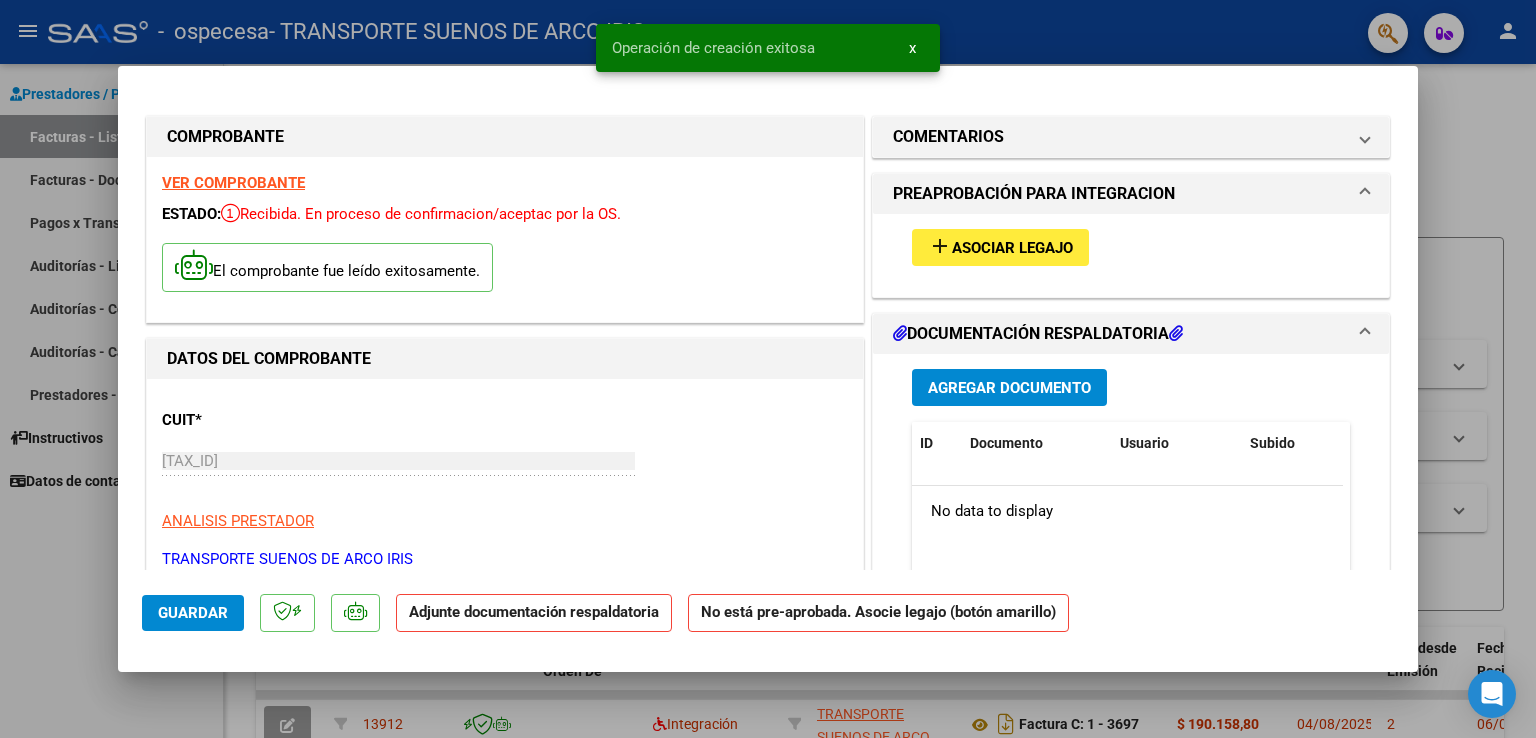 click on "Asociar Legajo" at bounding box center [1012, 248] 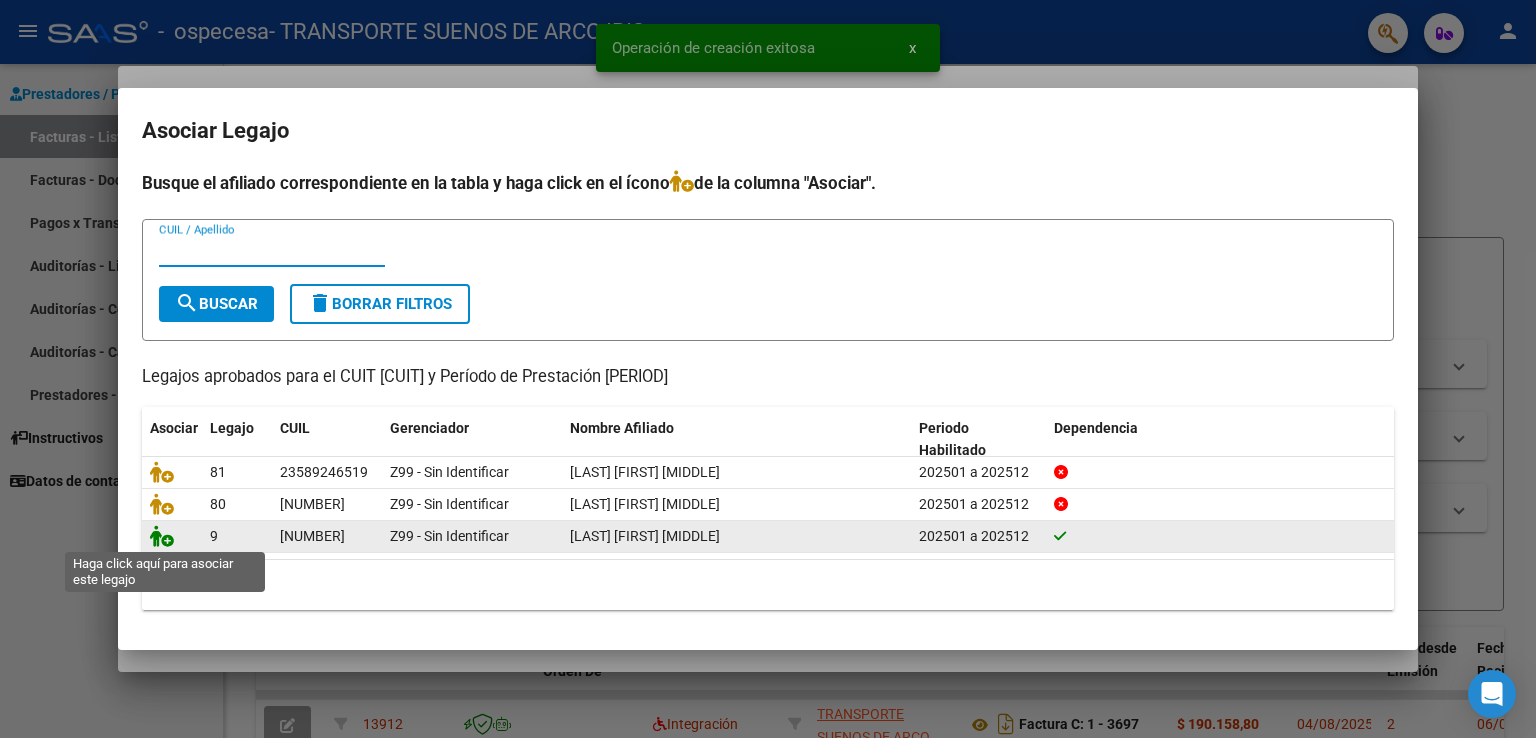 click 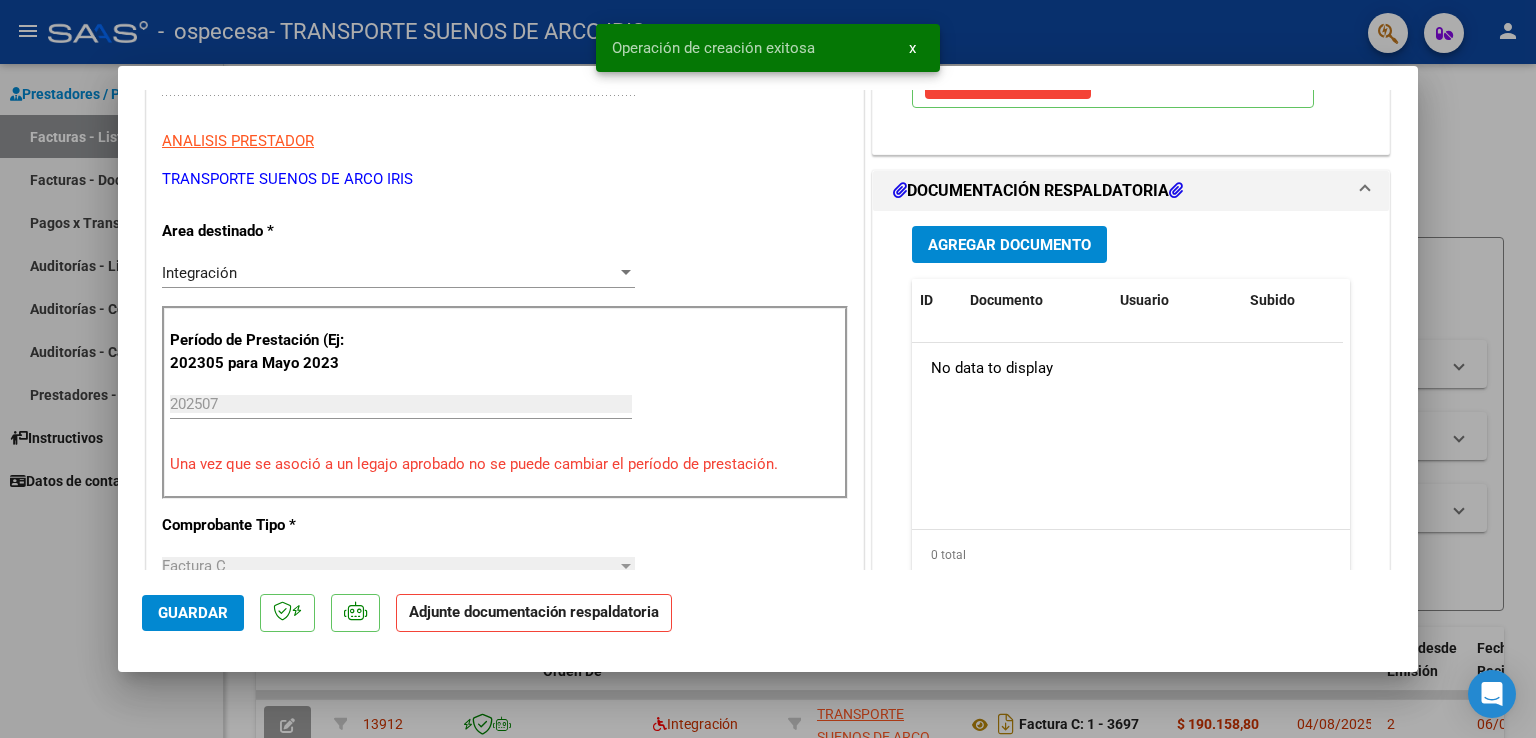 scroll, scrollTop: 404, scrollLeft: 0, axis: vertical 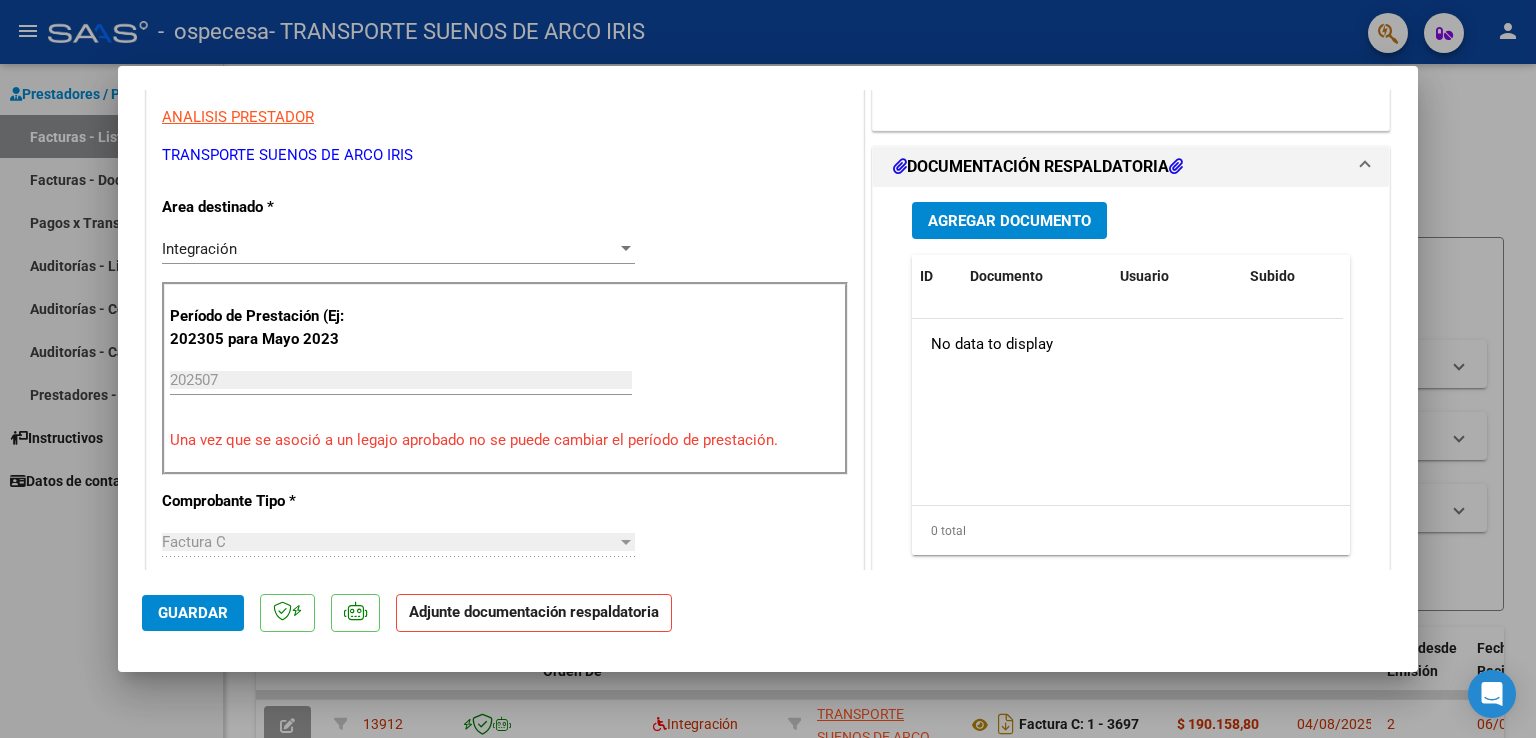 click on "Agregar Documento" at bounding box center (1009, 221) 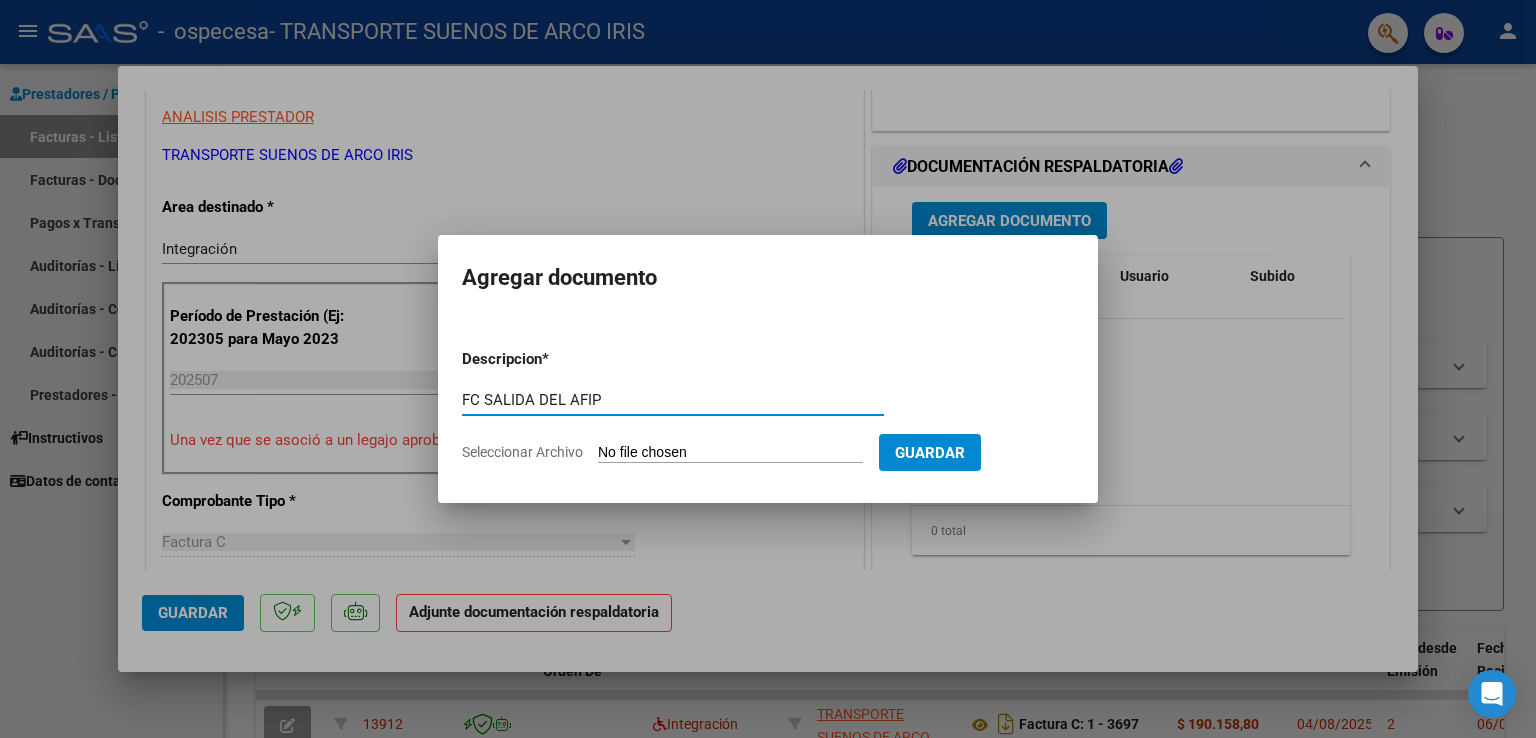 type on "FC SALIDA DEL AFIP" 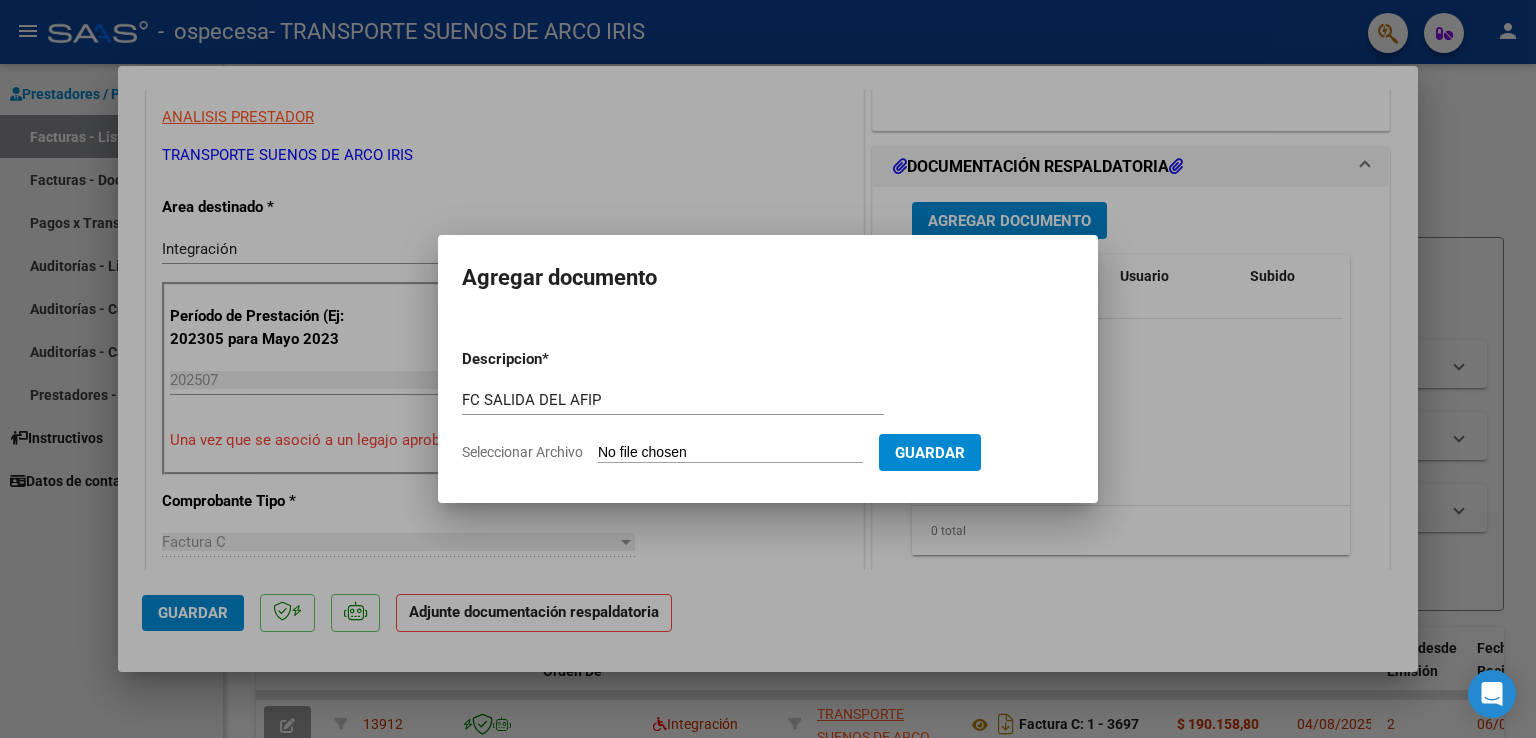 click on "Seleccionar Archivo" at bounding box center (730, 453) 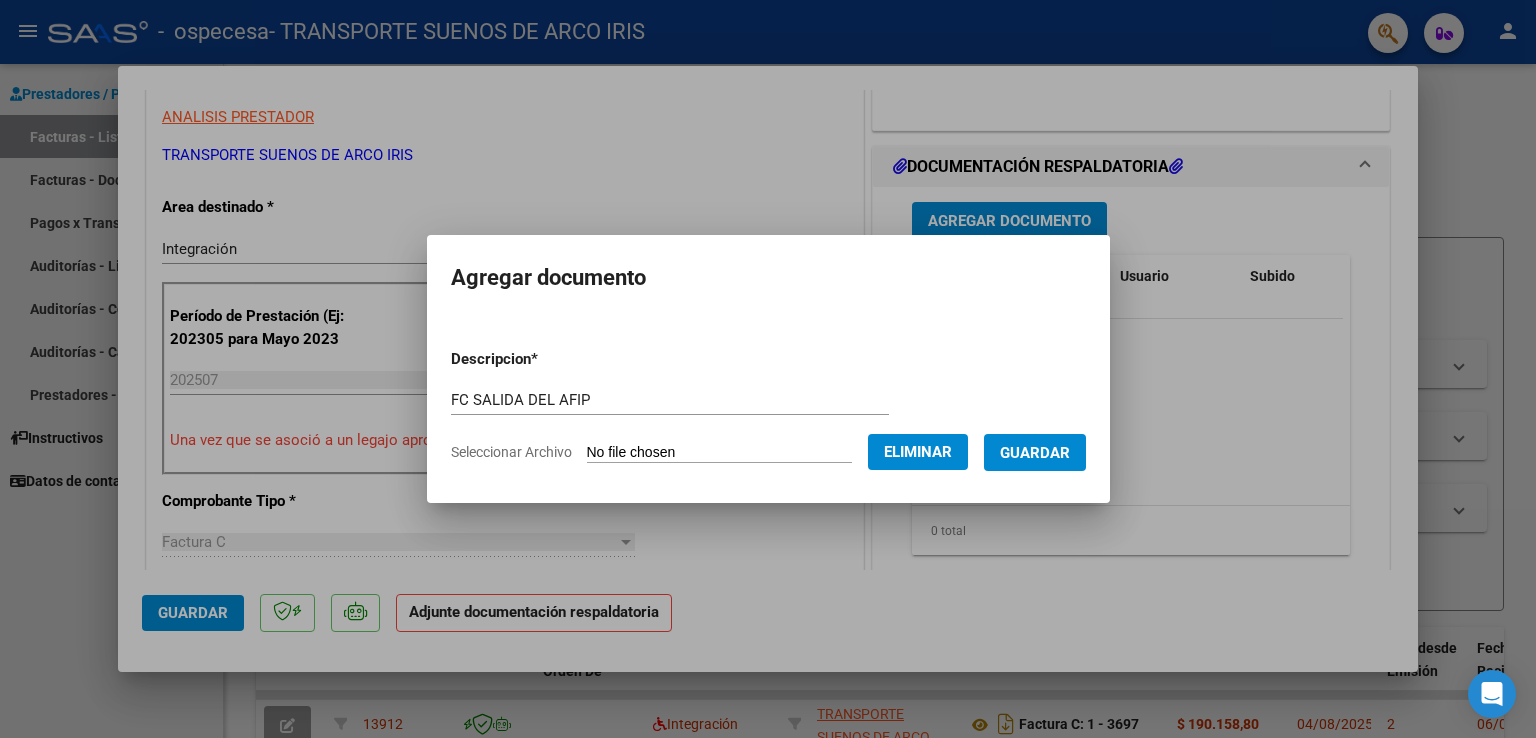 click on "Guardar" at bounding box center (1035, 453) 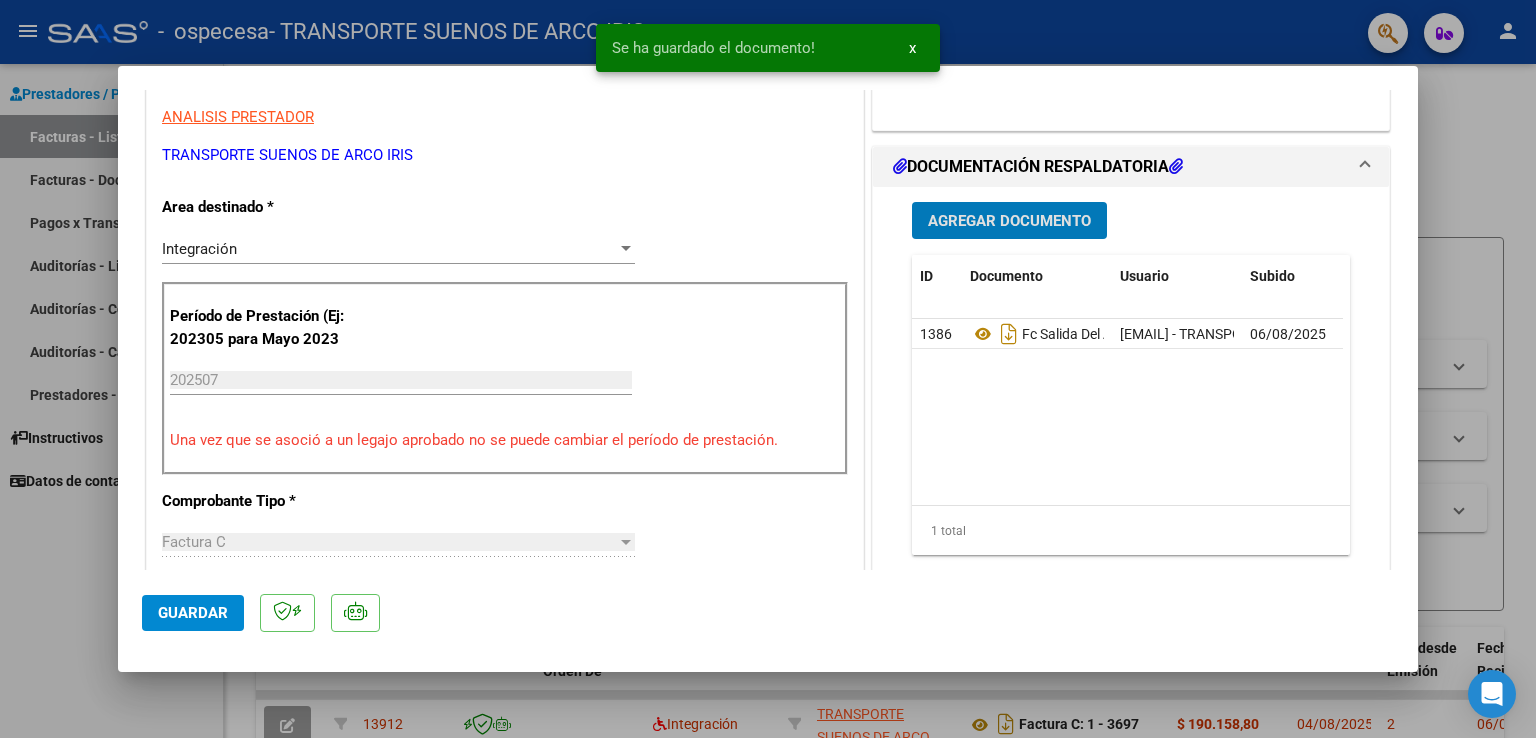 click on "Agregar Documento" at bounding box center (1009, 221) 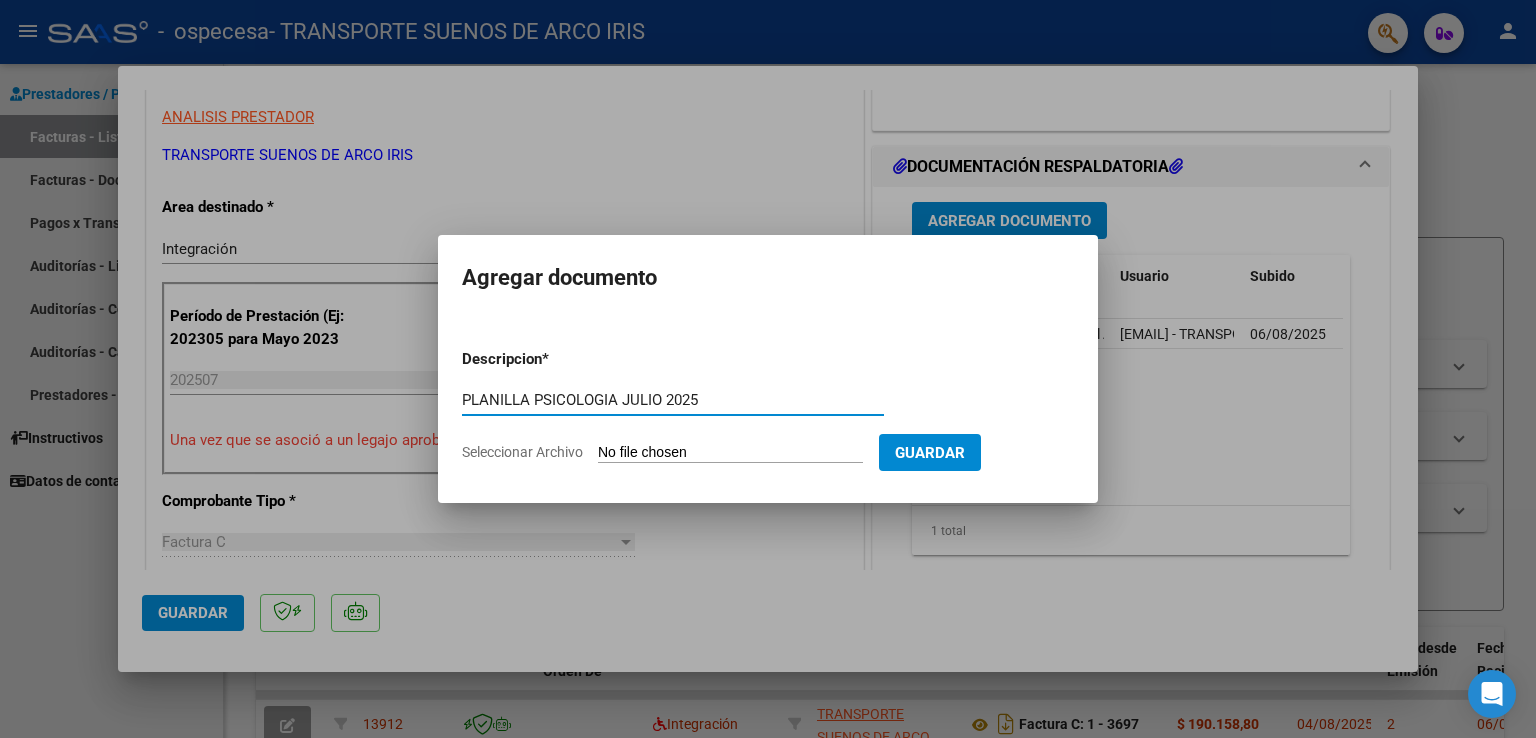 type on "PLANILLA PSICOLOGIA JULIO 2025" 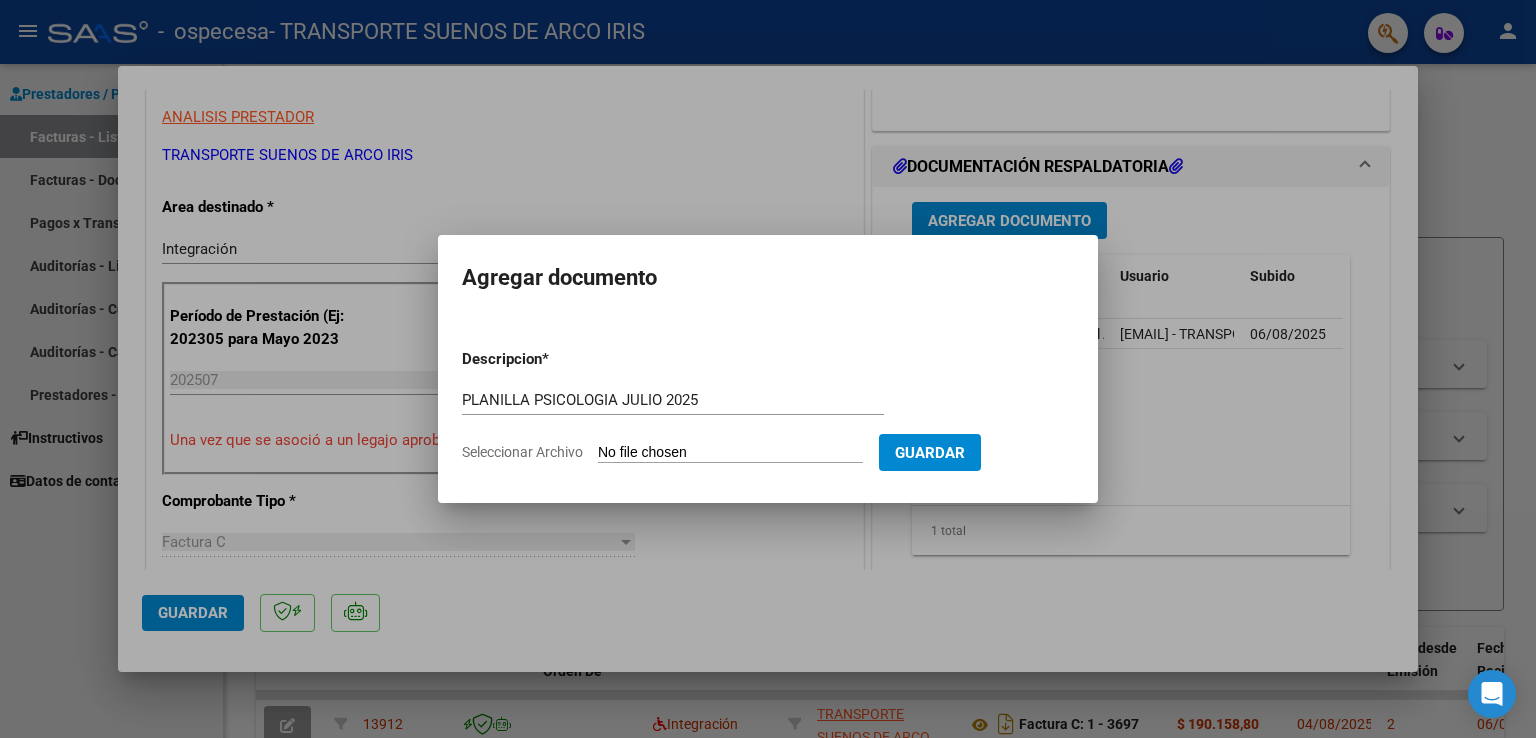 type on "C:\fakepath\P- ASISTENCIA PSC JULIO 2025 - [FIRST] [LAST].pdf" 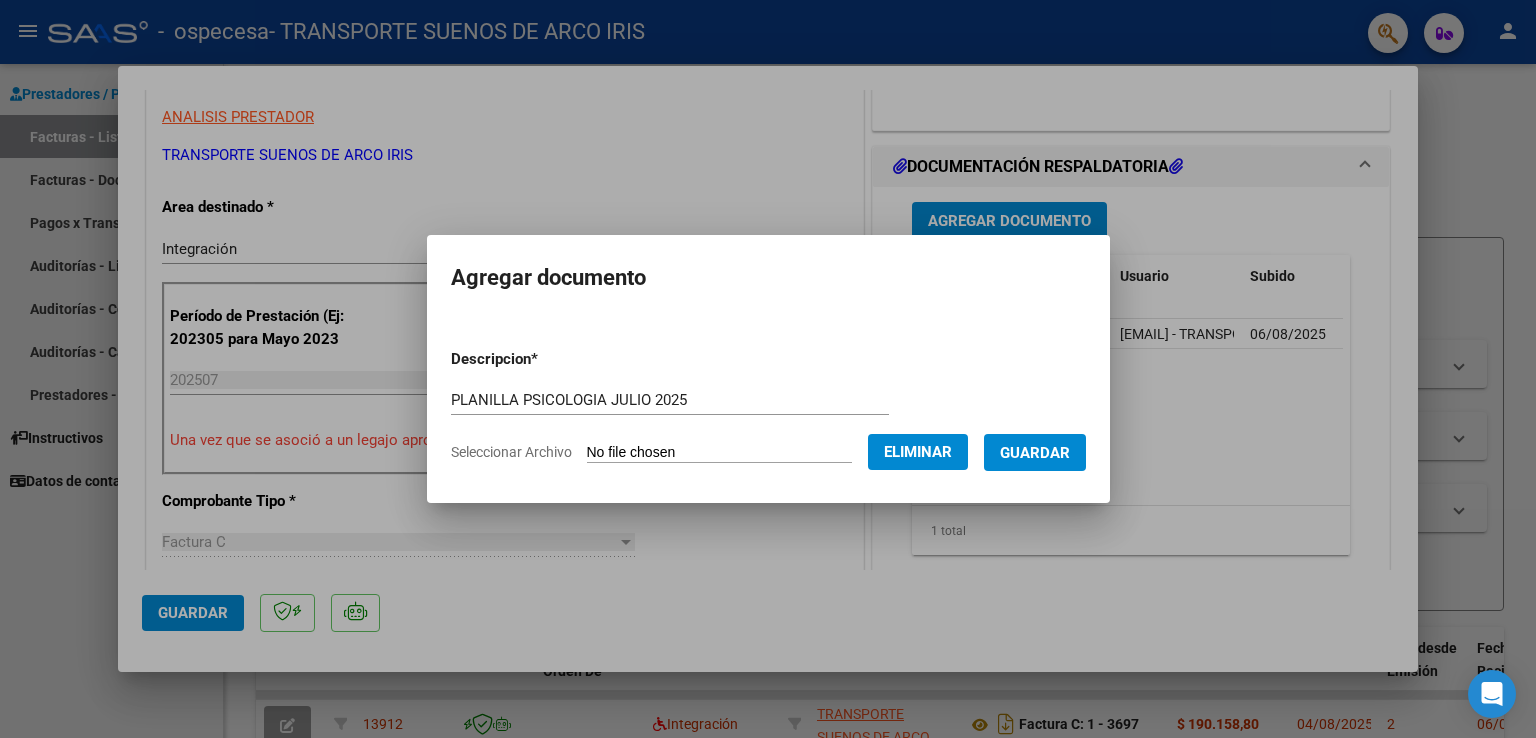 click on "Guardar" at bounding box center (1035, 453) 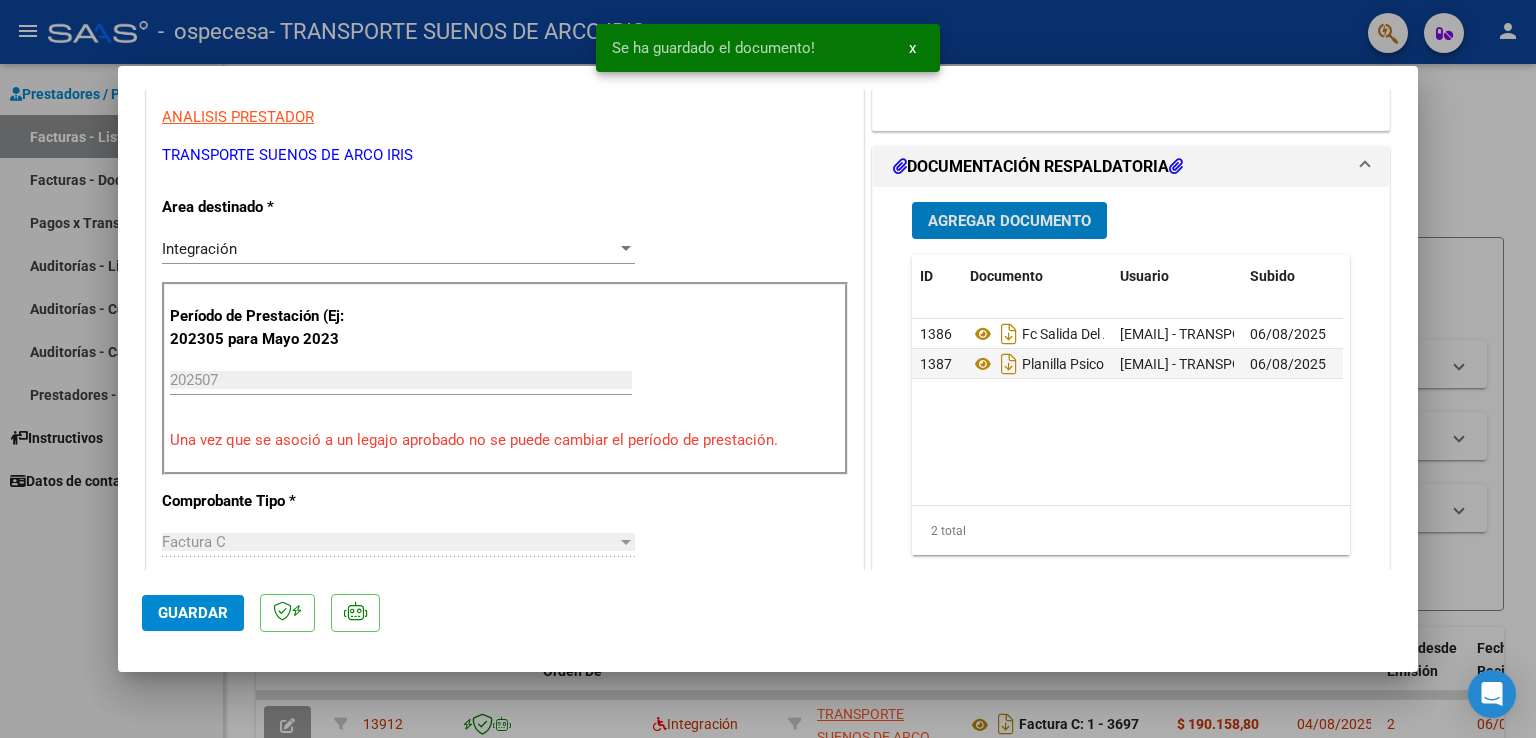 click on "Agregar Documento" at bounding box center (1009, 221) 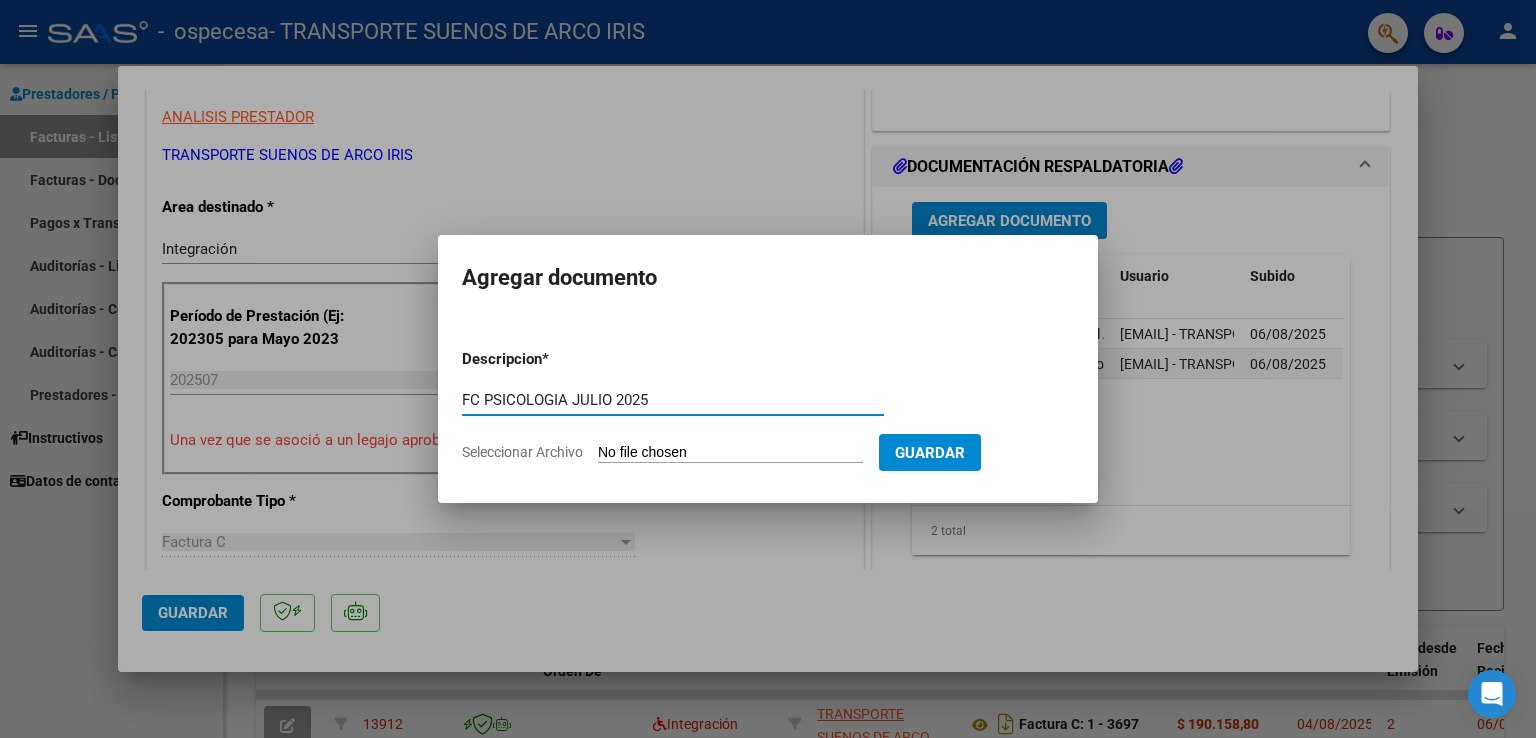 type on "FC PSICOLOGIA JULIO 2025" 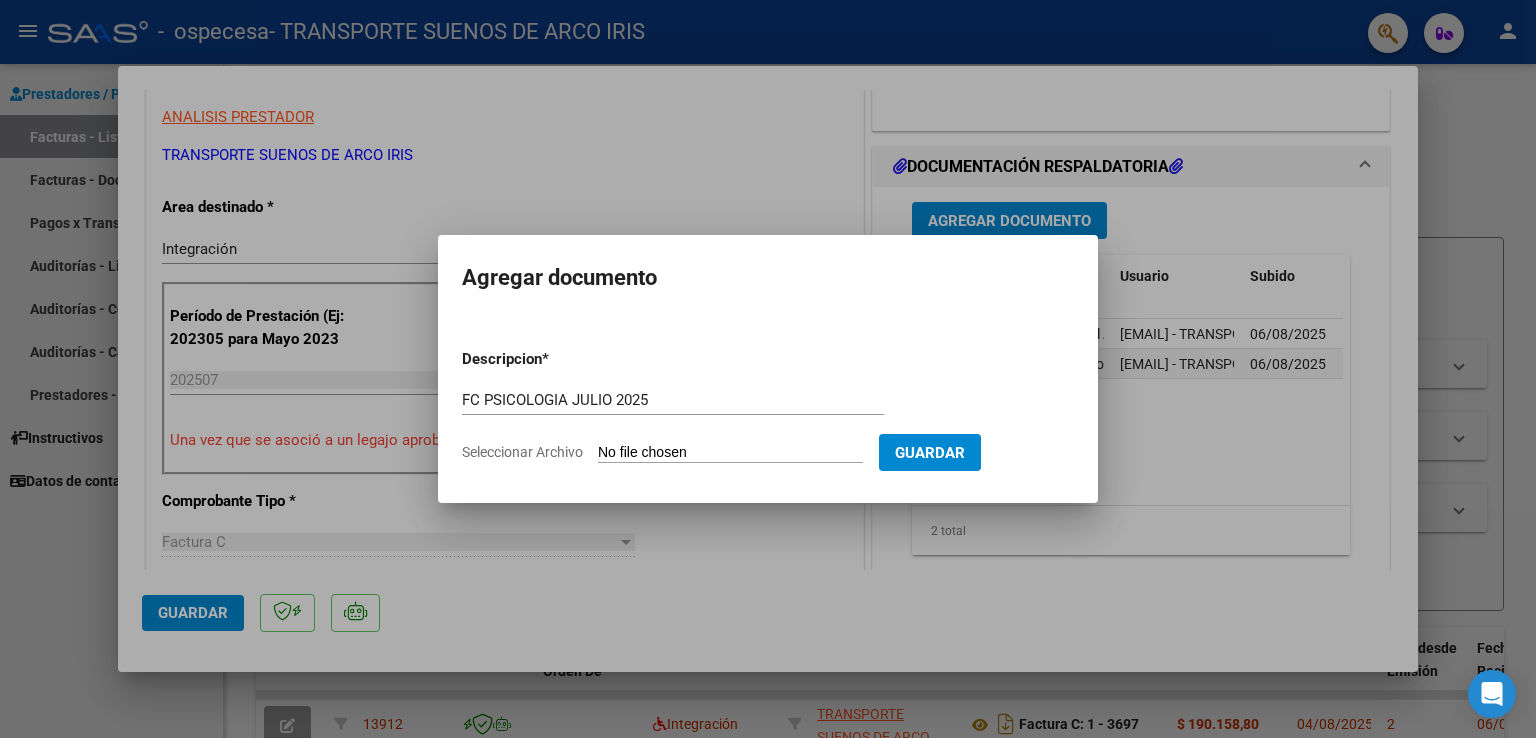 type on "C:\fakepath\FC N3698 PSC JULIO 2025 - [FIRST] [LAST].pdf" 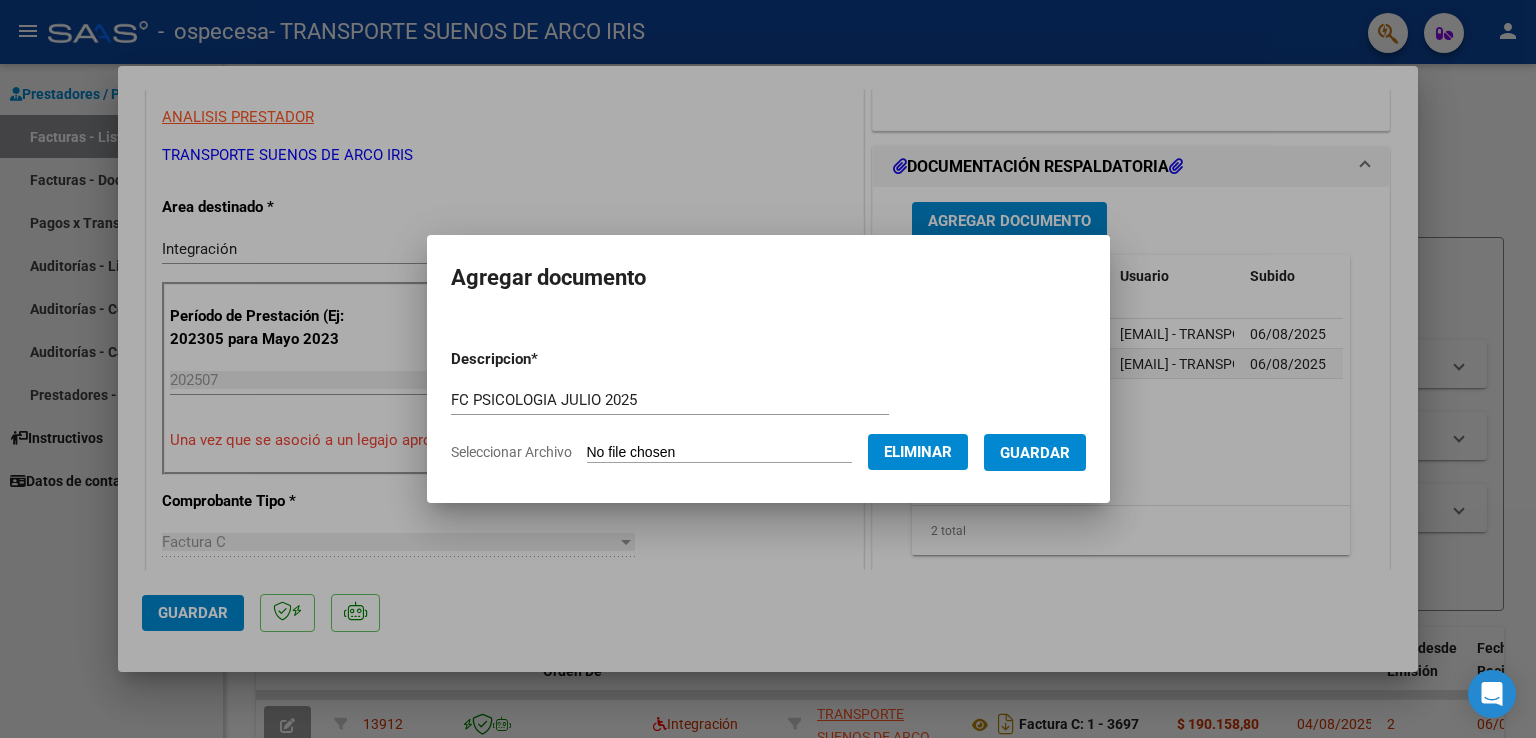 click on "Guardar" at bounding box center [1035, 453] 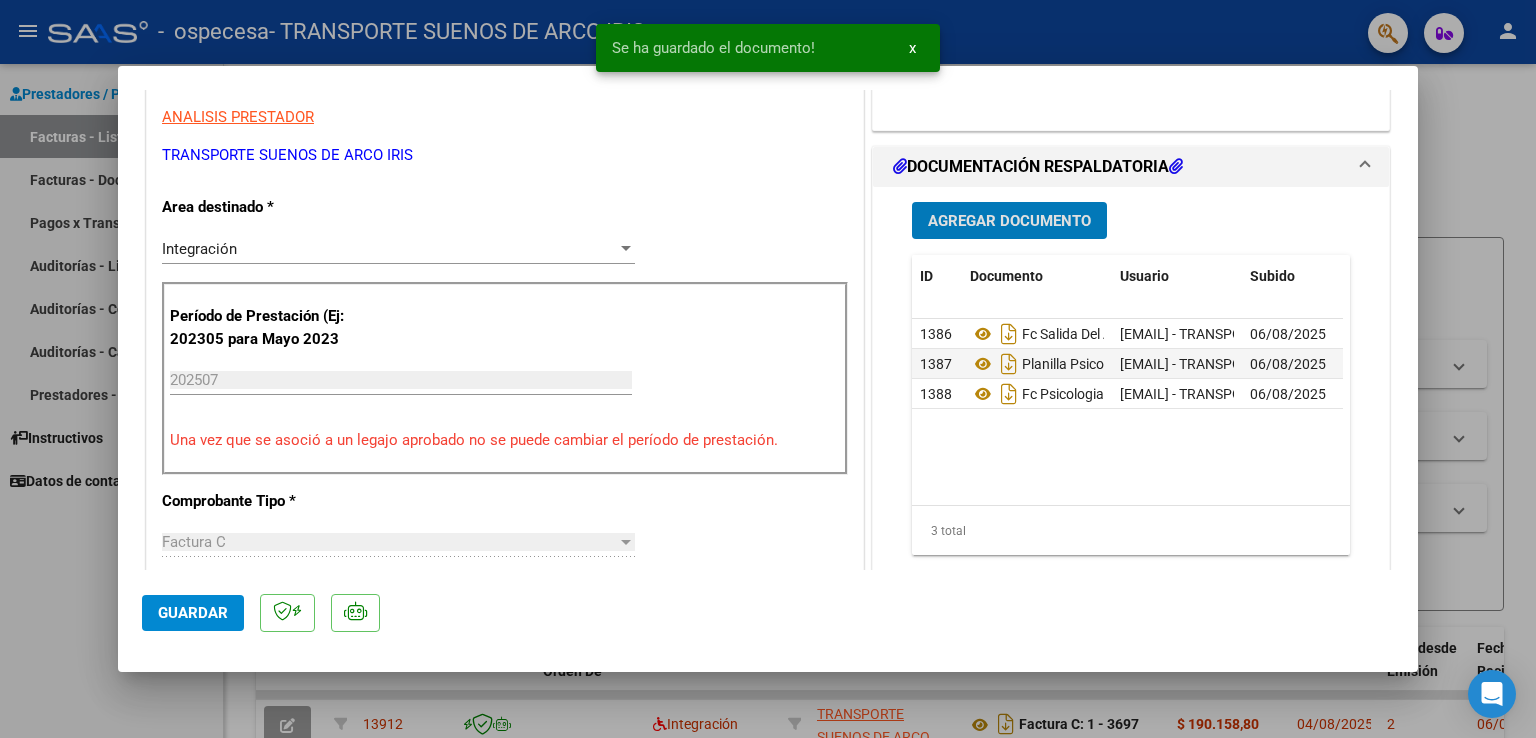 click on "Guardar" 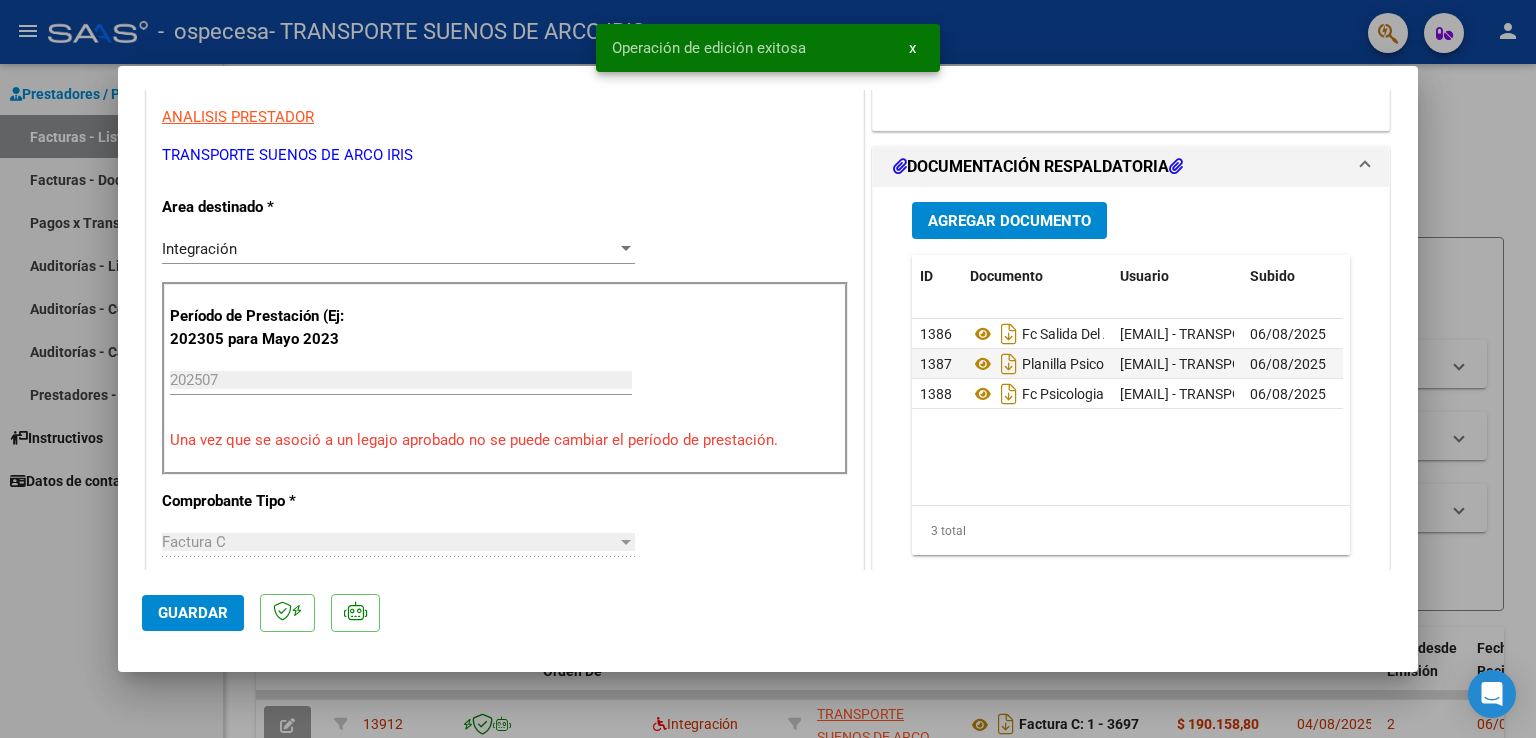 click at bounding box center [768, 369] 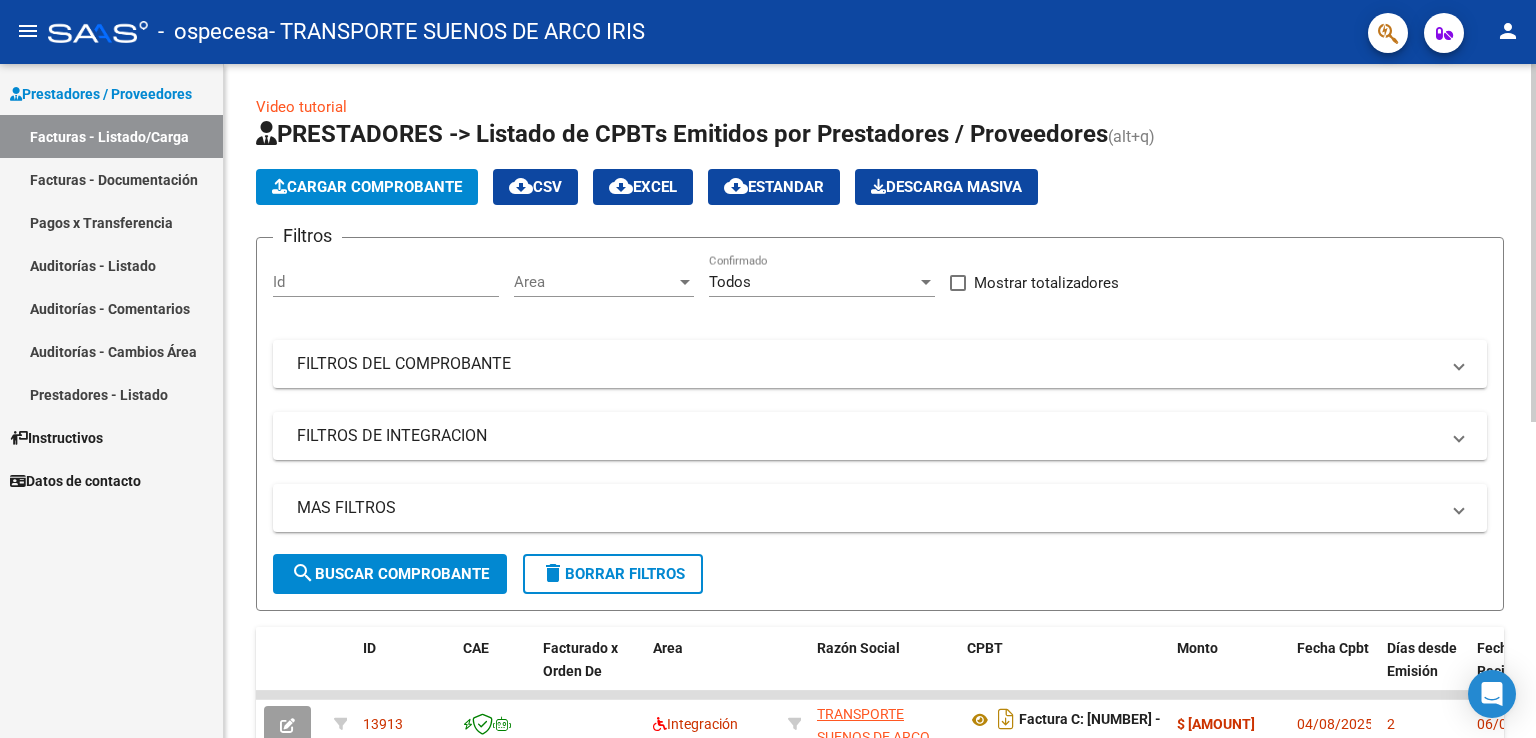 click on "Cargar Comprobante" 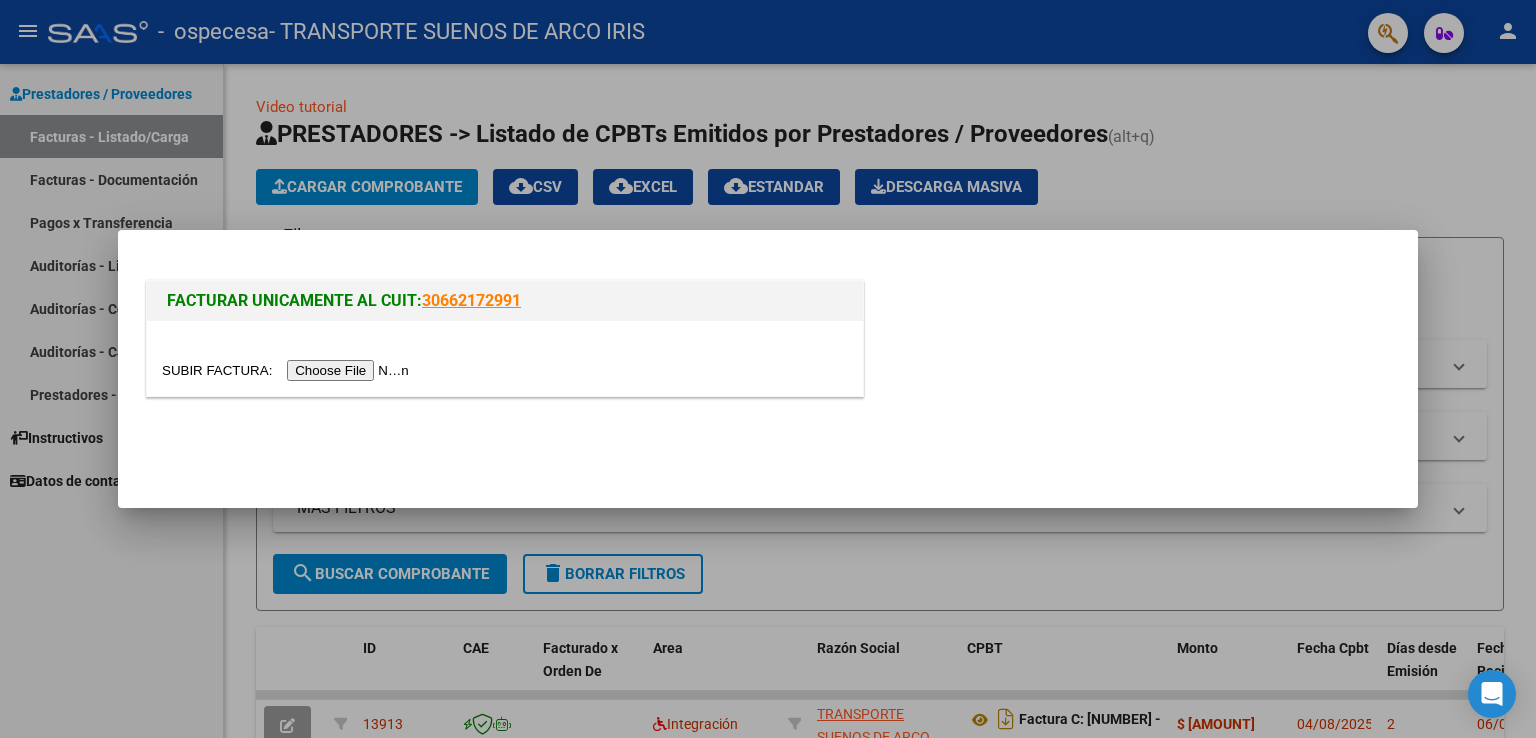 click at bounding box center [288, 370] 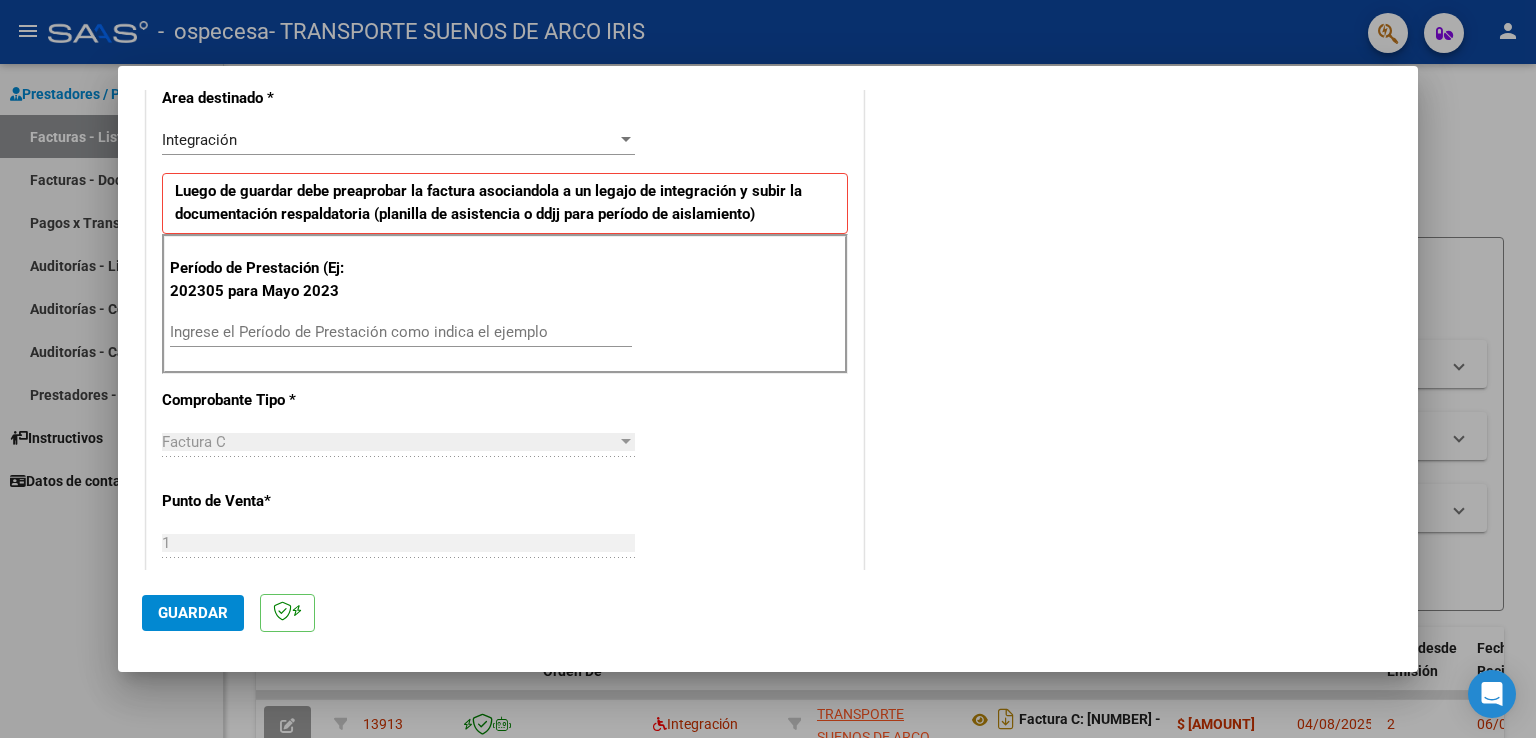 scroll, scrollTop: 478, scrollLeft: 0, axis: vertical 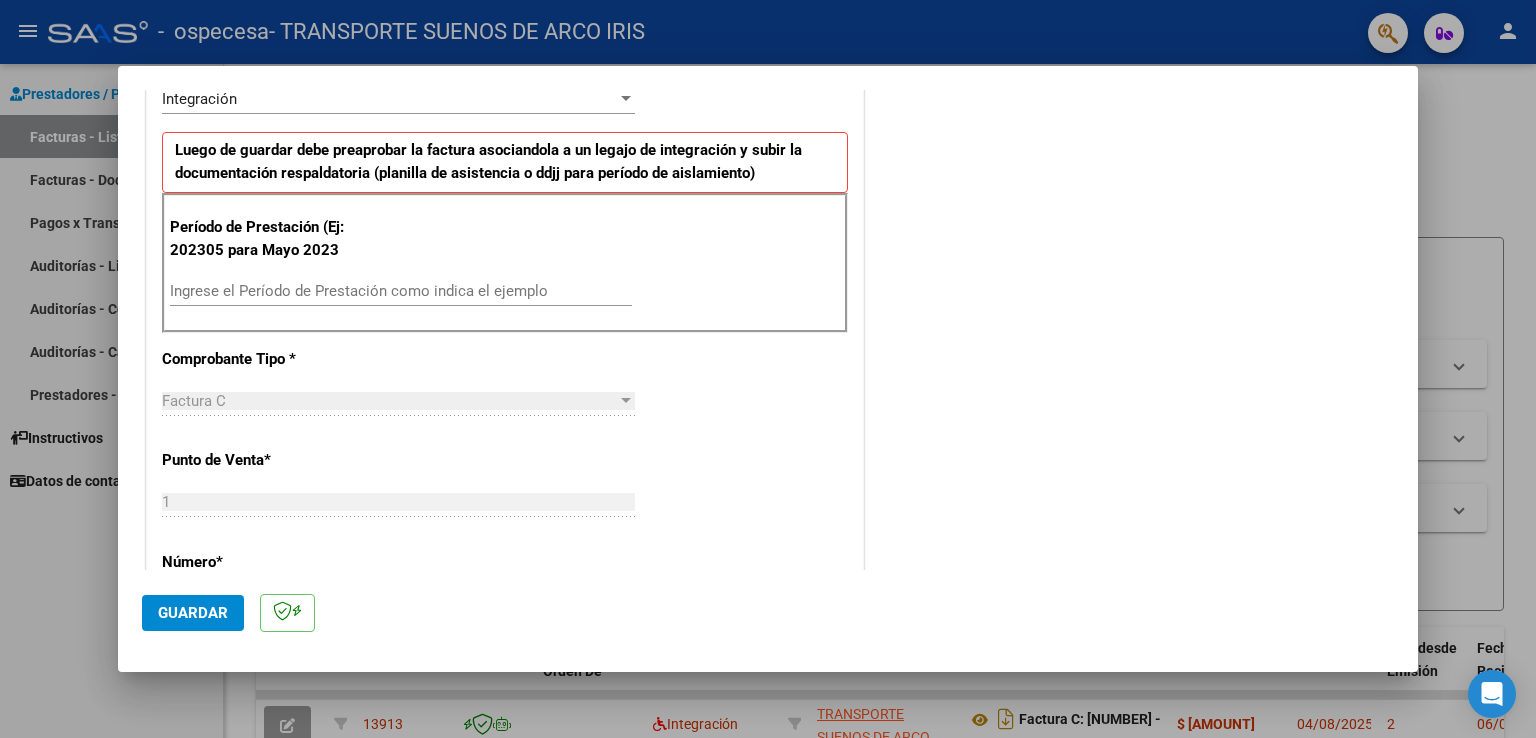 click on "Ingrese el Período de Prestación como indica el ejemplo" at bounding box center (401, 291) 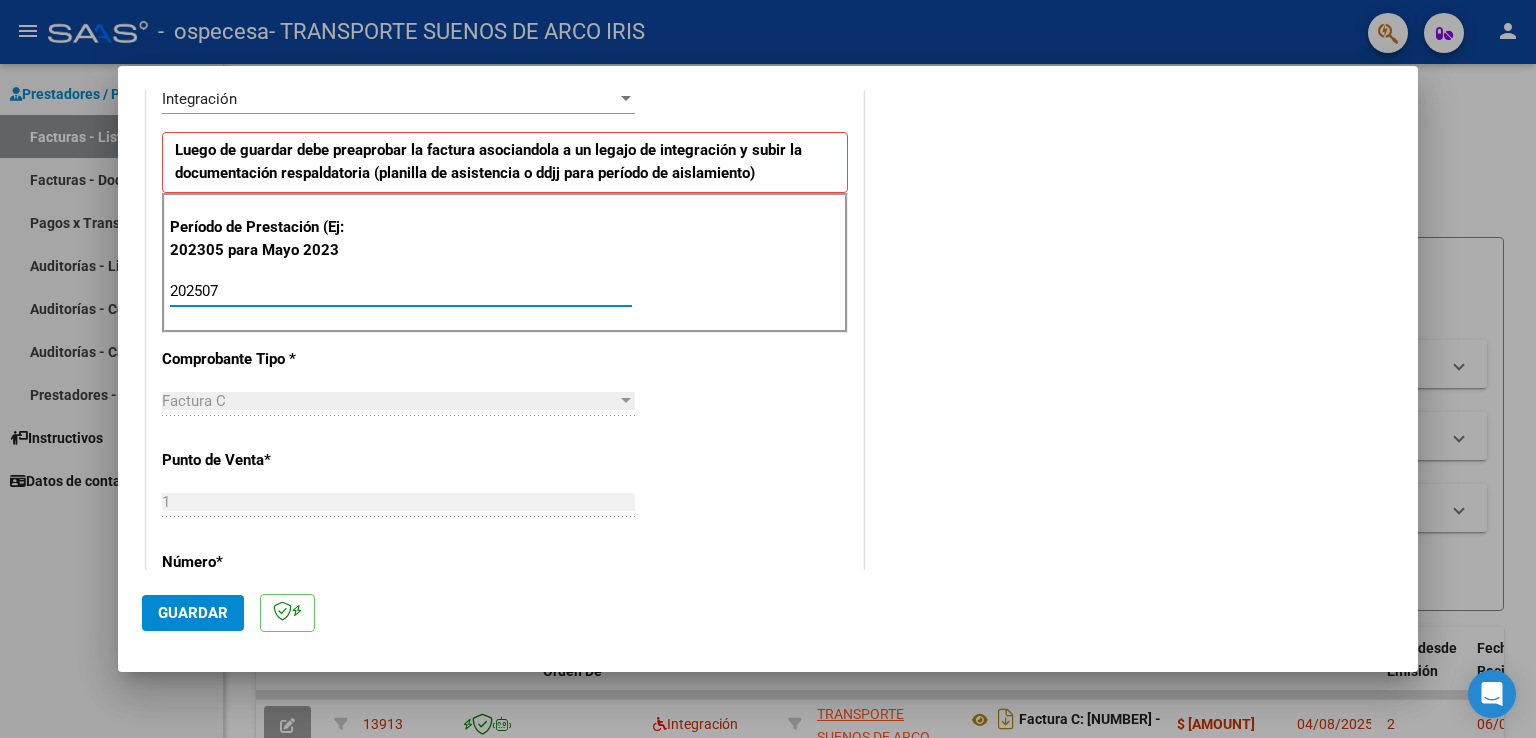 type on "202507" 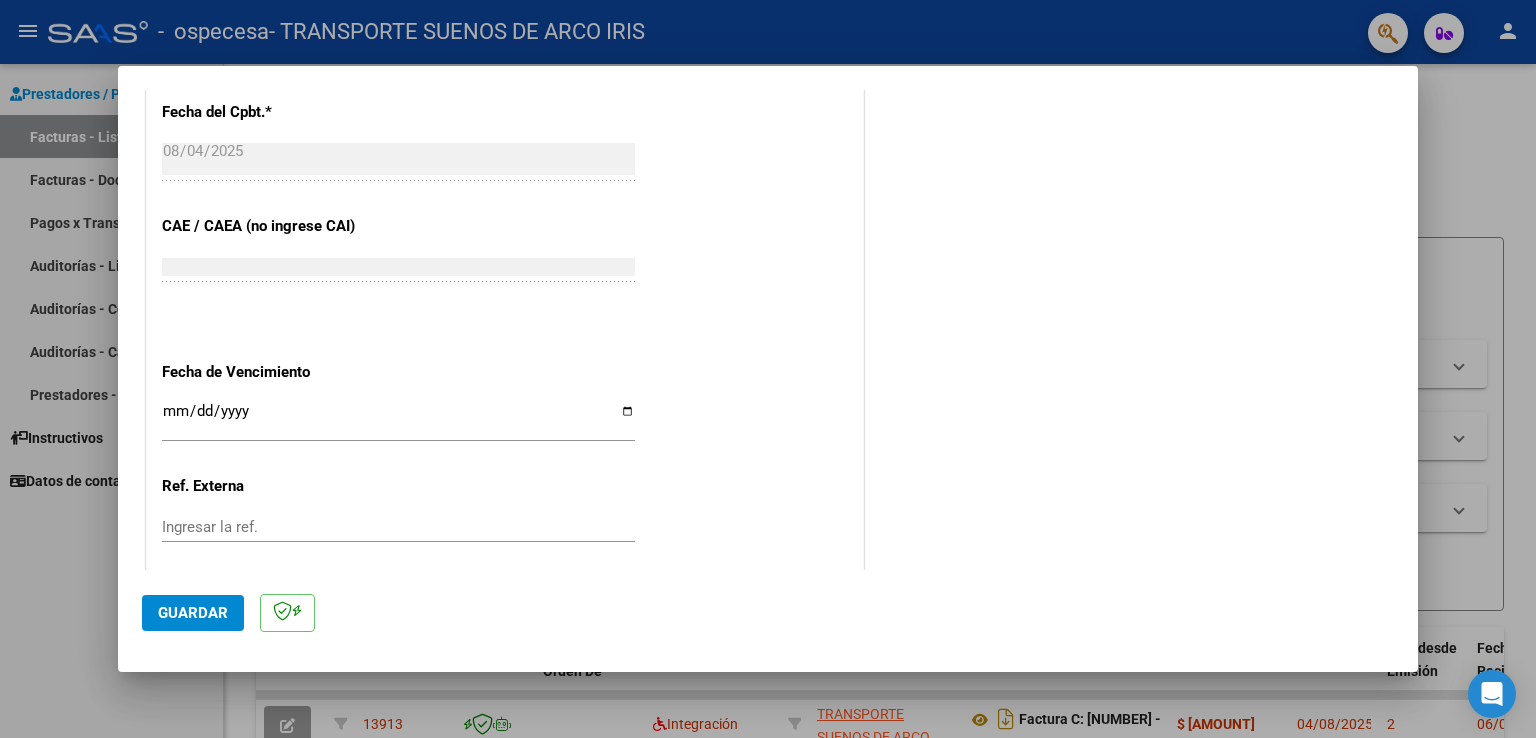 scroll, scrollTop: 1136, scrollLeft: 0, axis: vertical 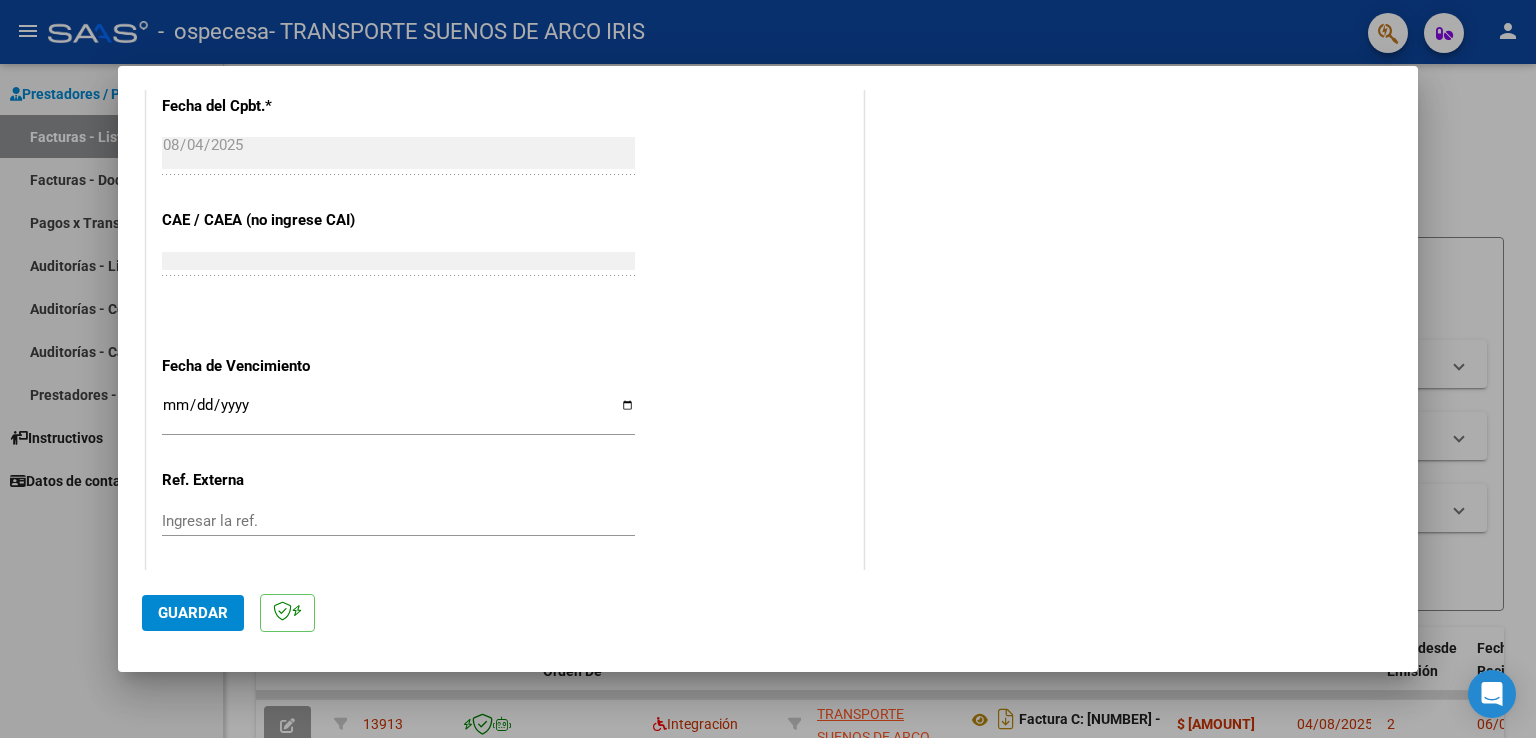 click on "Ingresar la fecha" at bounding box center (398, 413) 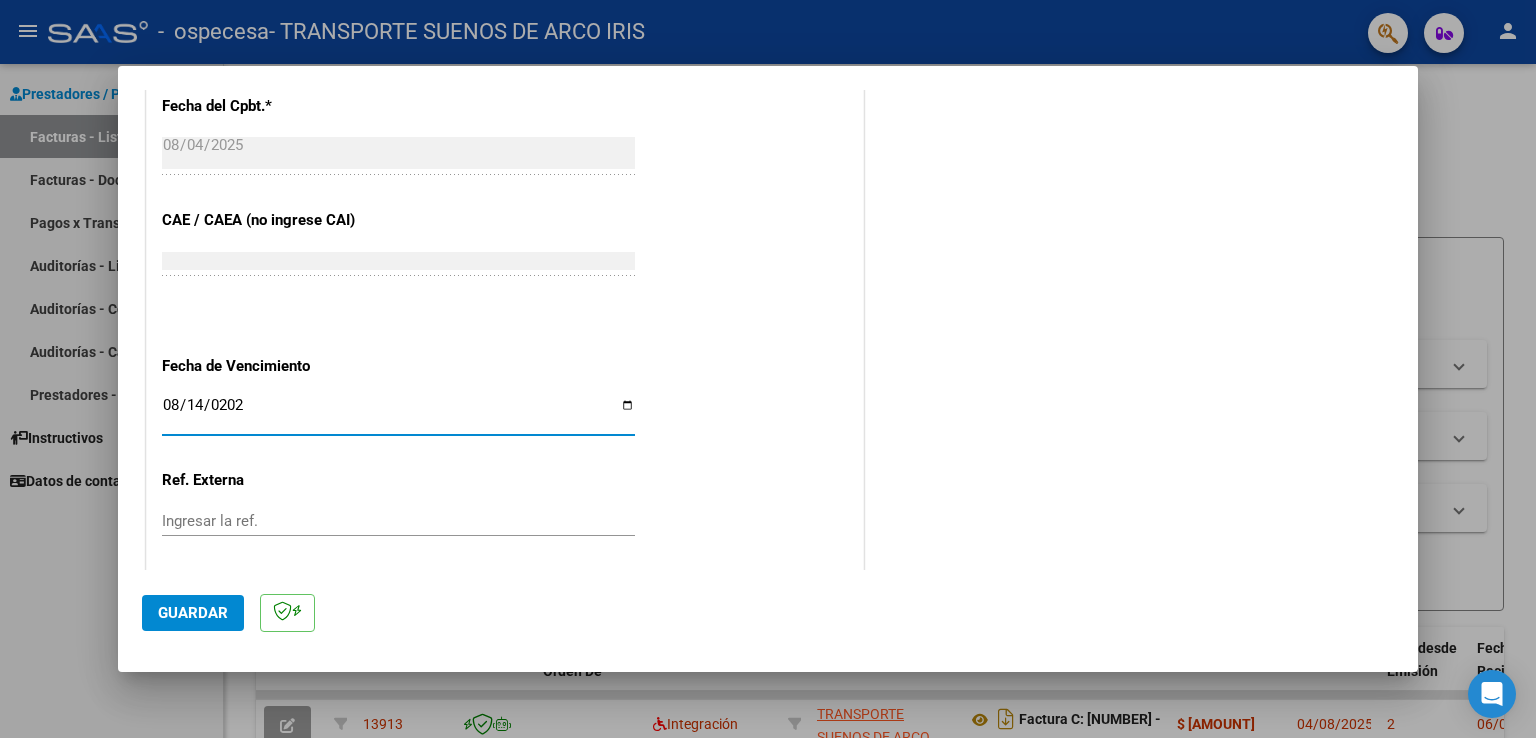type on "2025-08-14" 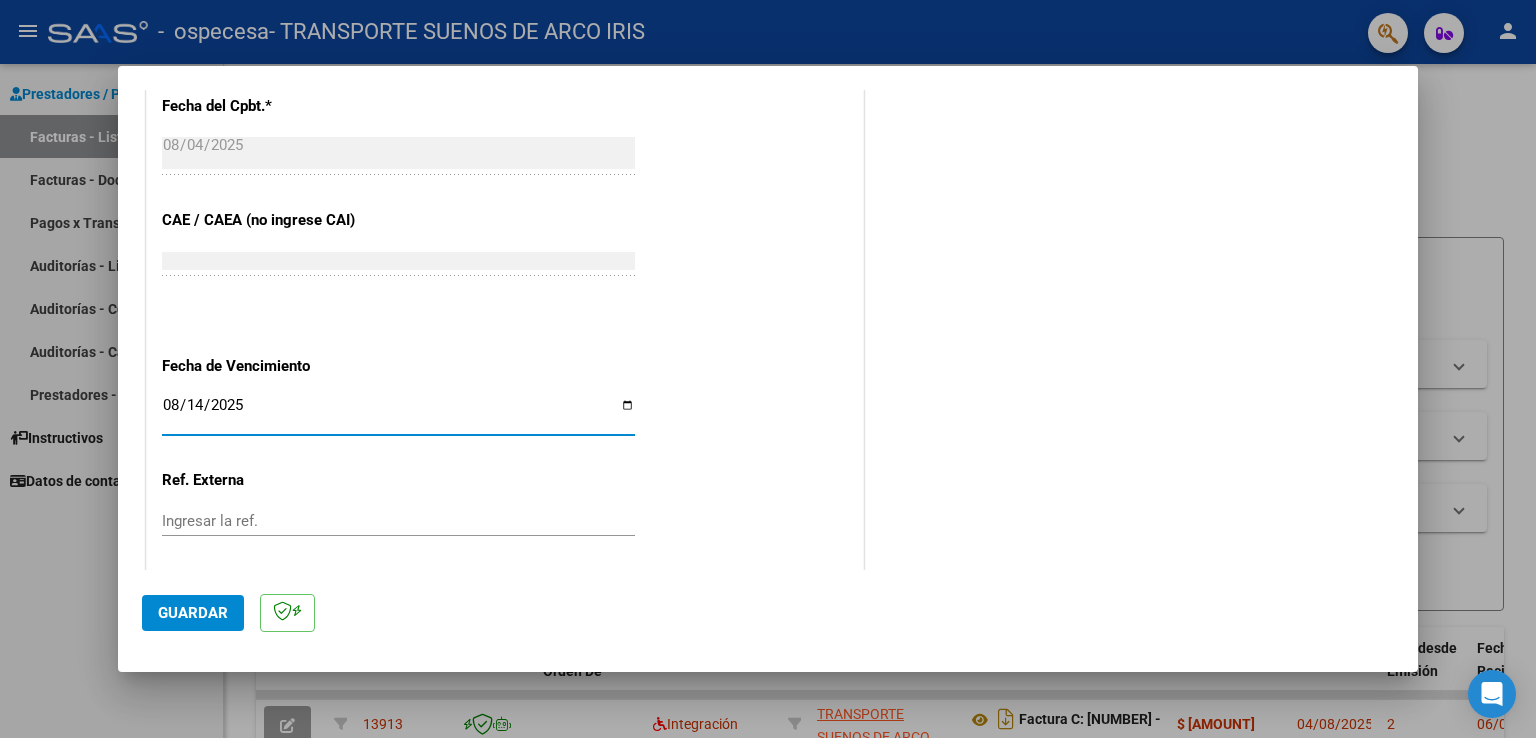 click on "Guardar" 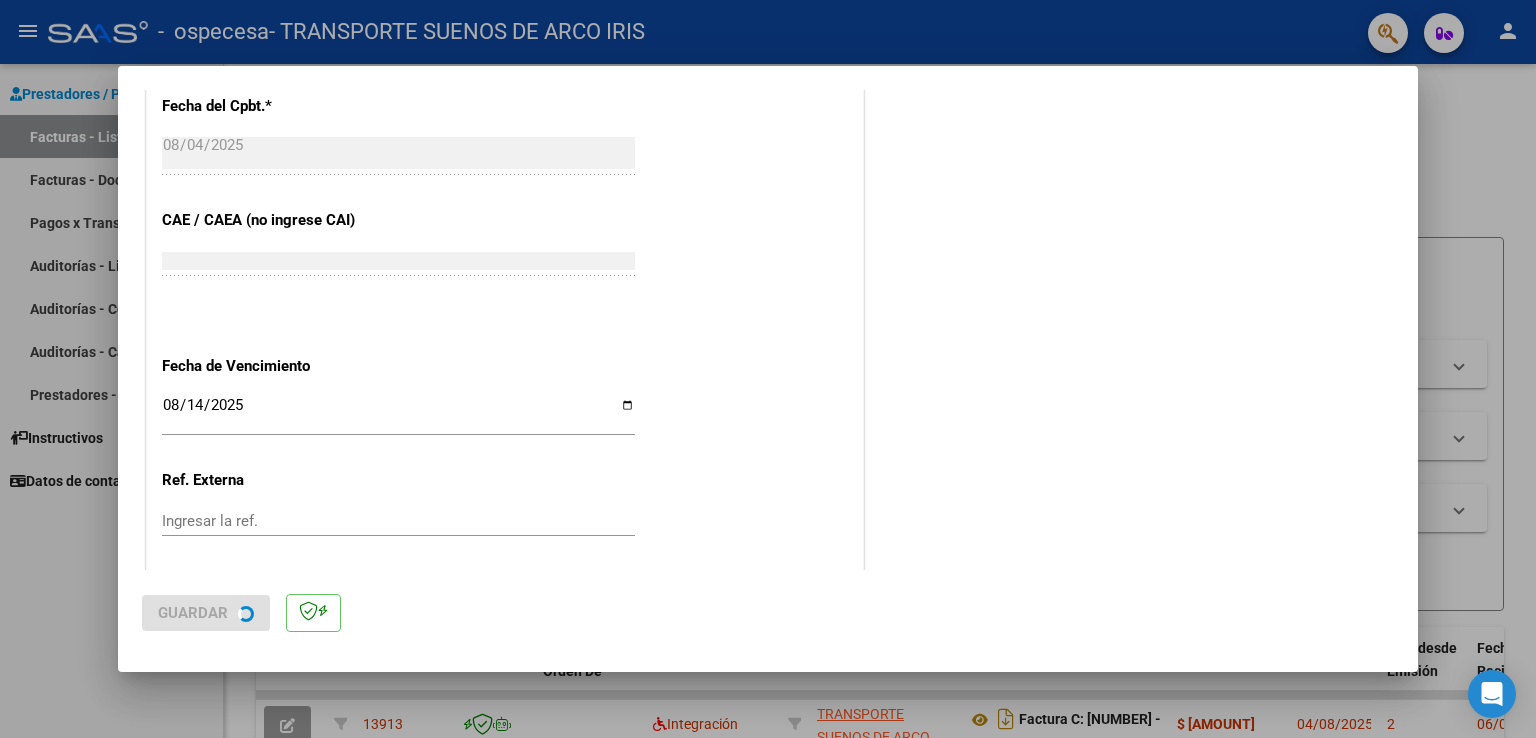 scroll, scrollTop: 0, scrollLeft: 0, axis: both 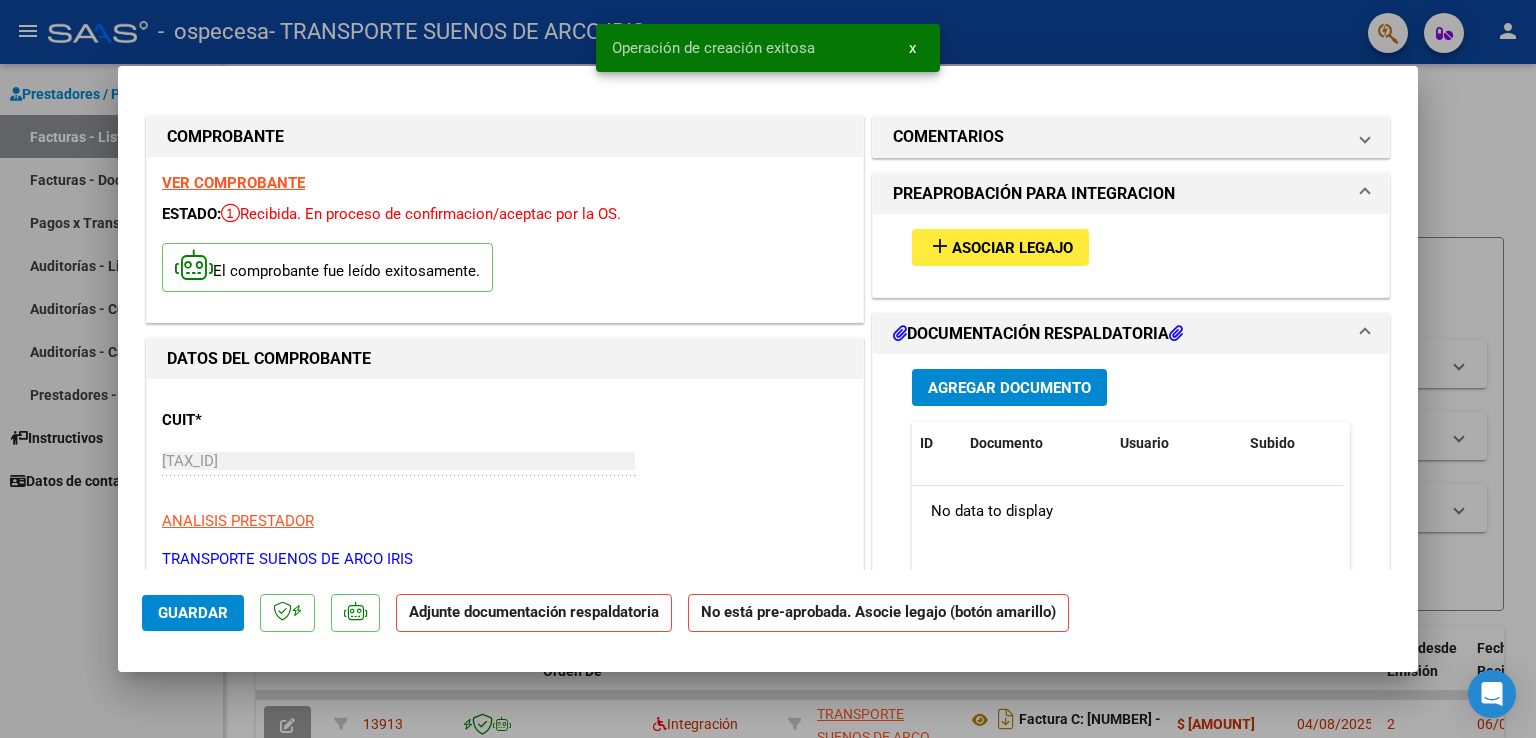 click on "Asociar Legajo" at bounding box center (1012, 248) 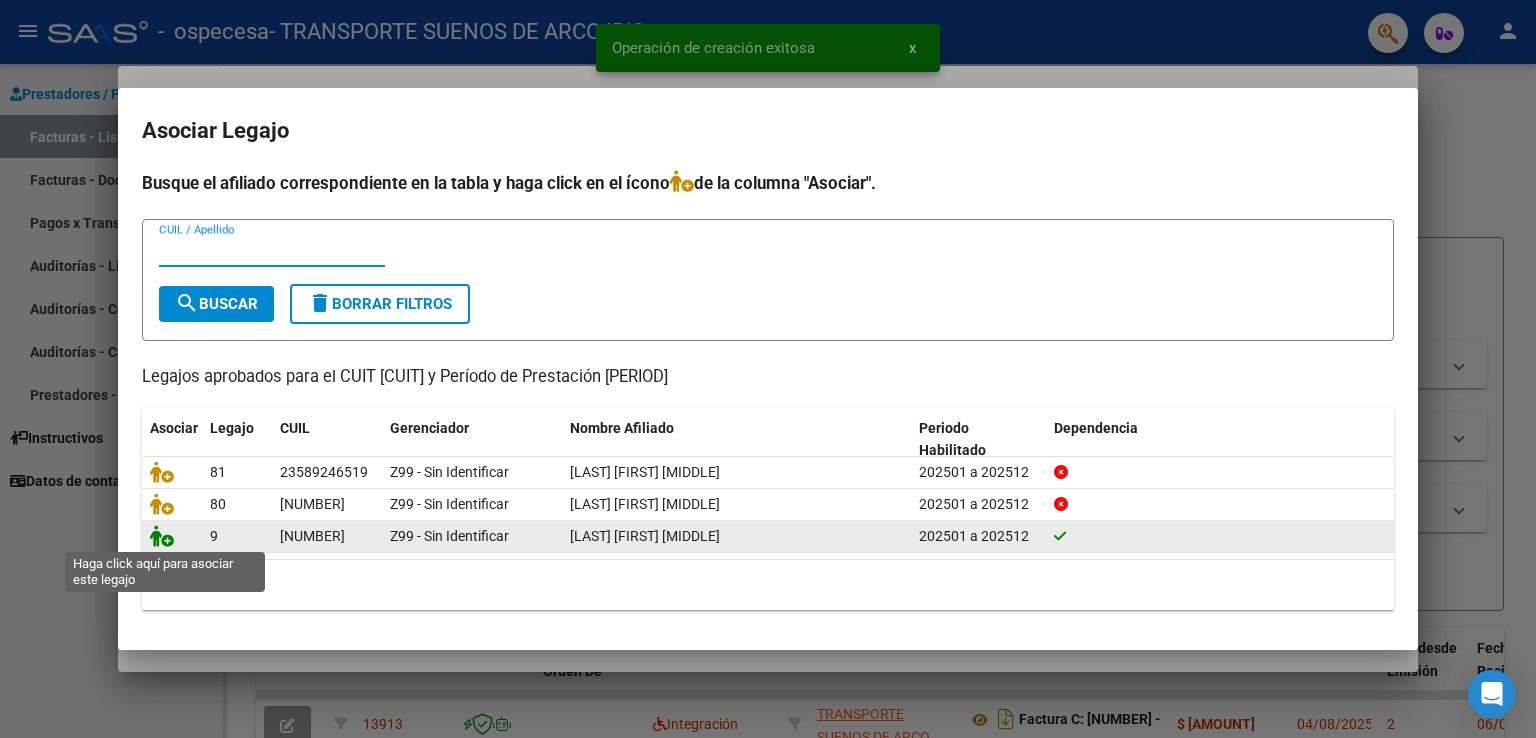 click 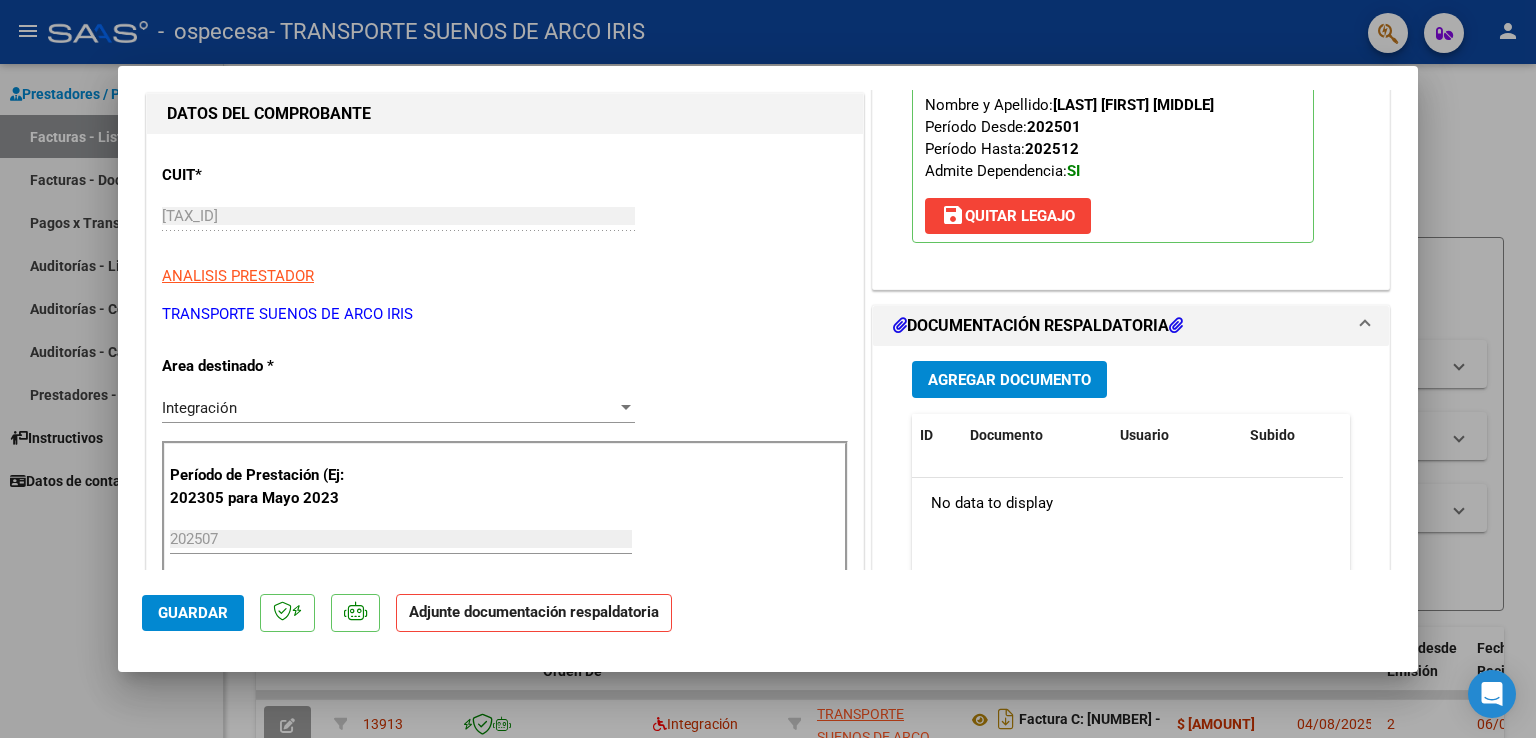 scroll, scrollTop: 255, scrollLeft: 0, axis: vertical 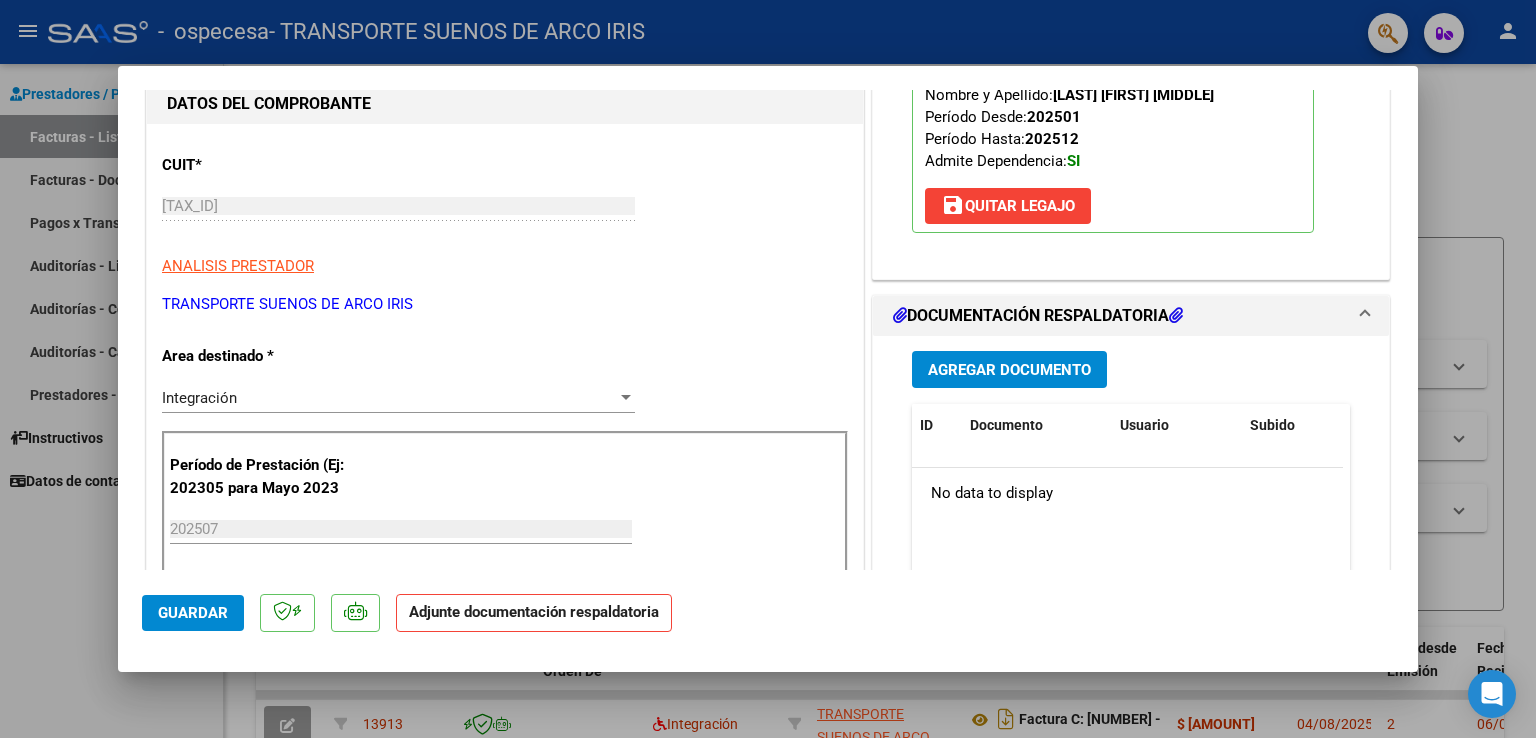 click on "Agregar Documento" at bounding box center [1009, 370] 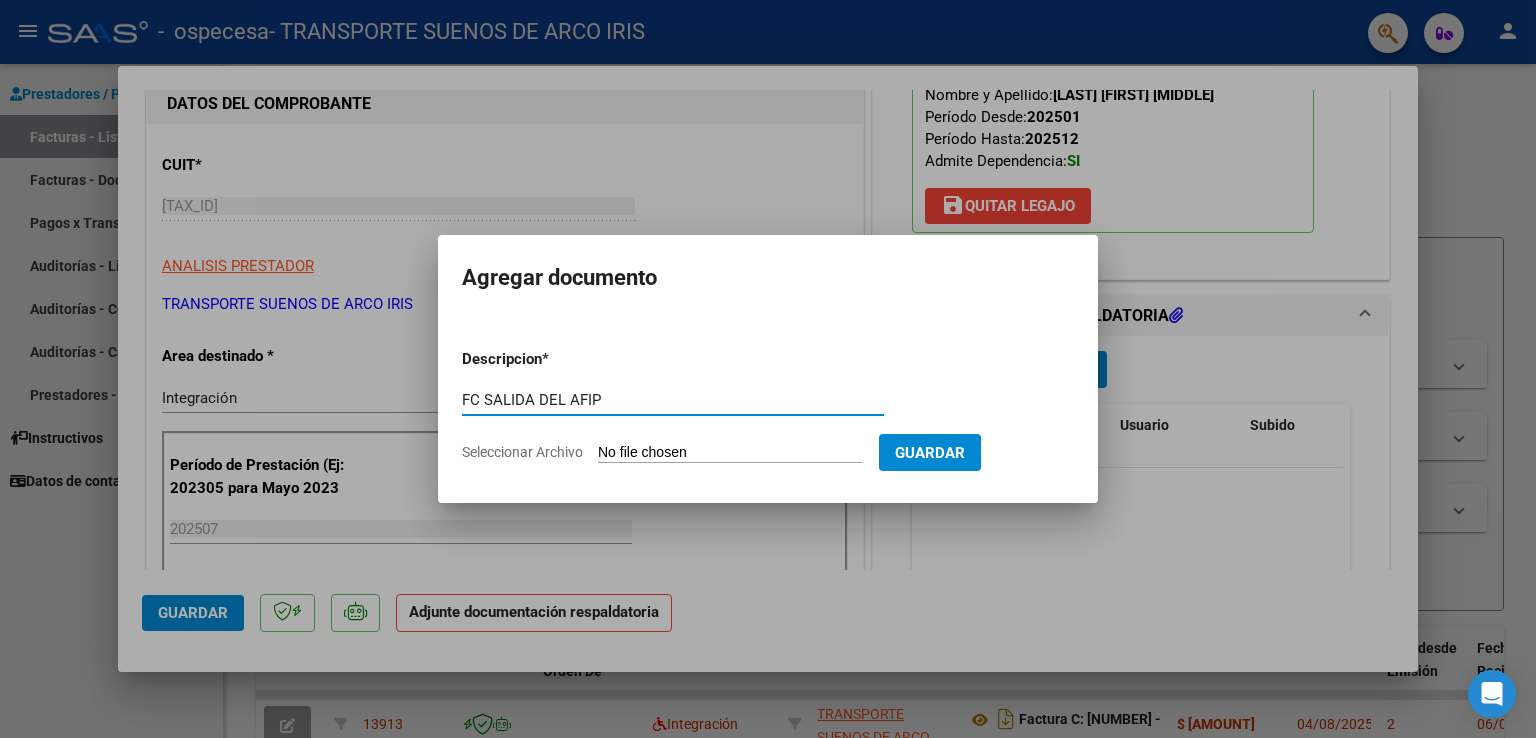 type on "FC SALIDA DEL AFIP" 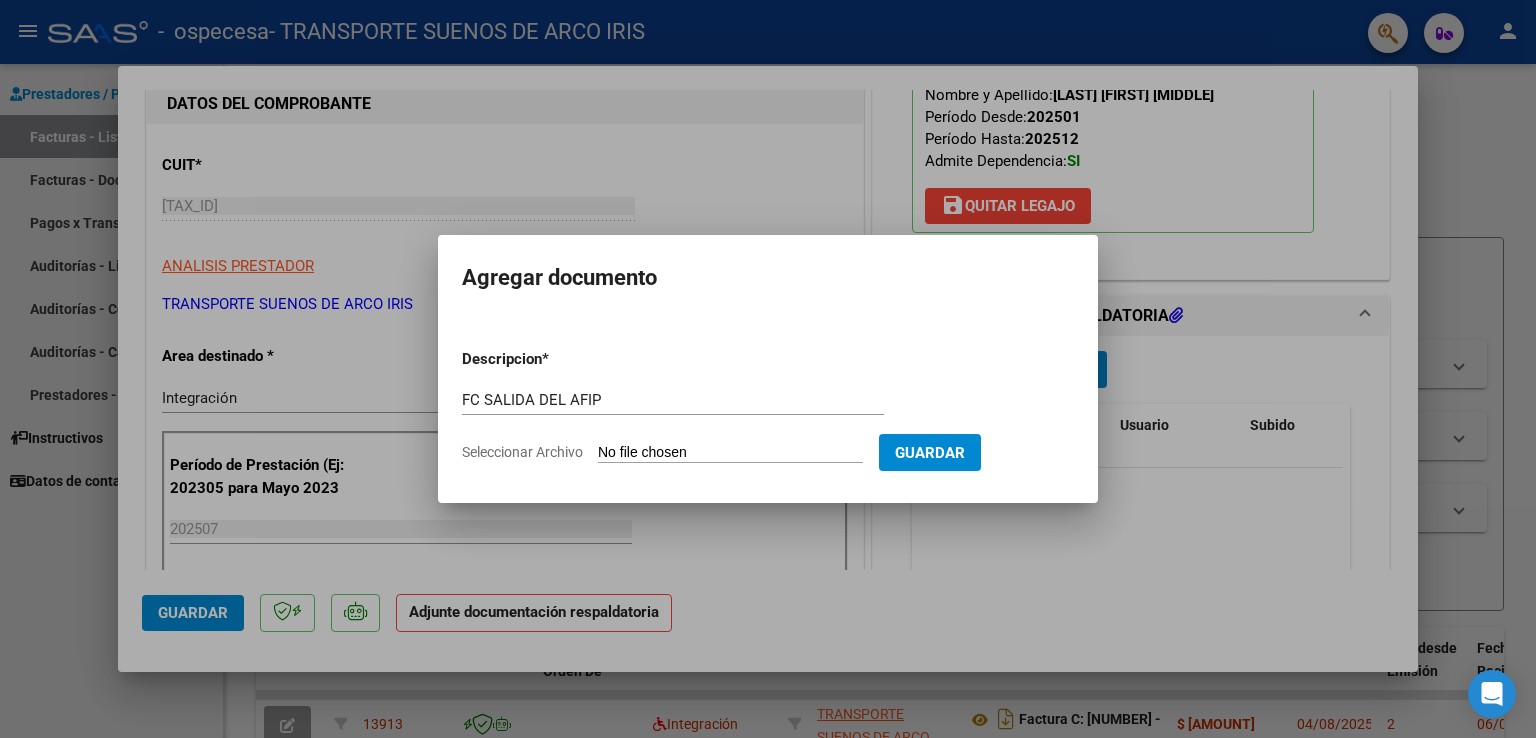 type on "C:\fakepath\[CUIT]_011_00001_00003699.pdf" 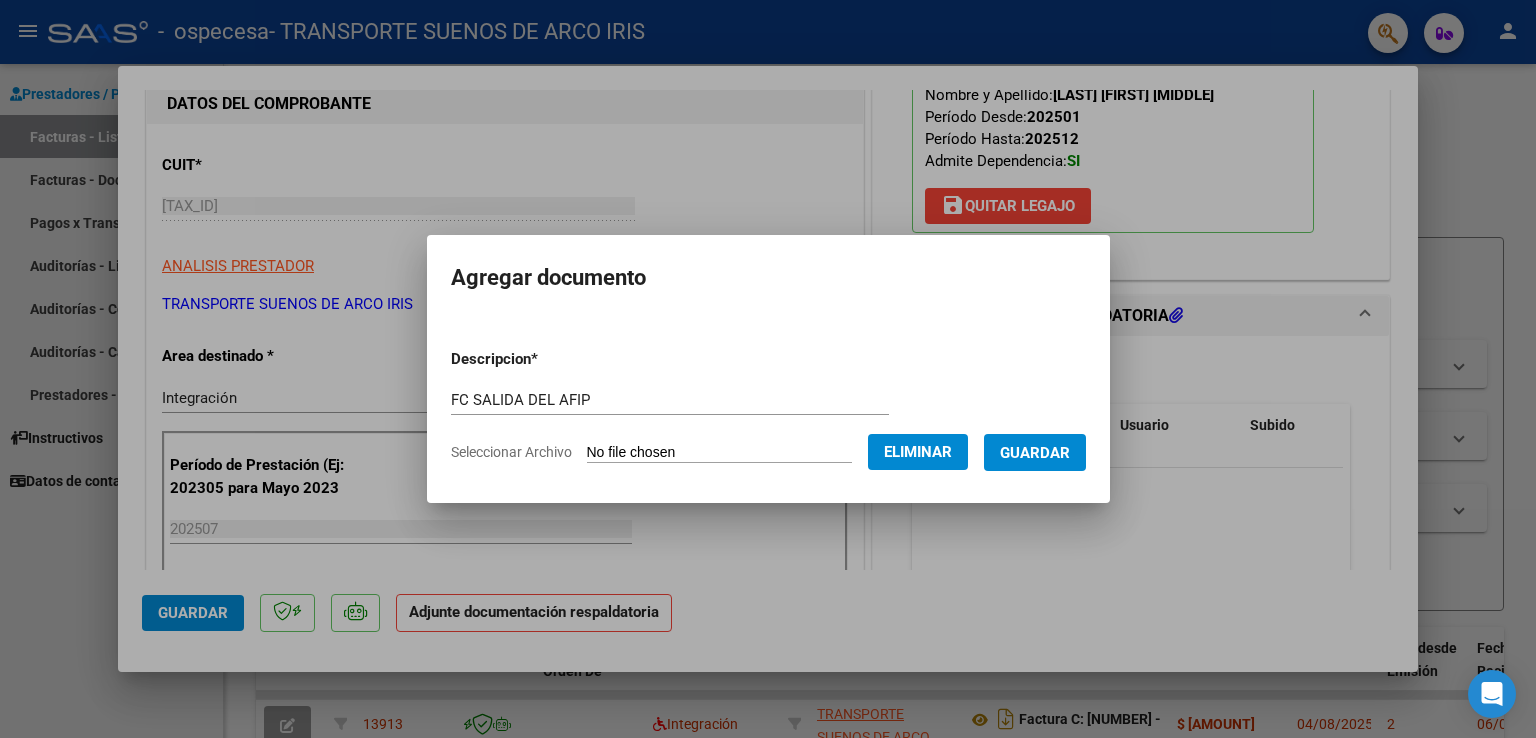 click on "Guardar" at bounding box center (1035, 453) 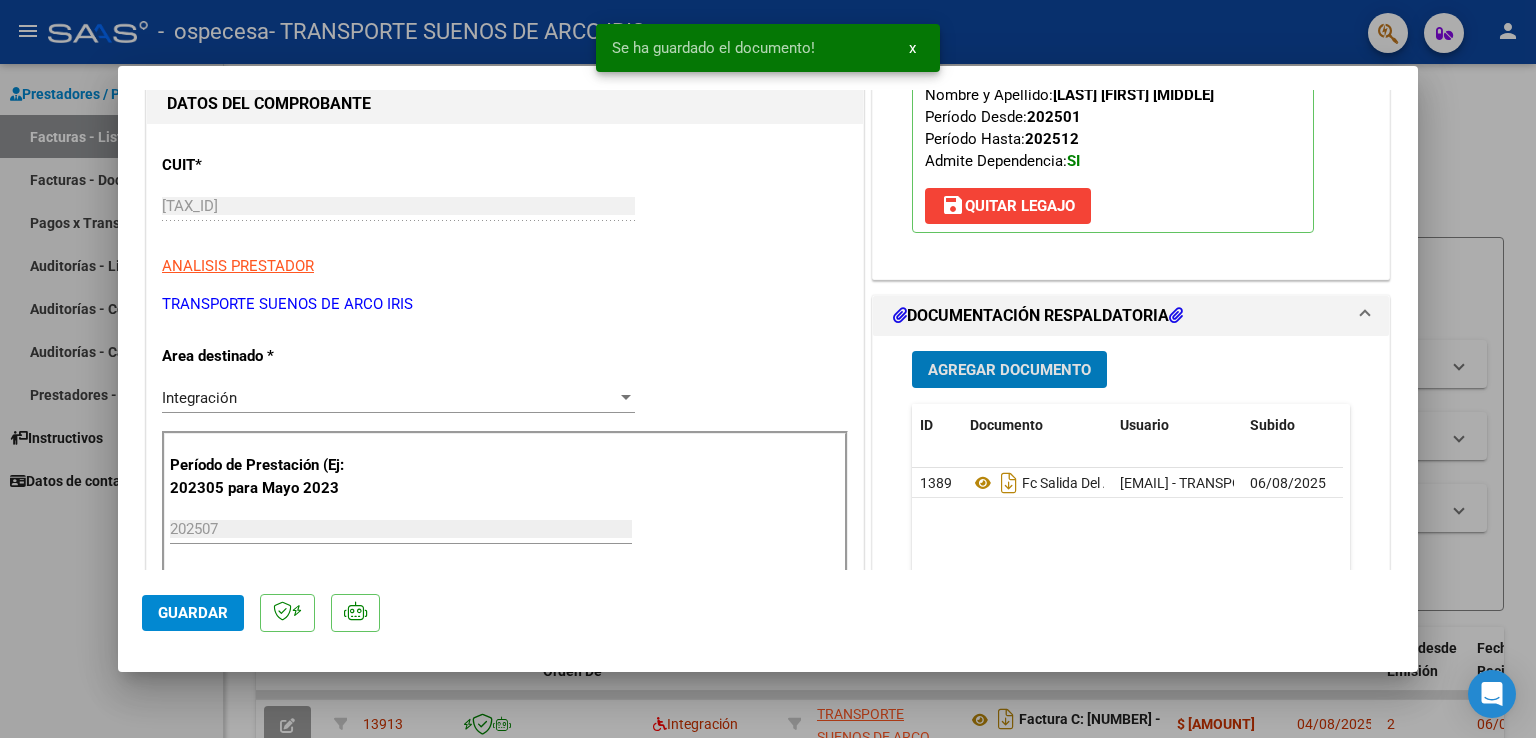 click on "Agregar Documento" at bounding box center (1009, 369) 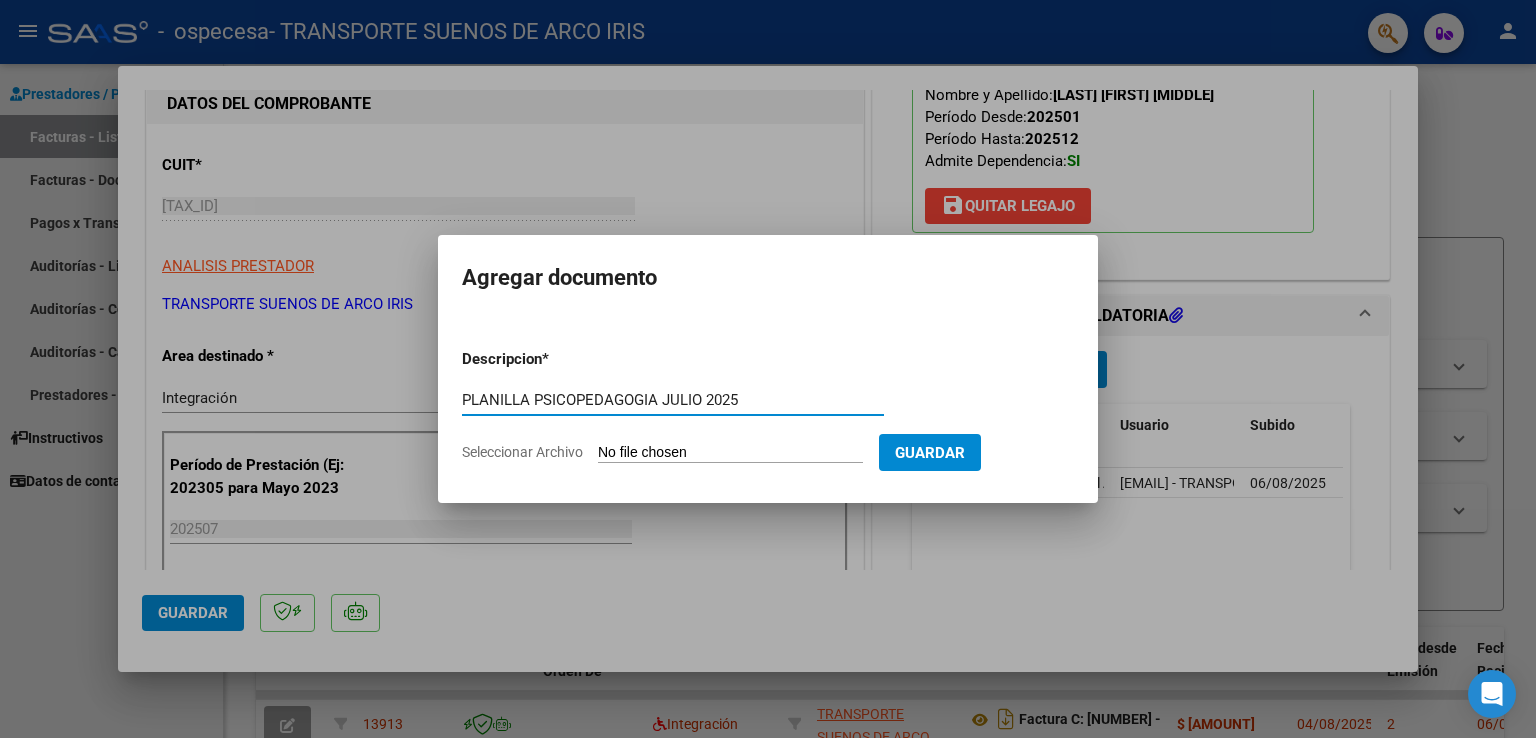 type on "PLANILLA PSICOPEDAGOGIA JULIO 2025" 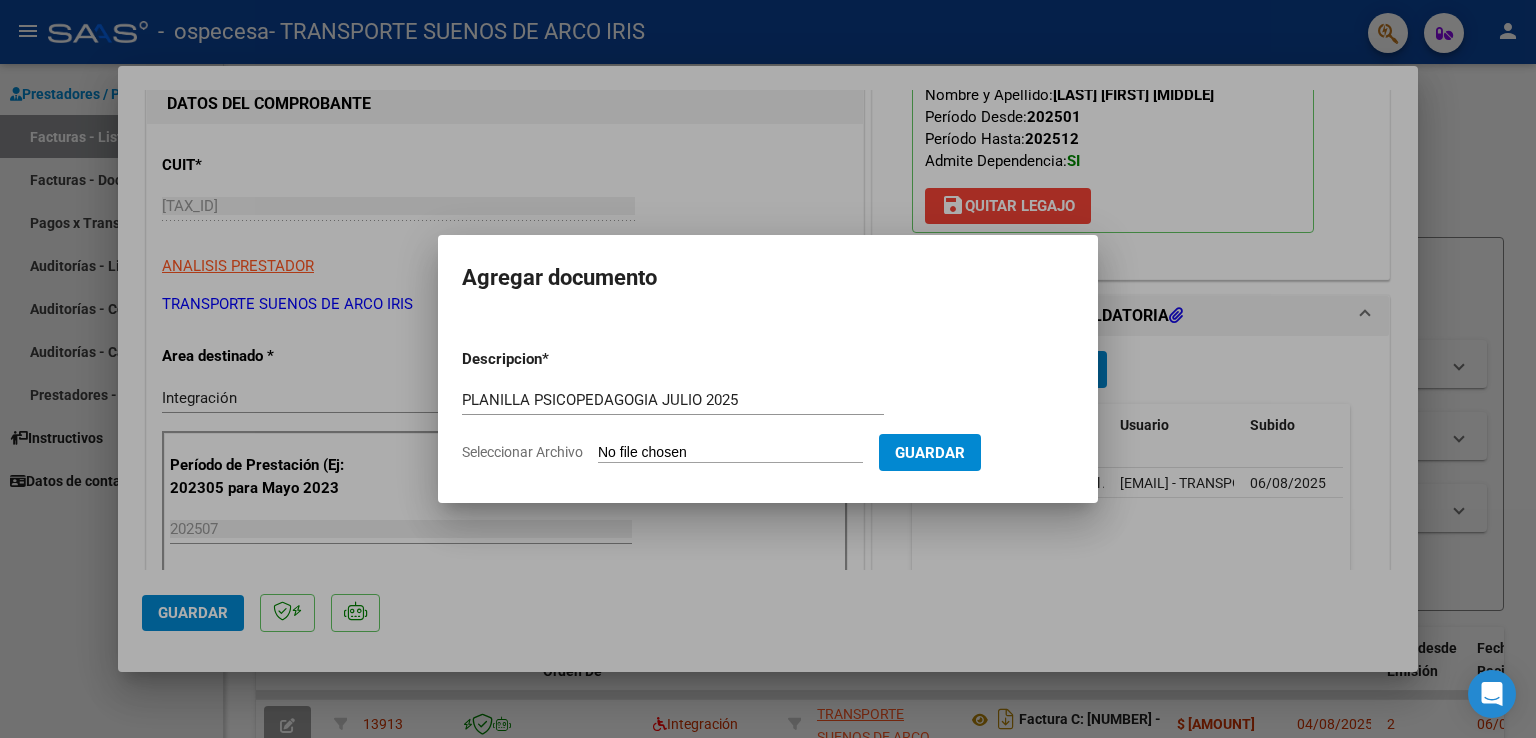 type on "C:\fakepath\P- ASISTENCIA PSP JULIO 2025 - [FIRST] [LAST].pdf" 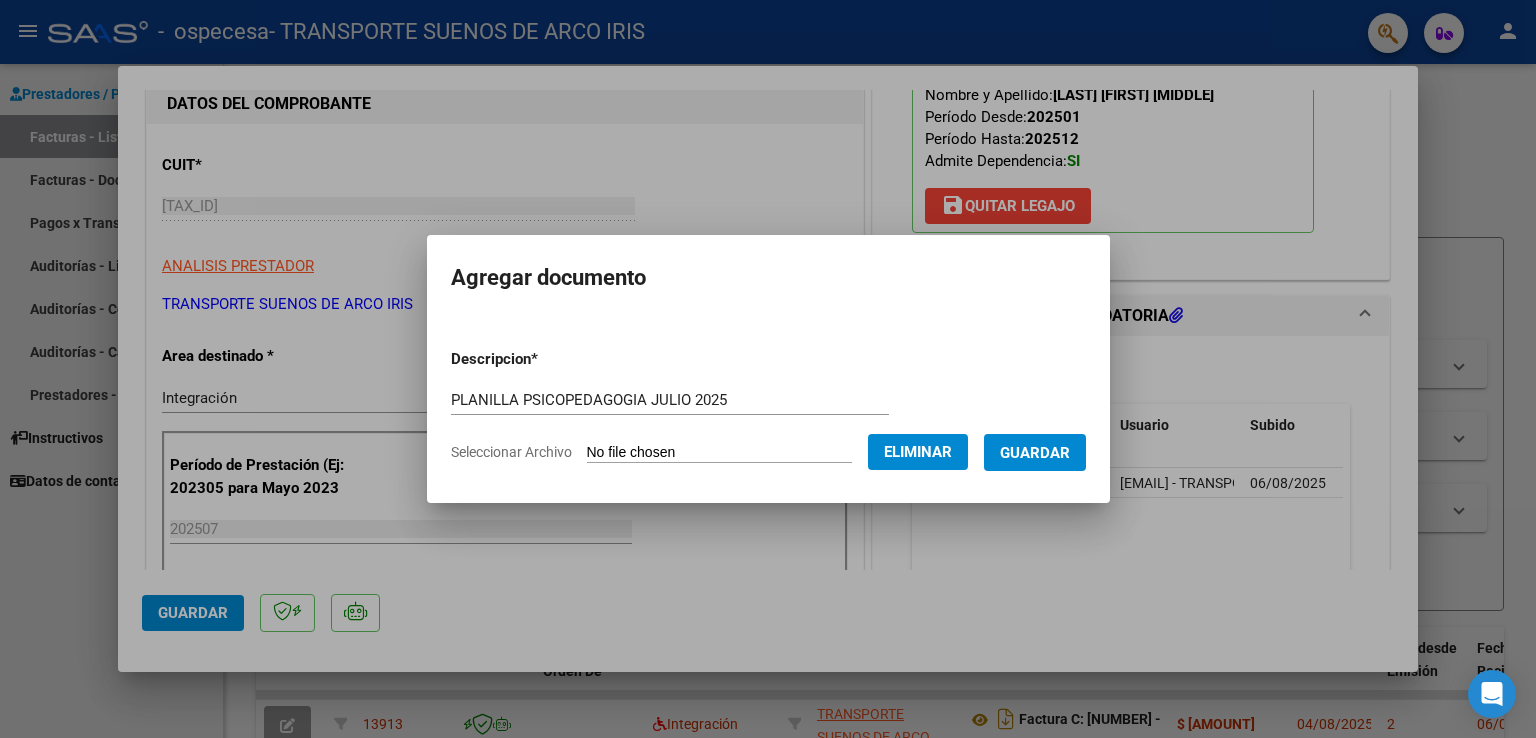 click on "Guardar" at bounding box center (1035, 453) 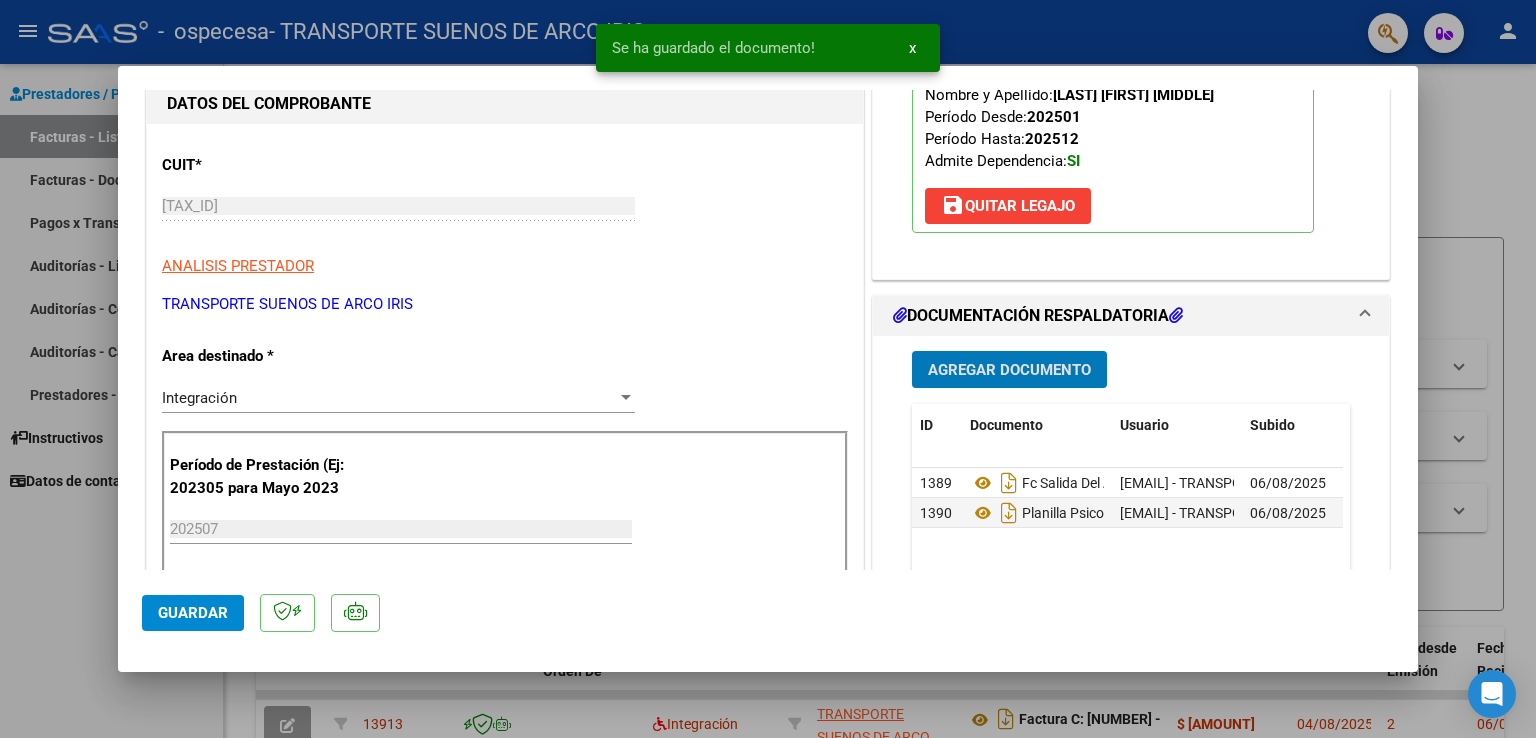 click on "Agregar Documento" at bounding box center (1009, 370) 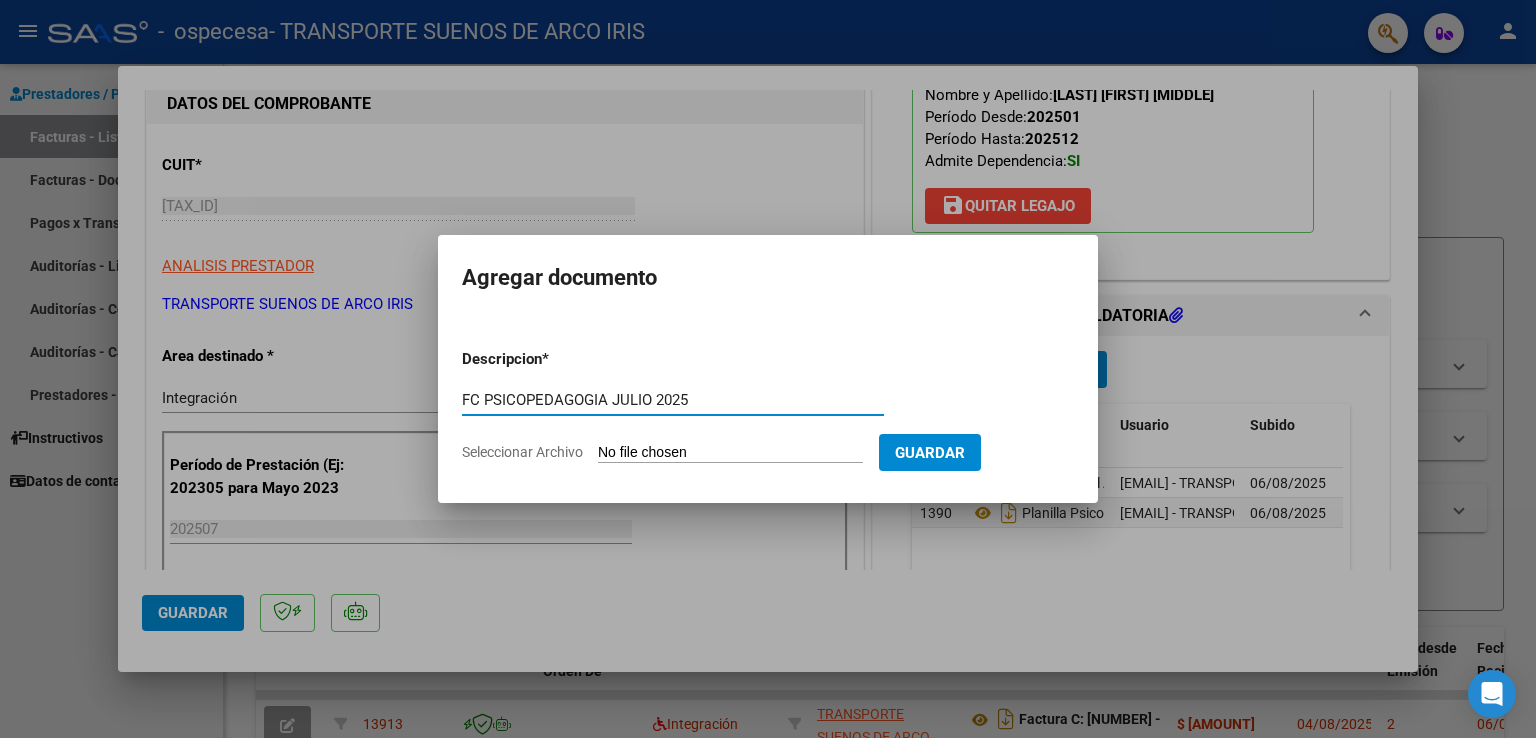type on "FC PSICOPEDAGOGIA JULIO 2025" 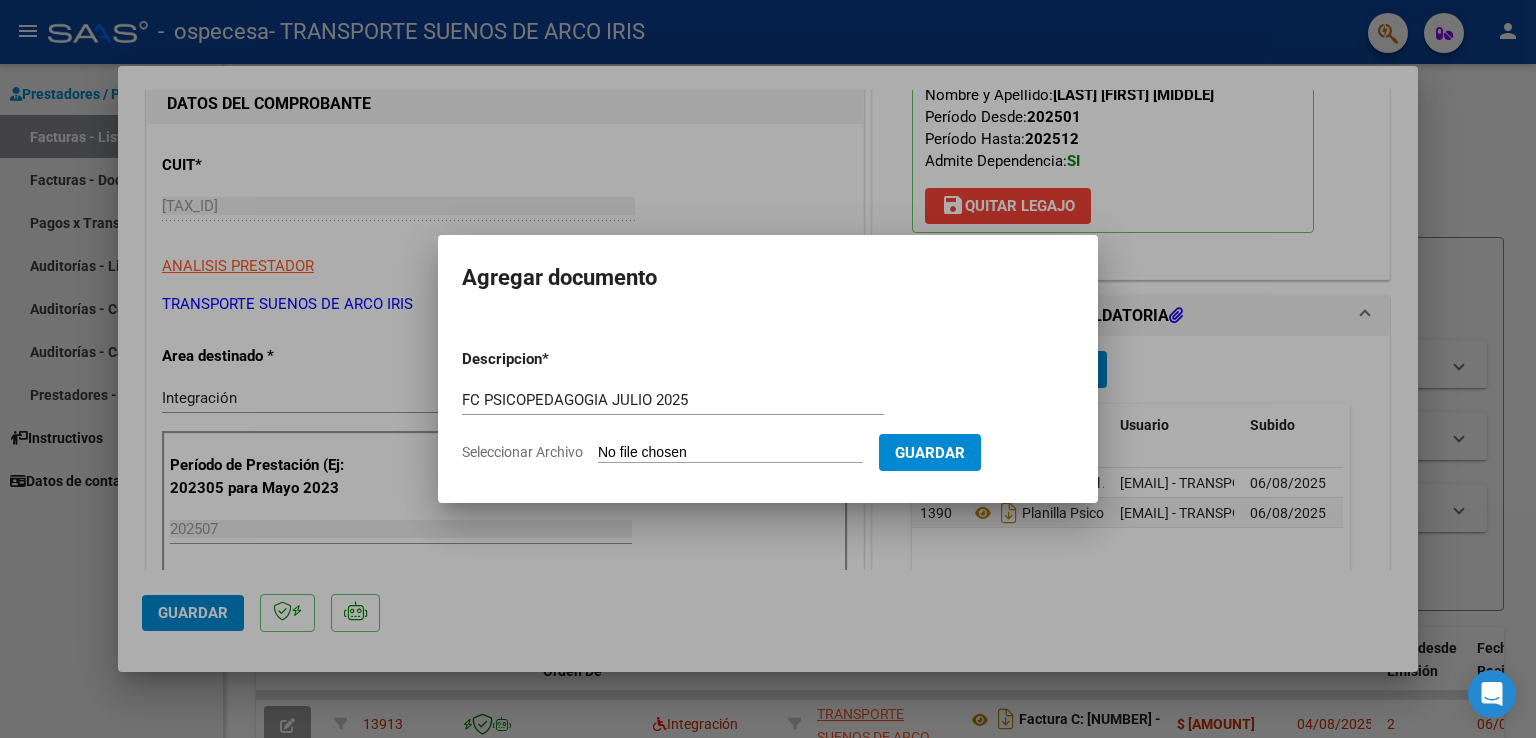 type on "C:\fakepath\P- ASISTENCIA PSP JULIO 2025 - [FIRST] [LAST].pdf" 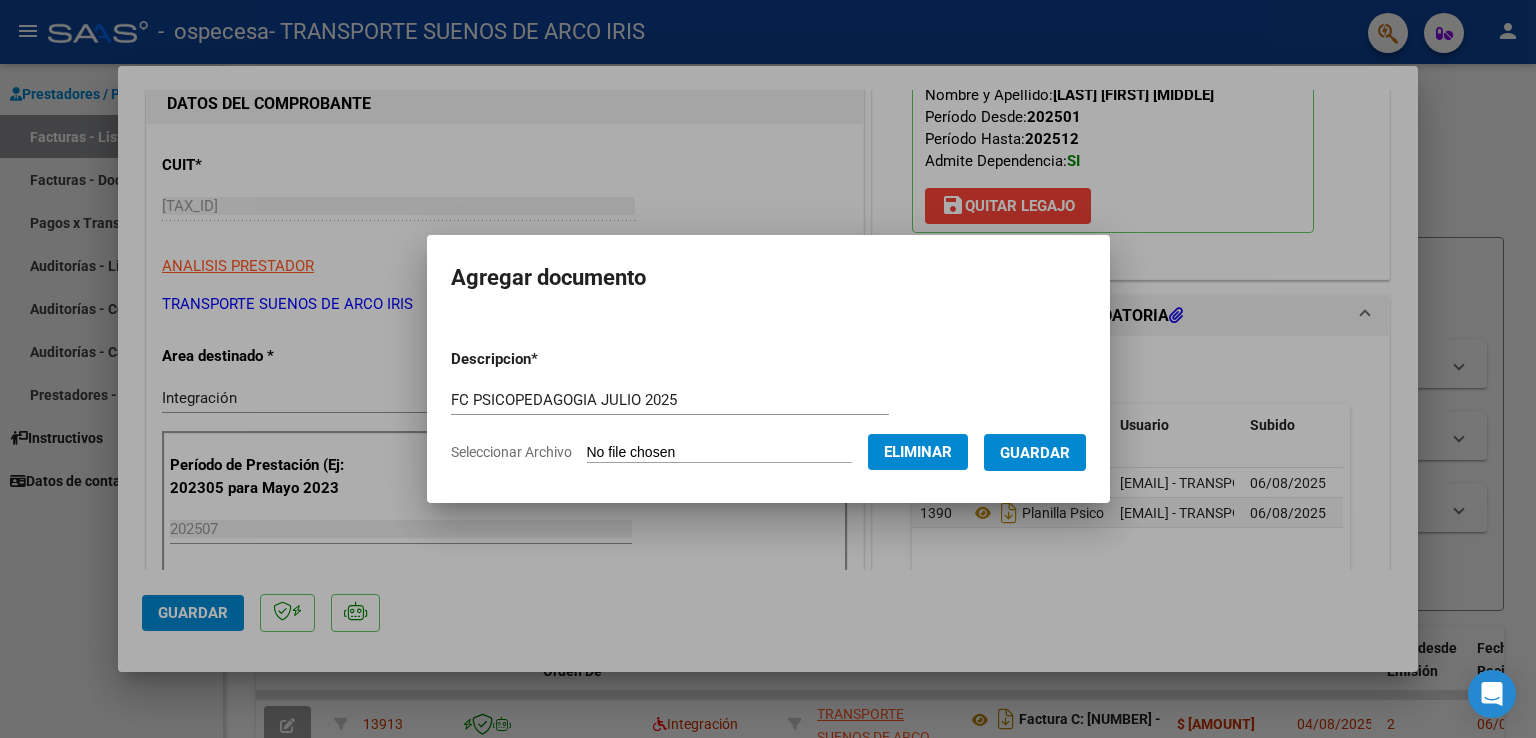 click on "Eliminar" 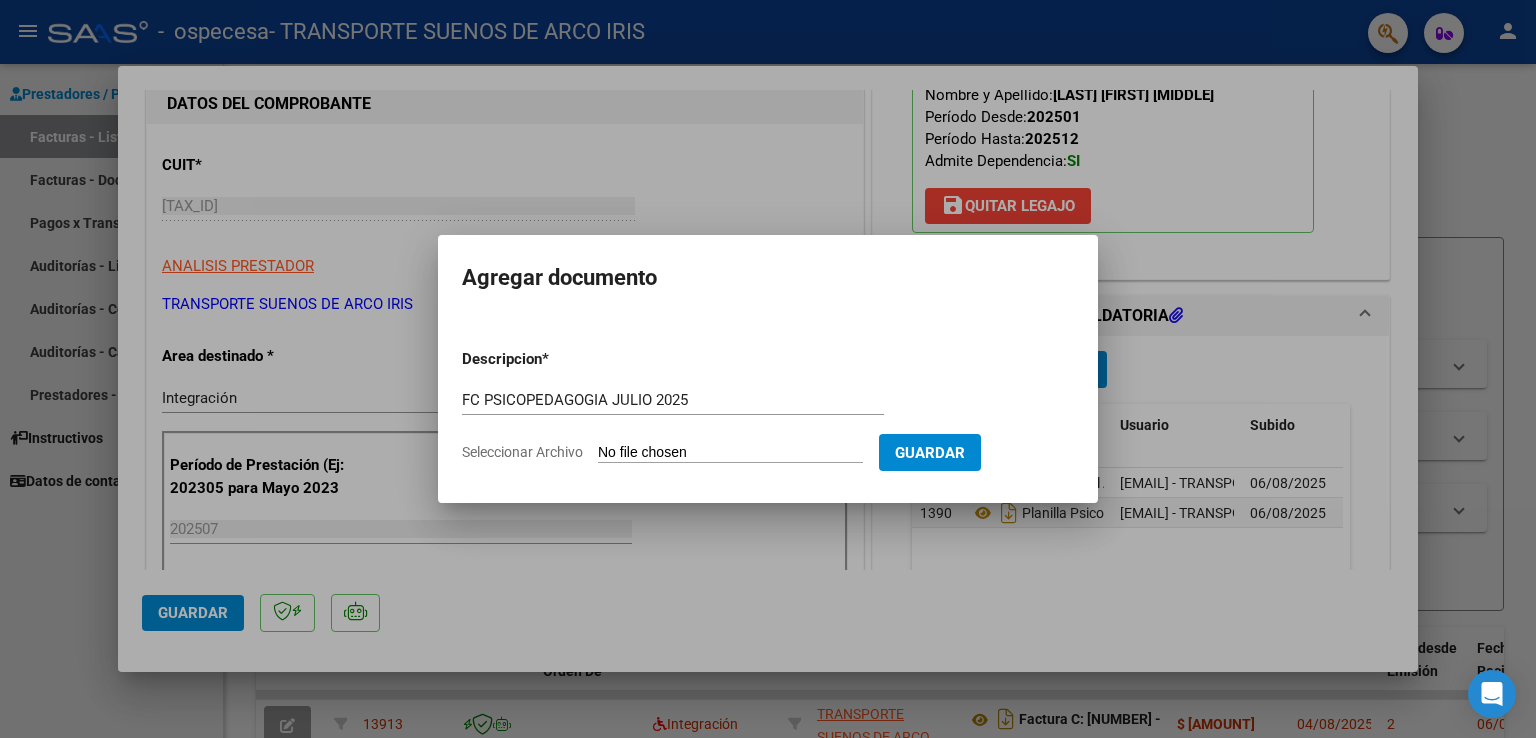 click on "Seleccionar Archivo" at bounding box center [730, 453] 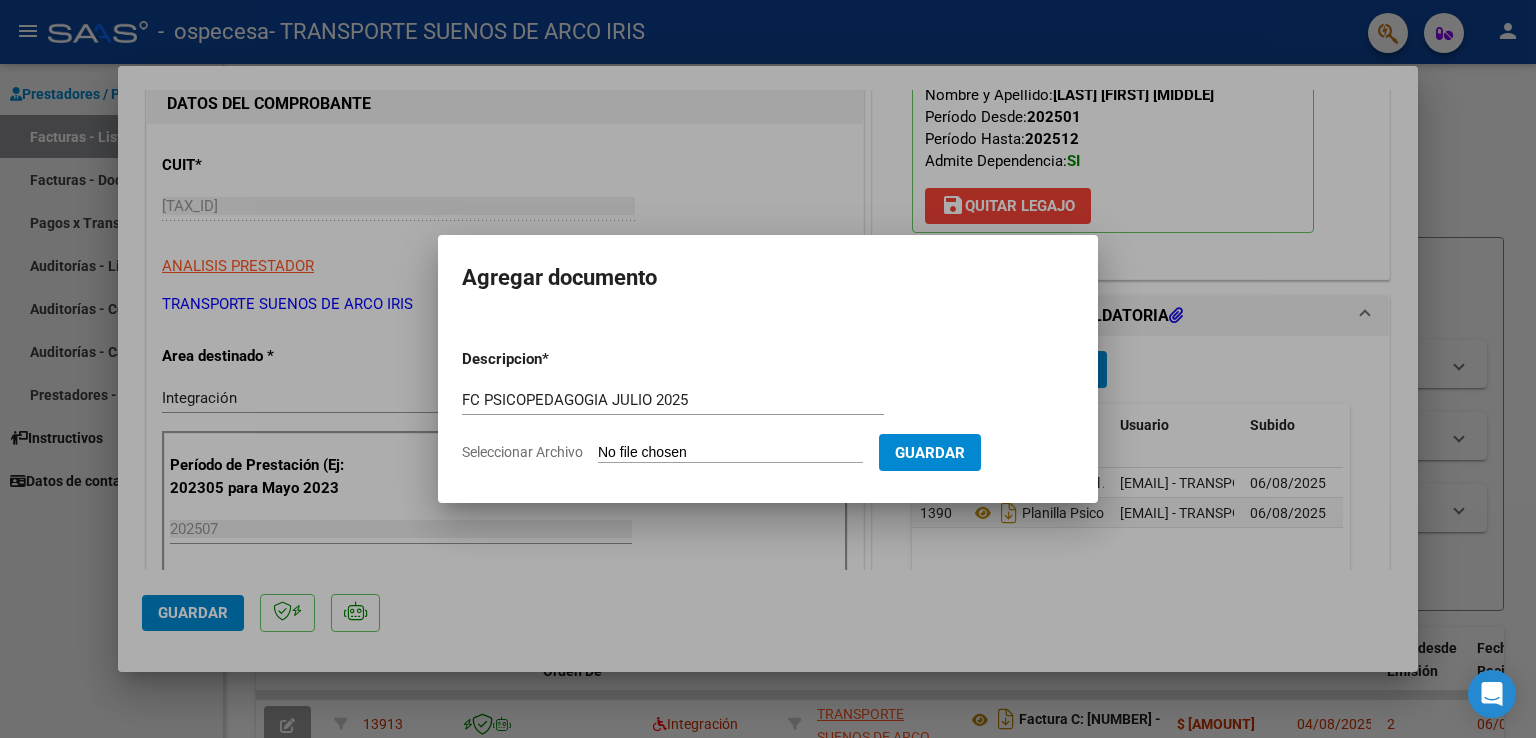 type on "C:\fakepath\FC N3699 PSP JULIO 2025 - [FIRST] [LAST].pdf" 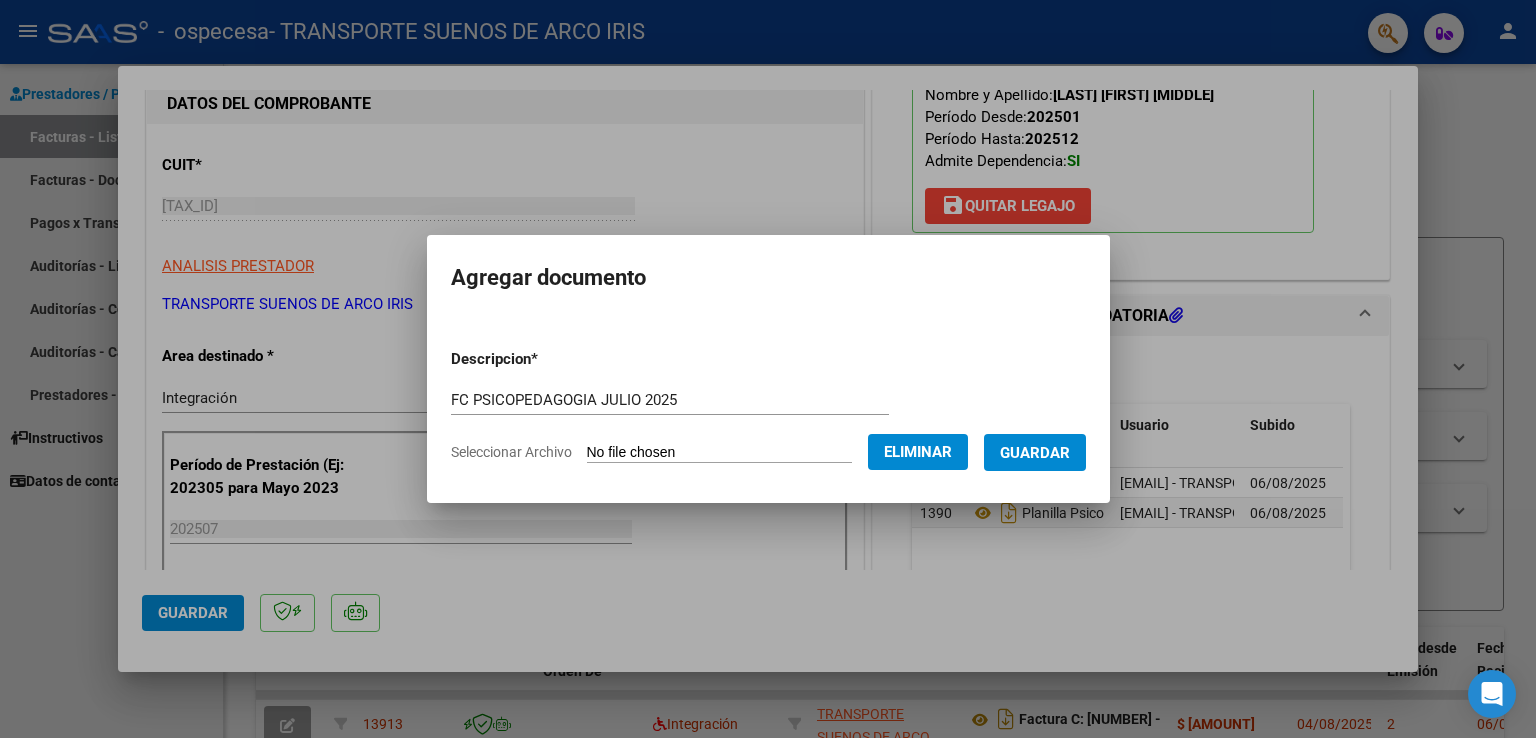 click on "Guardar" at bounding box center (1035, 453) 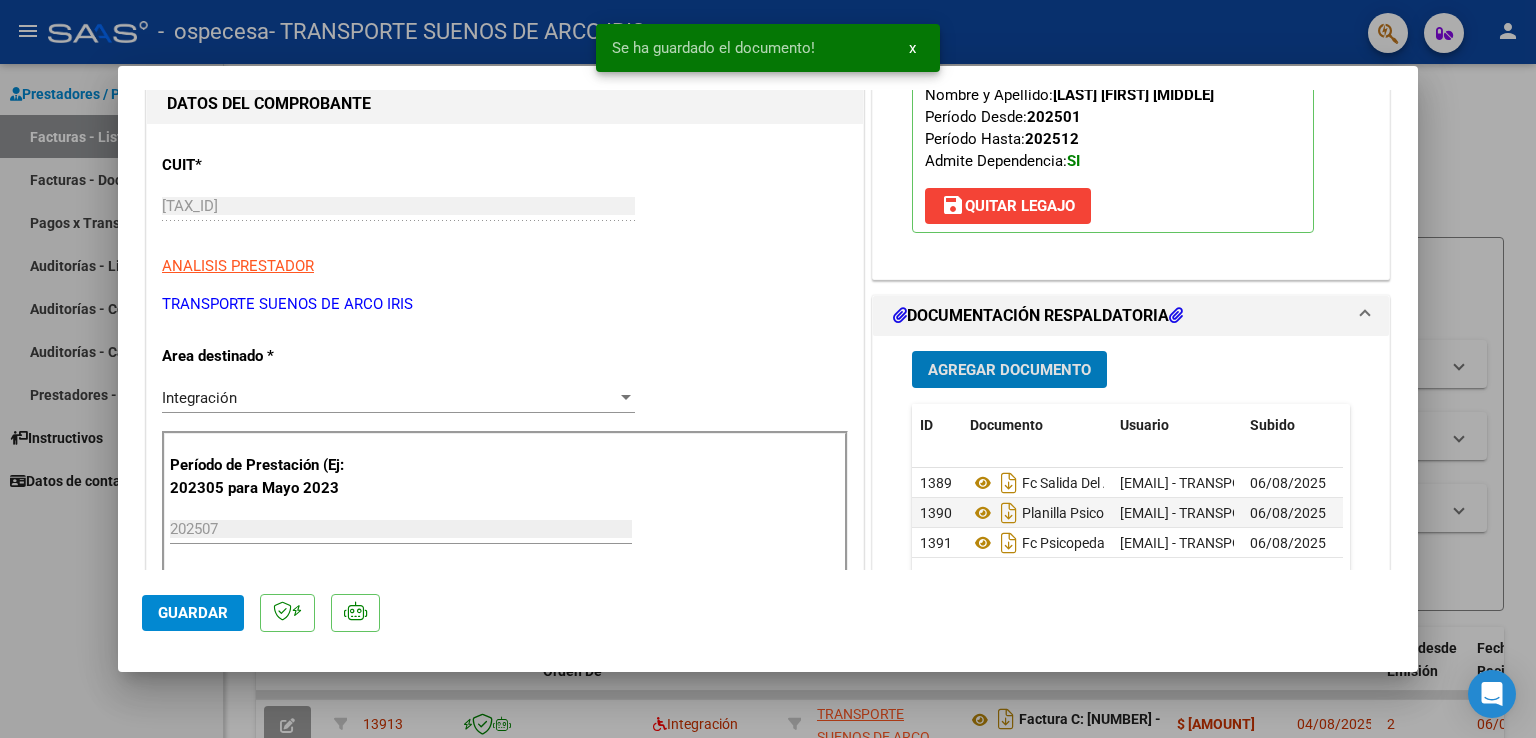 click on "Guardar" 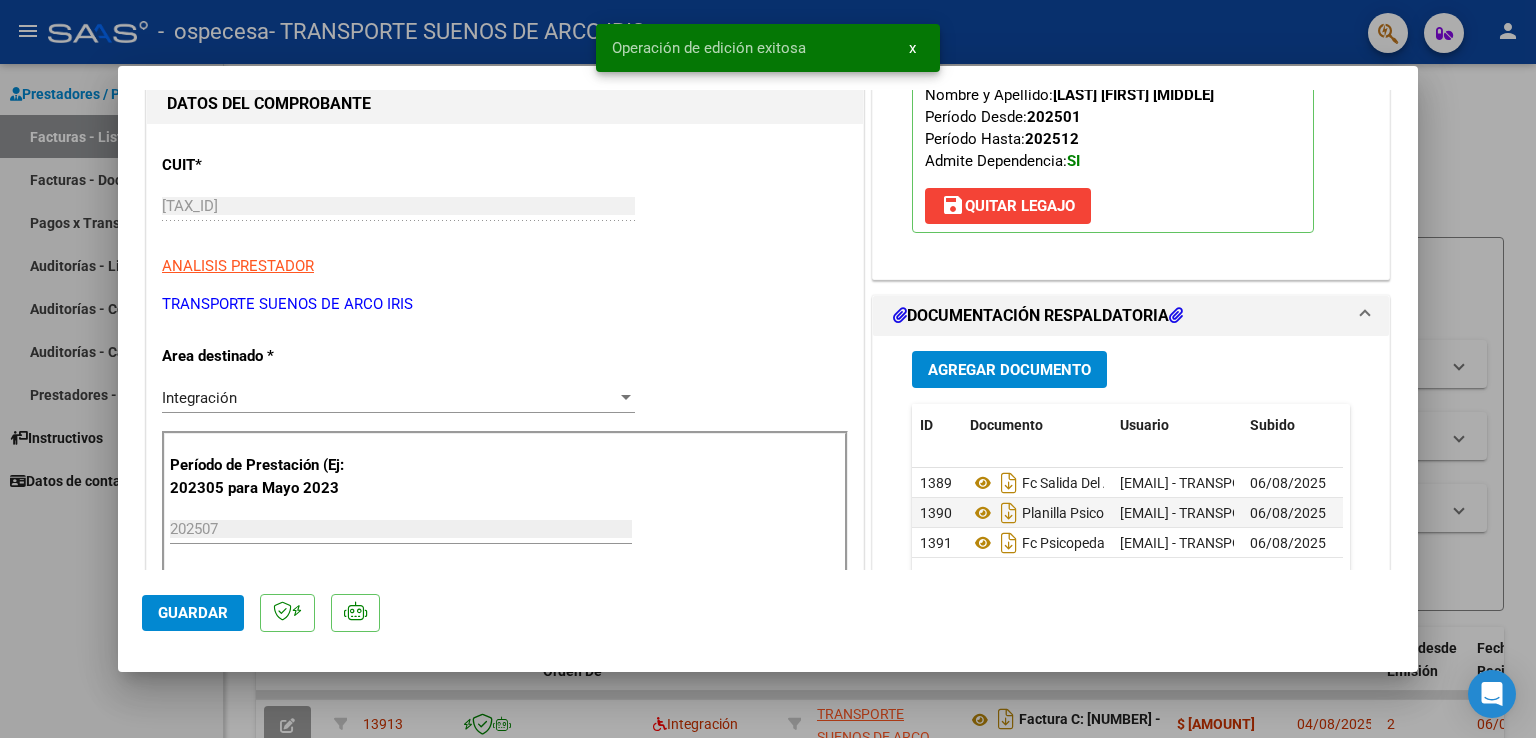 click at bounding box center [768, 369] 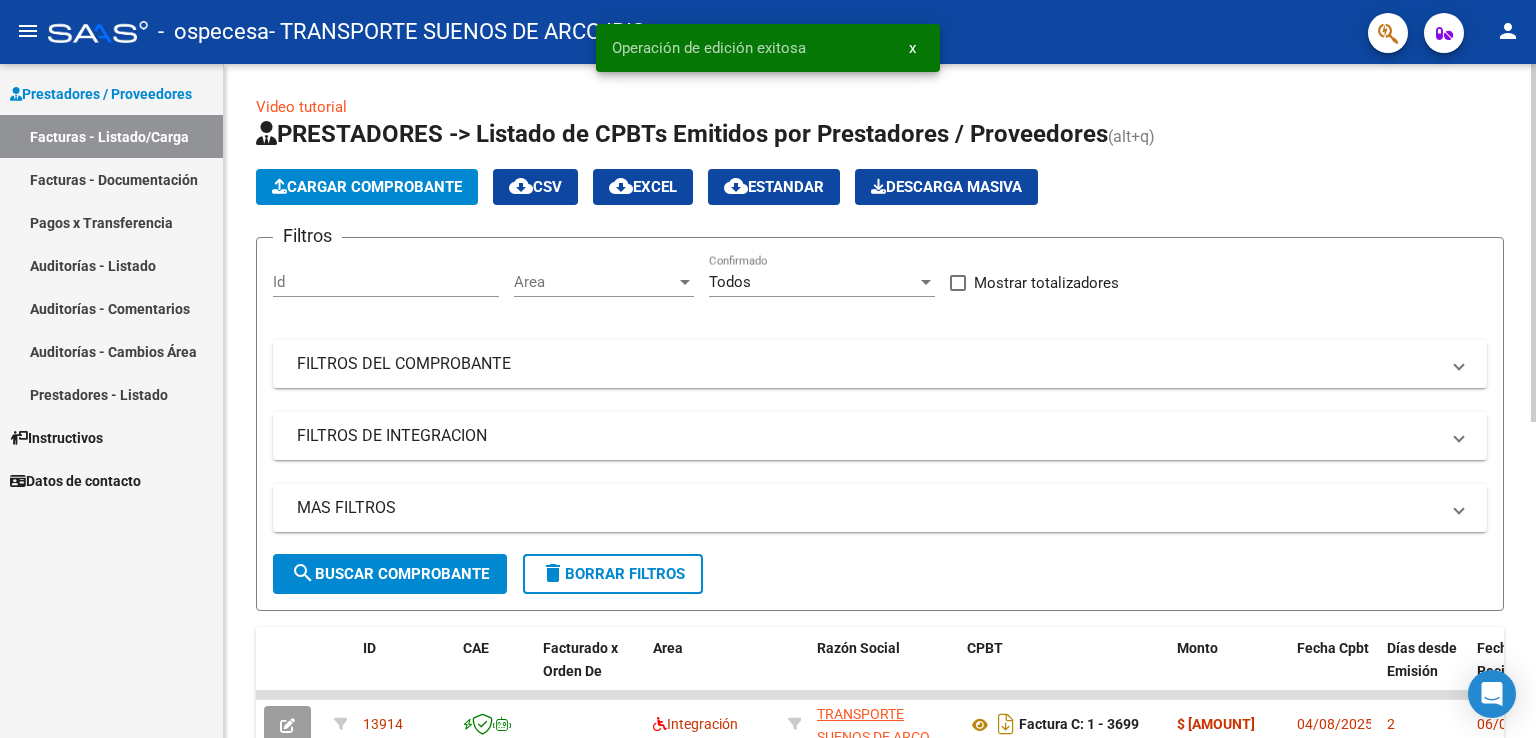 click on "Cargar Comprobante" 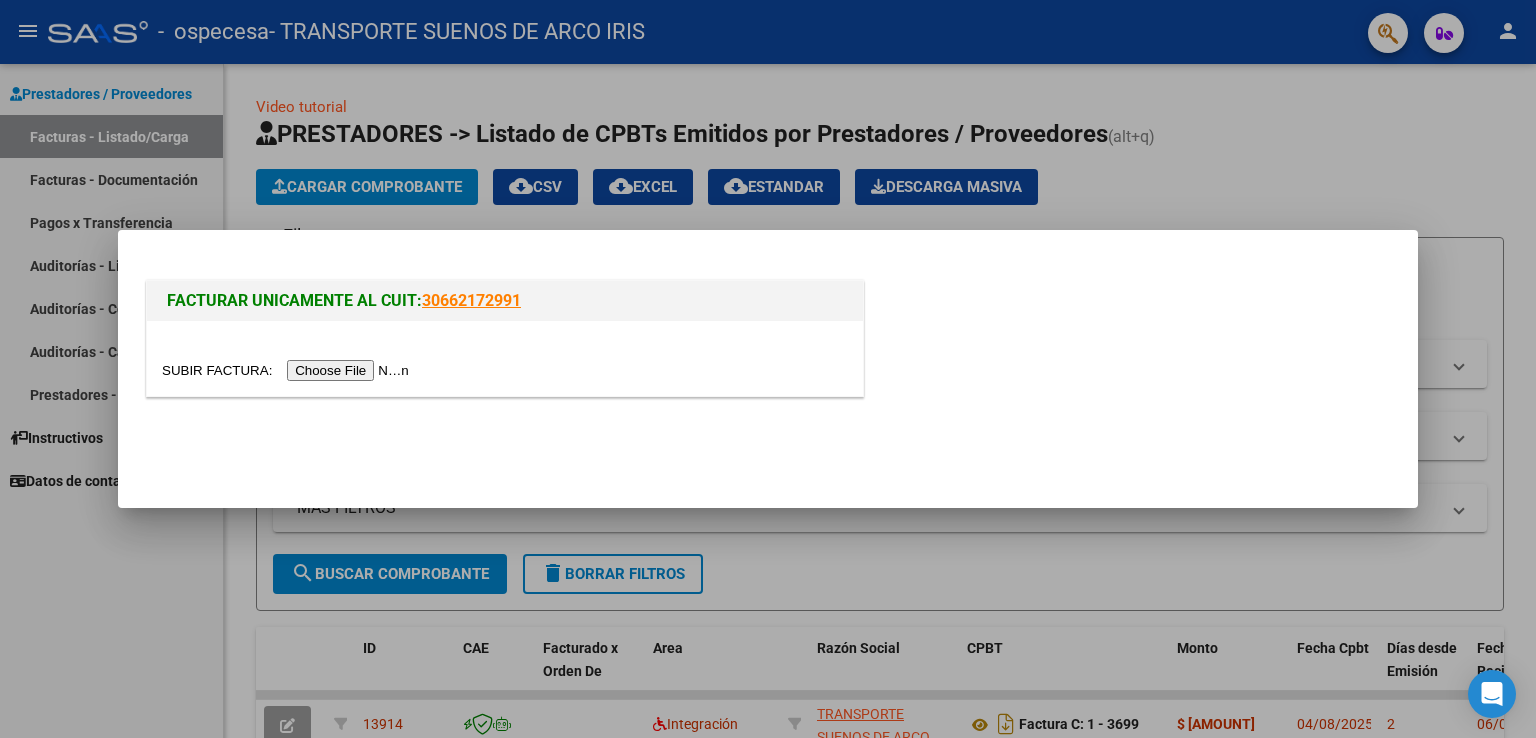 click at bounding box center [288, 370] 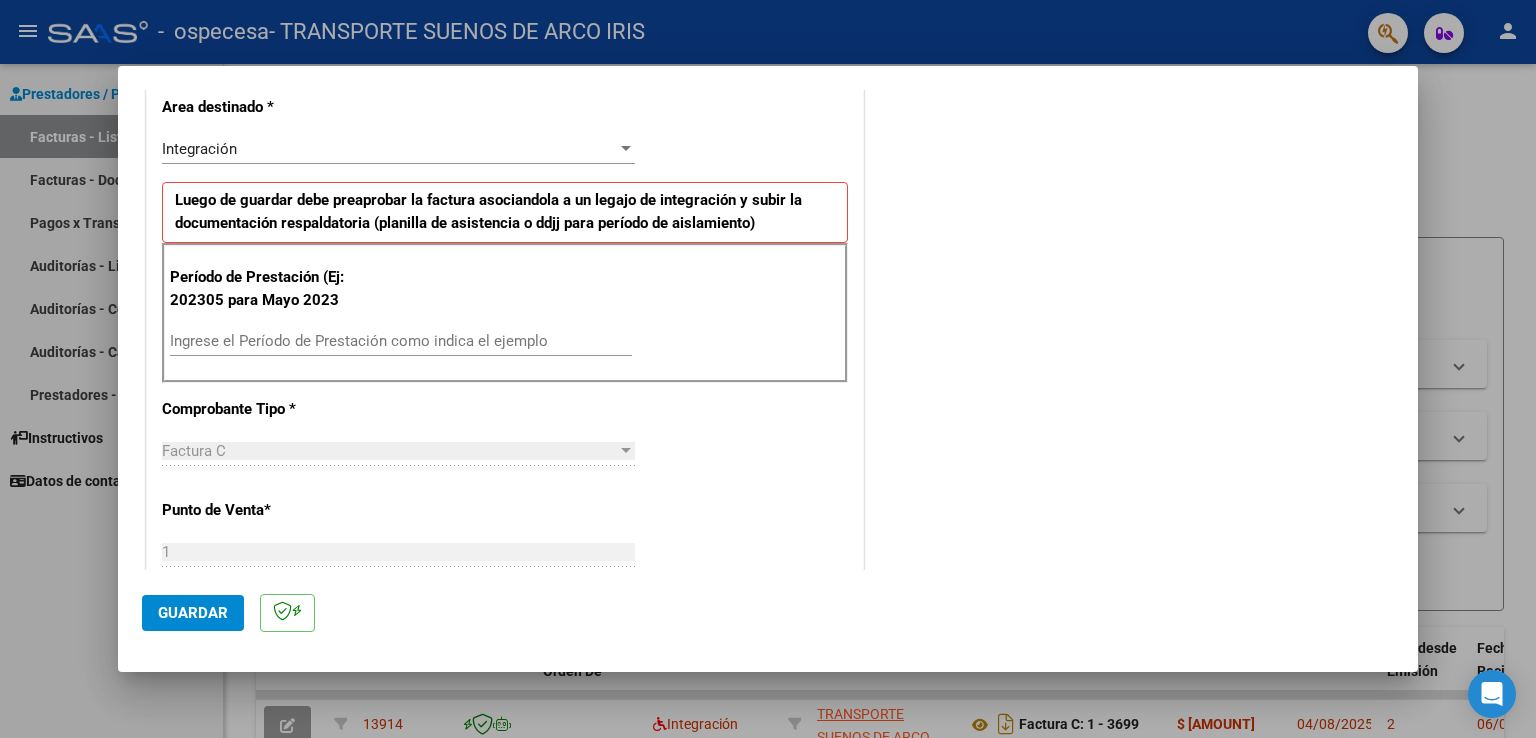 scroll, scrollTop: 459, scrollLeft: 0, axis: vertical 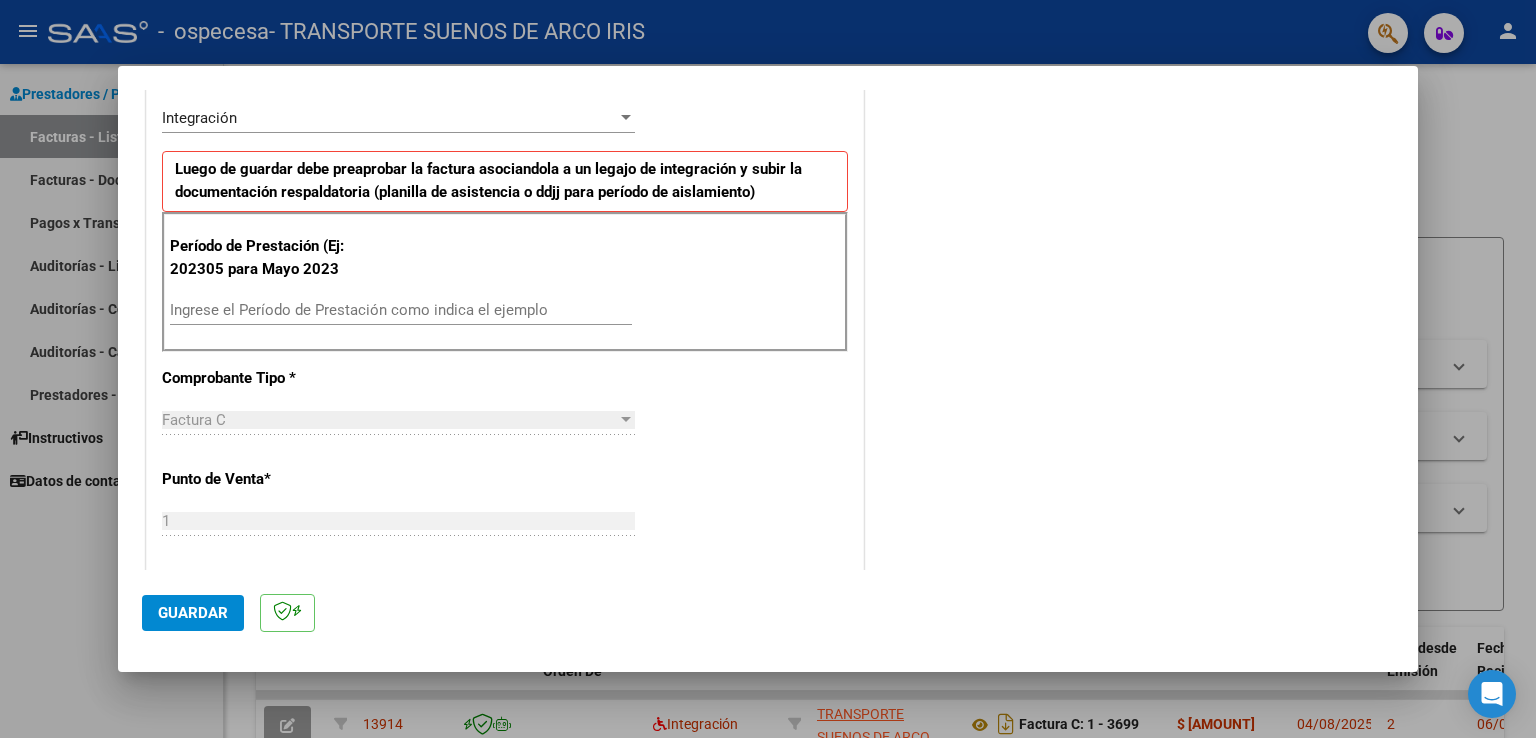 click on "Ingrese el Período de Prestación como indica el ejemplo" at bounding box center [401, 310] 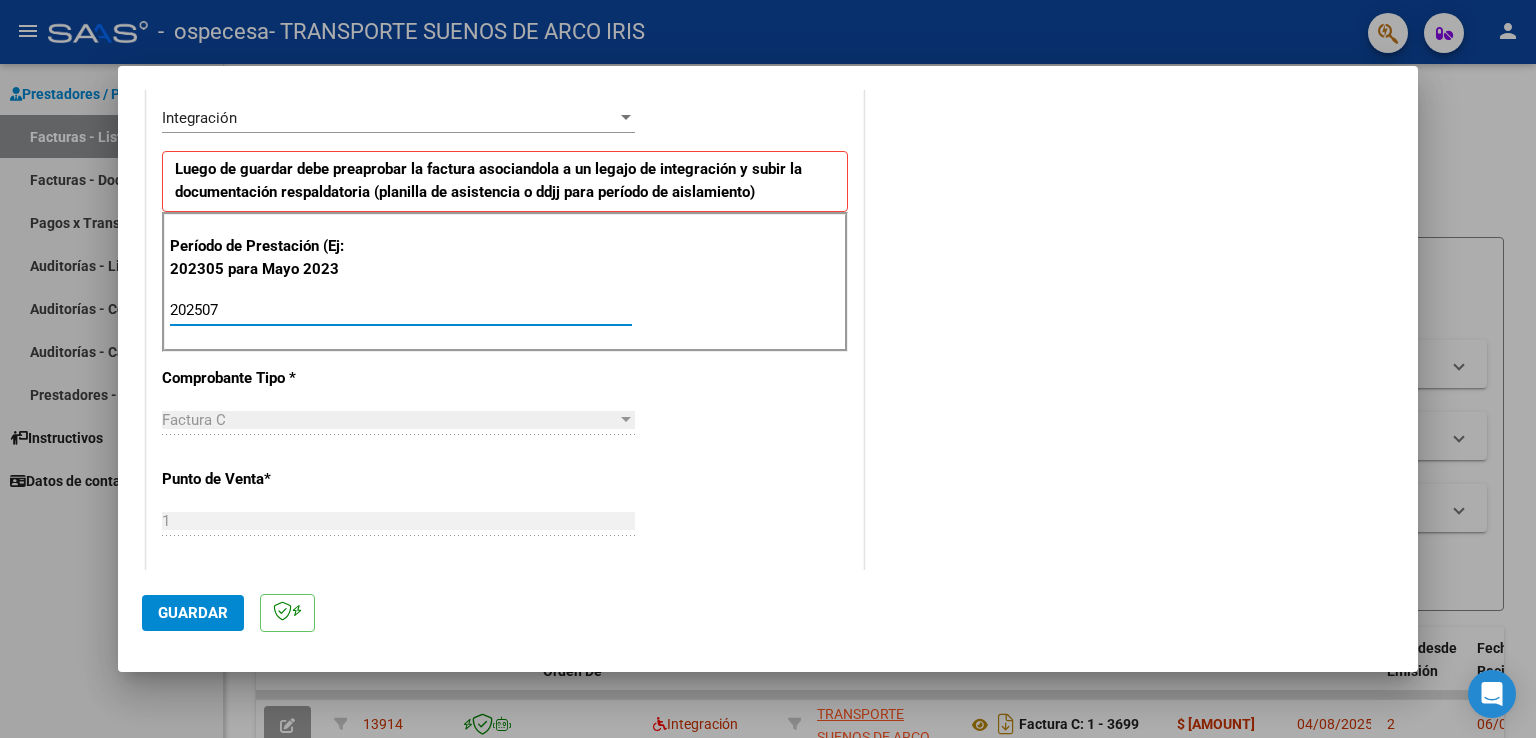 type on "202507" 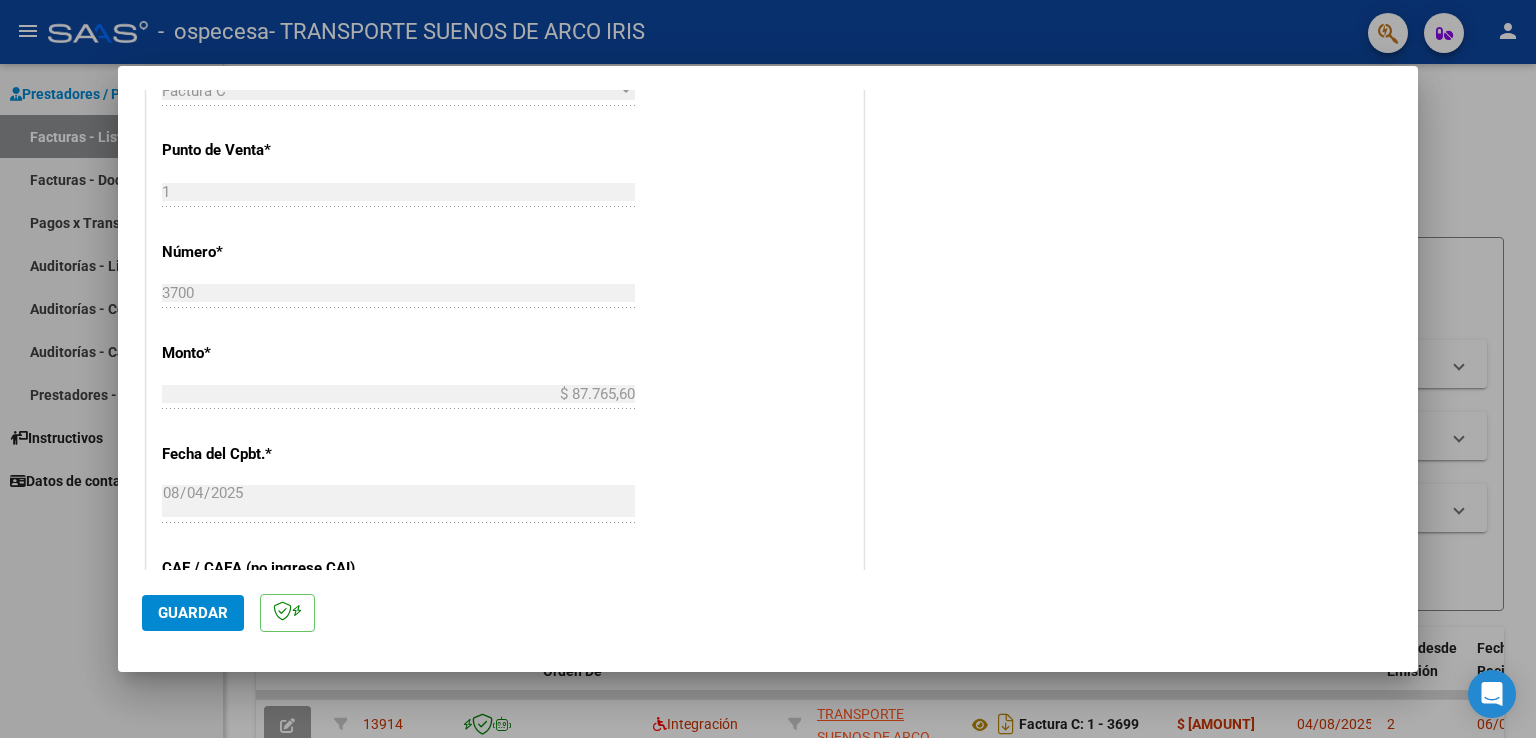 scroll, scrollTop: 804, scrollLeft: 0, axis: vertical 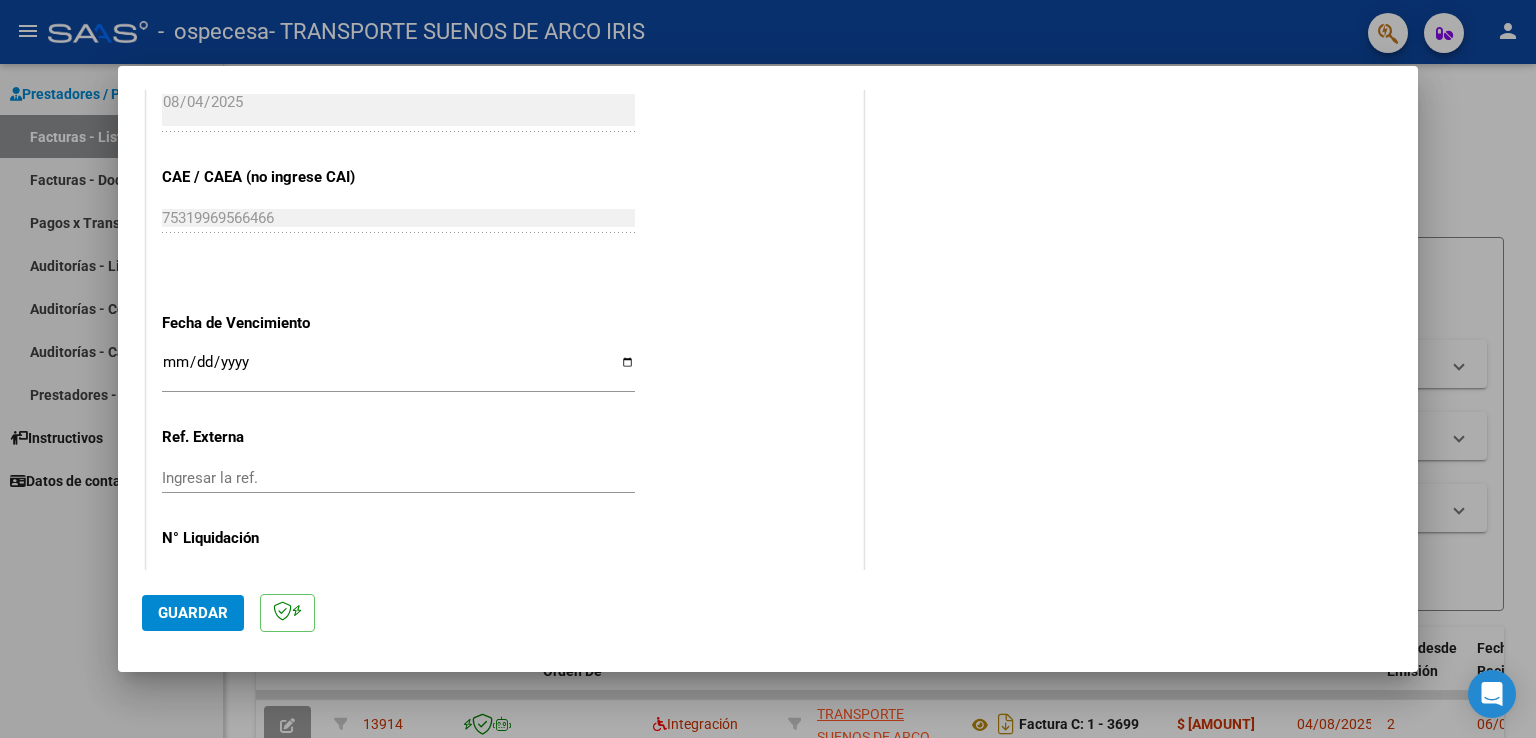 click on "Ingresar la fecha" at bounding box center (398, 370) 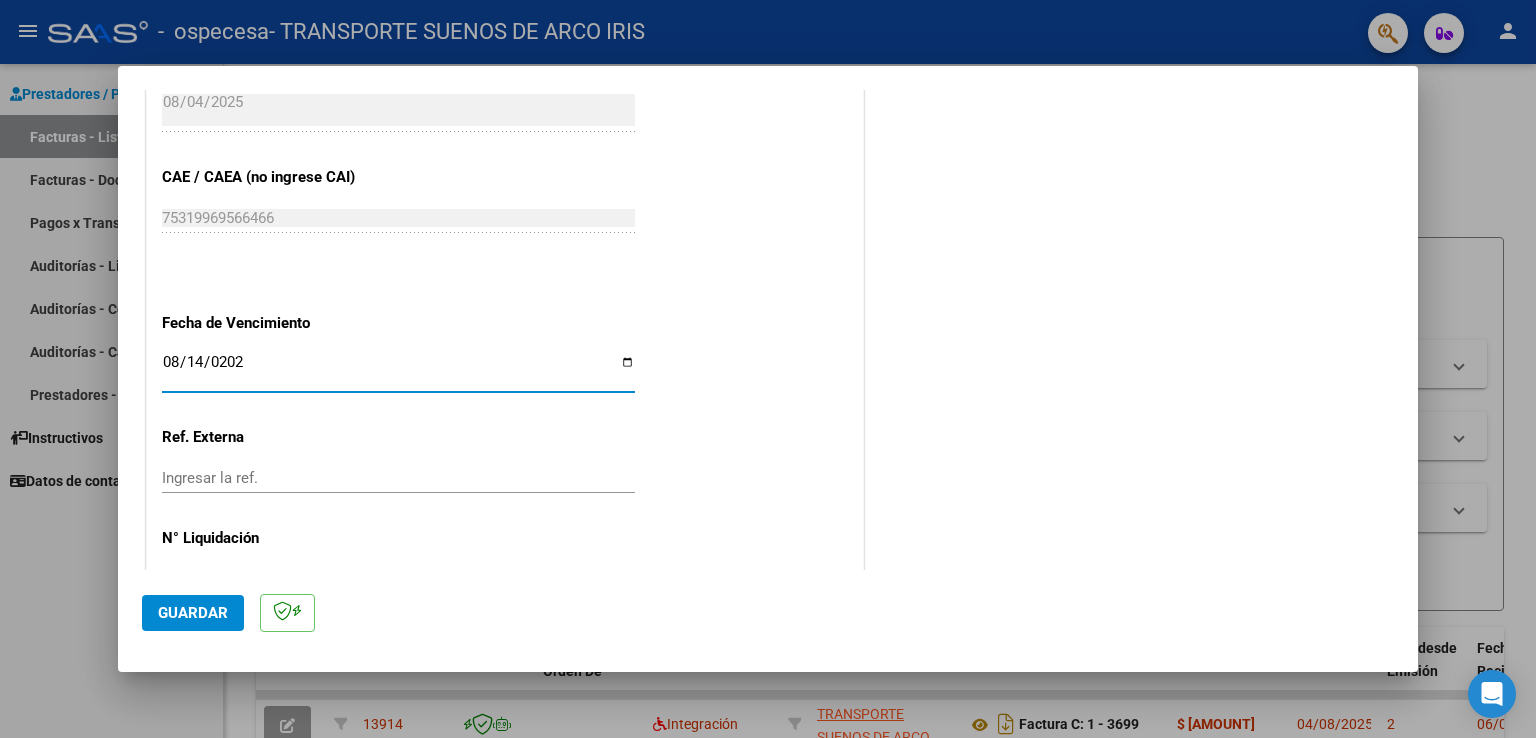 type on "2025-08-14" 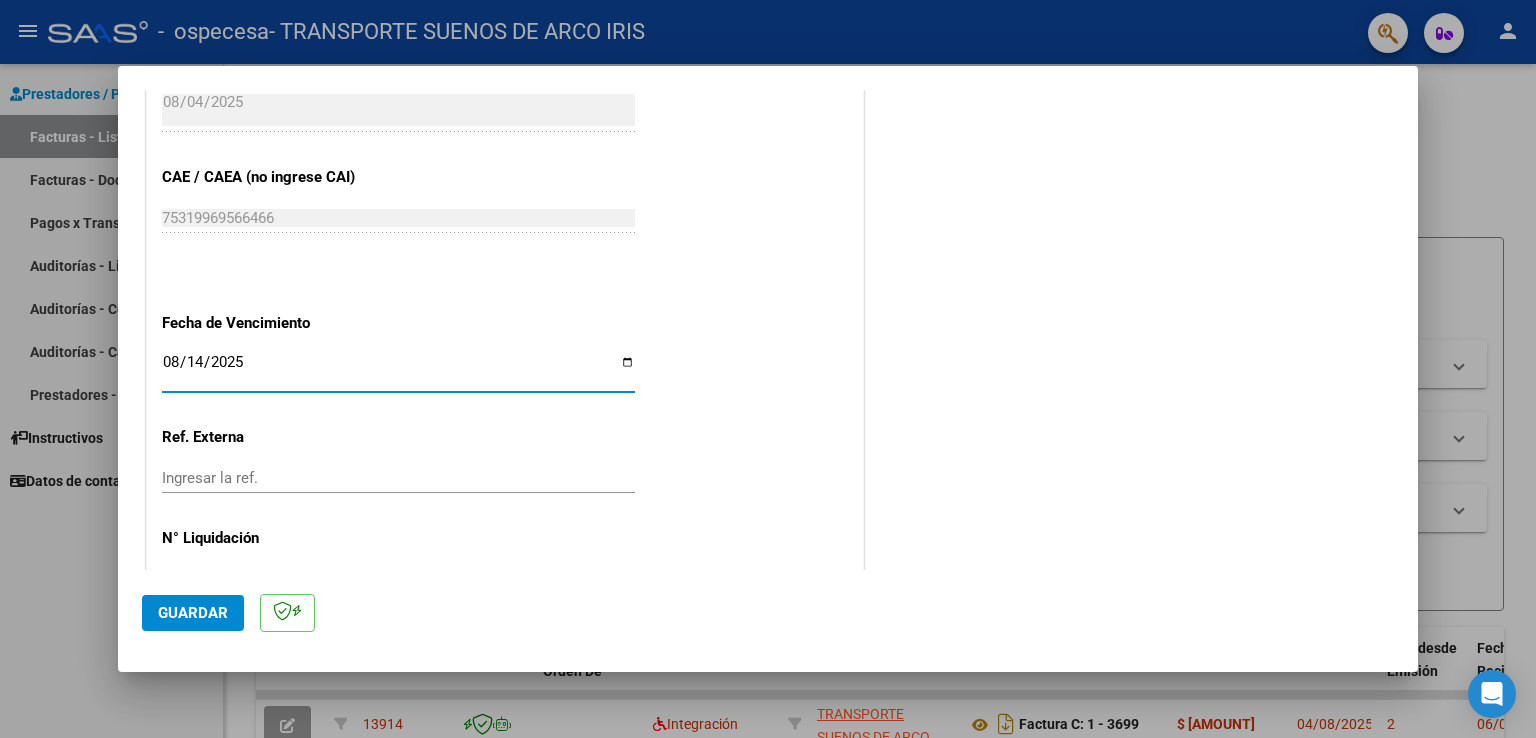click on "Guardar" 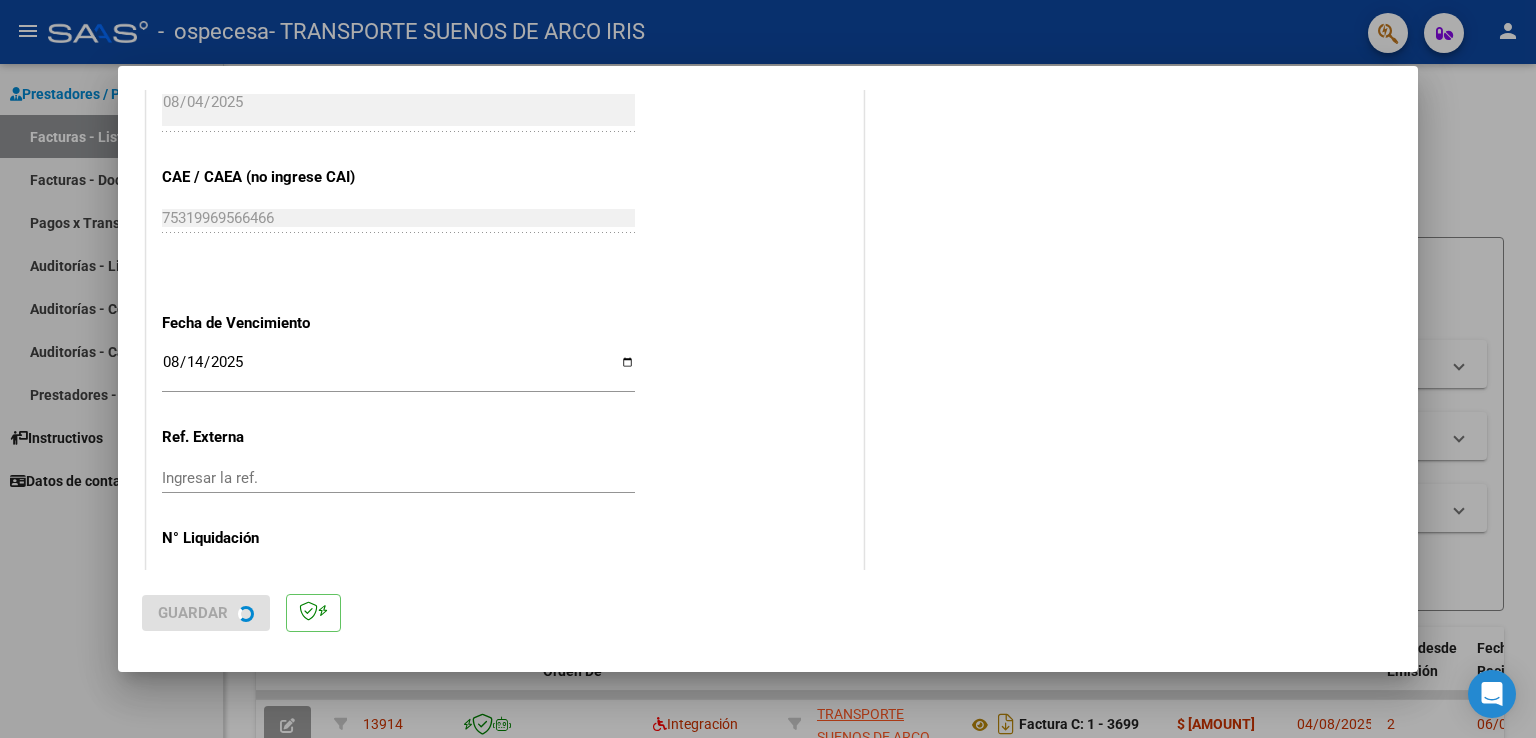 scroll, scrollTop: 0, scrollLeft: 0, axis: both 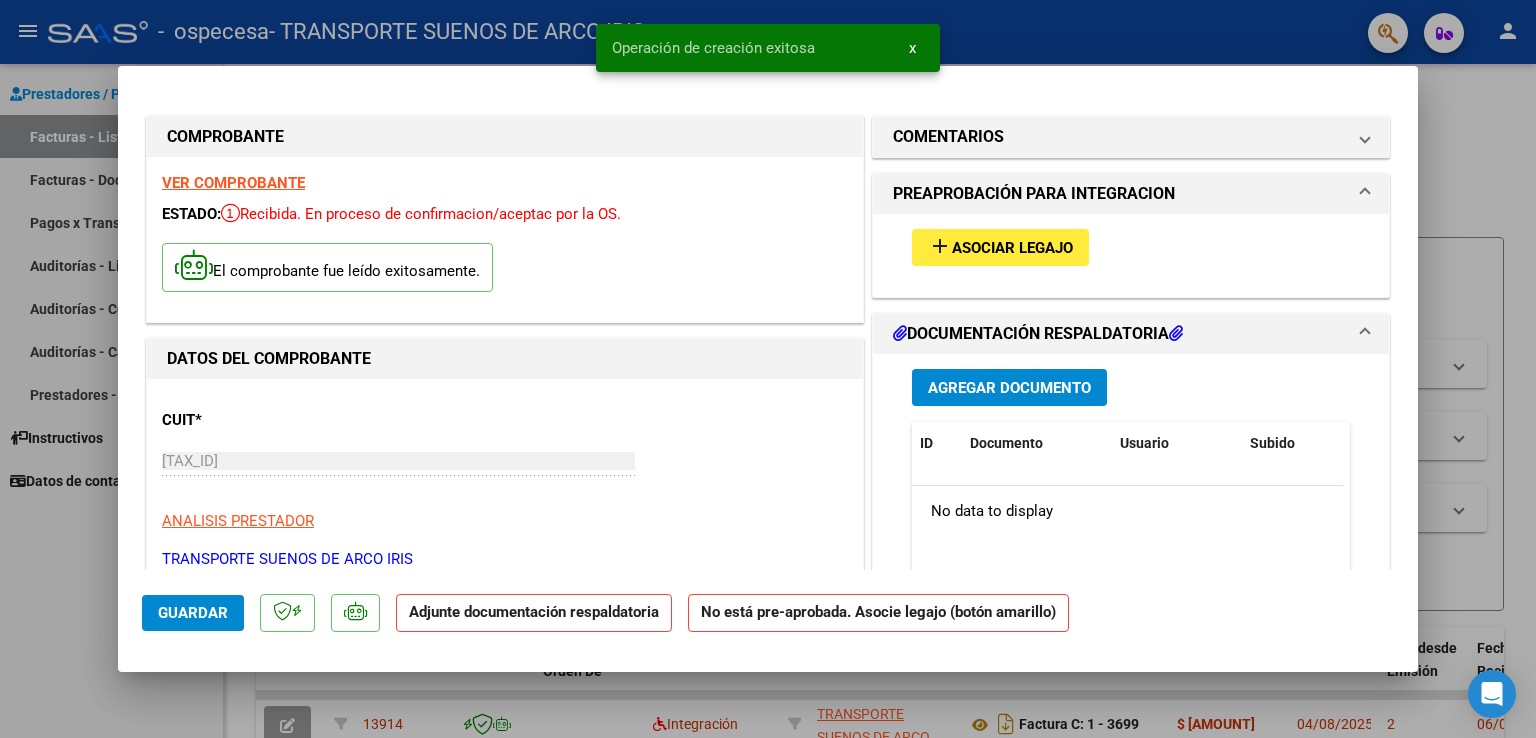 click on "Asociar Legajo" at bounding box center (1012, 248) 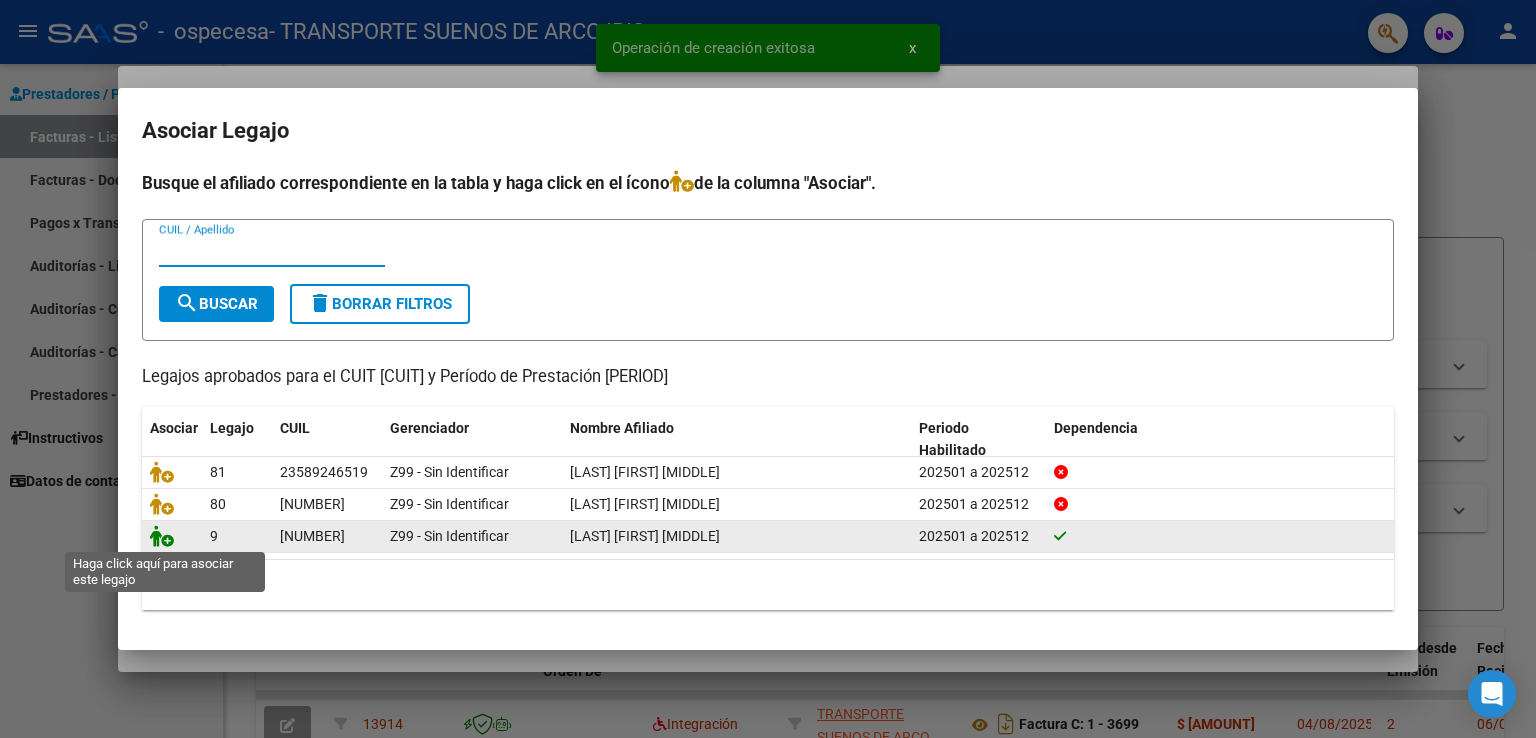click 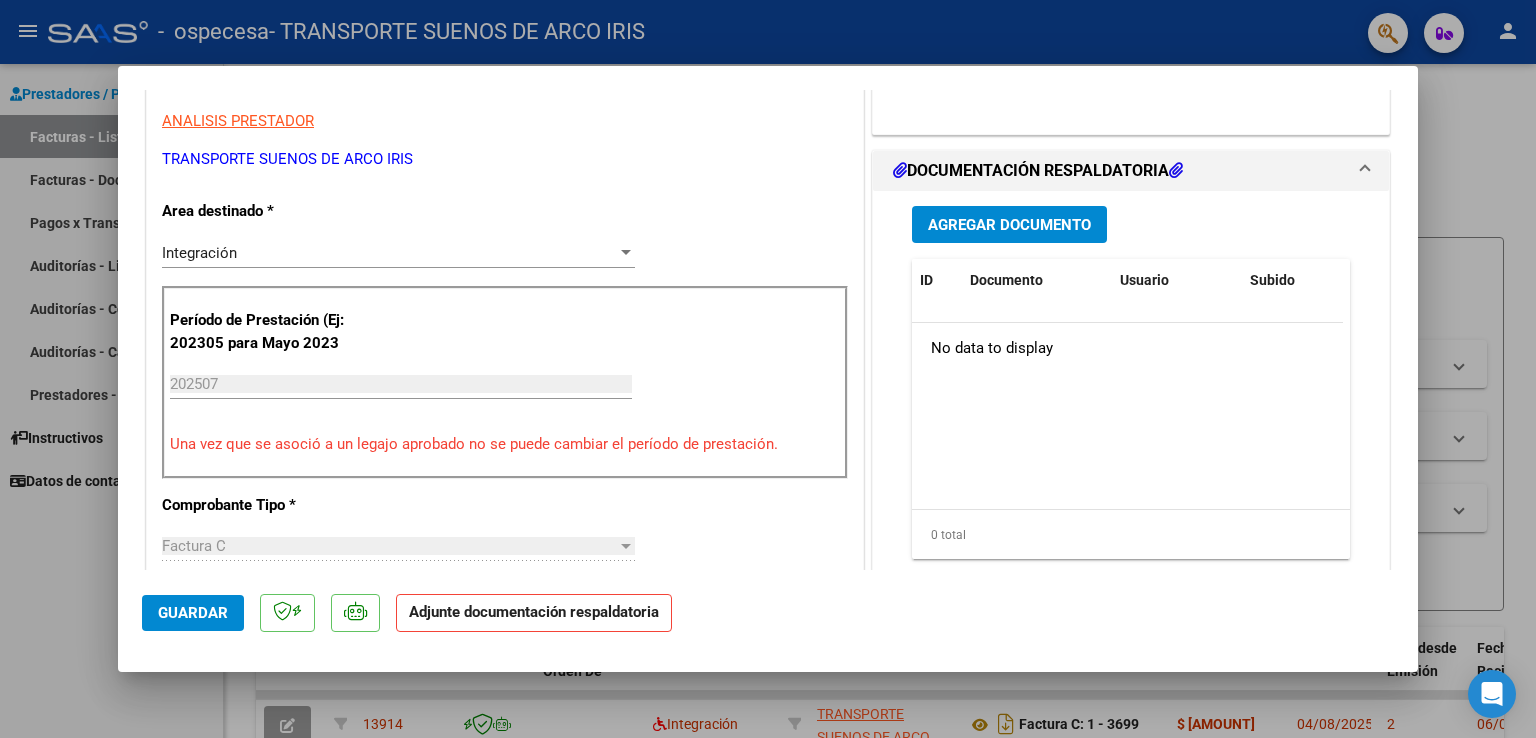 scroll, scrollTop: 396, scrollLeft: 0, axis: vertical 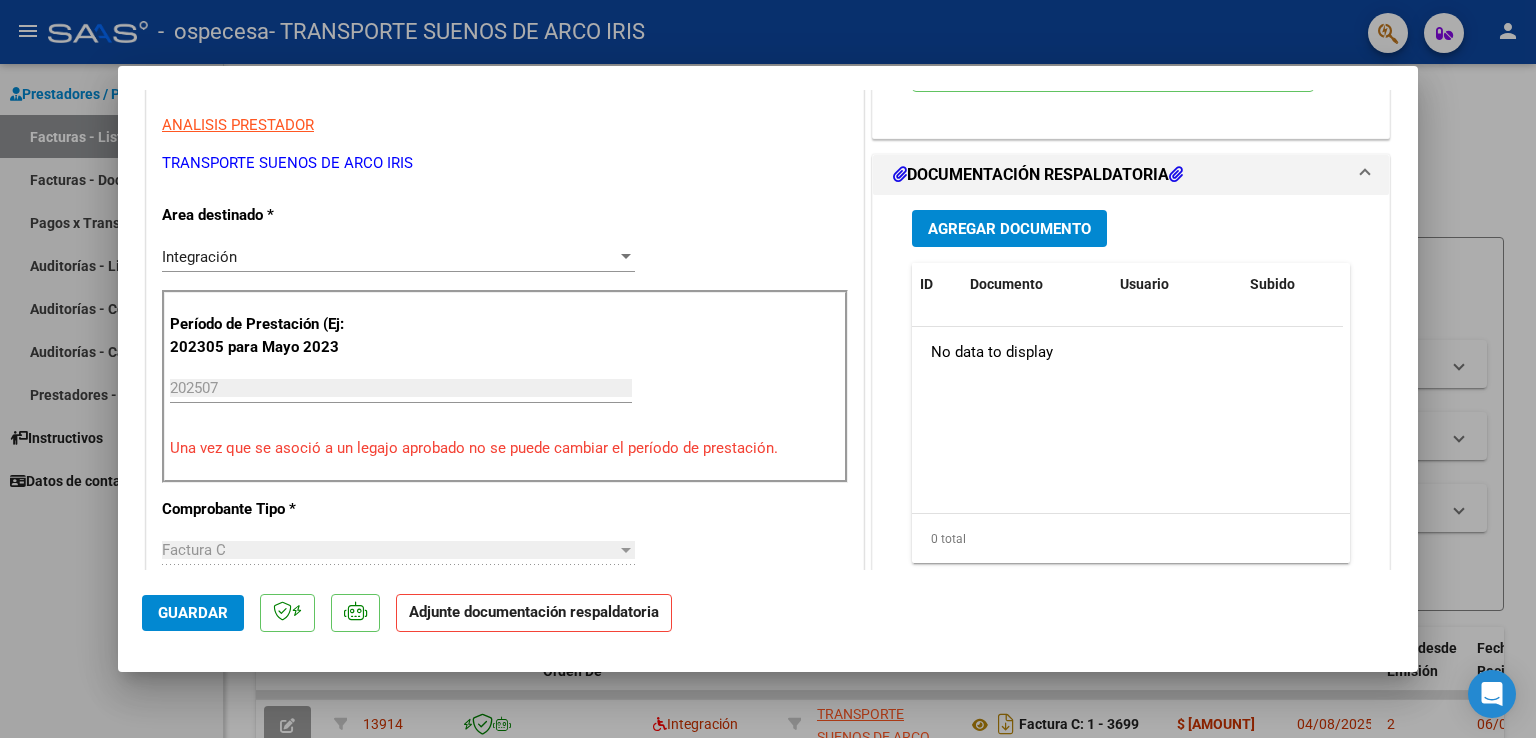click on "Agregar Documento" at bounding box center (1009, 229) 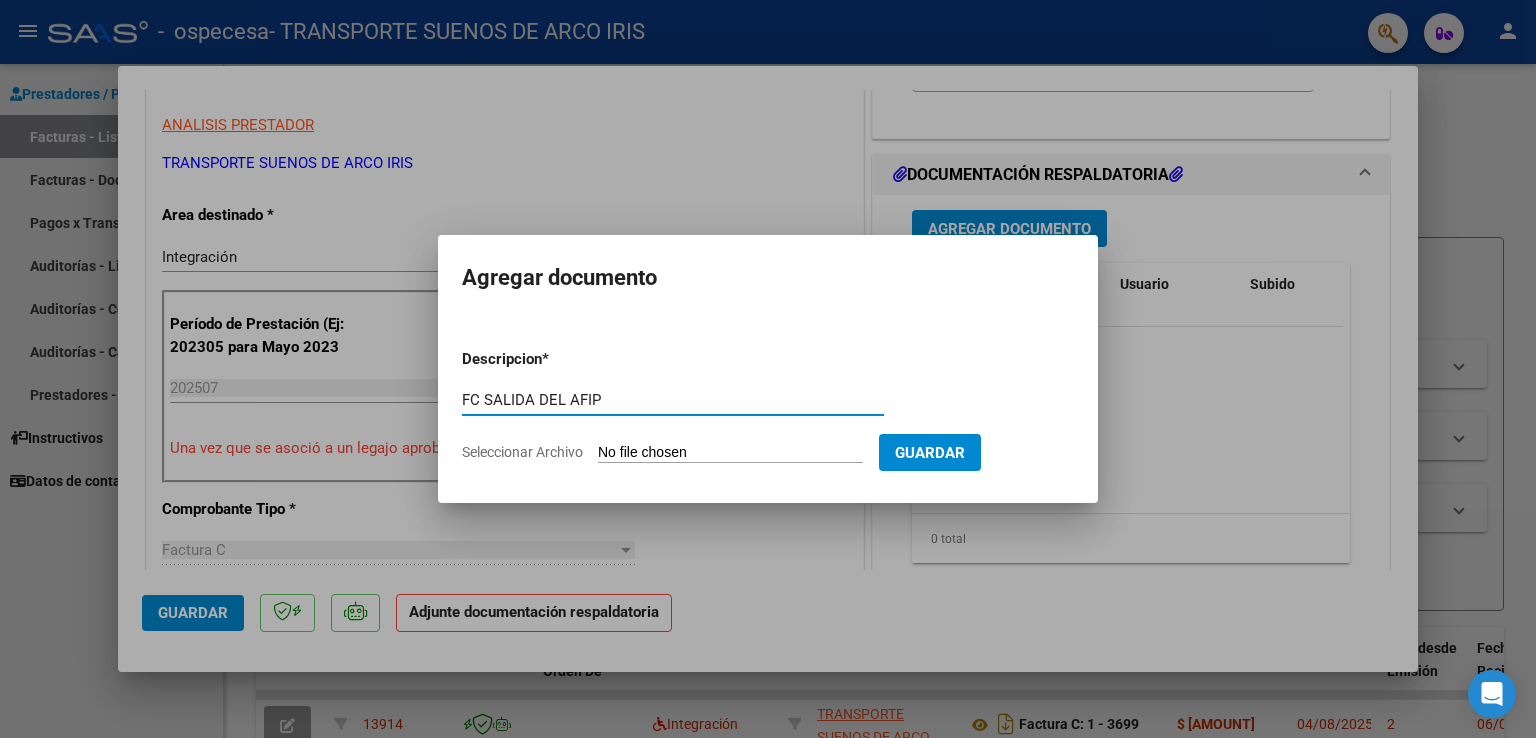 type on "FC SALIDA DEL AFIP" 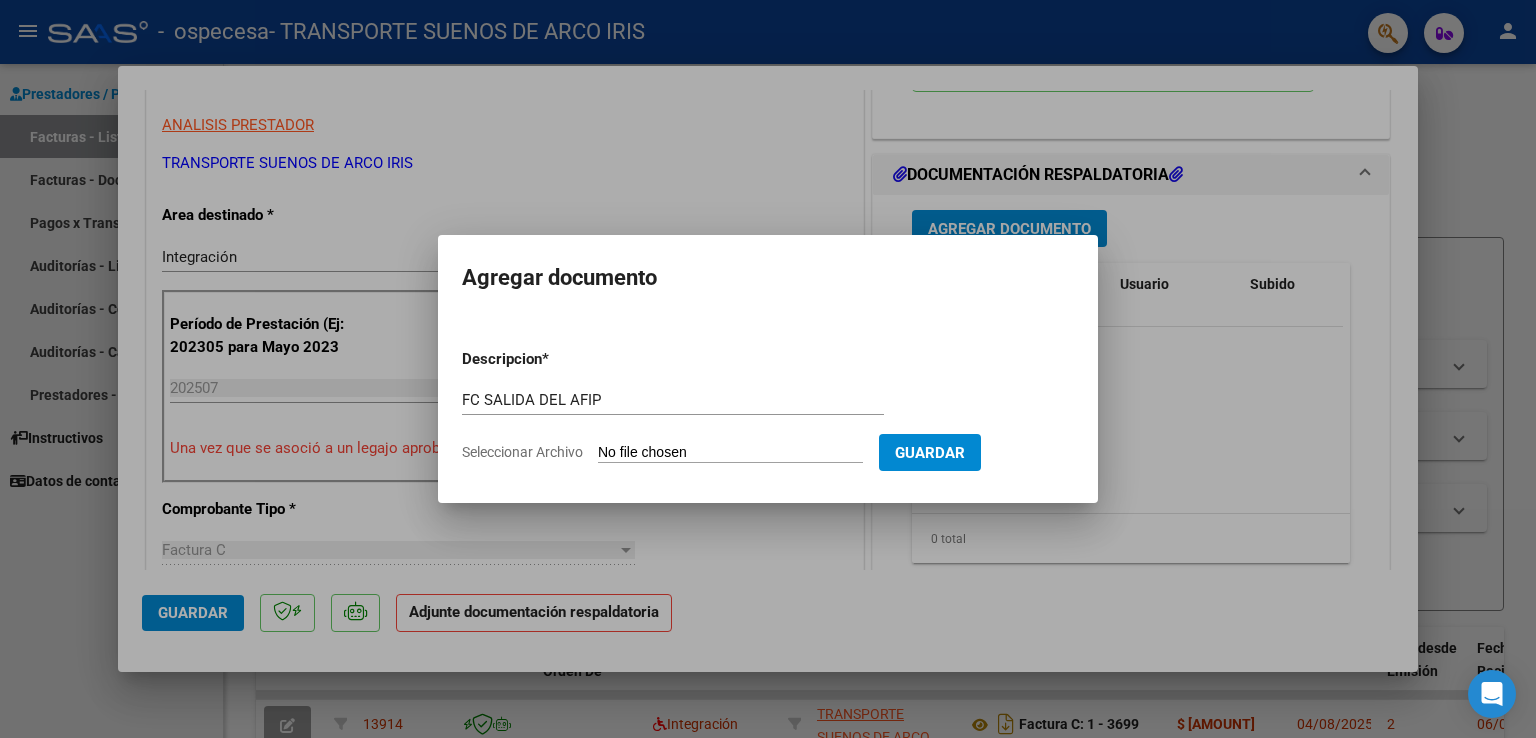 type on "C:\fakepath\[TAX_ID]_011_00001_00003700.pdf" 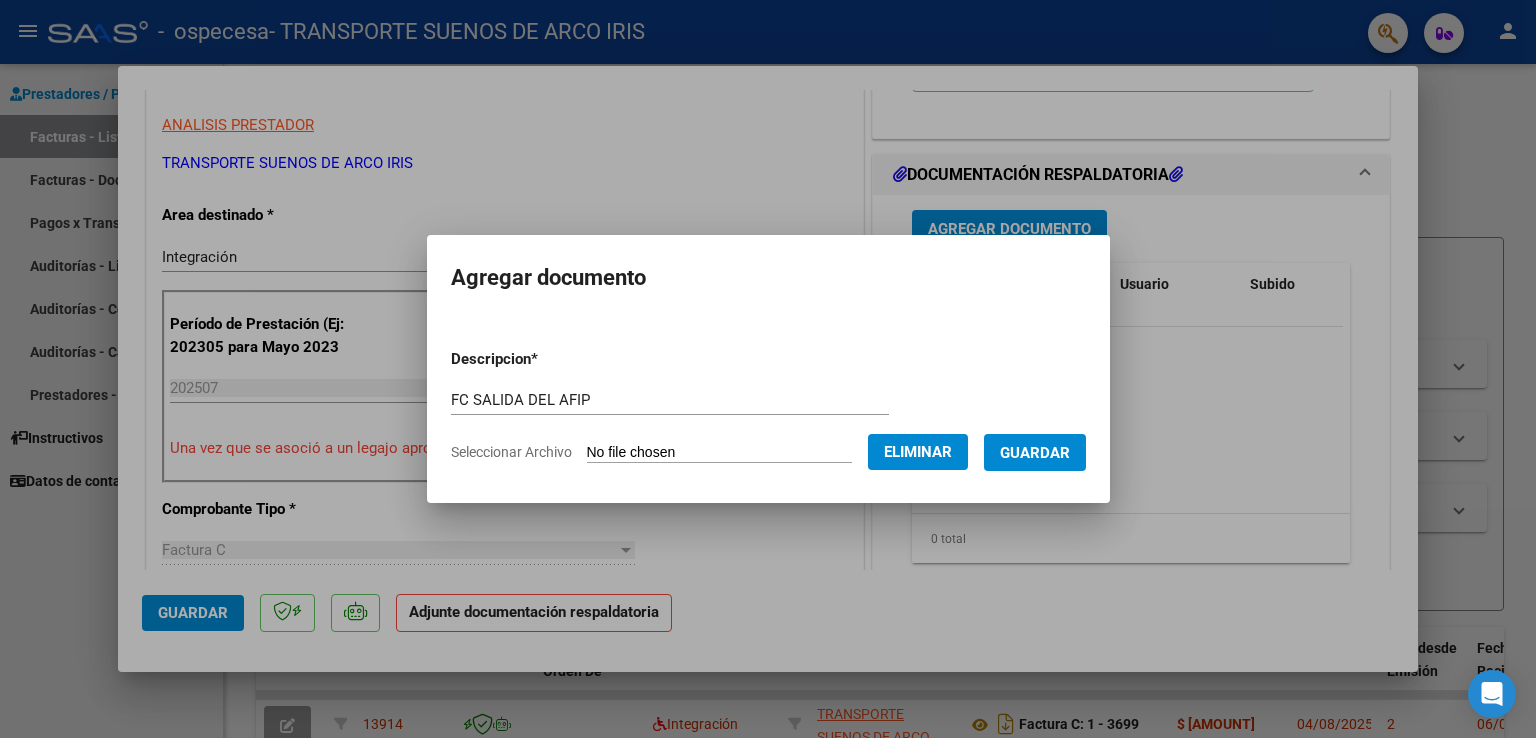 click on "Guardar" at bounding box center (1035, 453) 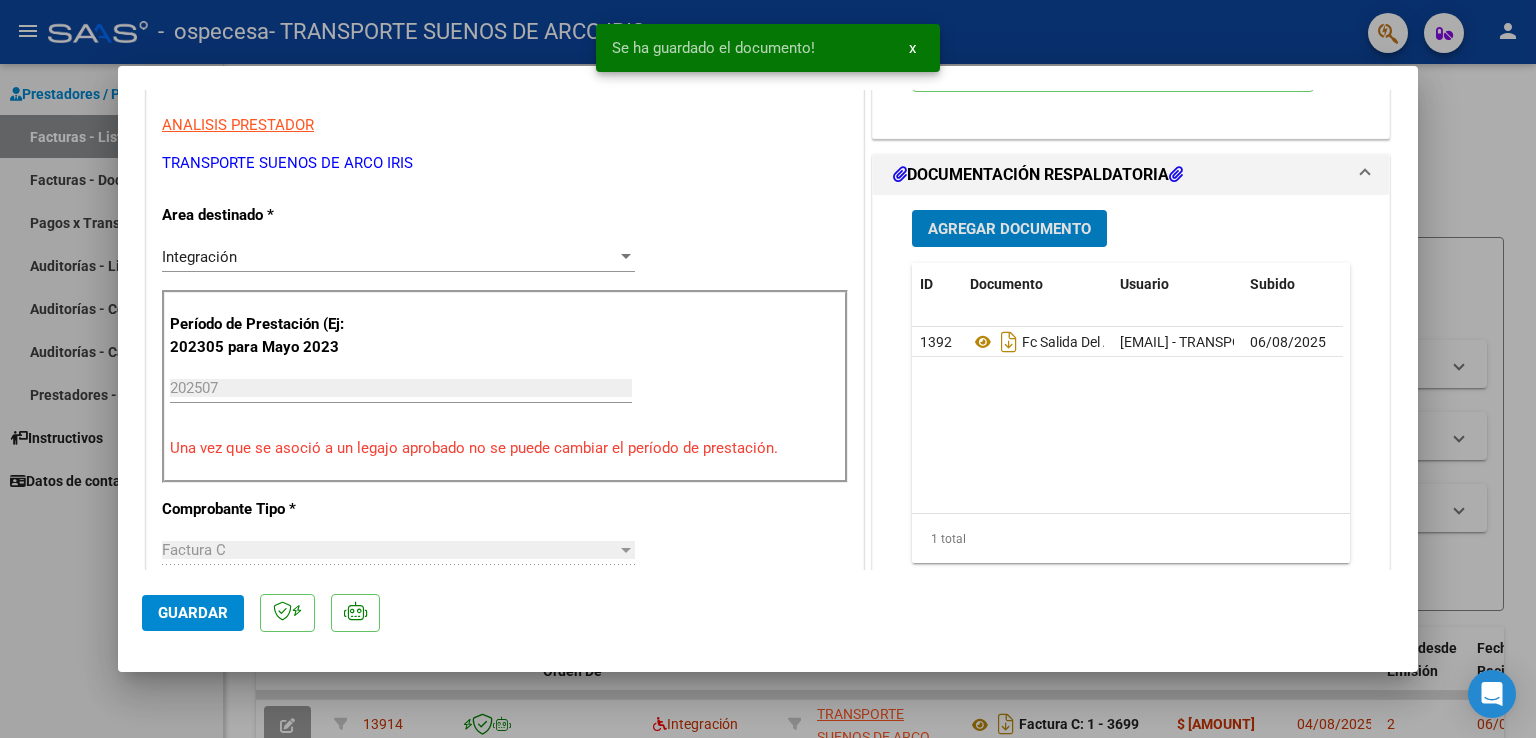 click on "Agregar Documento" at bounding box center [1009, 229] 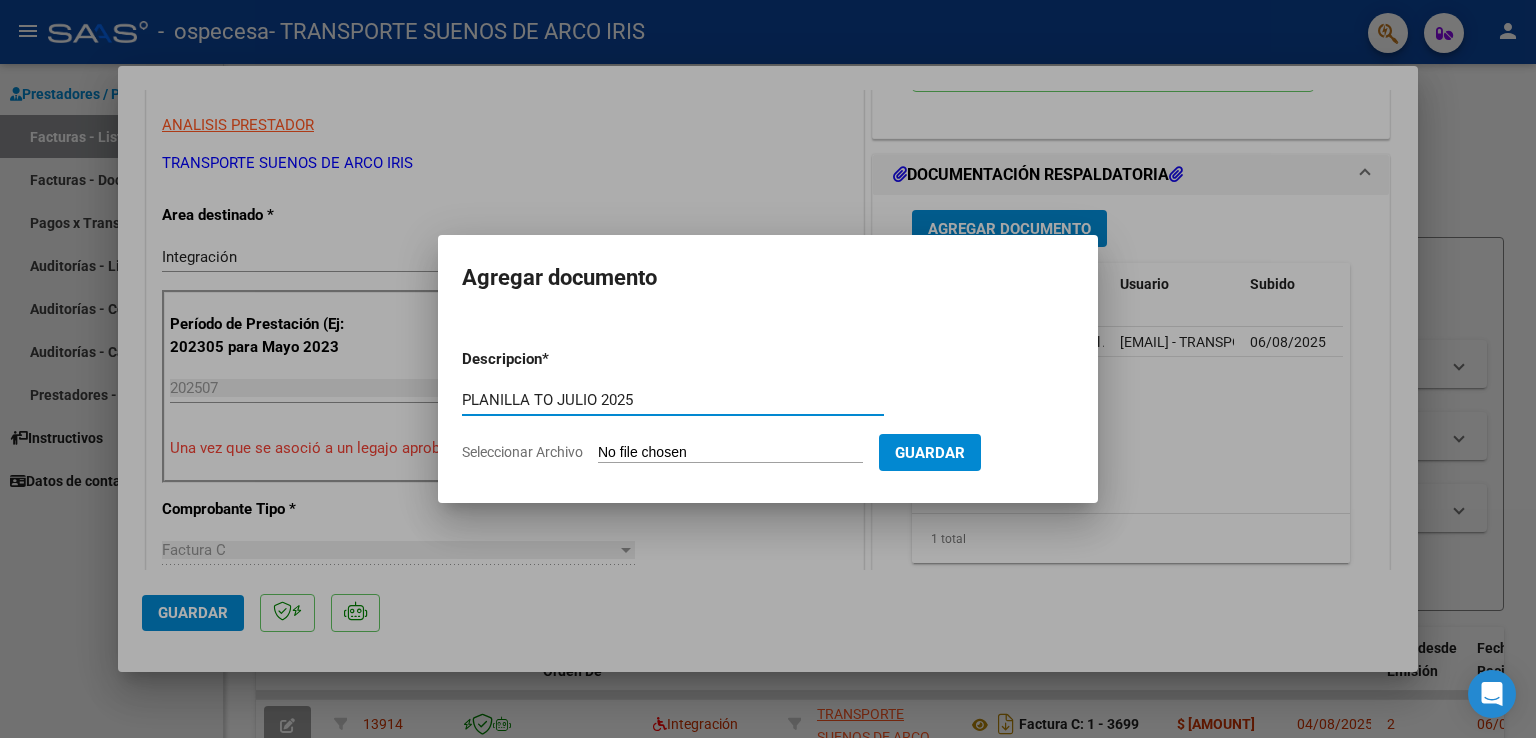 type on "PLANILLA TO JULIO 2025" 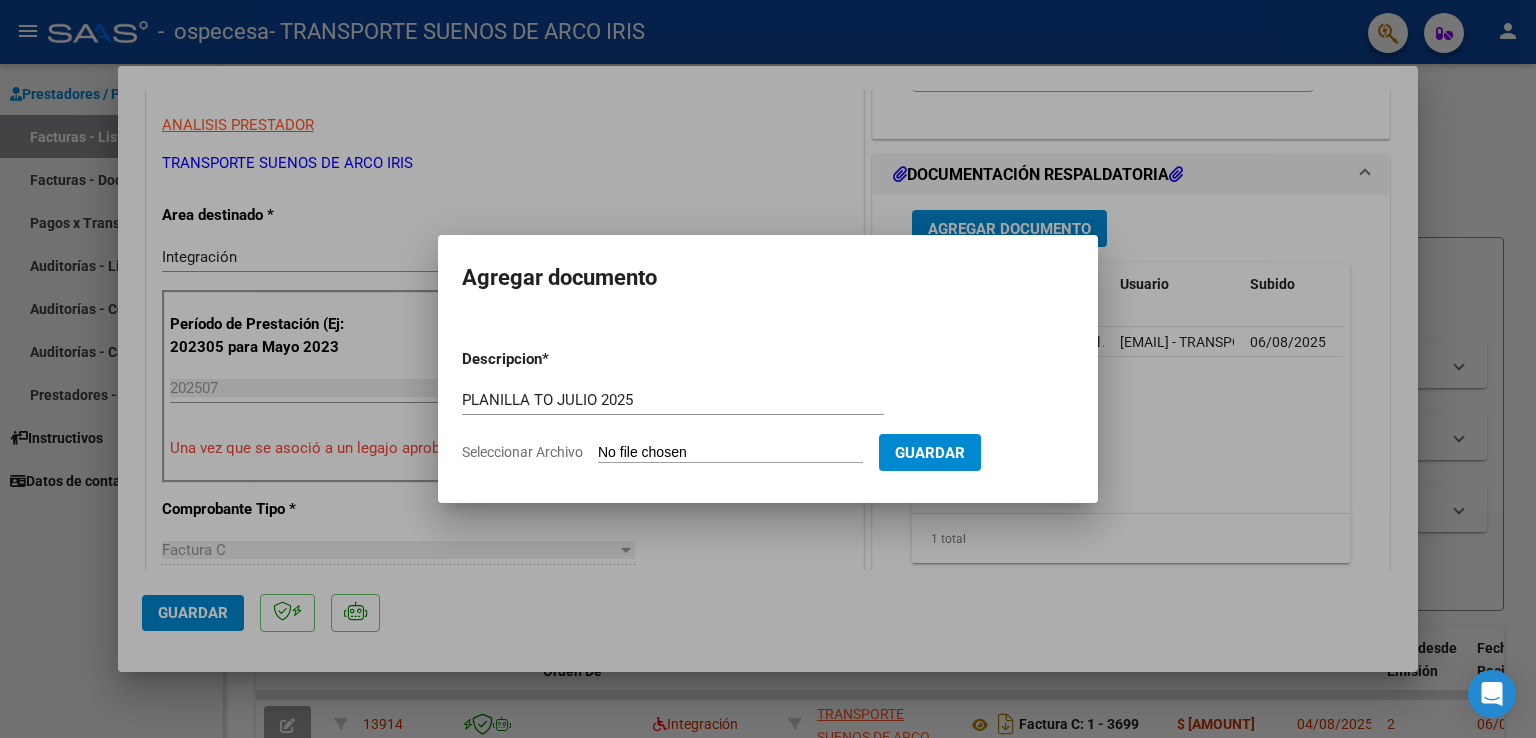 type on "C:\fakepath\P- ASISTENCIA TO JULIO 2025 - [FIRST] [LAST].pdf" 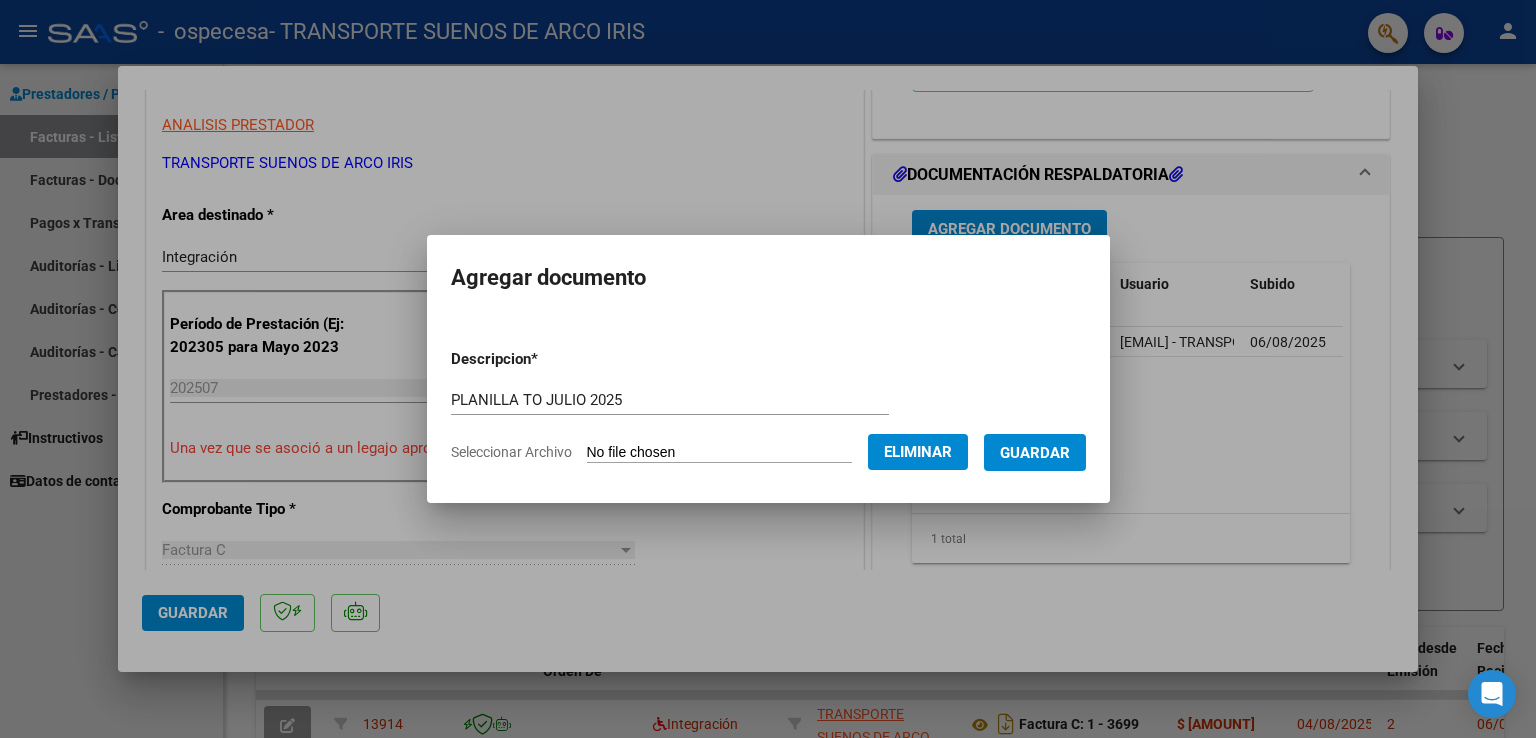 click on "Guardar" at bounding box center [1035, 453] 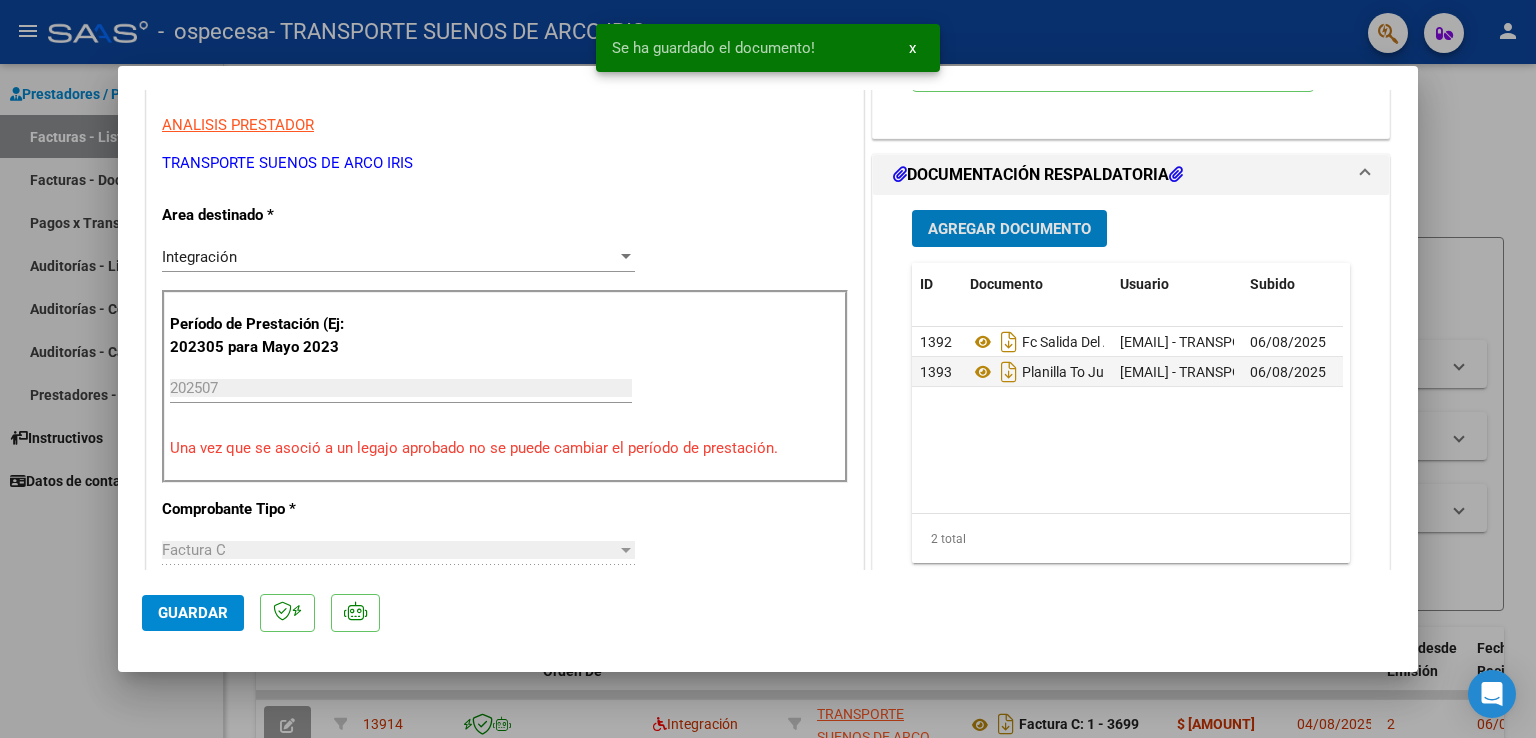 click on "Agregar Documento" at bounding box center [1009, 229] 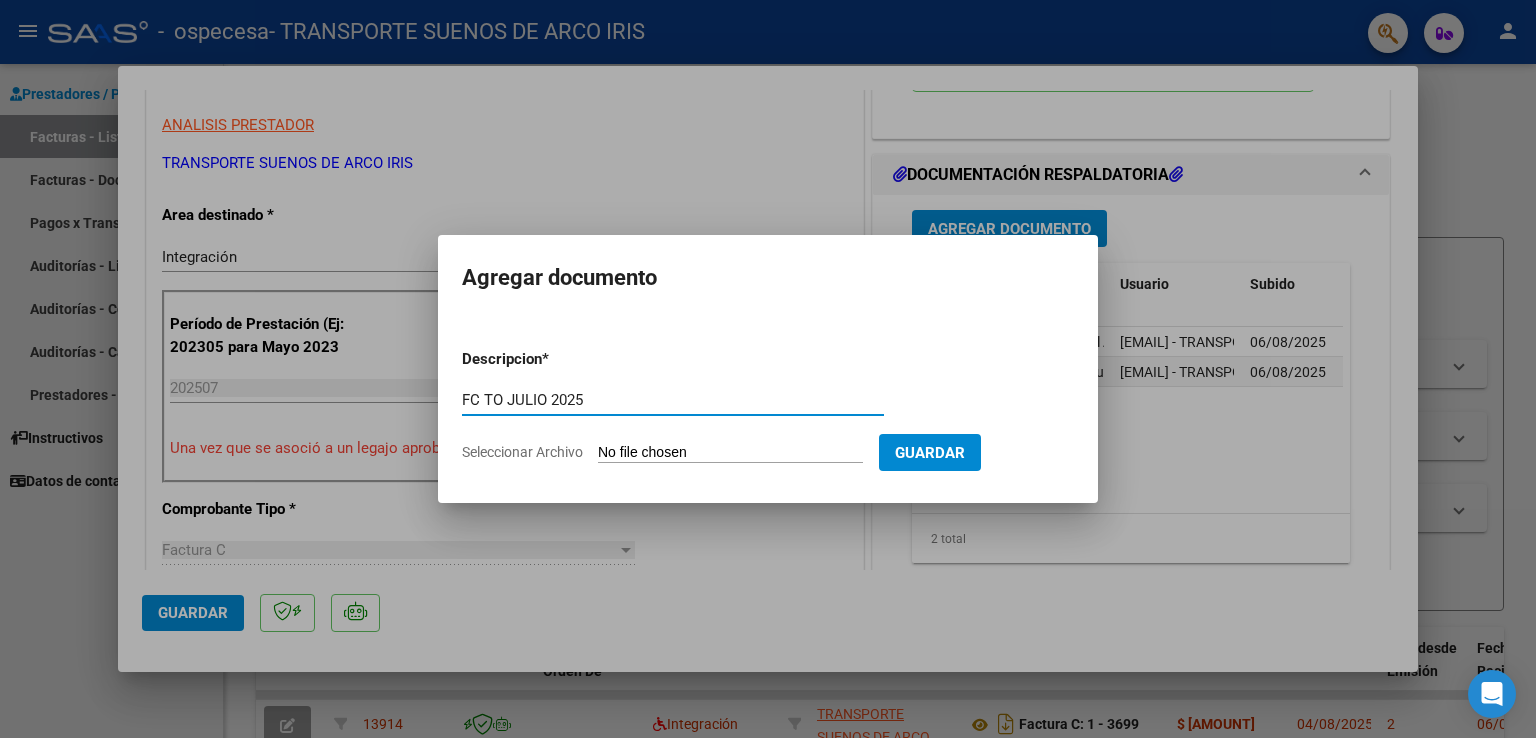 type on "FC TO JULIO 2025" 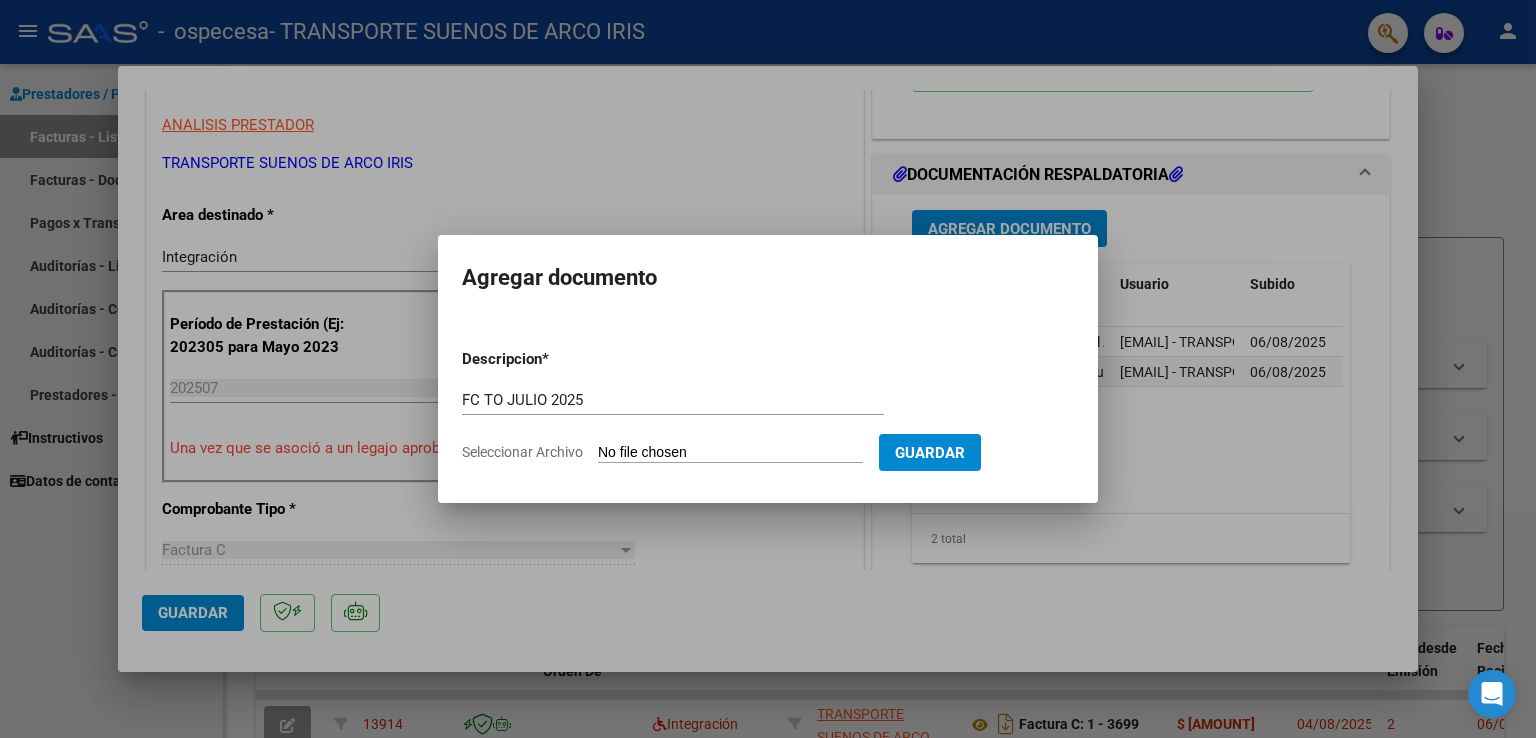 type on "C:\fakepath\FC N3700 TO JULIO 2025 - [FIRST] [LAST].pdf" 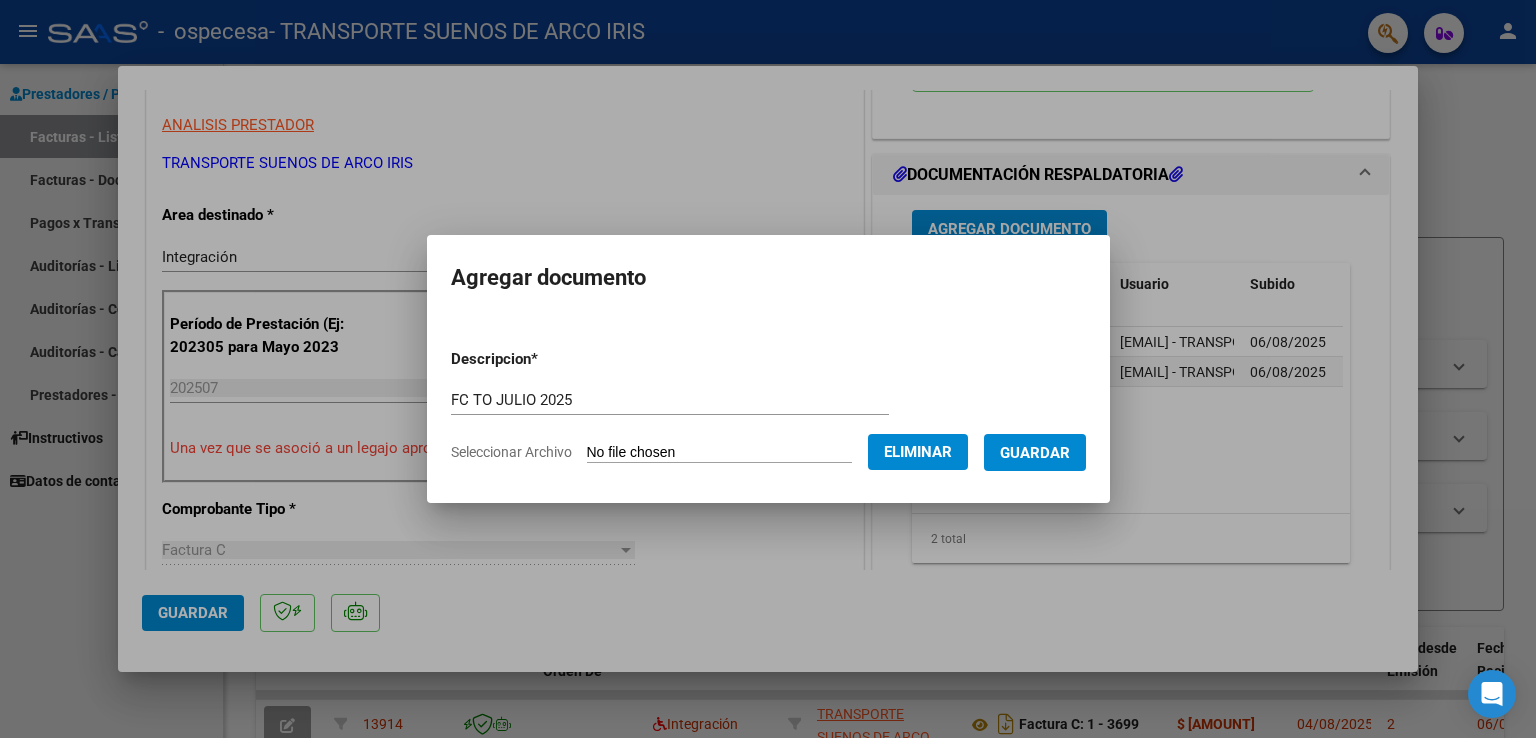 click on "Guardar" at bounding box center [1035, 452] 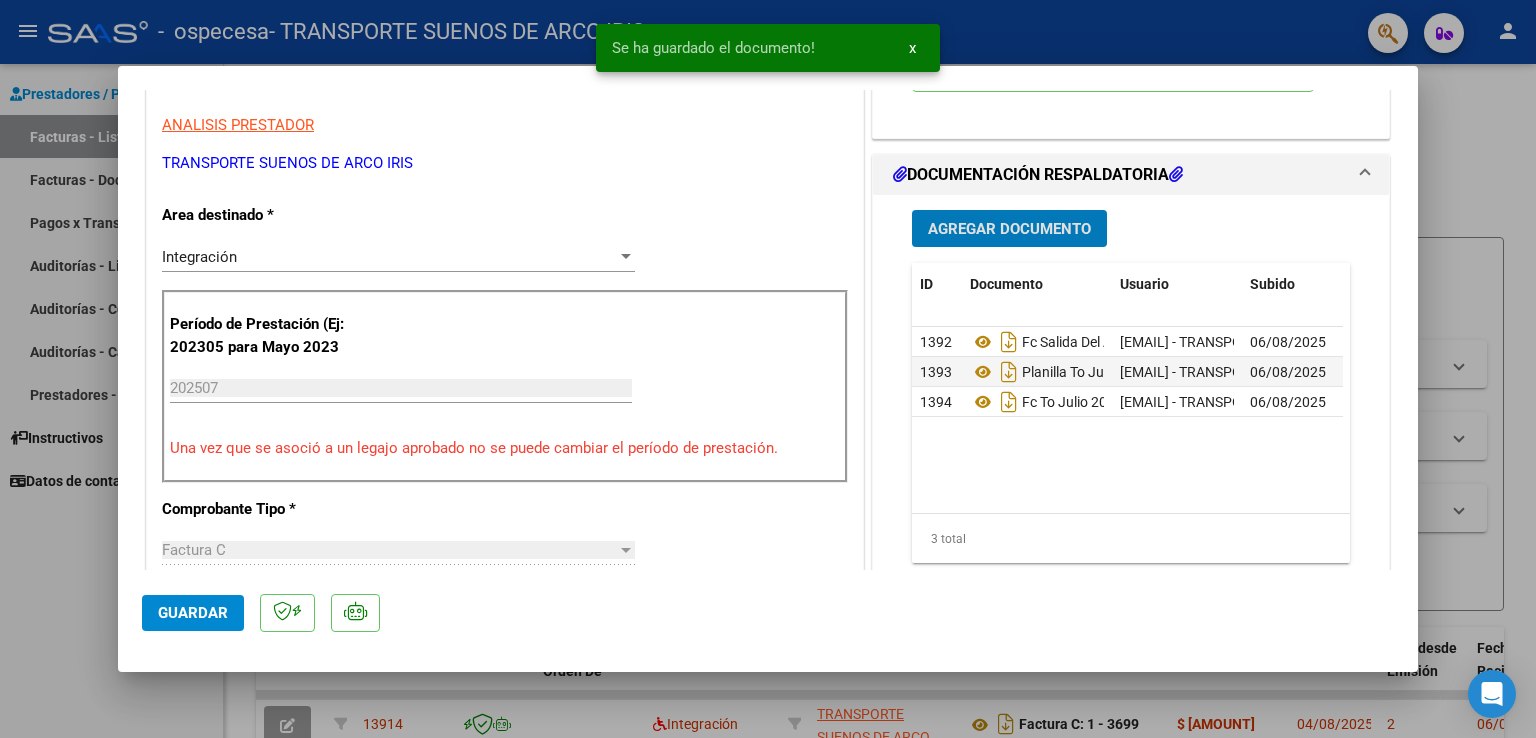 click on "Guardar" 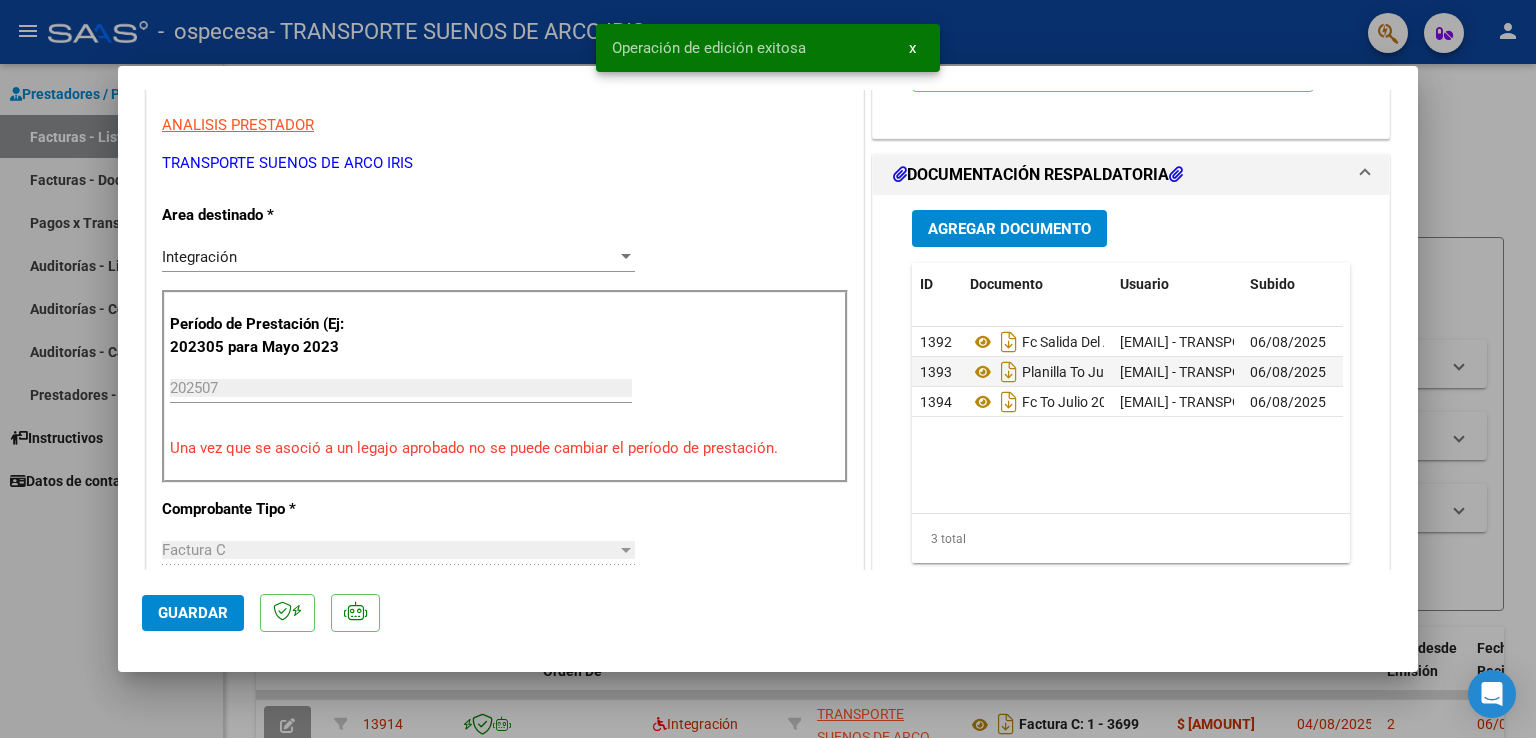 click at bounding box center [768, 369] 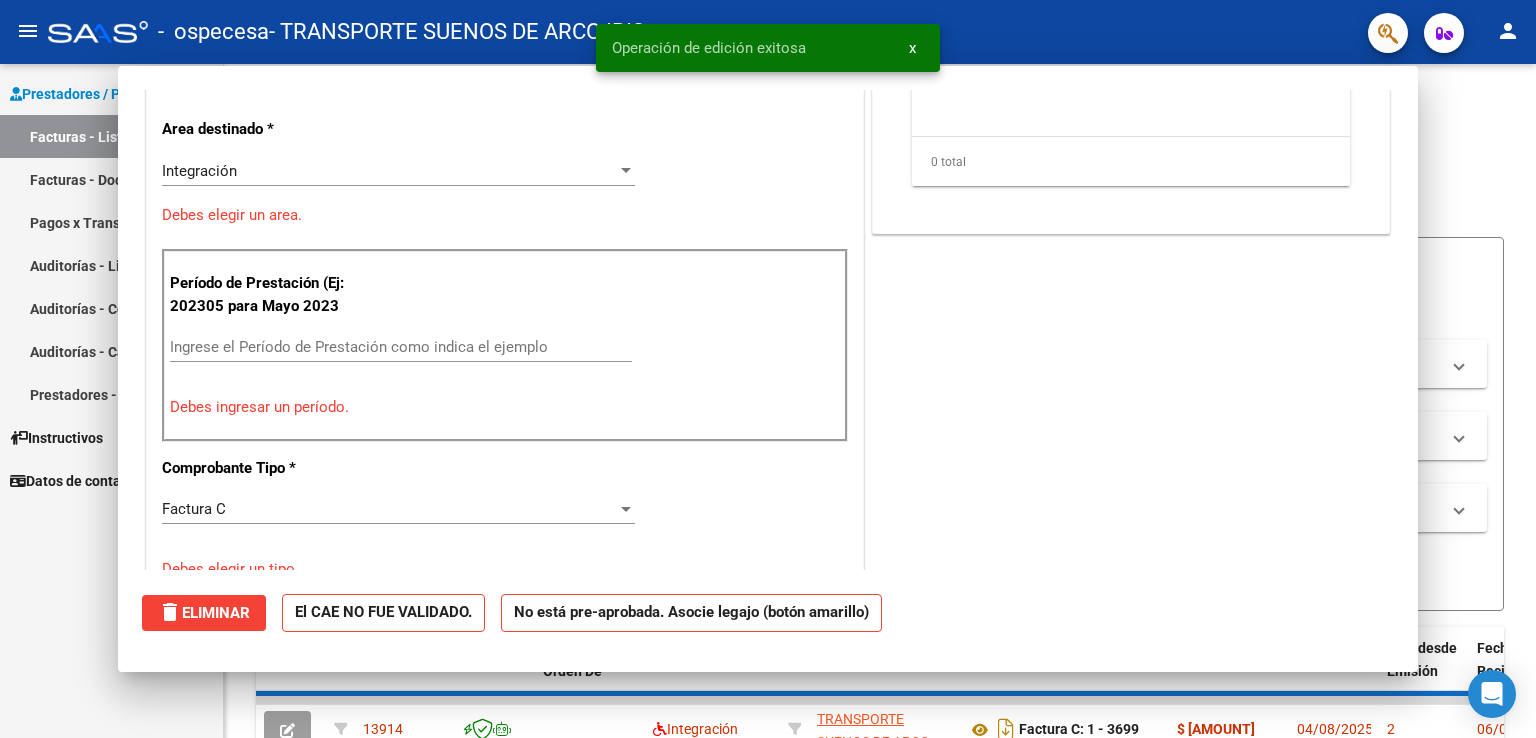 scroll, scrollTop: 0, scrollLeft: 0, axis: both 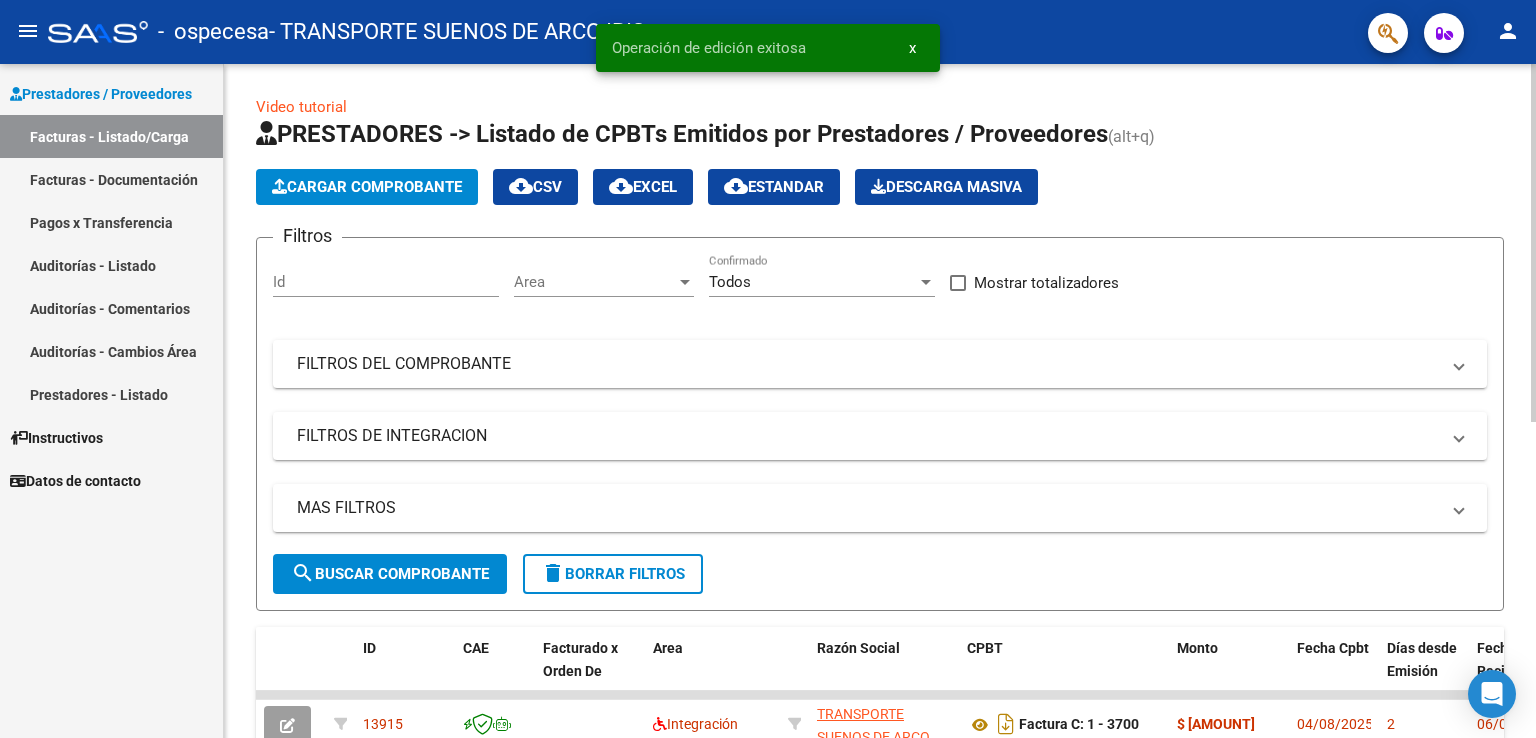 click on "Cargar Comprobante" 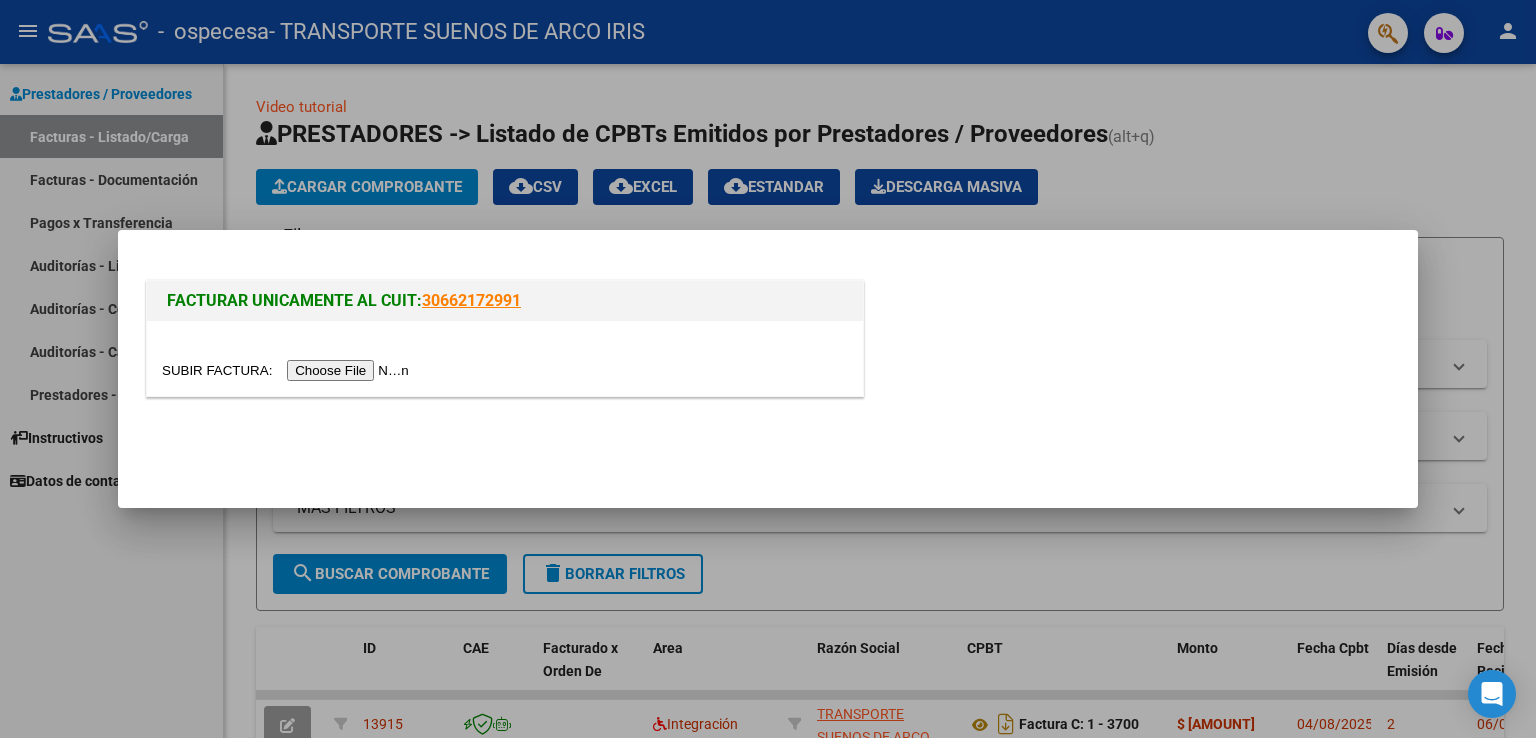 click at bounding box center (288, 370) 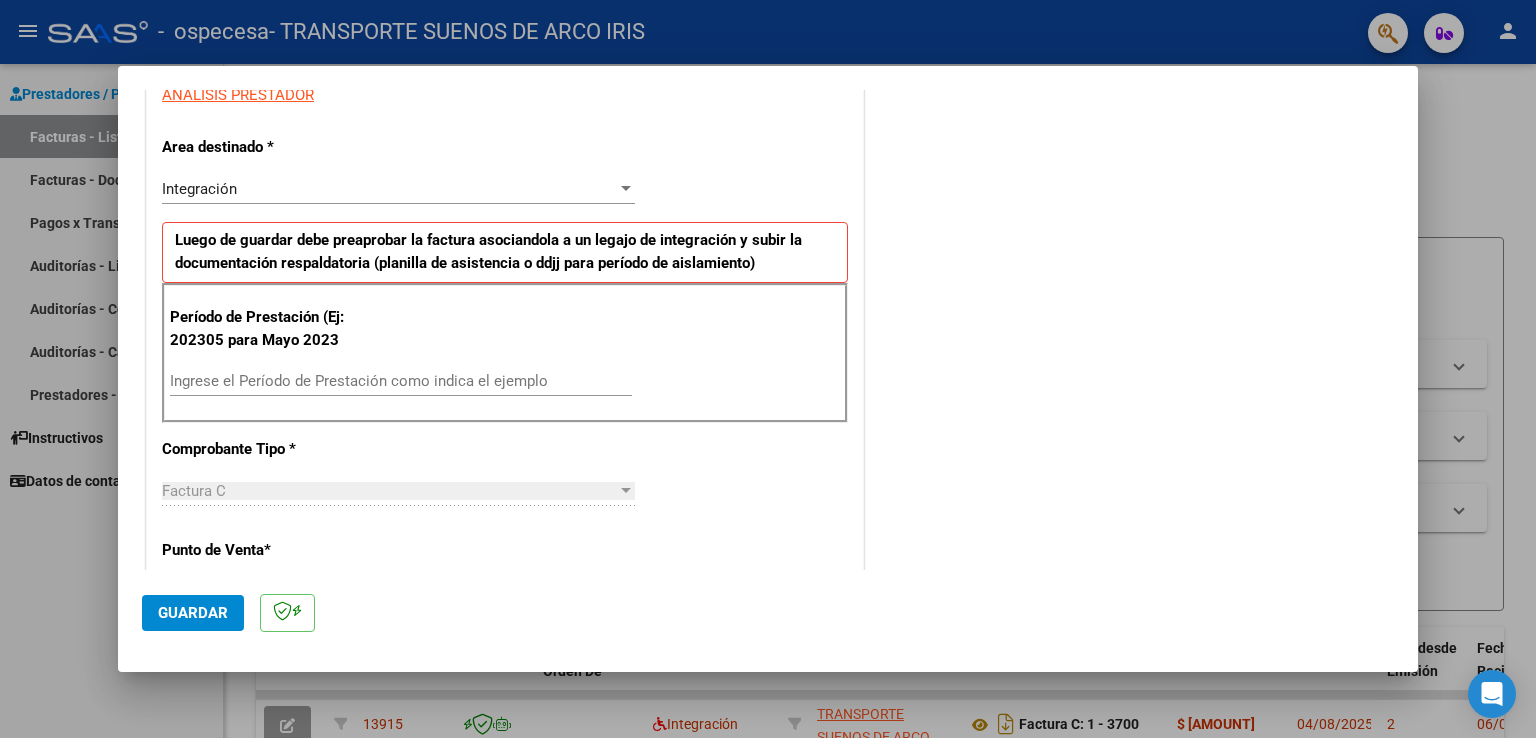 scroll, scrollTop: 403, scrollLeft: 0, axis: vertical 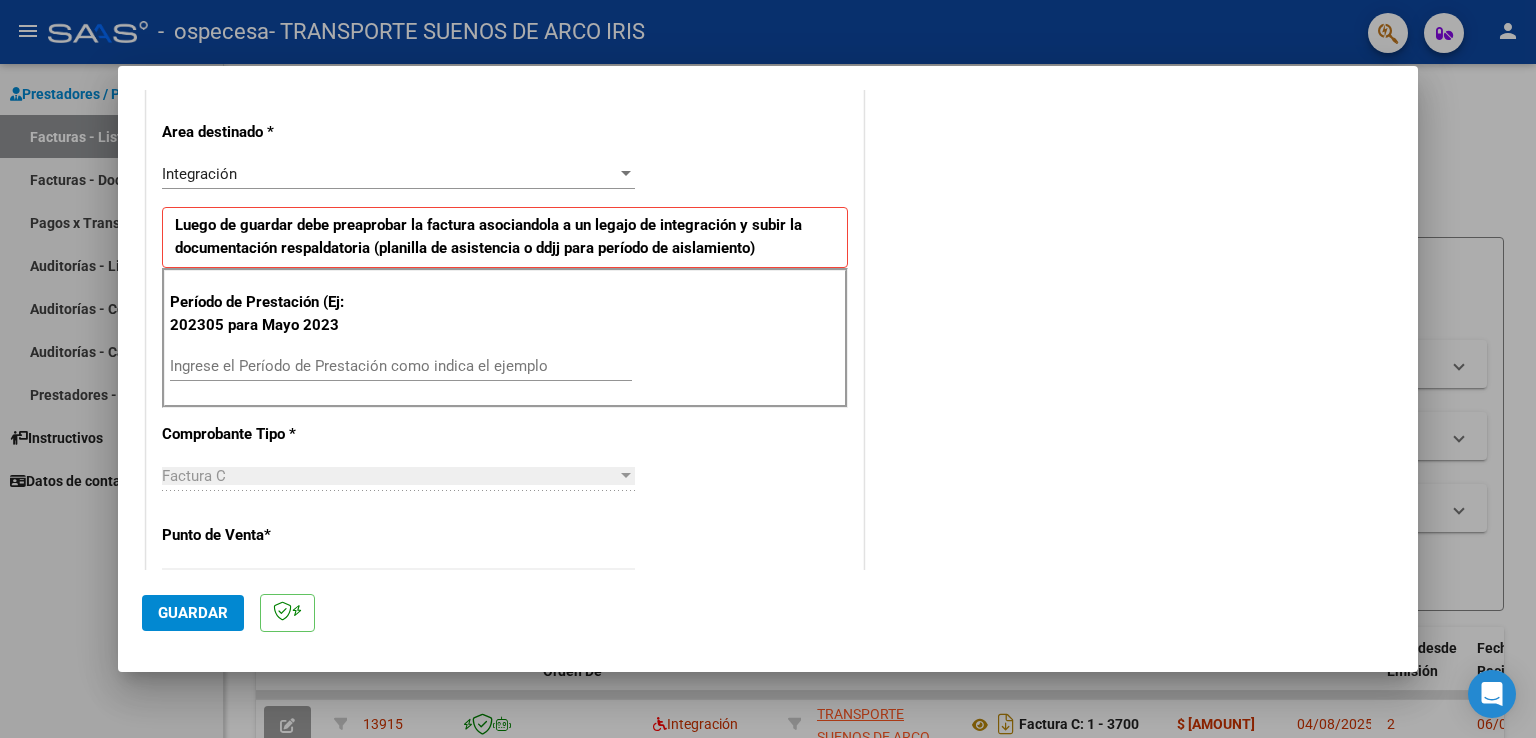 click on "Ingrese el Período de Prestación como indica el ejemplo" at bounding box center (401, 366) 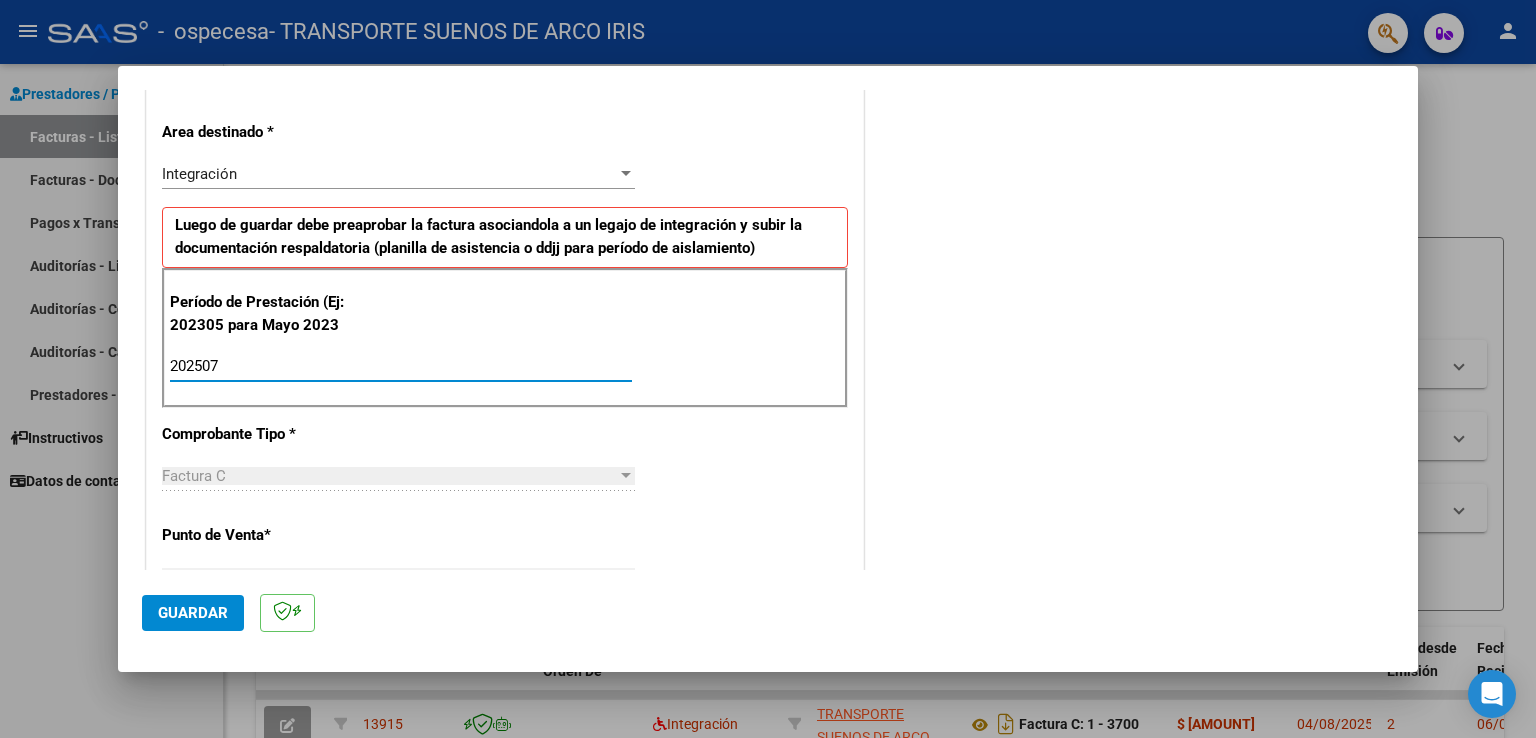 type on "202507" 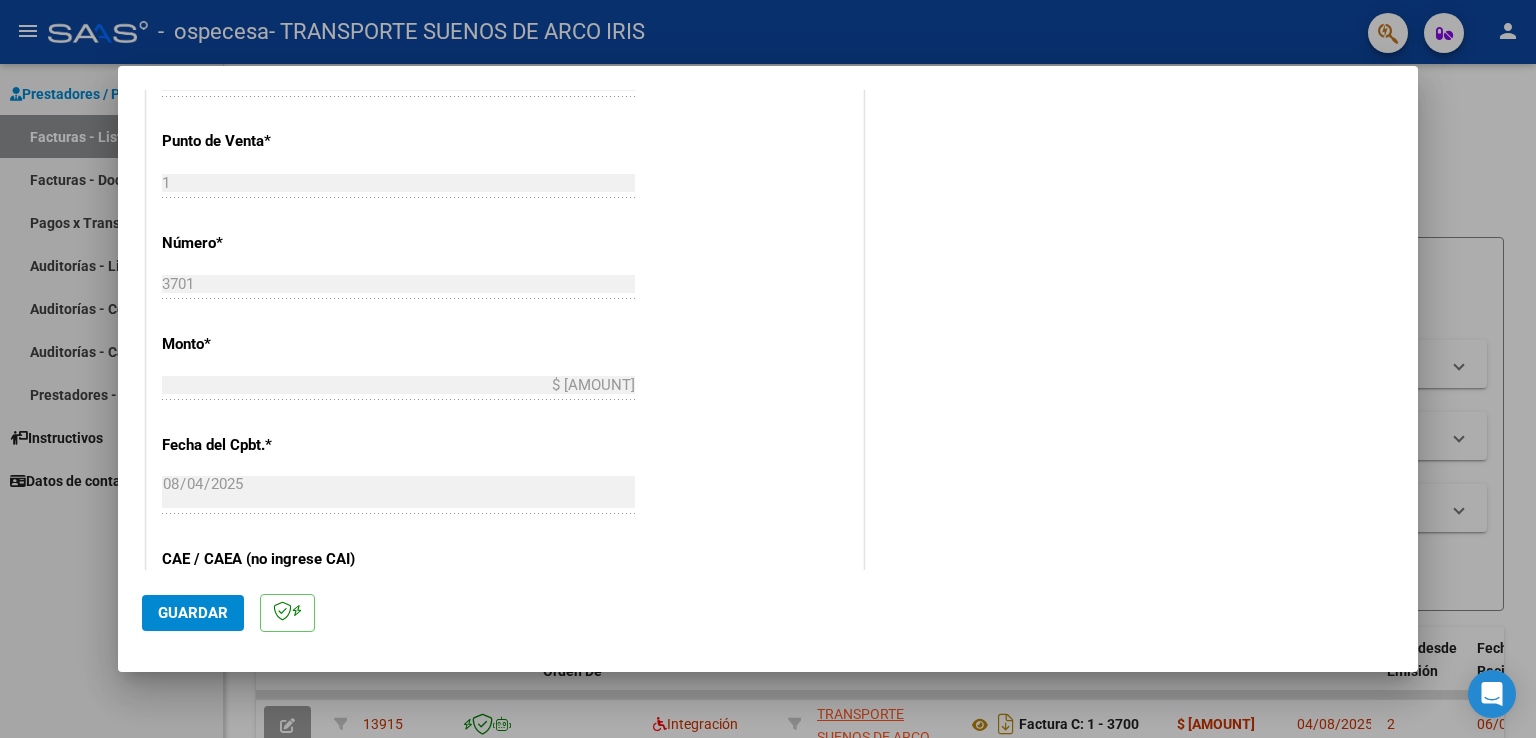 scroll, scrollTop: 878, scrollLeft: 0, axis: vertical 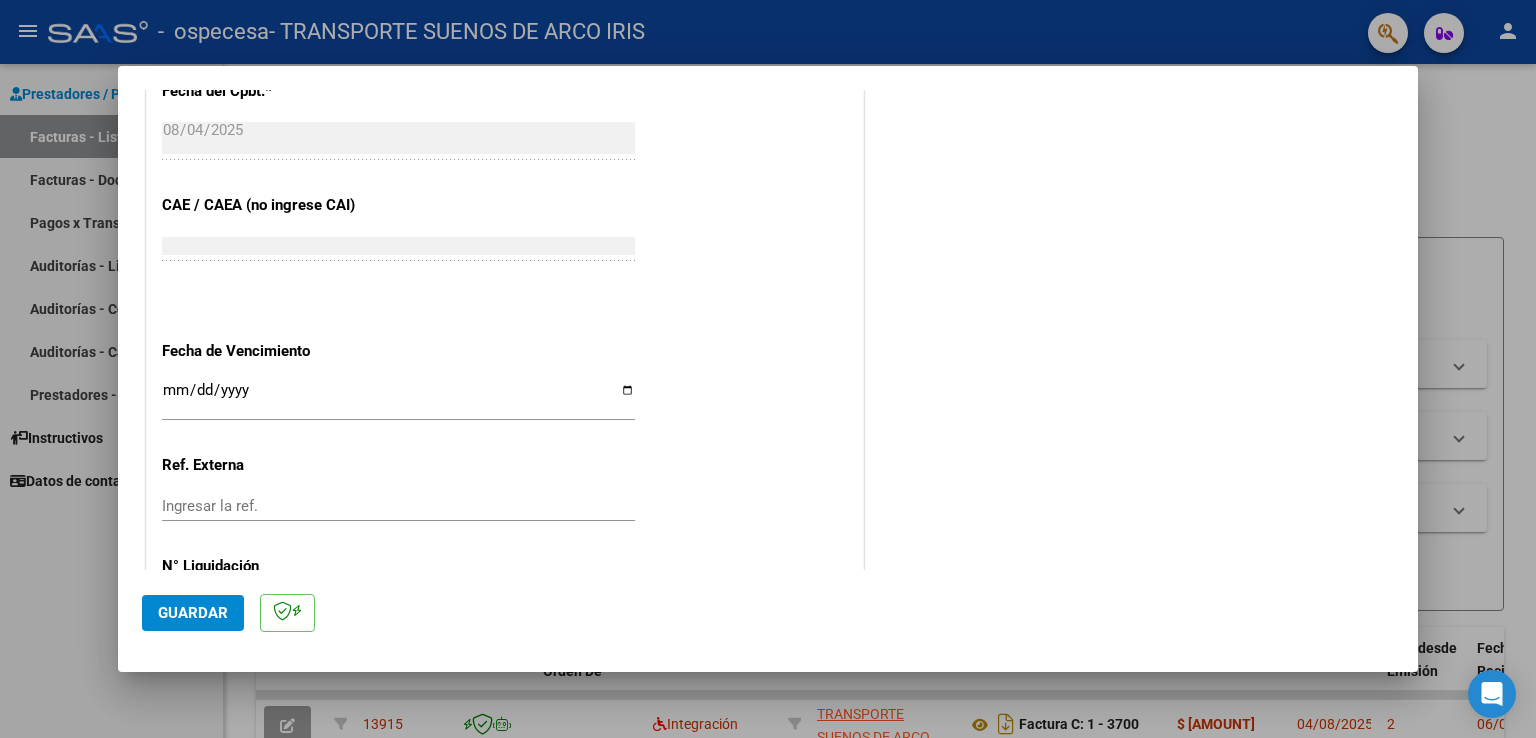 click on "Ingresar la fecha" at bounding box center (398, 398) 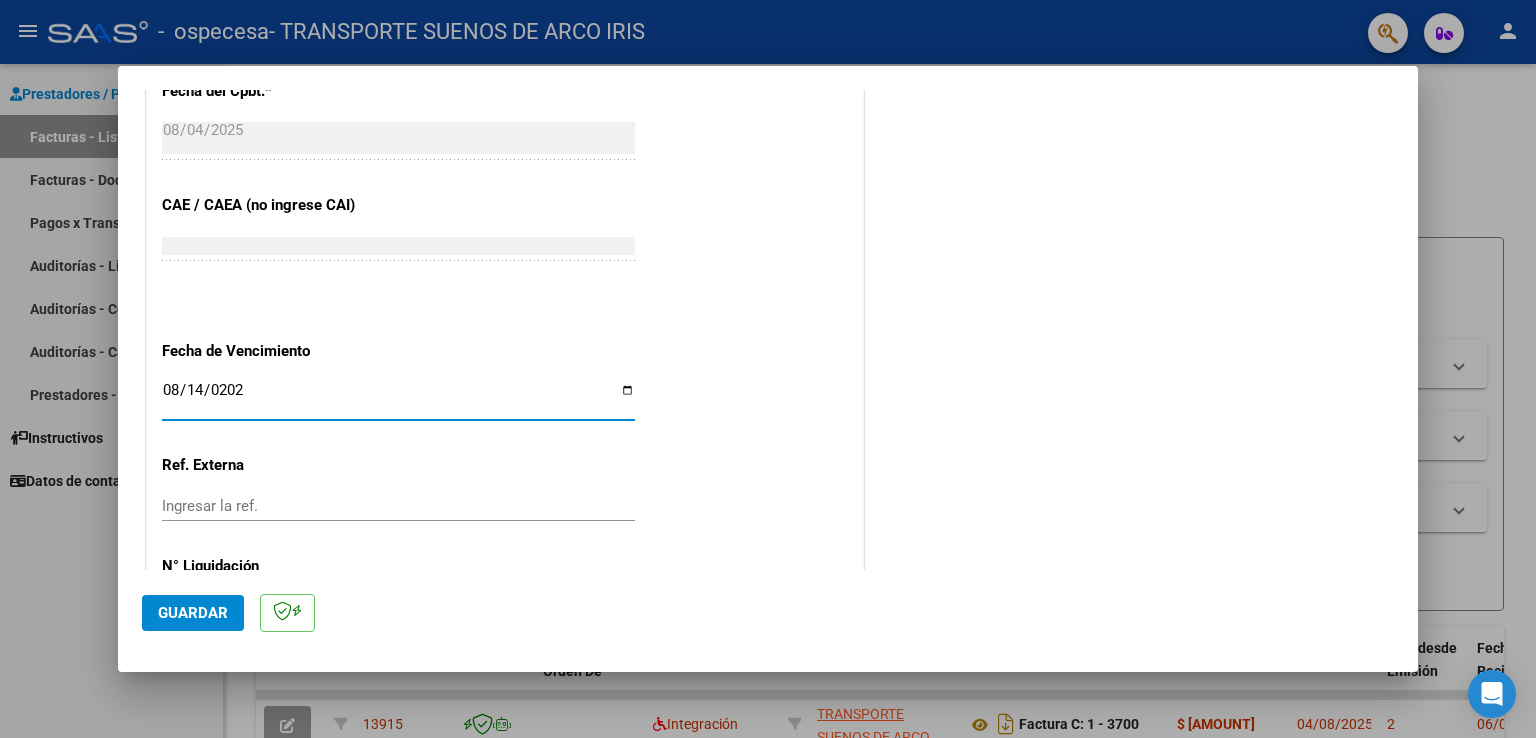 type on "2025-08-14" 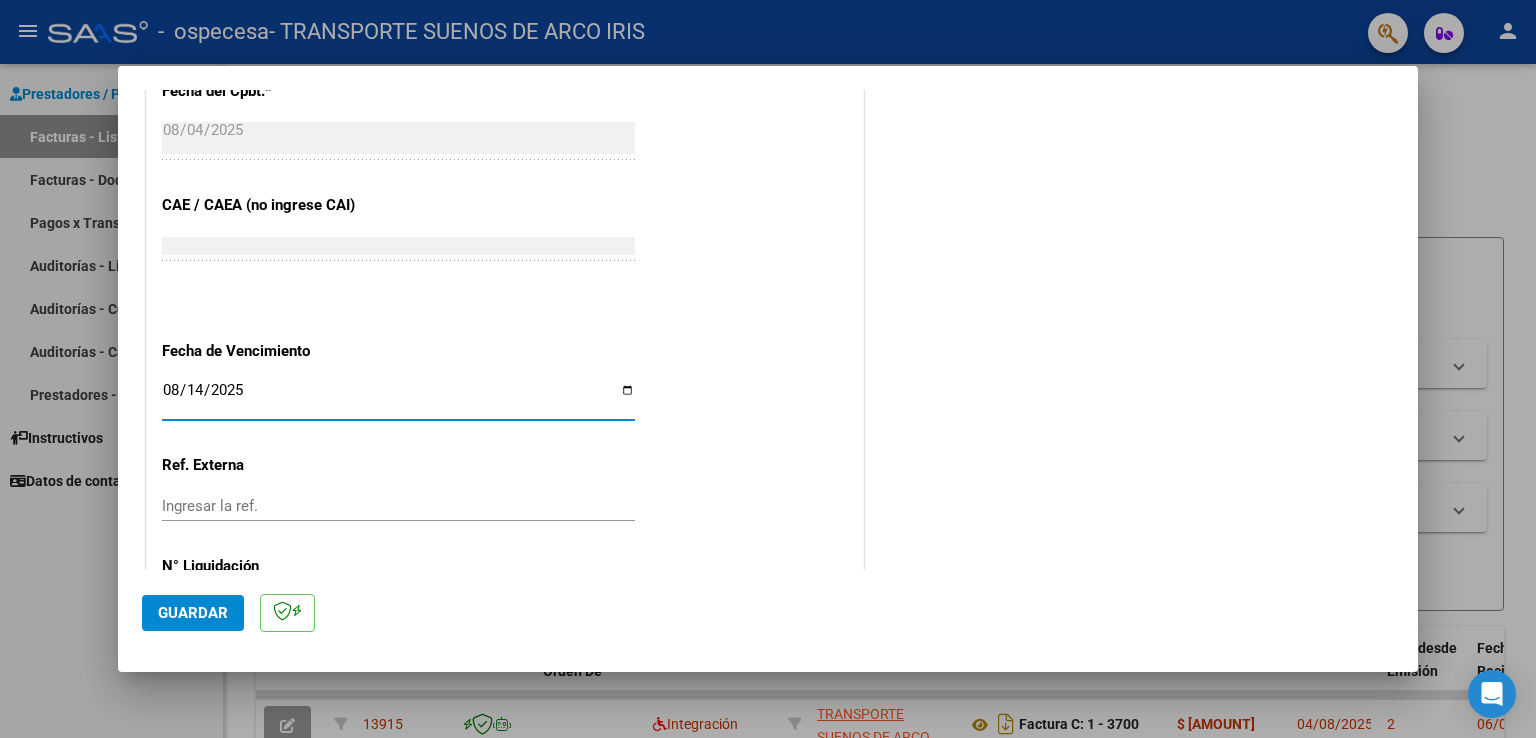 click on "Guardar" 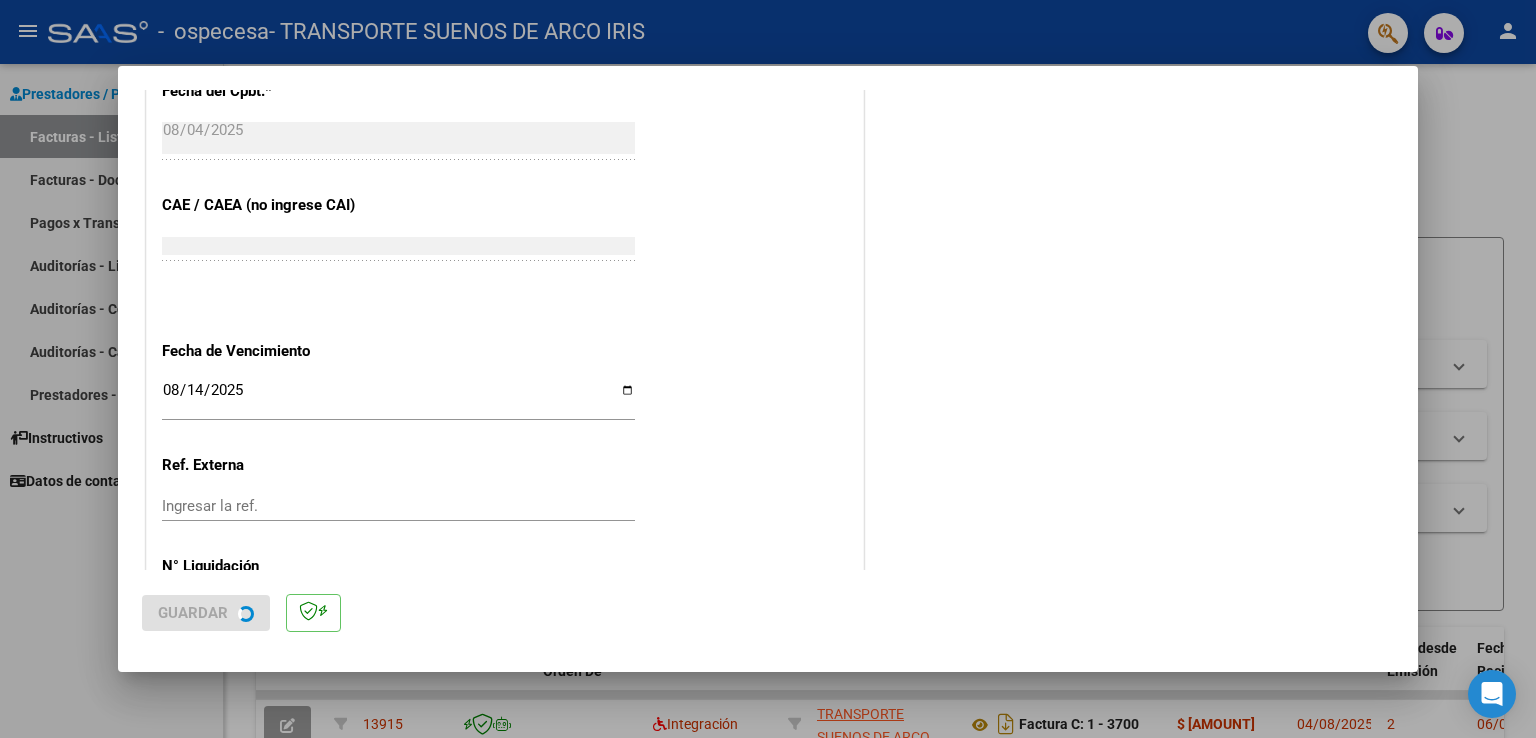scroll, scrollTop: 0, scrollLeft: 0, axis: both 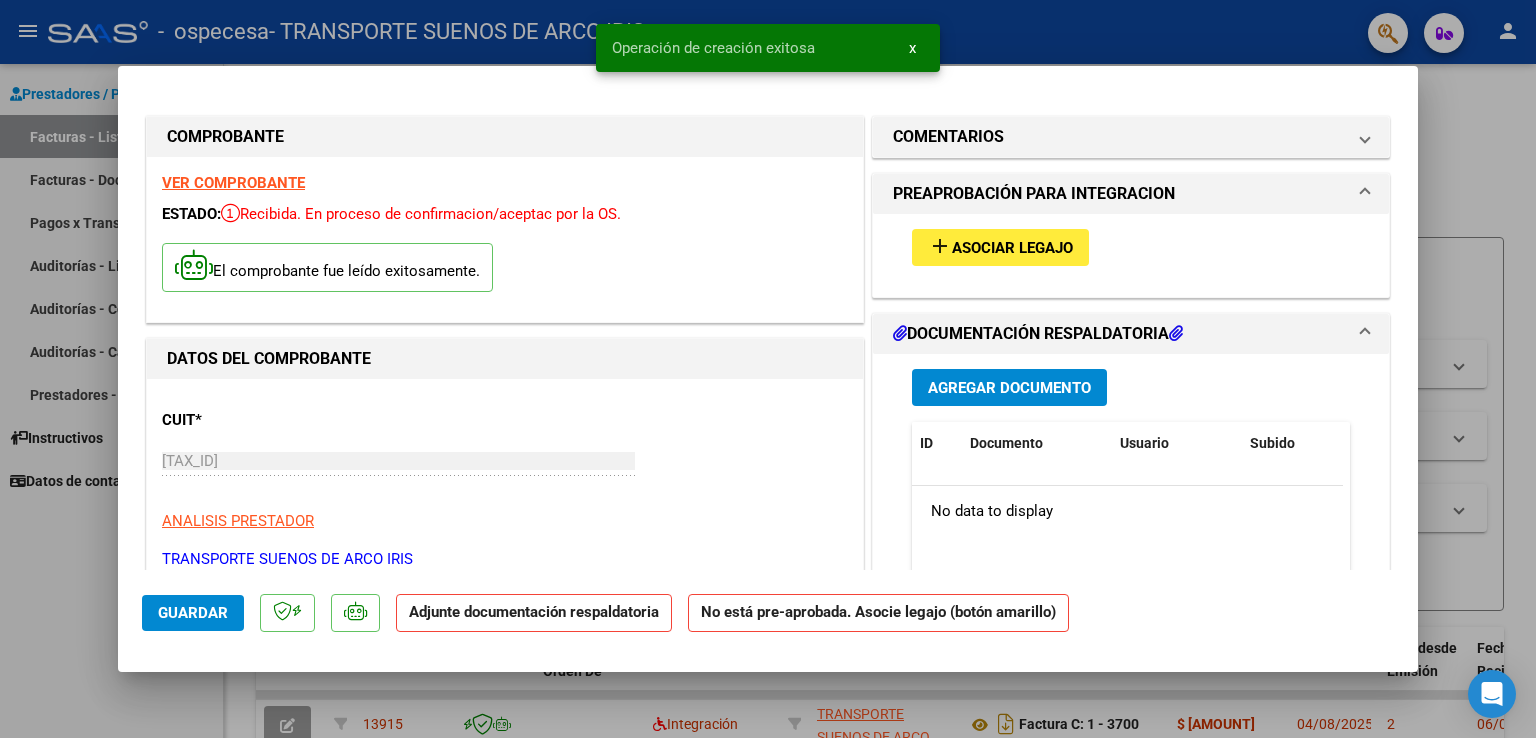 click on "Asociar Legajo" at bounding box center (1012, 248) 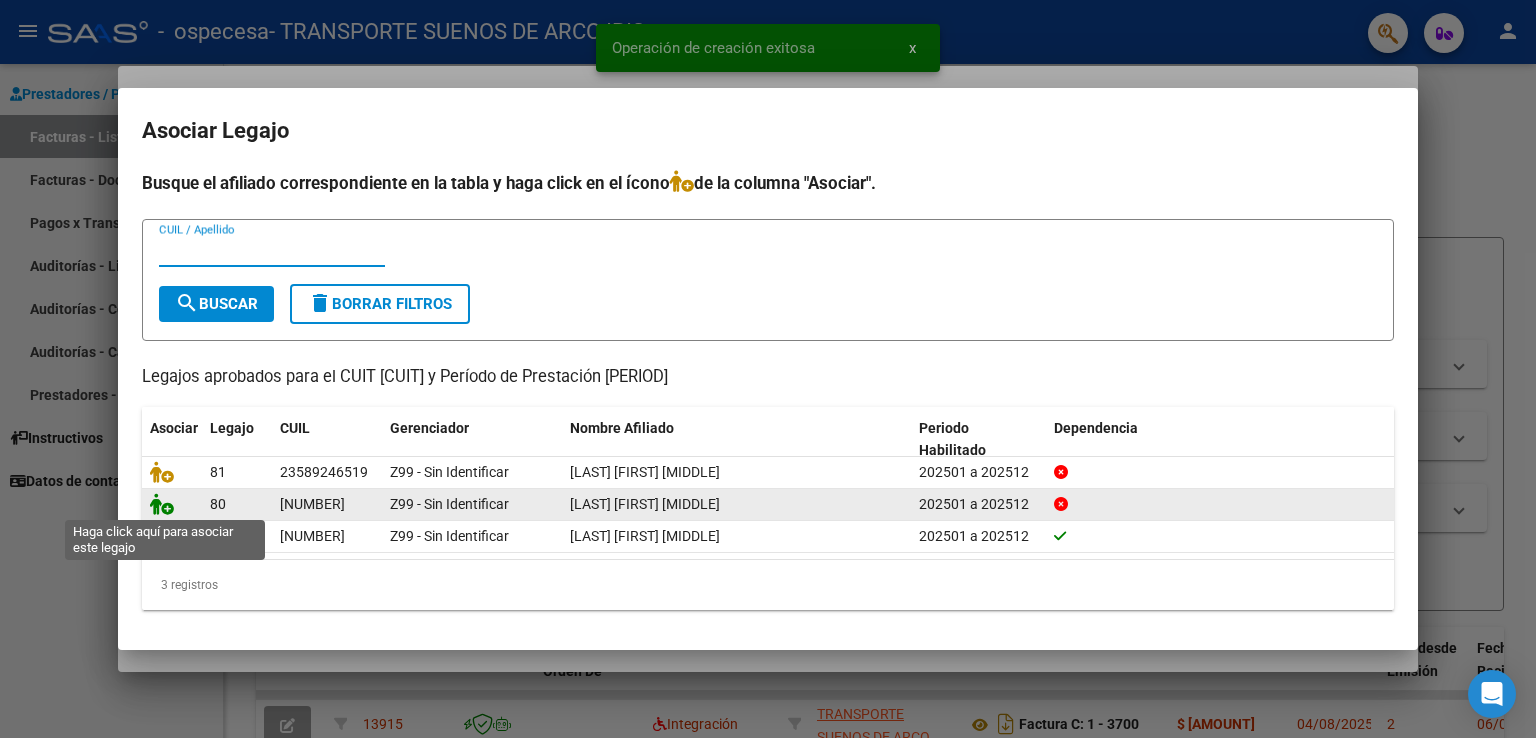 click 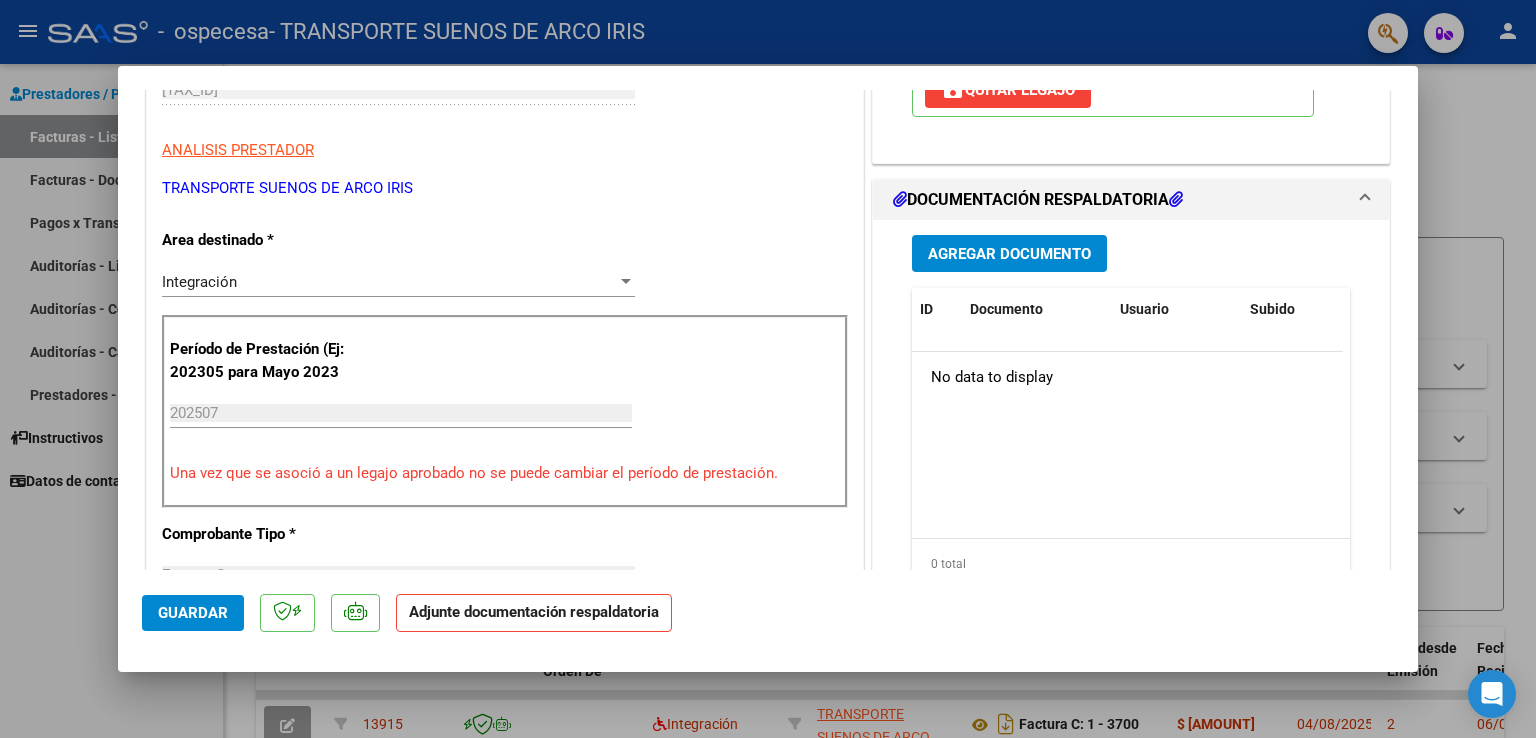 scroll, scrollTop: 374, scrollLeft: 0, axis: vertical 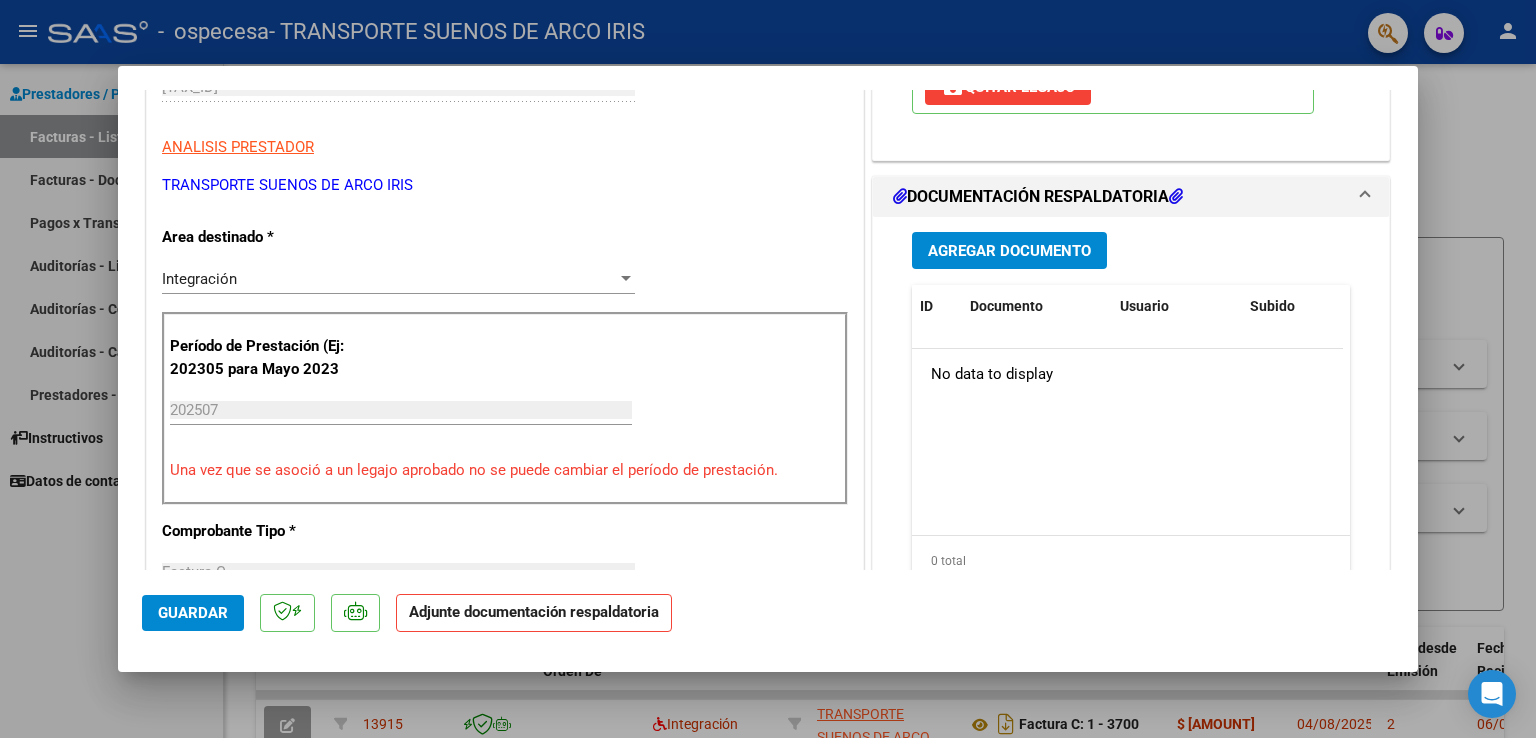 click on "Agregar Documento" at bounding box center [1009, 251] 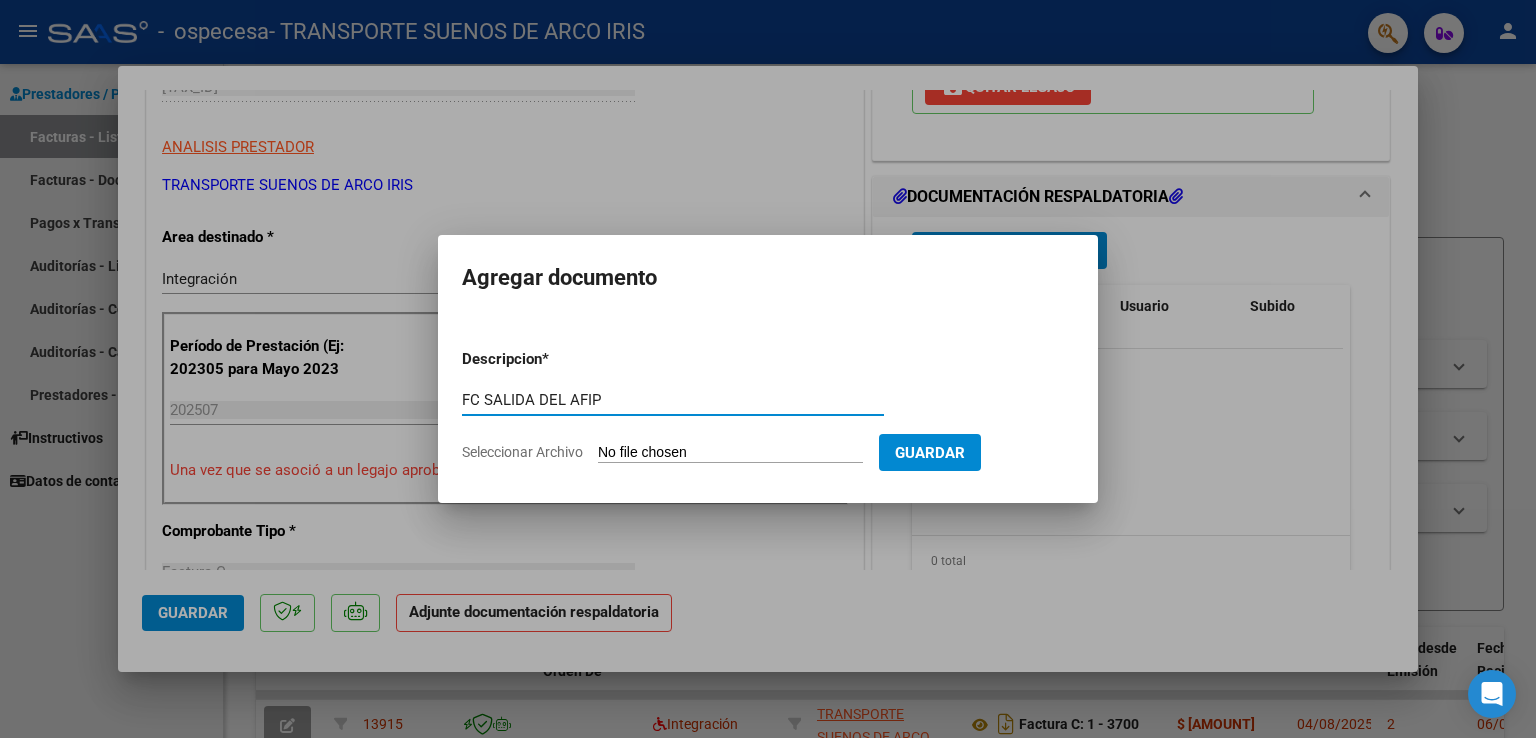 type on "FC SALIDA DEL AFIP" 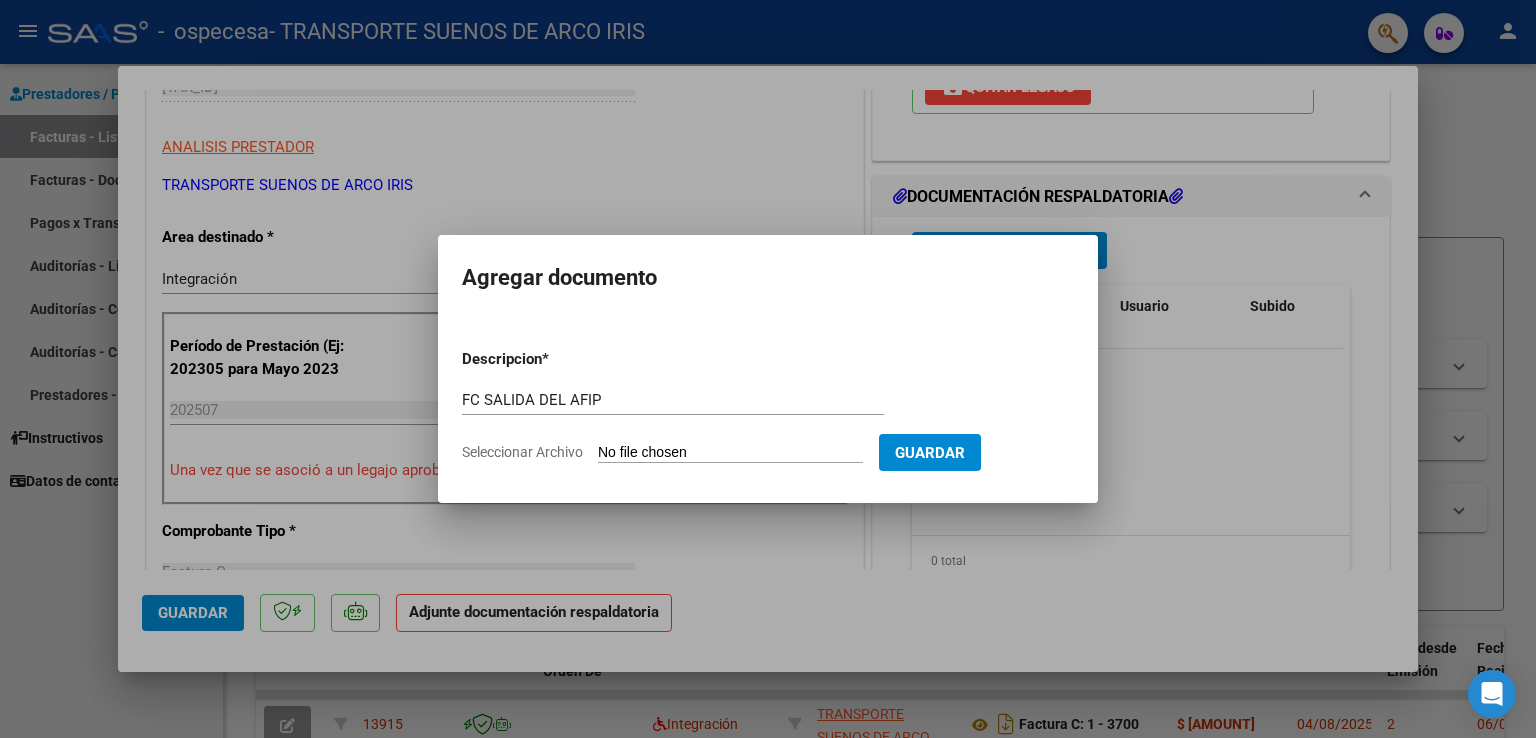 type on "C:\fakepath\[CUIT]_011_00001_00003701.pdf" 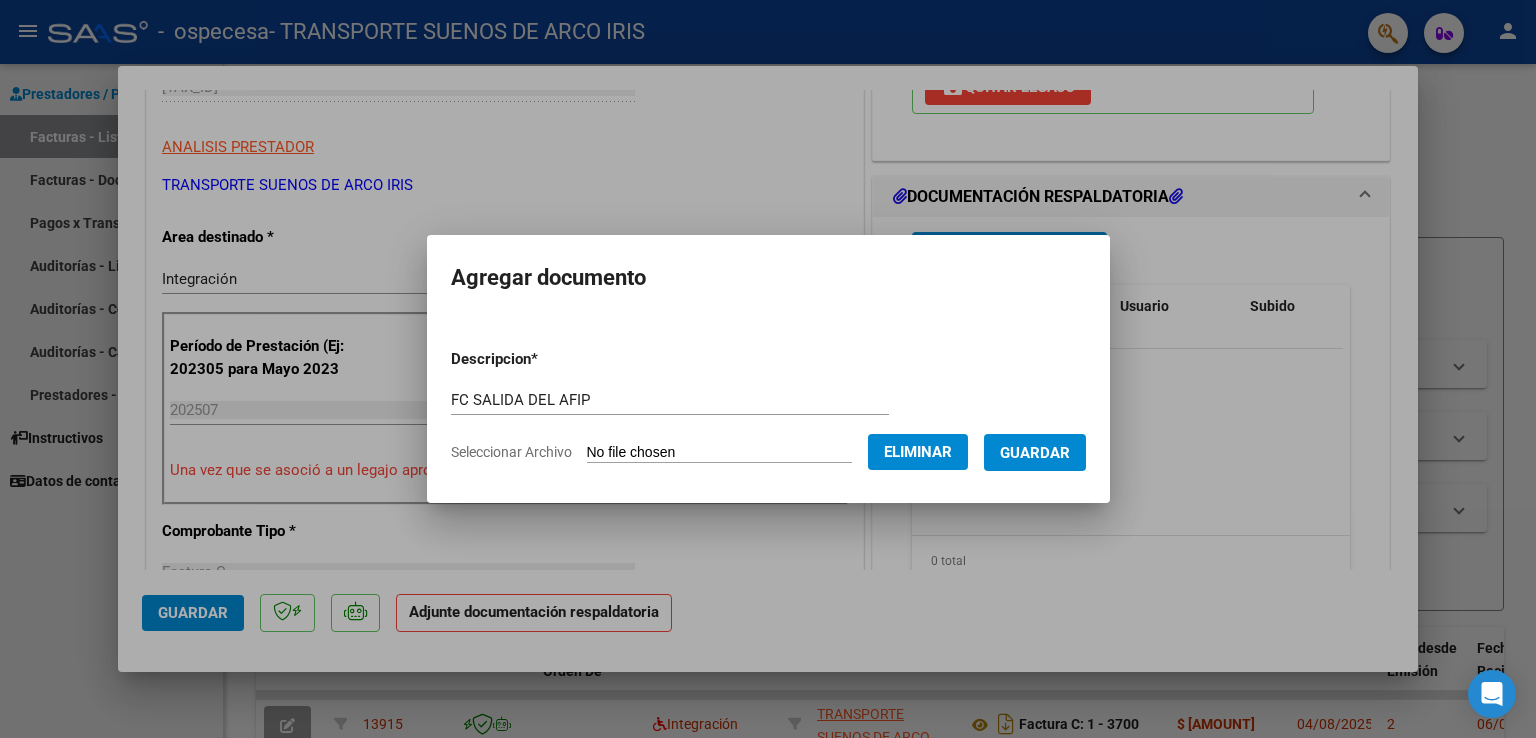 click on "Guardar" at bounding box center [1035, 452] 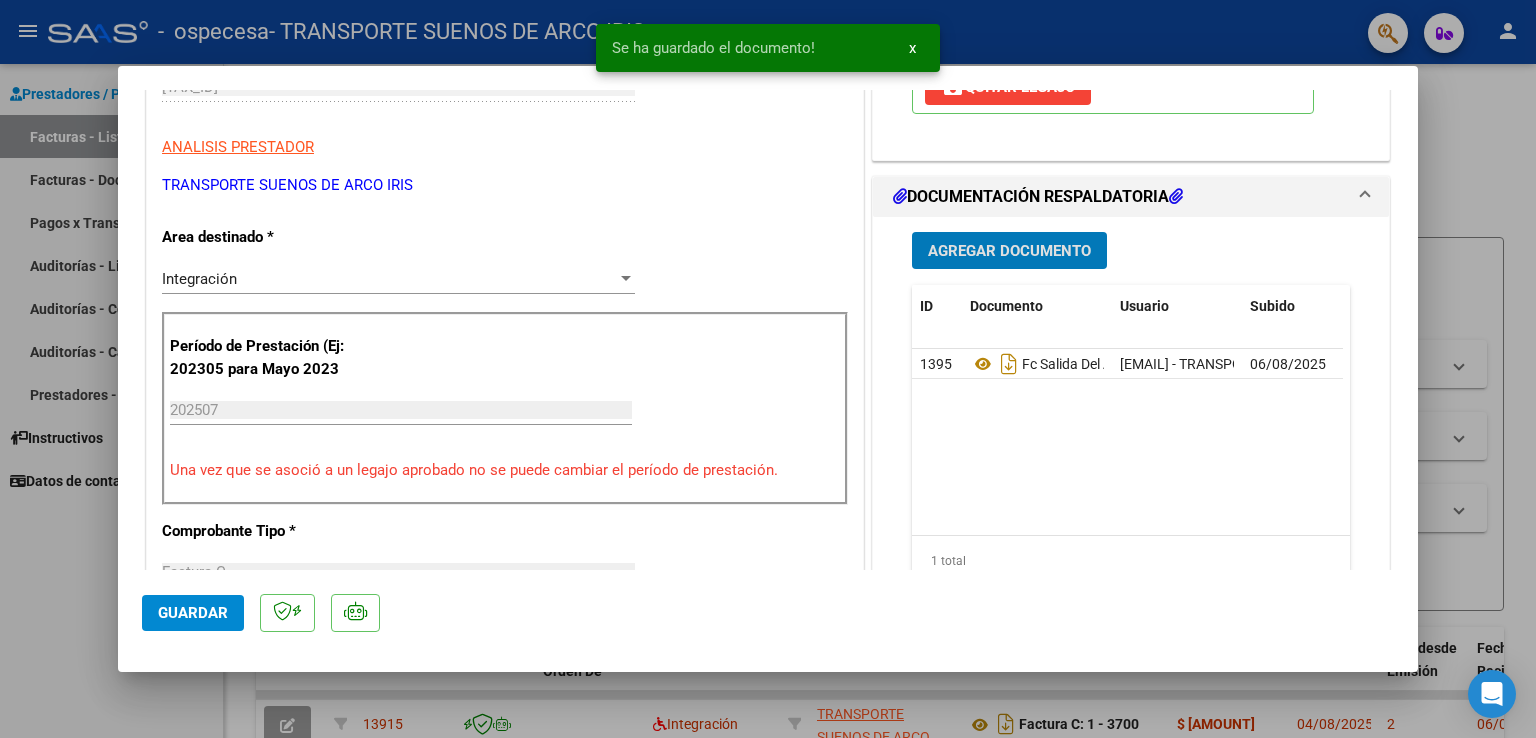 click on "Agregar Documento" at bounding box center [1009, 251] 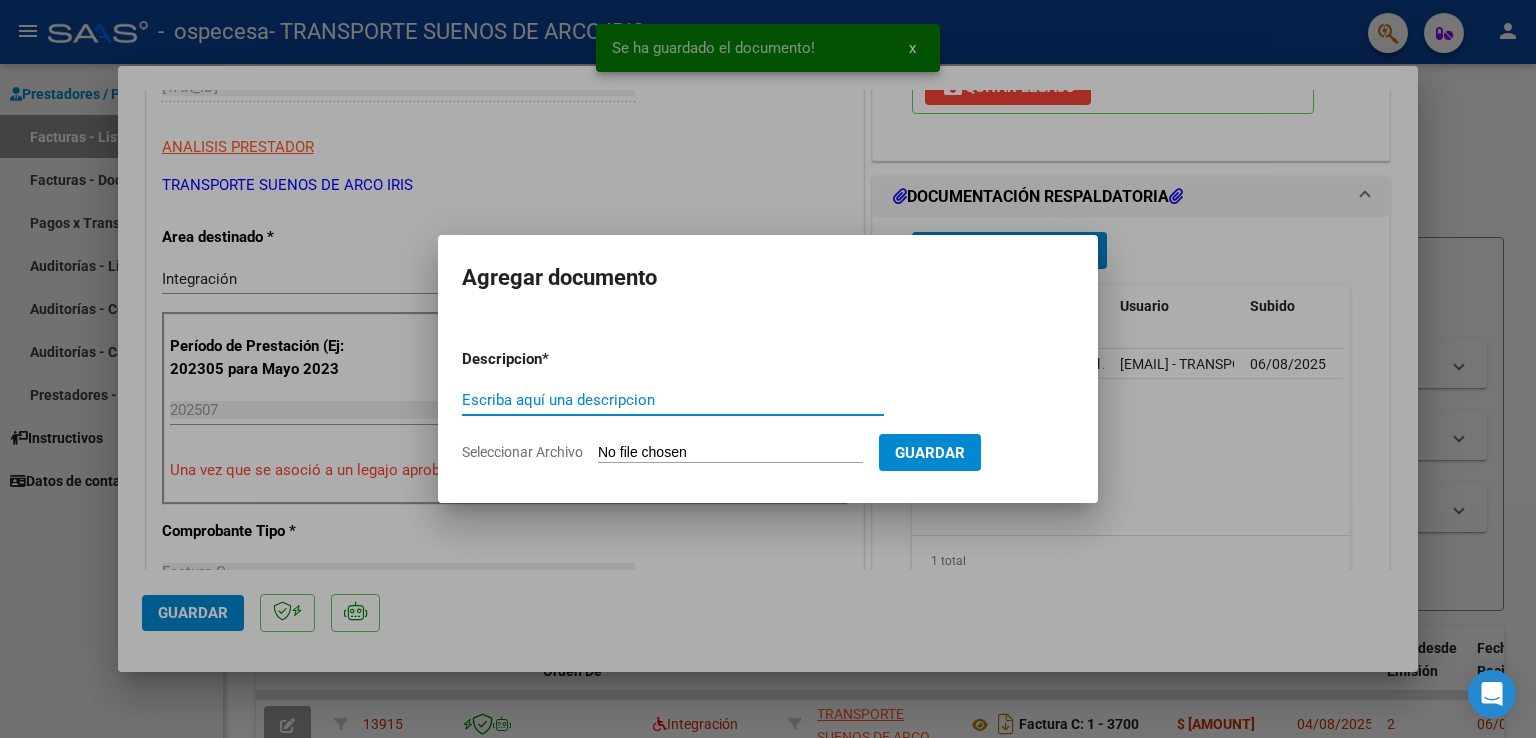 click on "Escriba aquí una descripcion" at bounding box center (673, 400) 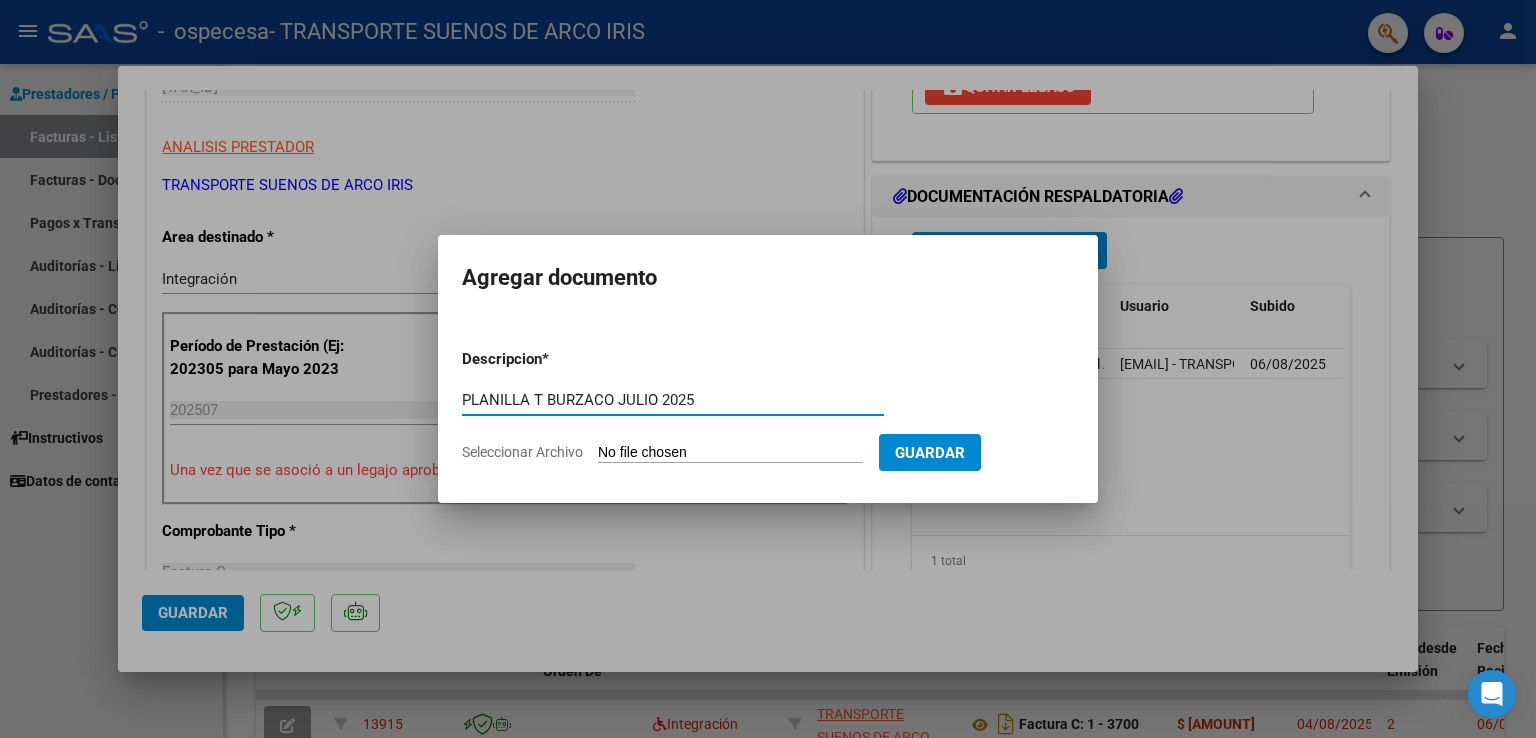 type on "PLANILLA T BURZACO JULIO 2025" 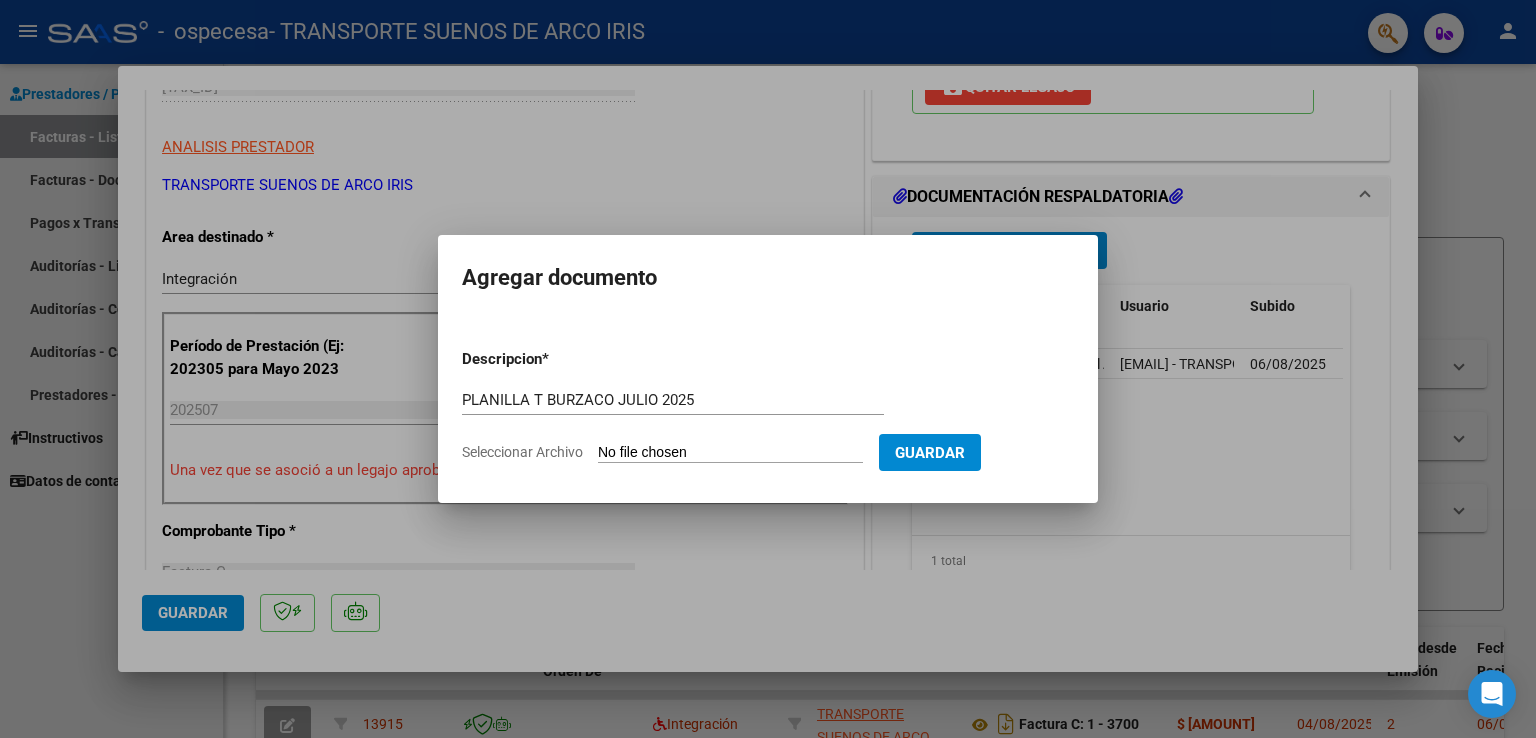 type on "C:\fakepath\P- ASISTENCIA TERAPIA BURZACO JULIO 2025 - [LAST] [FIRST].pdf" 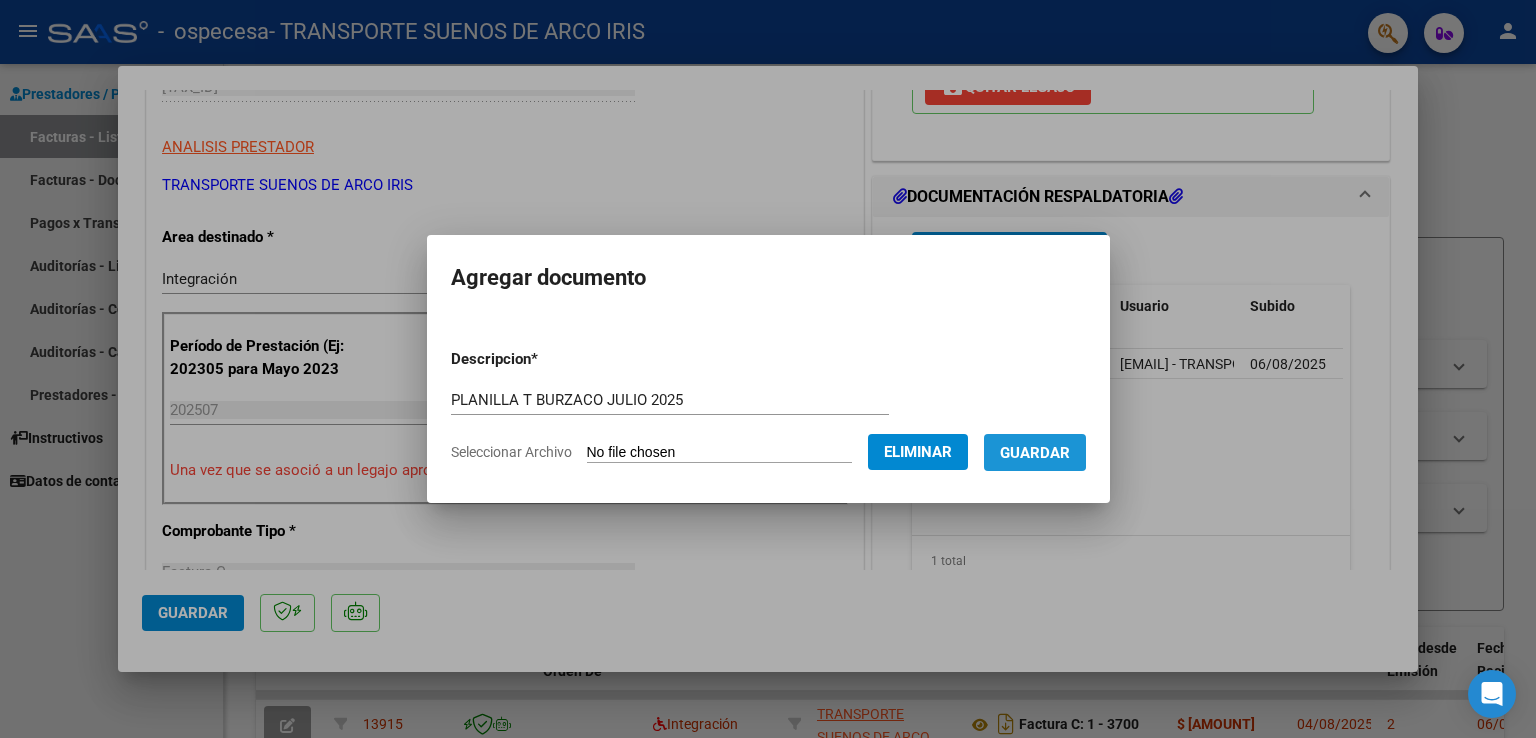 click on "Guardar" at bounding box center (1035, 453) 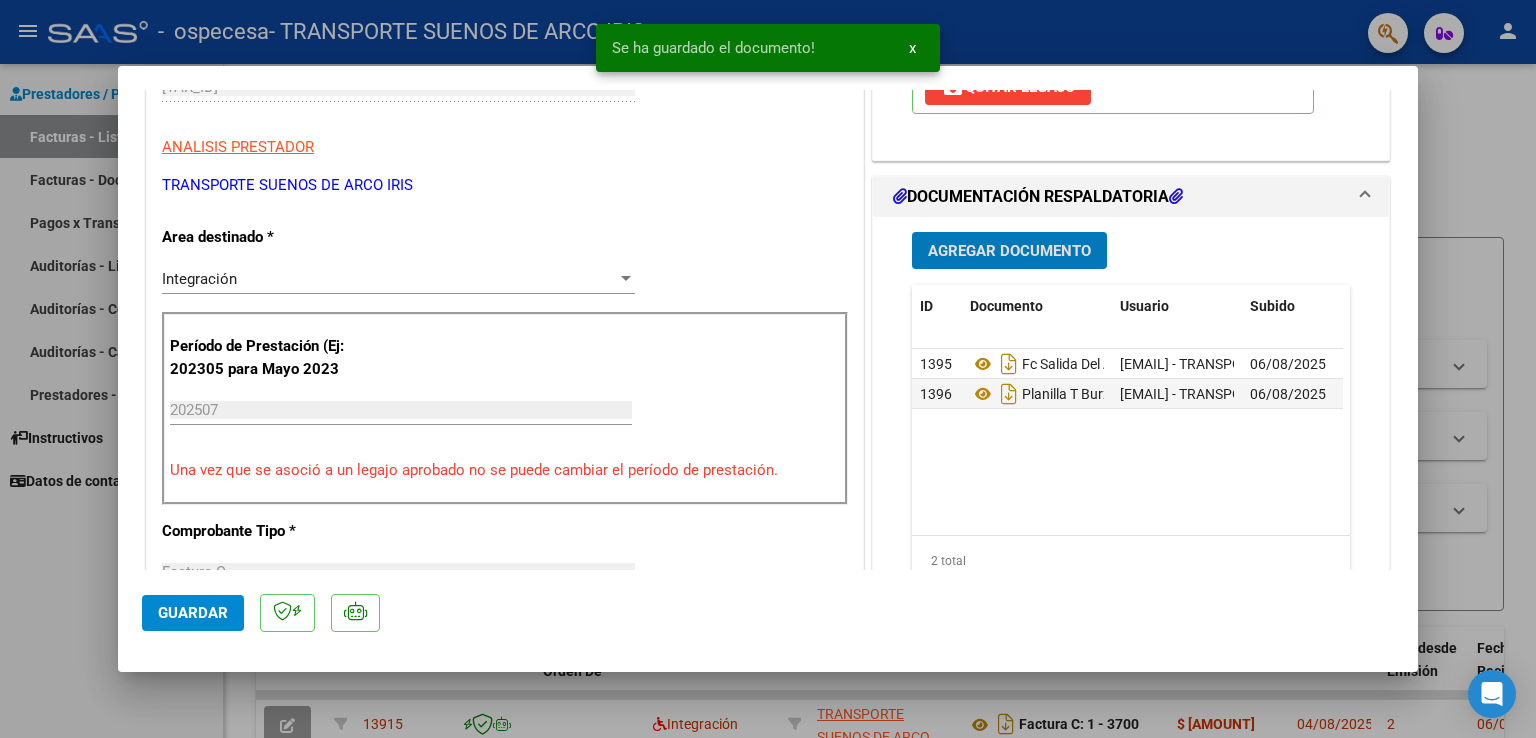 click on "Agregar Documento" at bounding box center [1009, 251] 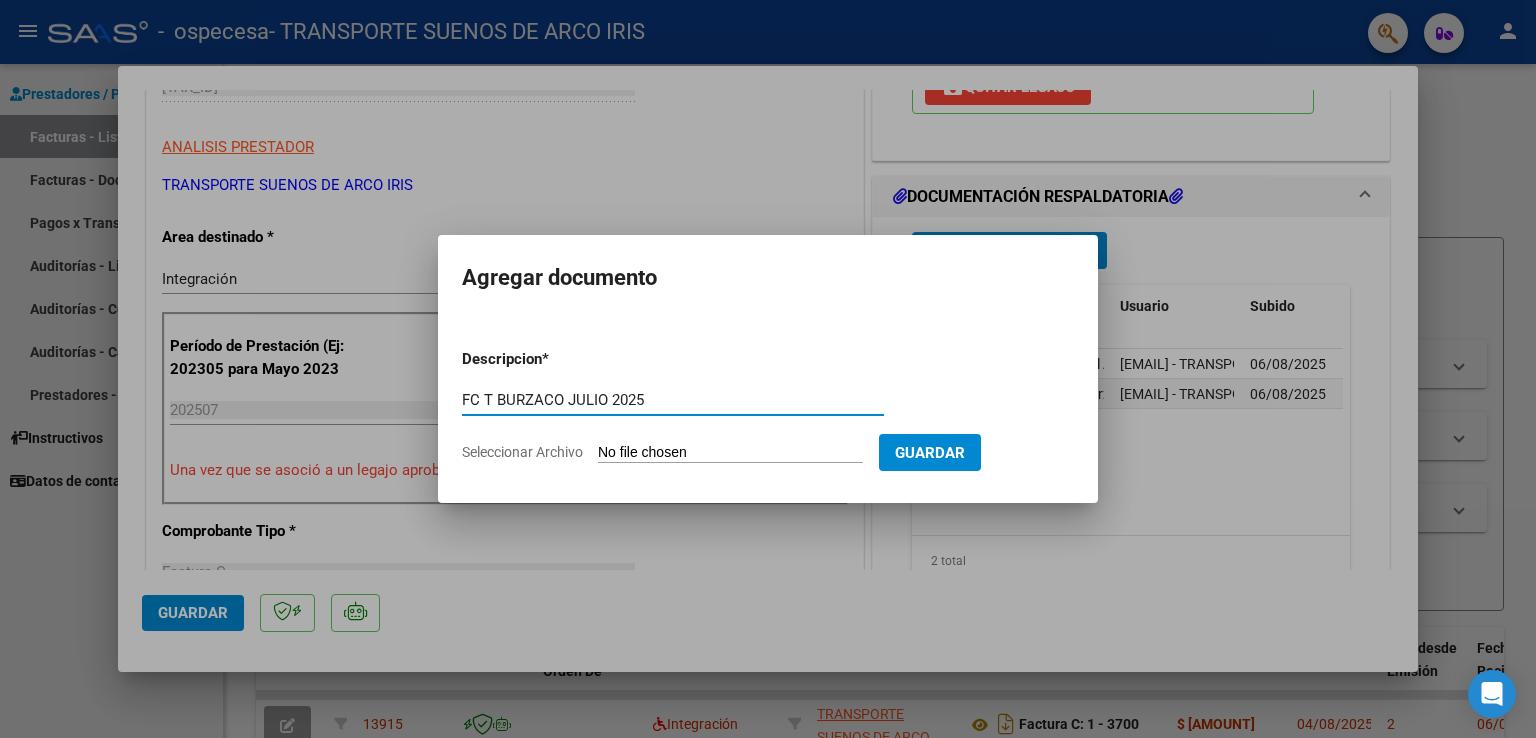 type on "FC T BURZACO JULIO 2025" 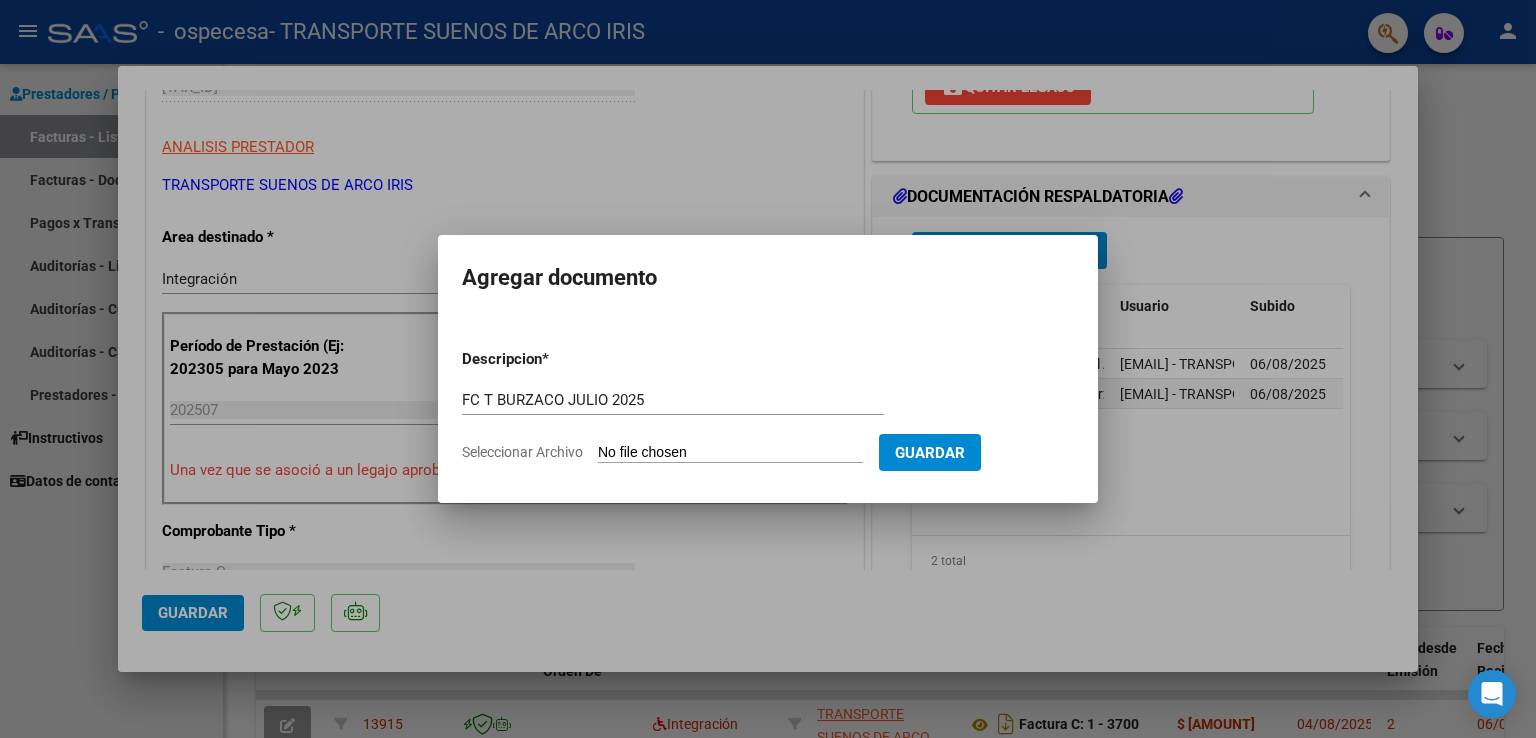 type on "C:\fakepath\FC N3701 T BURZACO JULIO 2025 - [FIRST] [LAST].pdf" 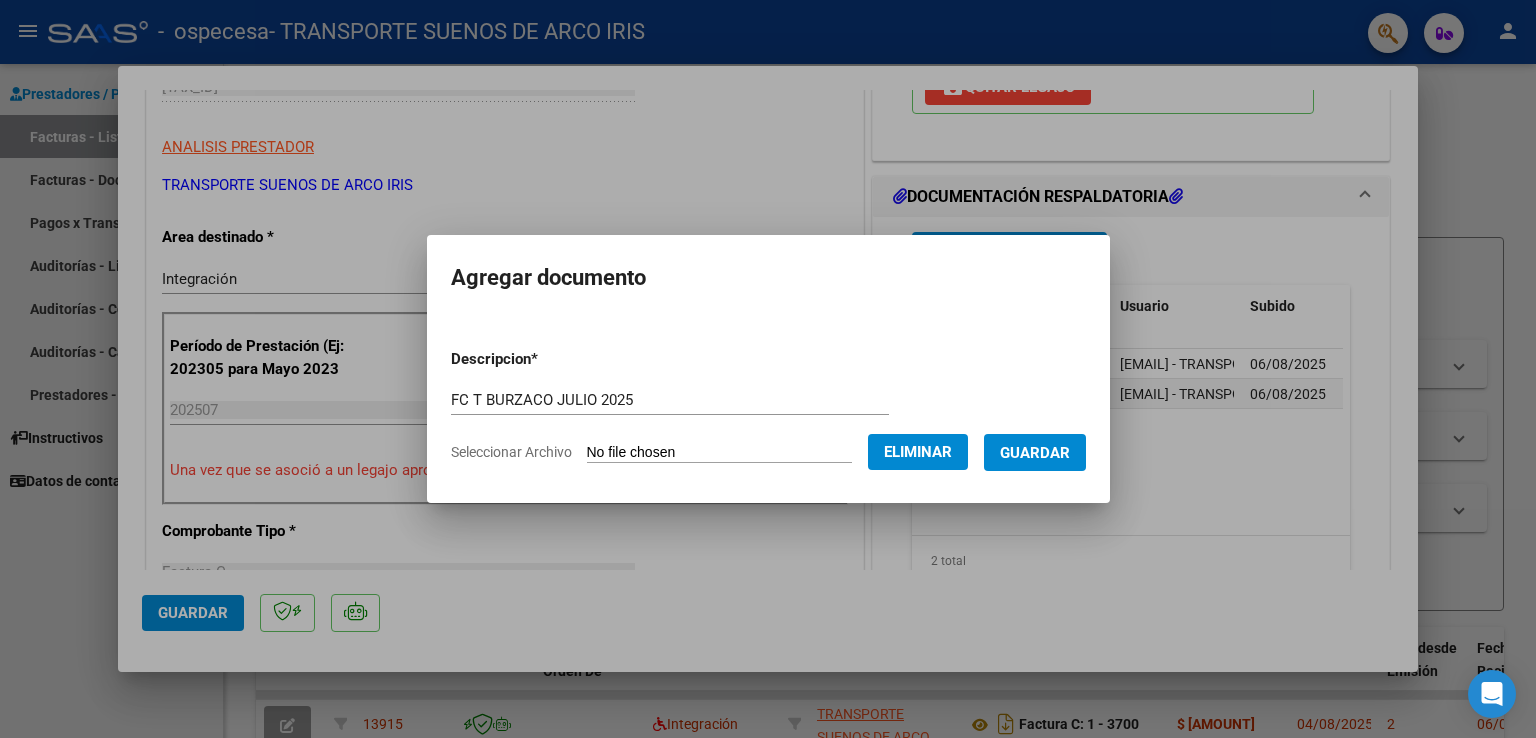 click on "Guardar" at bounding box center (1035, 453) 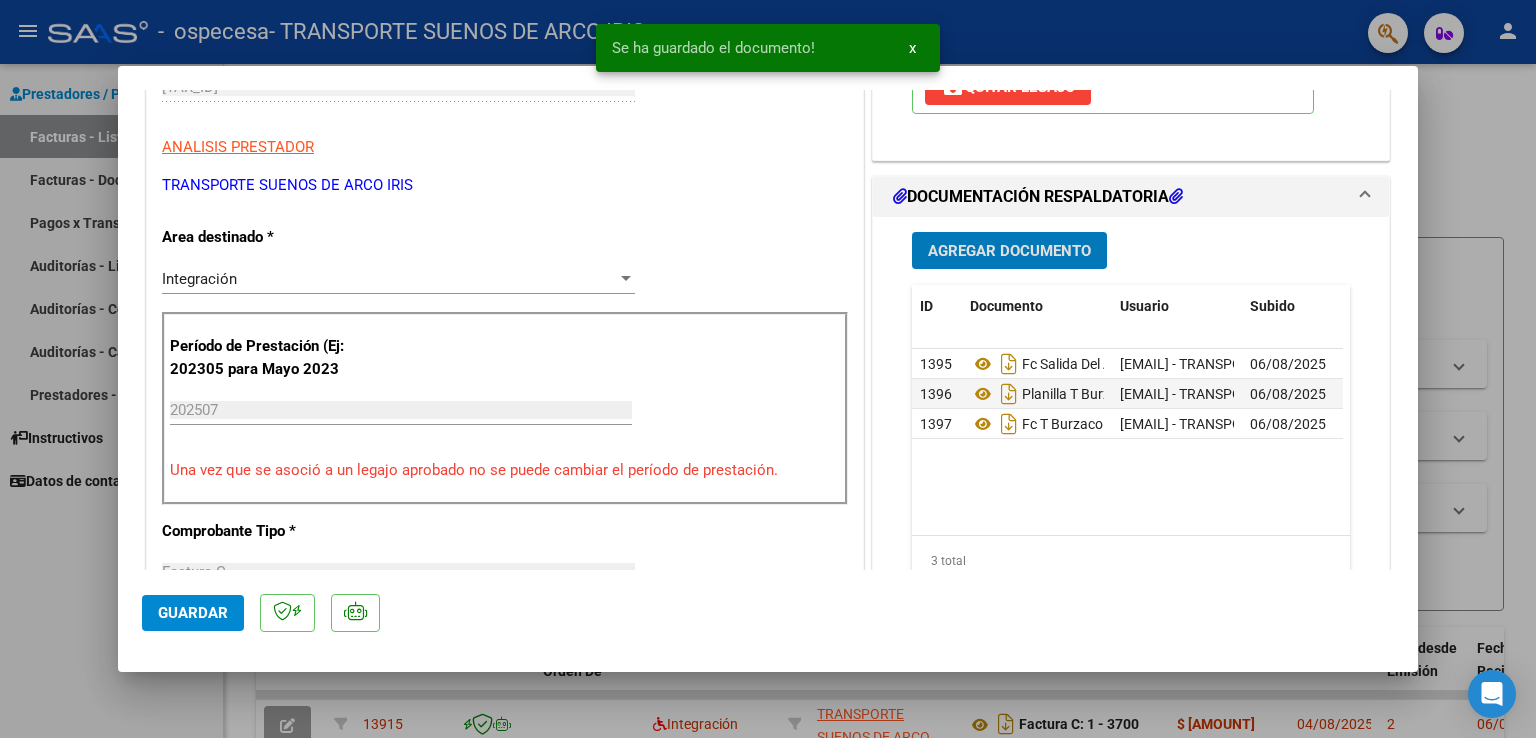click on "Guardar" 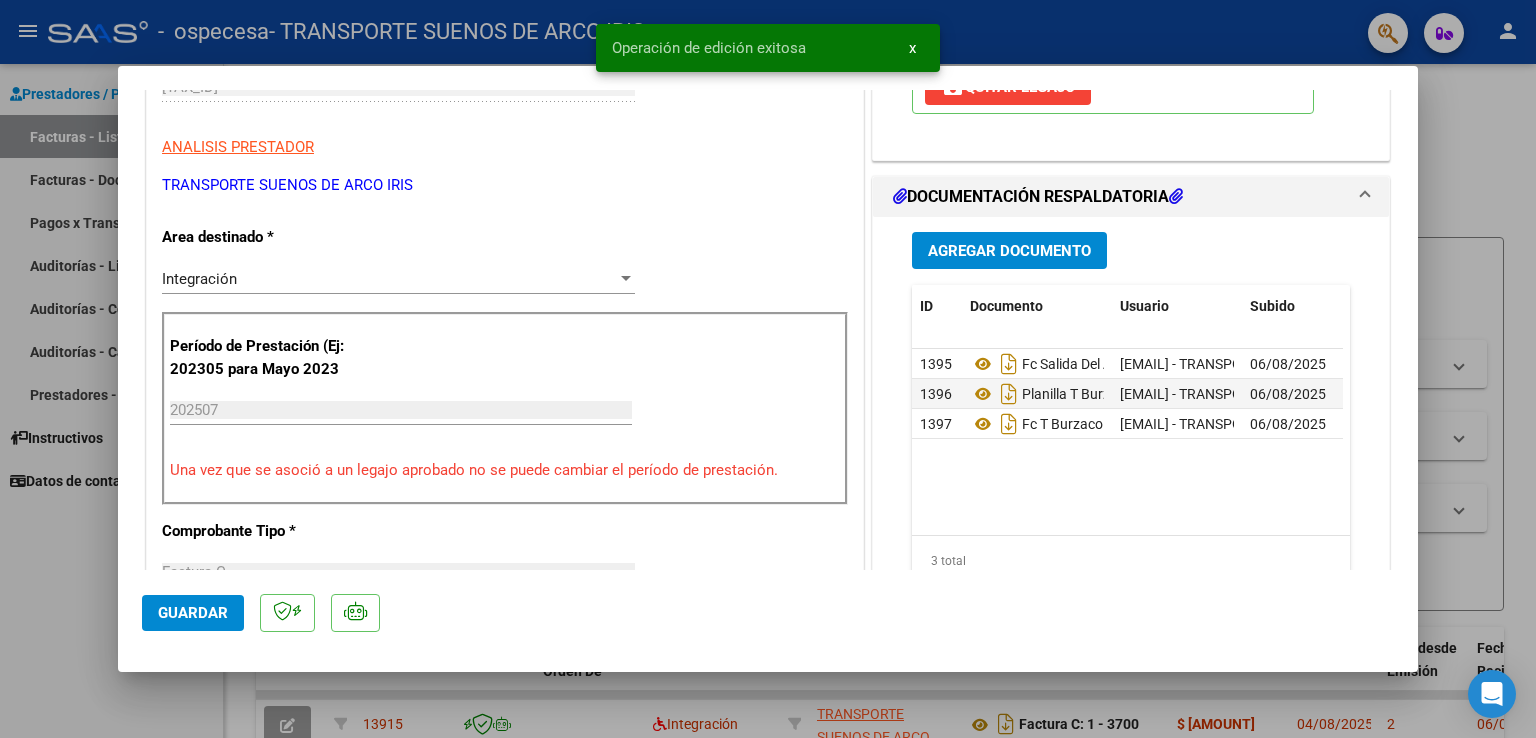 click at bounding box center (768, 369) 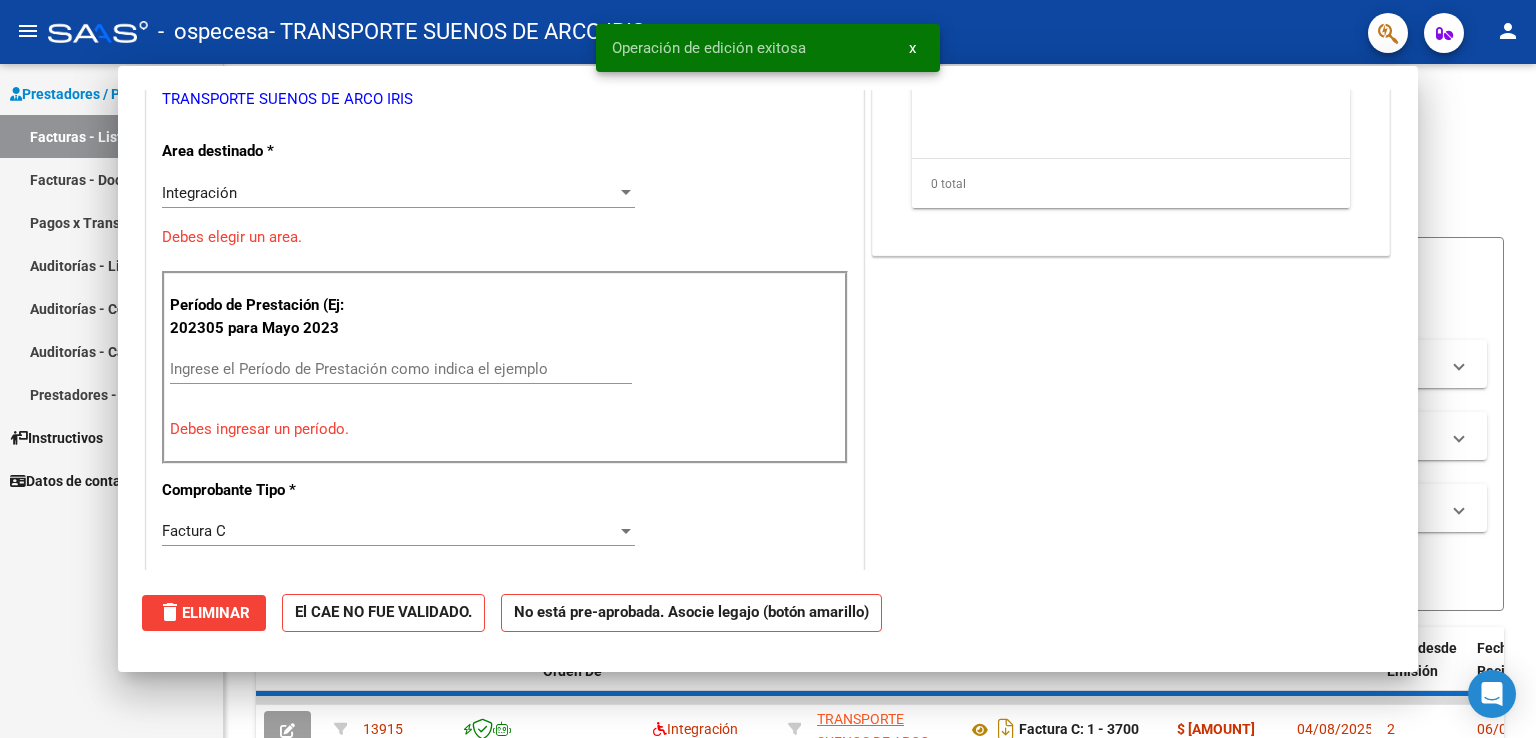 scroll, scrollTop: 313, scrollLeft: 0, axis: vertical 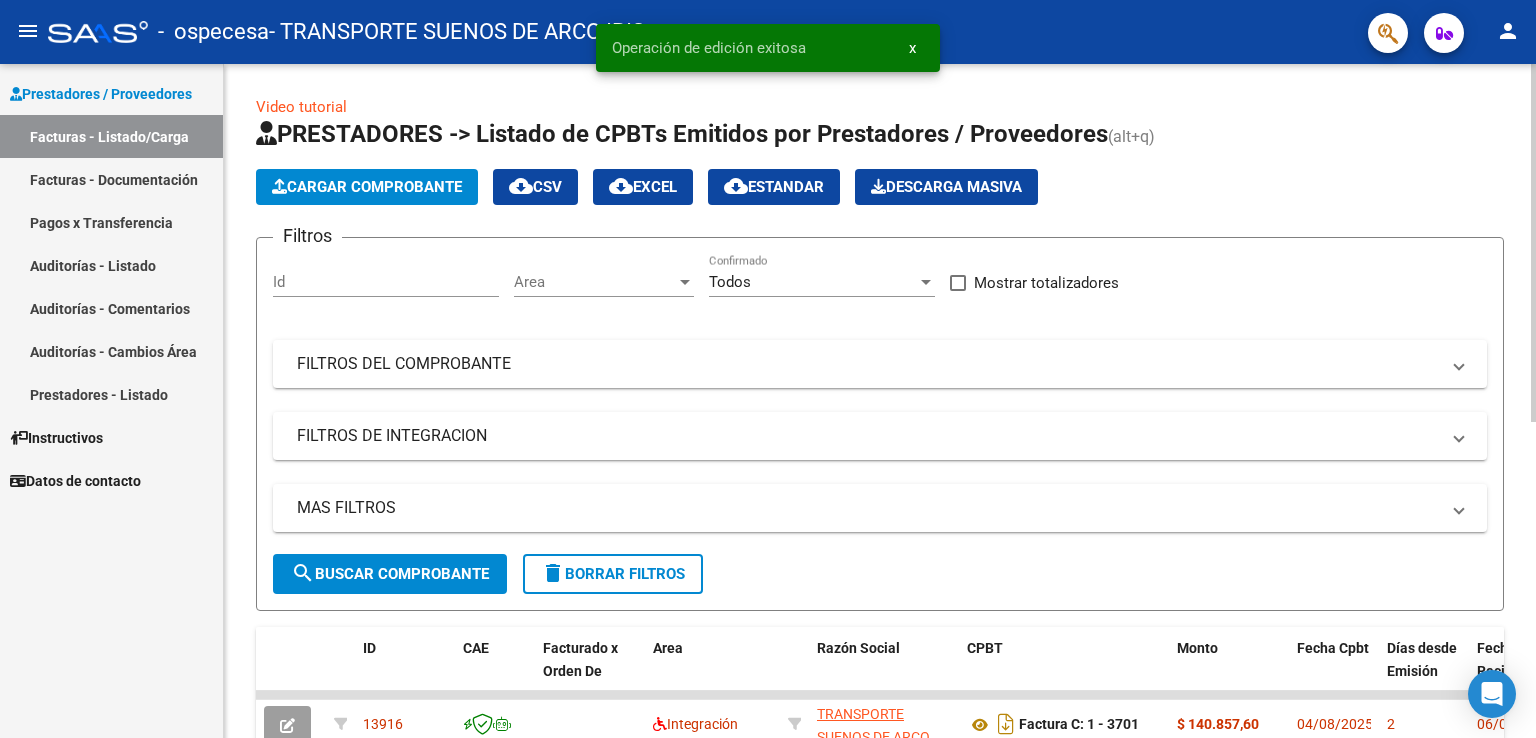 click on "Cargar Comprobante" 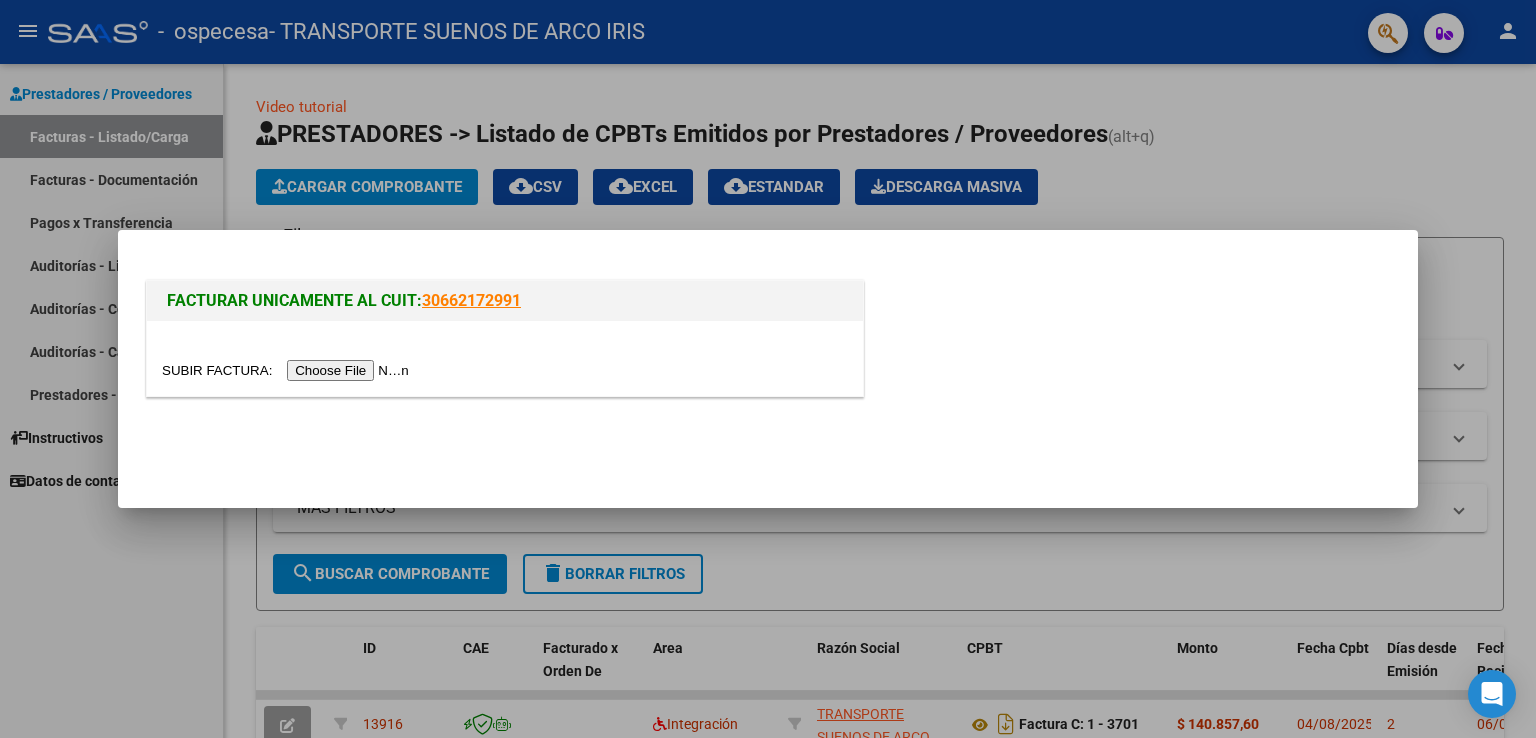 click at bounding box center [288, 370] 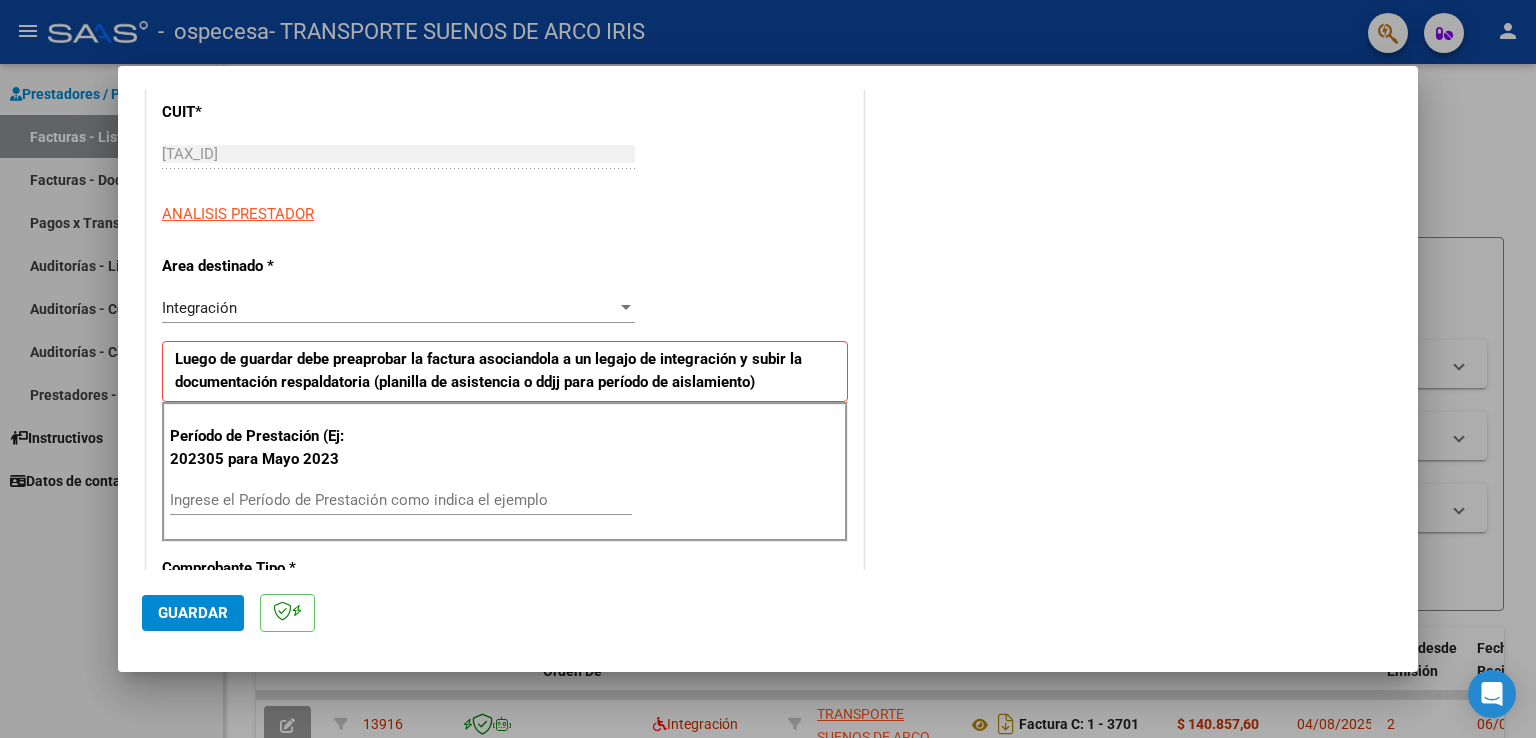 scroll, scrollTop: 412, scrollLeft: 0, axis: vertical 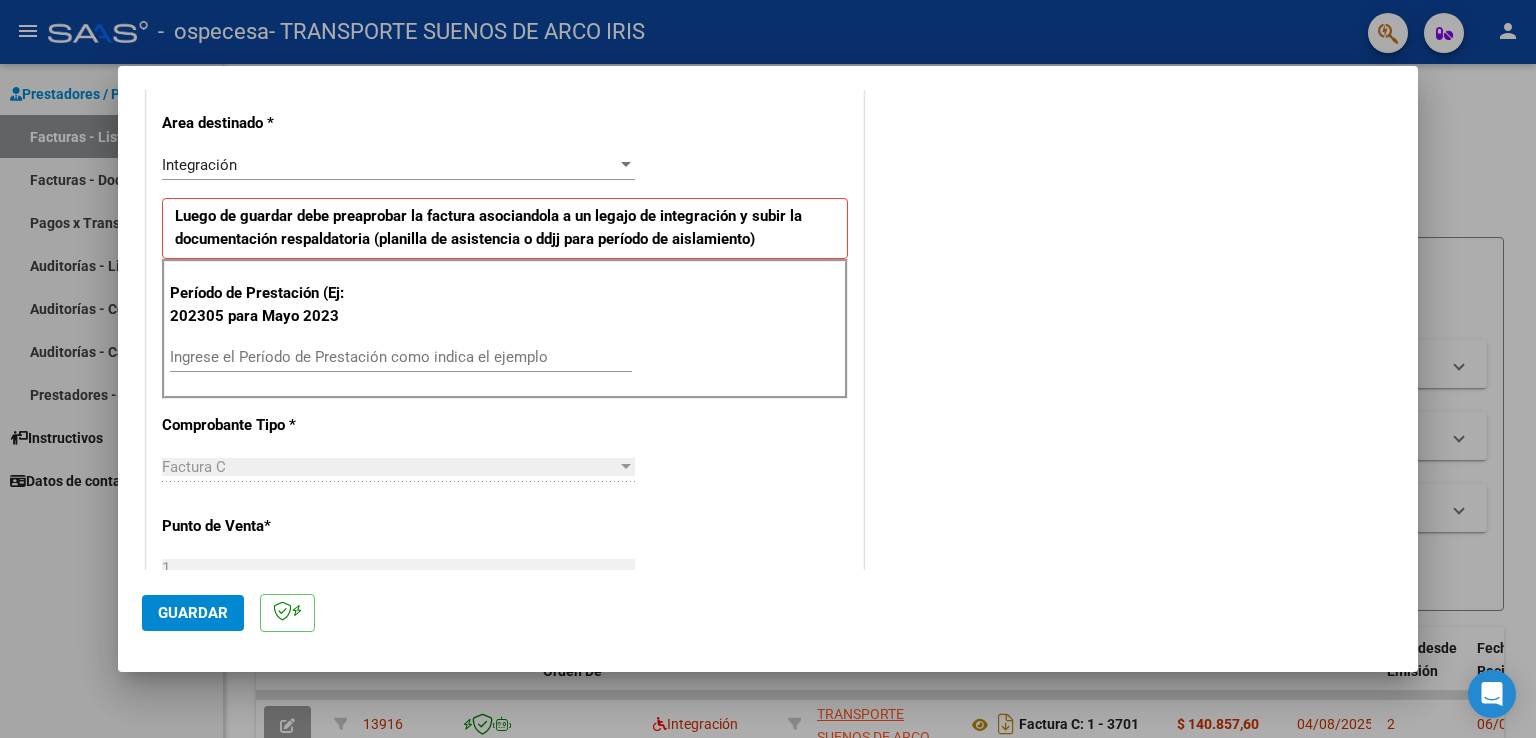 click on "Ingrese el Período de Prestación como indica el ejemplo" at bounding box center (401, 357) 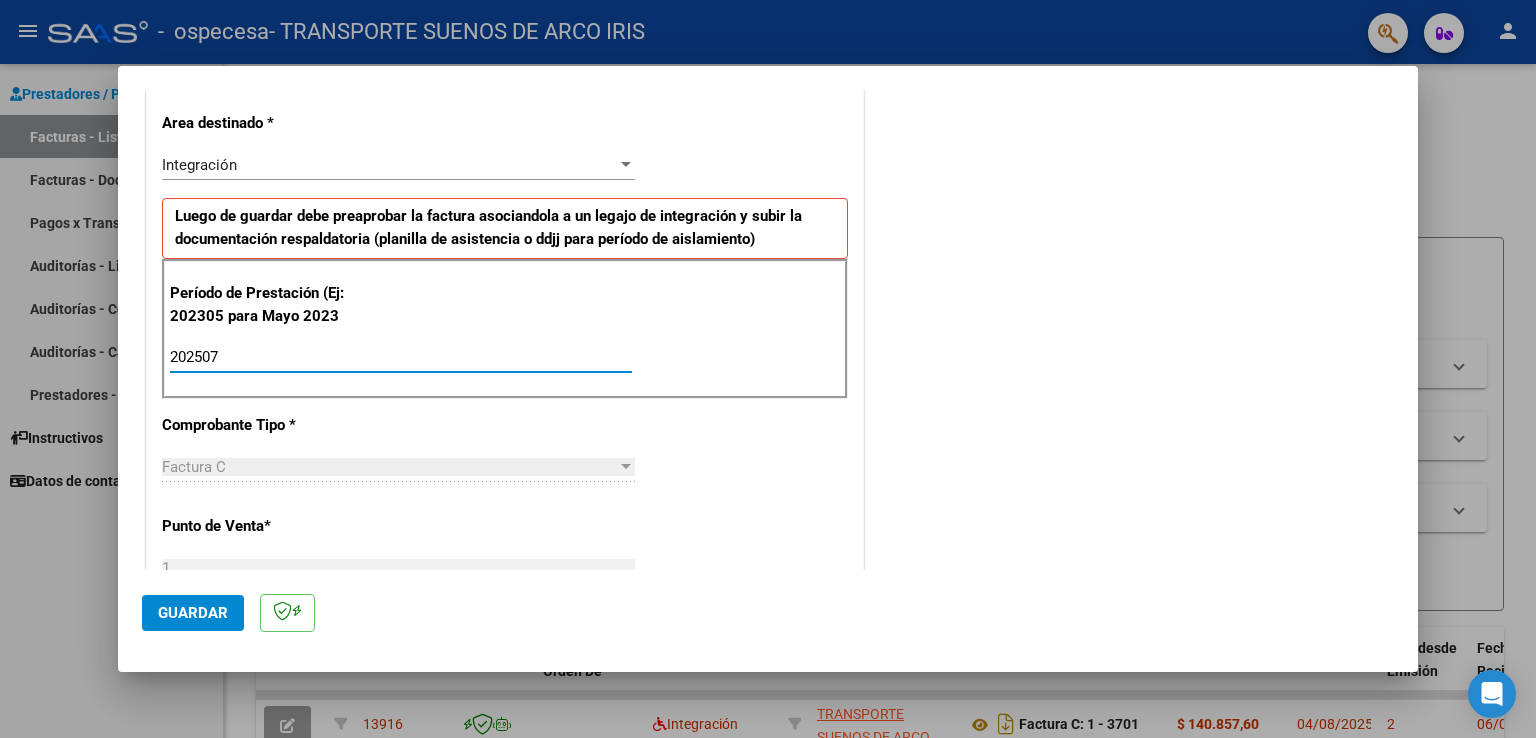 type on "202507" 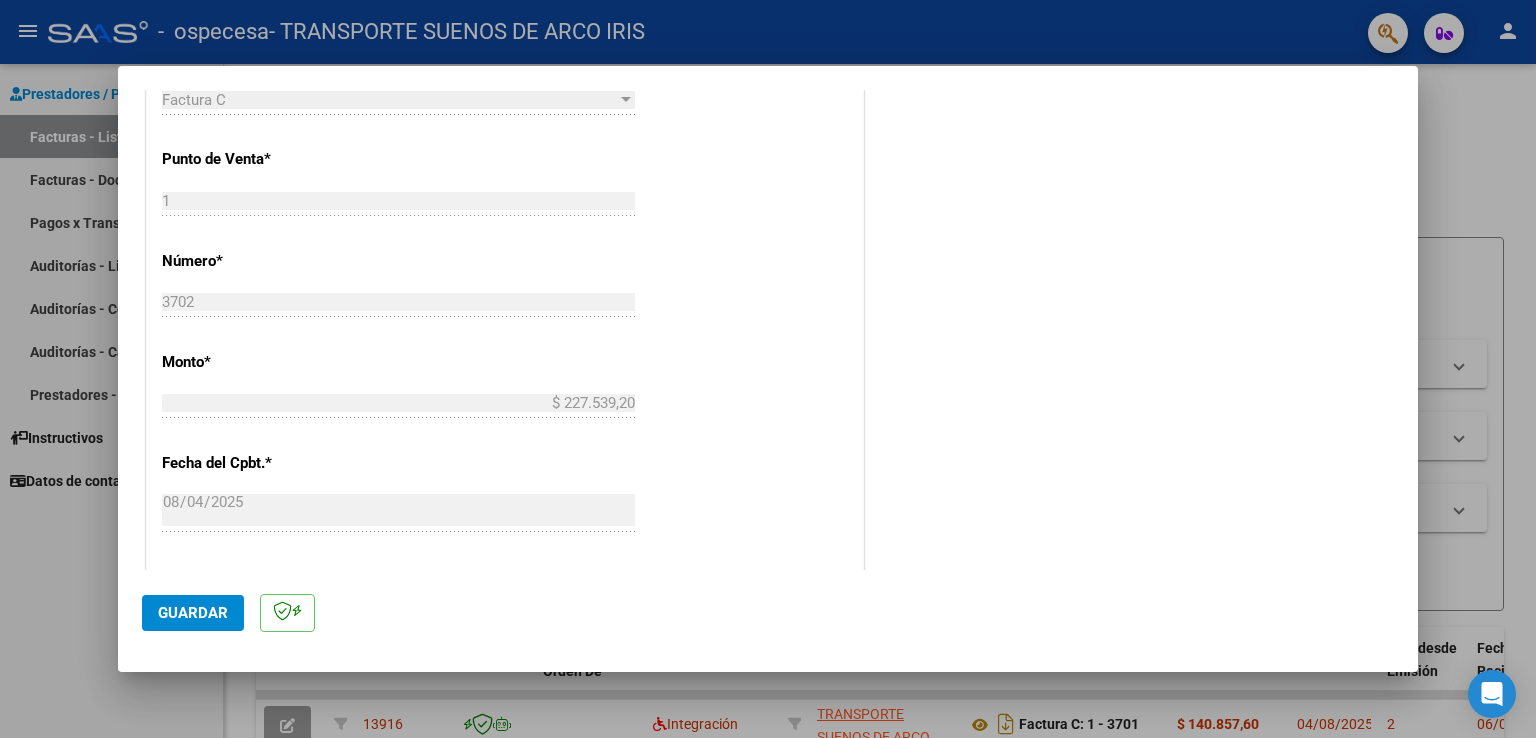 scroll, scrollTop: 1018, scrollLeft: 0, axis: vertical 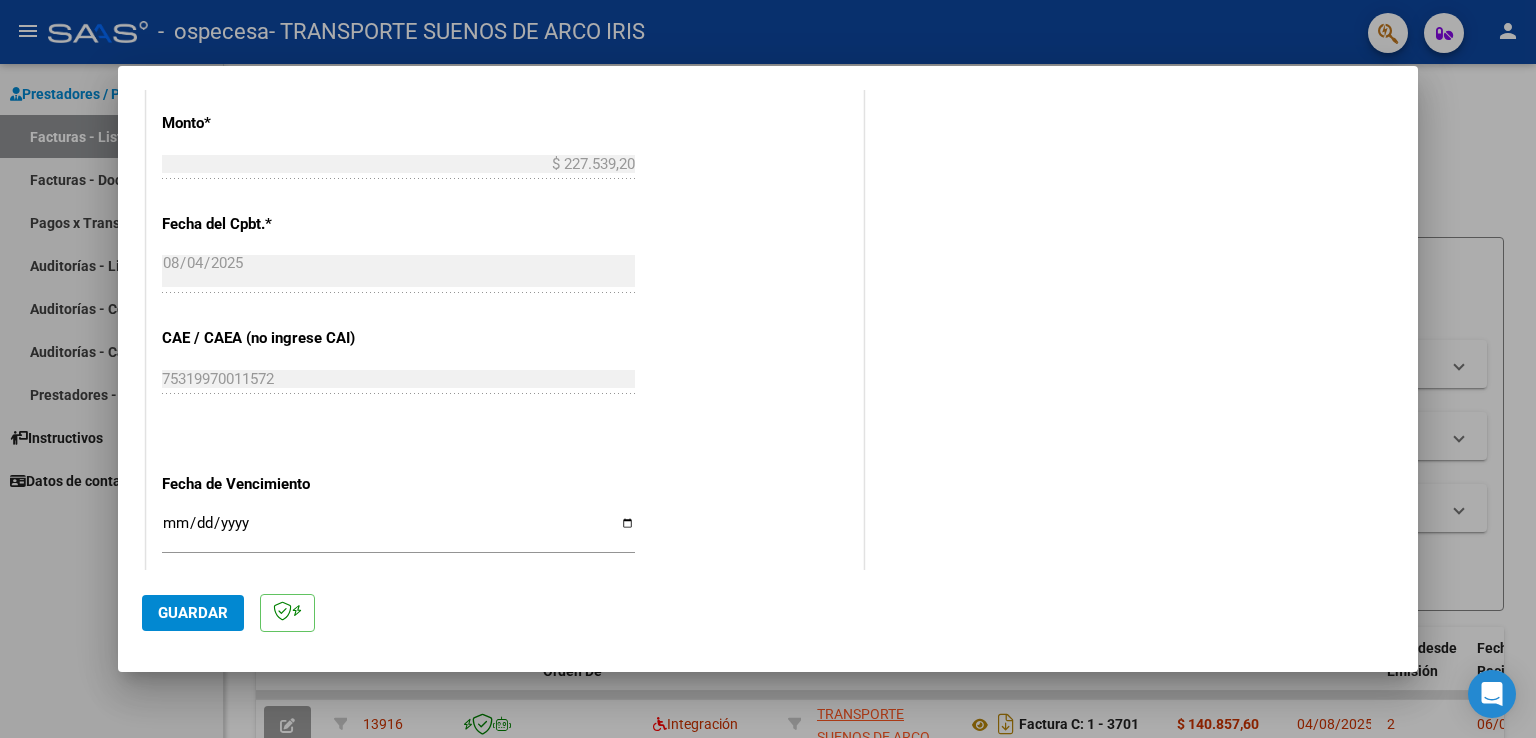 click on "Ingresar la fecha" at bounding box center [398, 531] 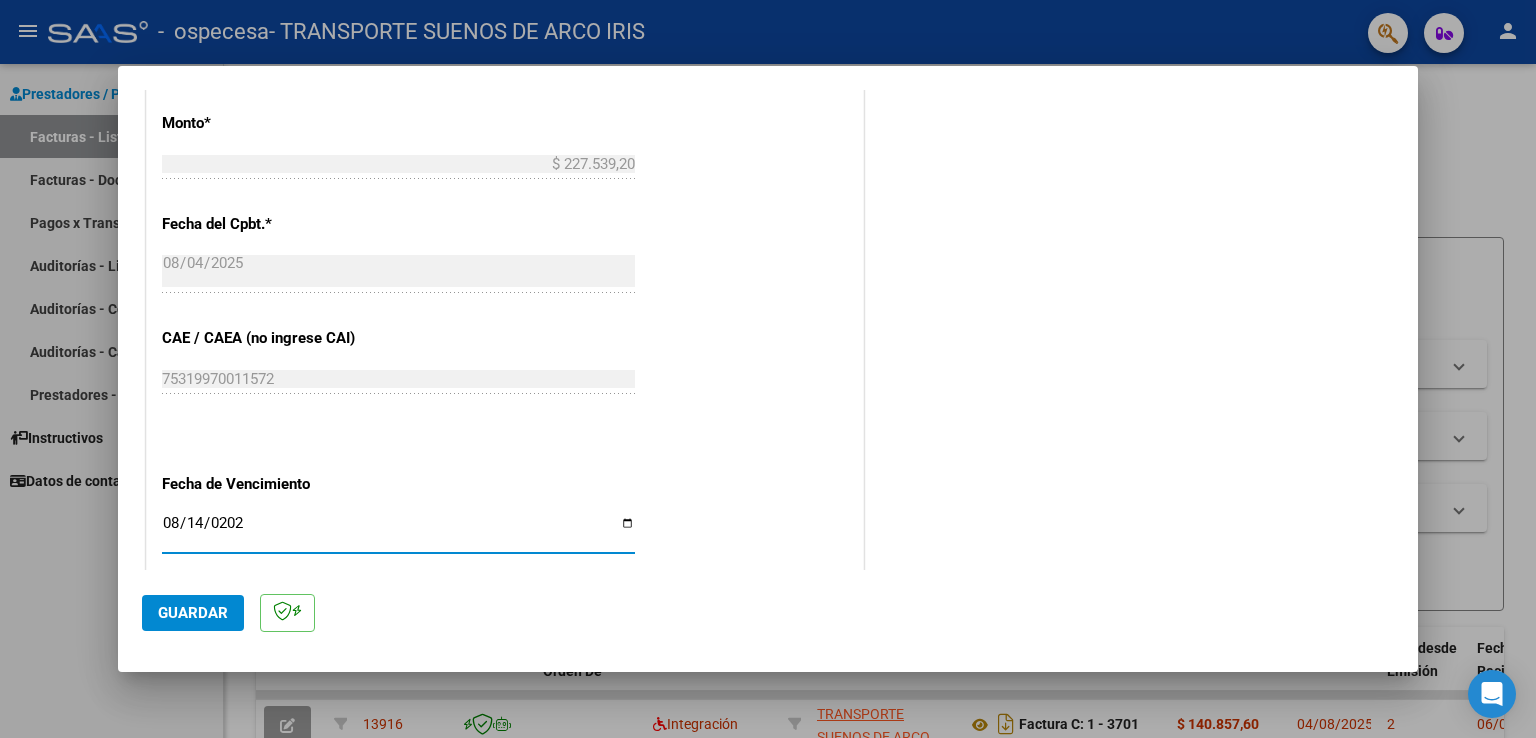 type on "2025-08-14" 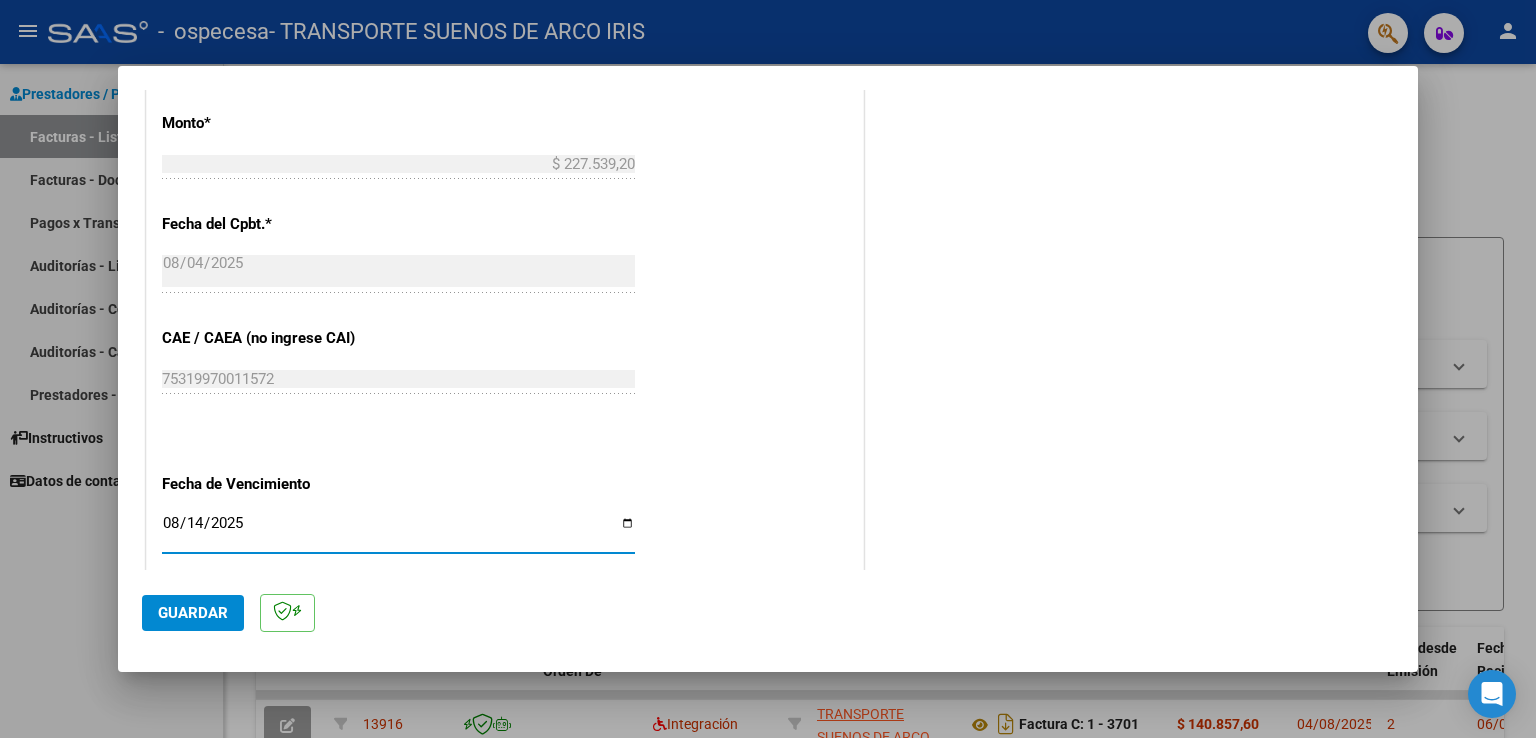 click on "Guardar" 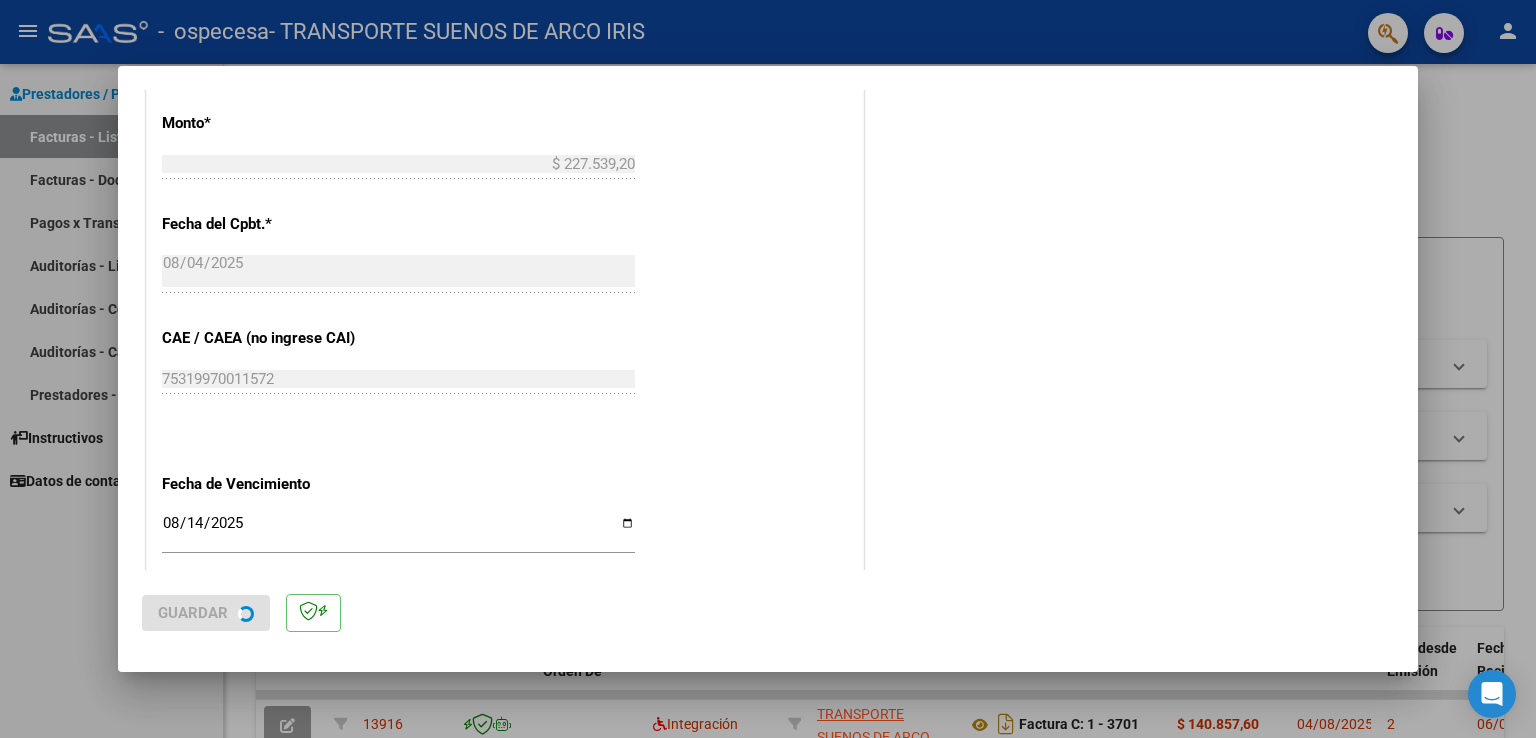 scroll, scrollTop: 0, scrollLeft: 0, axis: both 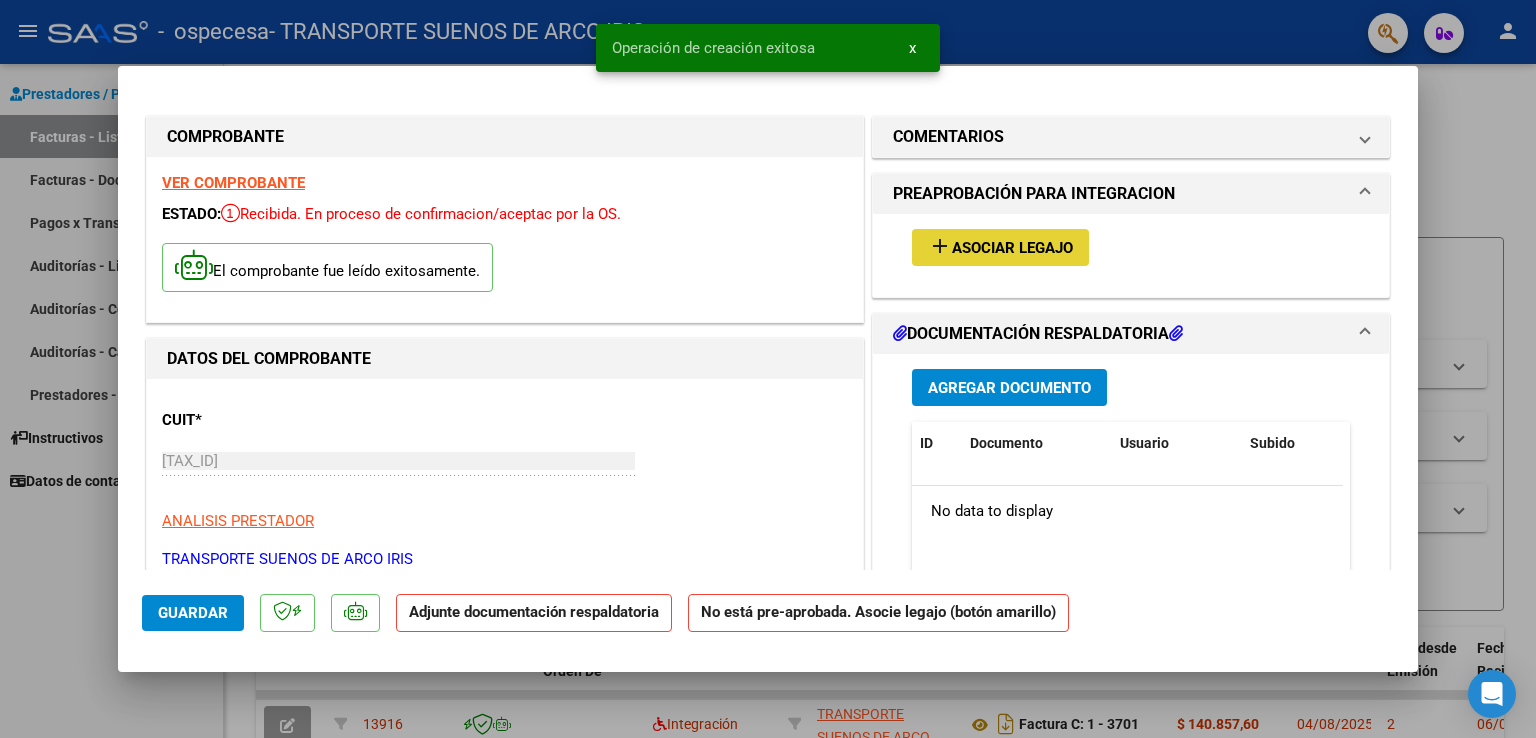 click on "Asociar Legajo" at bounding box center [1012, 248] 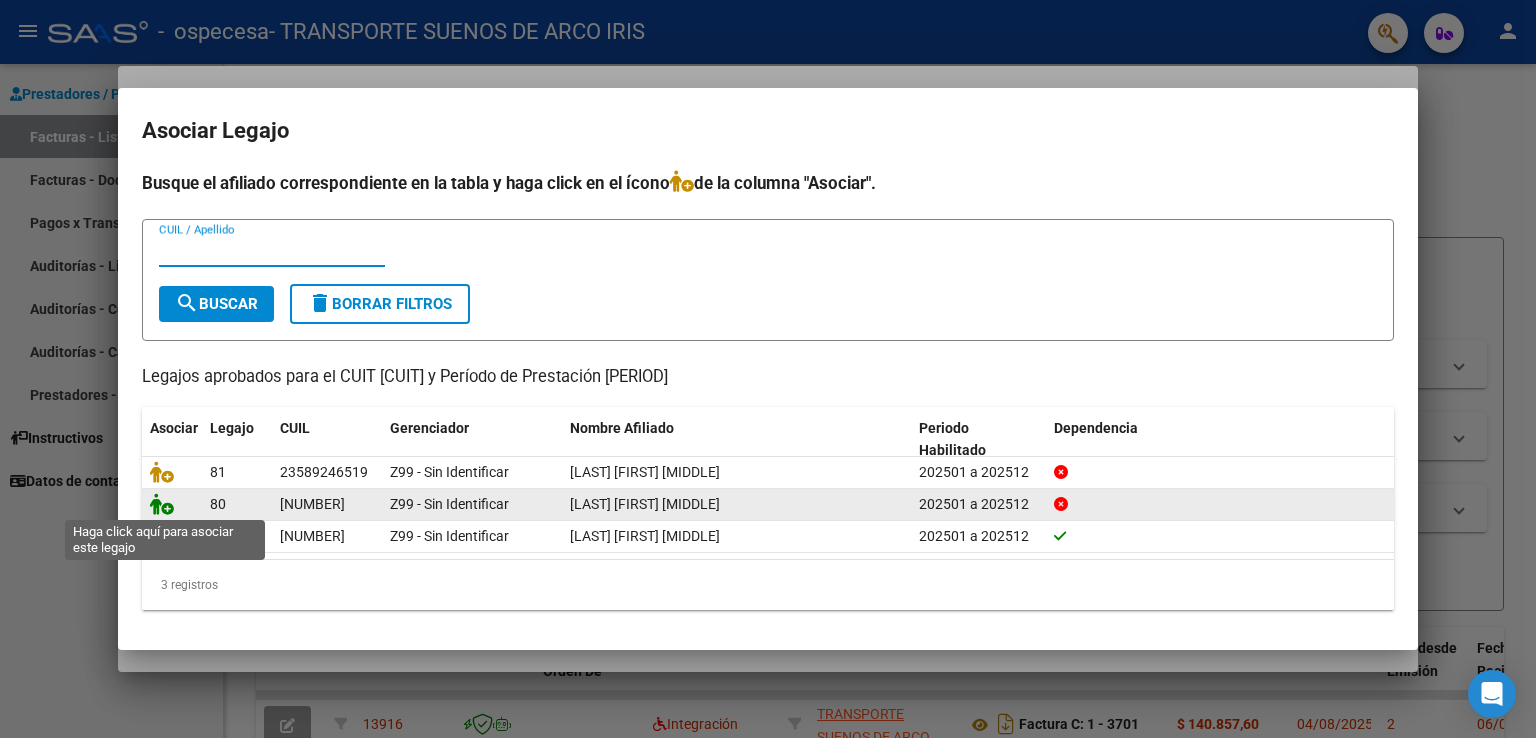 click 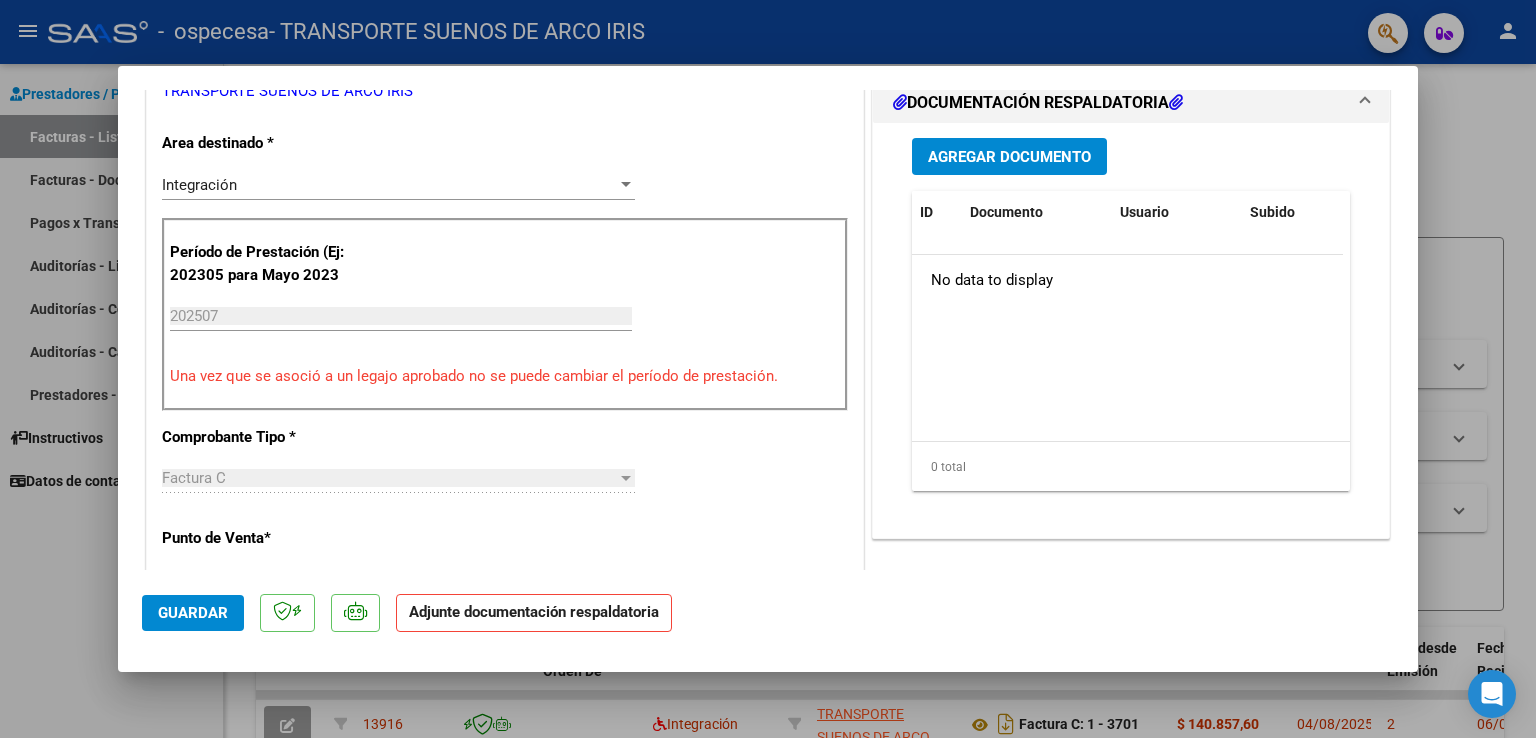 scroll, scrollTop: 493, scrollLeft: 0, axis: vertical 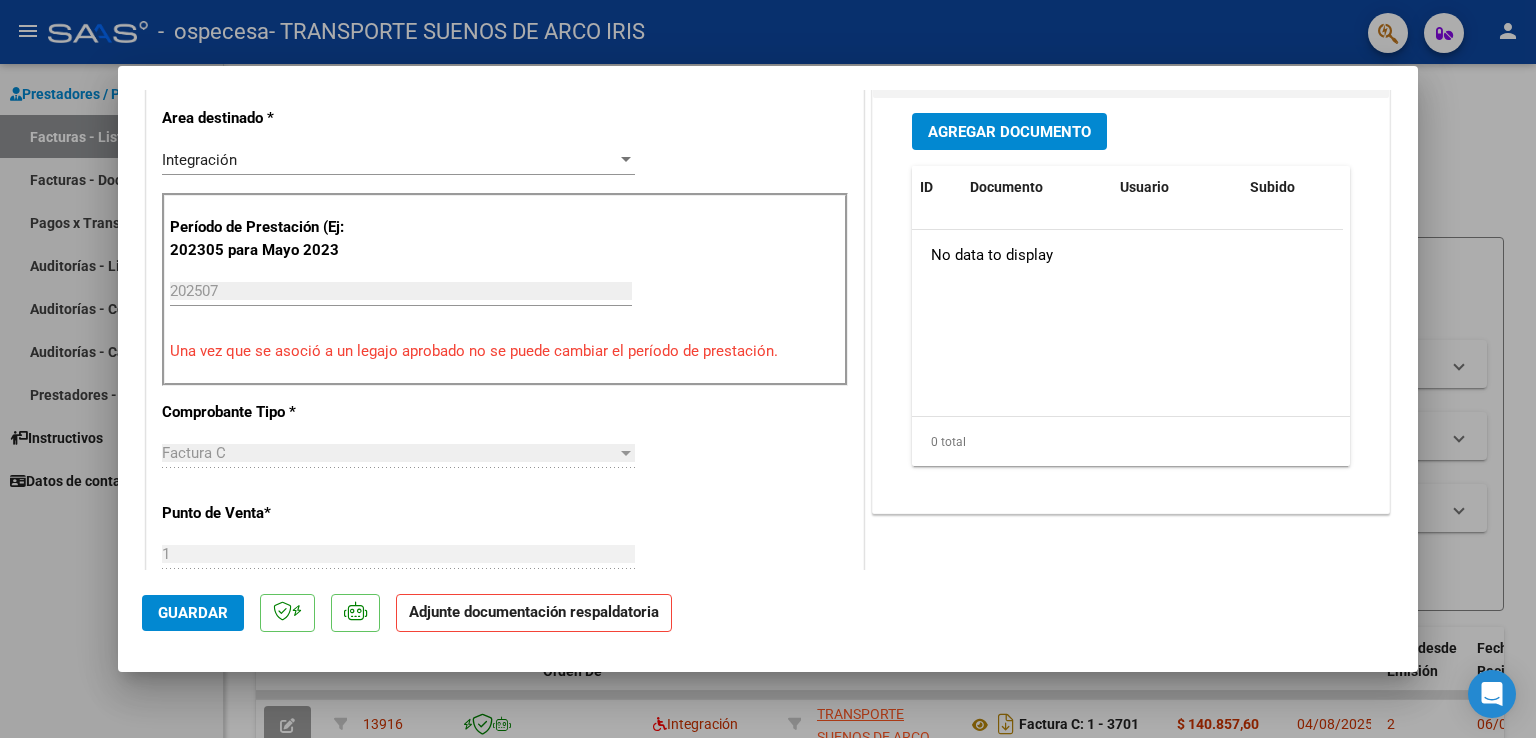 click on "Agregar Documento" at bounding box center [1009, 131] 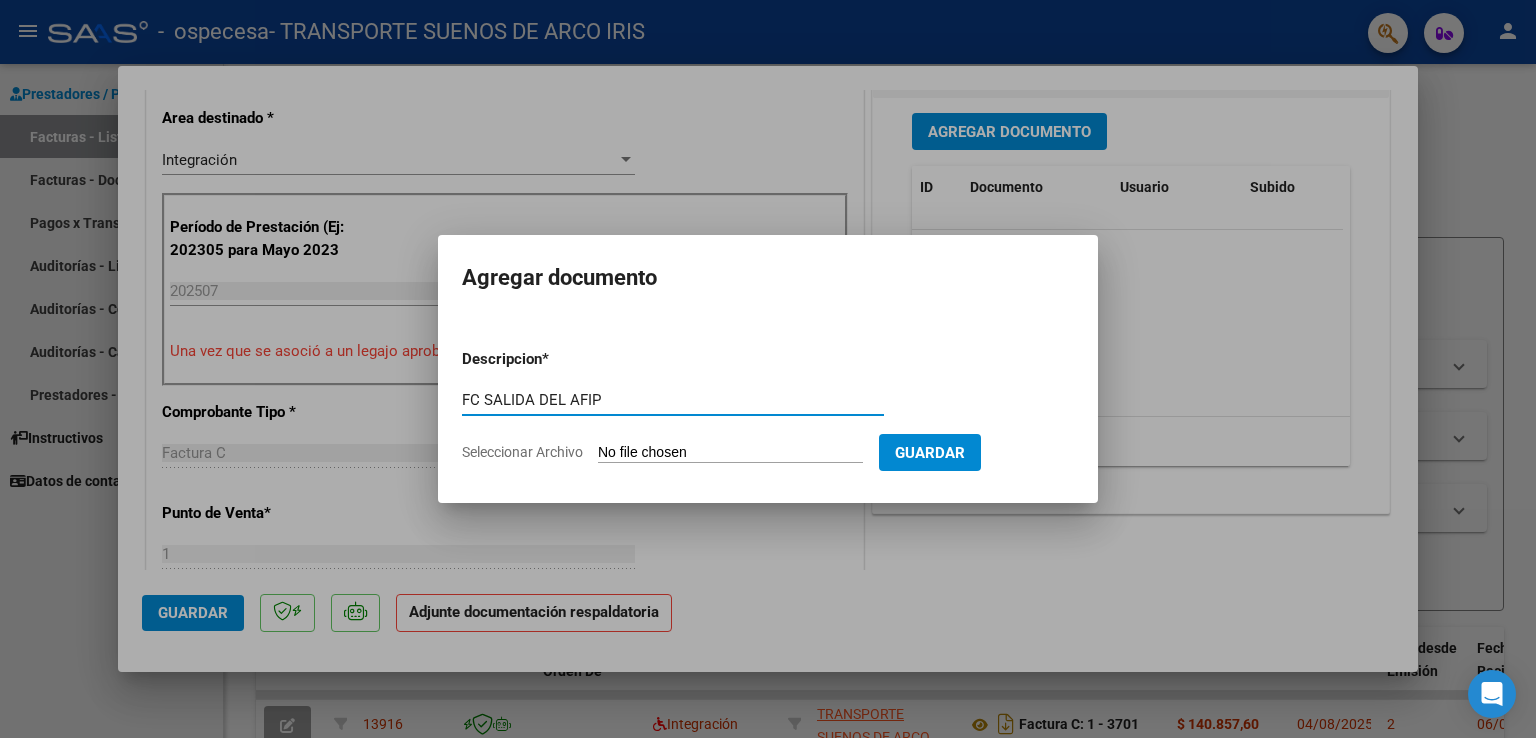 type on "FC SALIDA DEL AFIP" 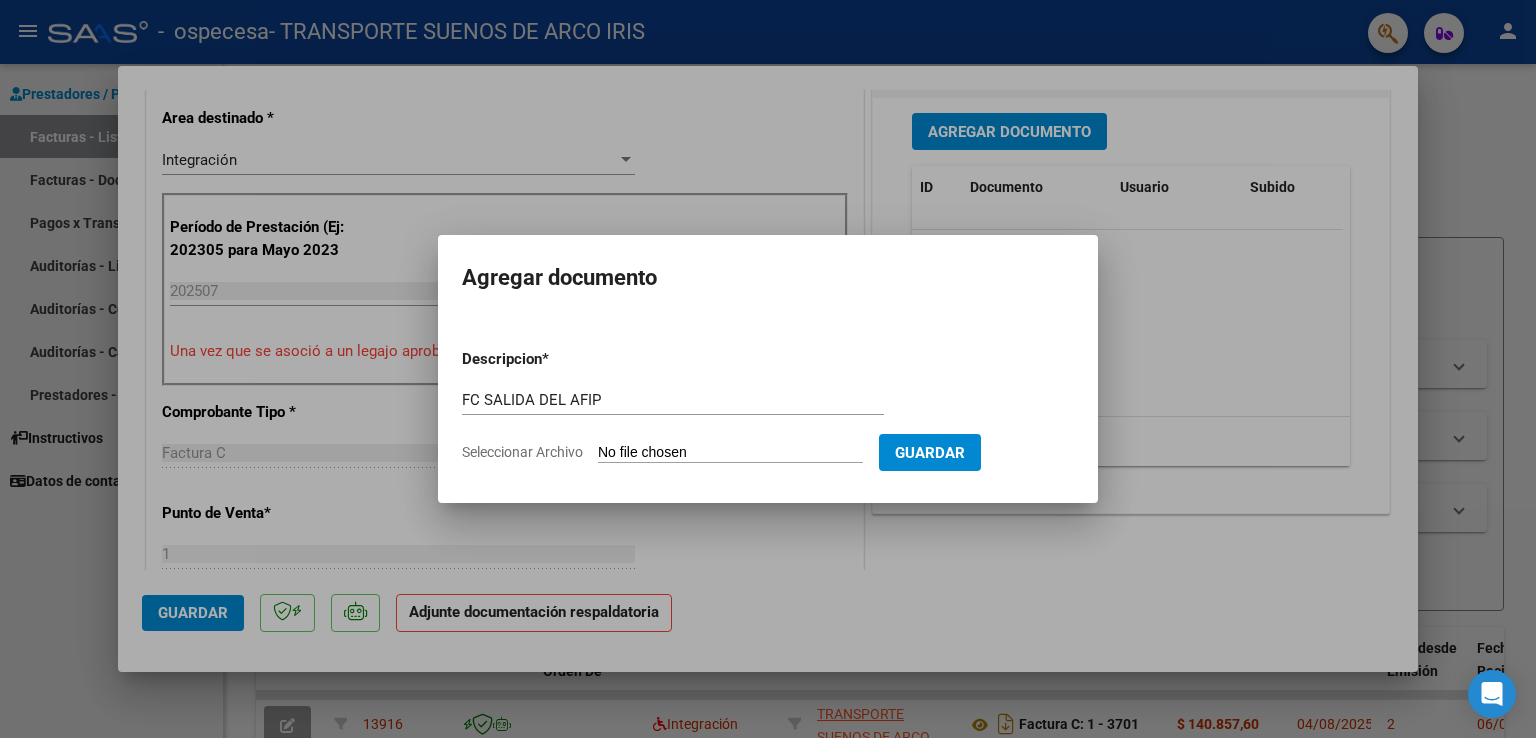 type on "C:\fakepath\33716660929_011_00001_00003702.pdf" 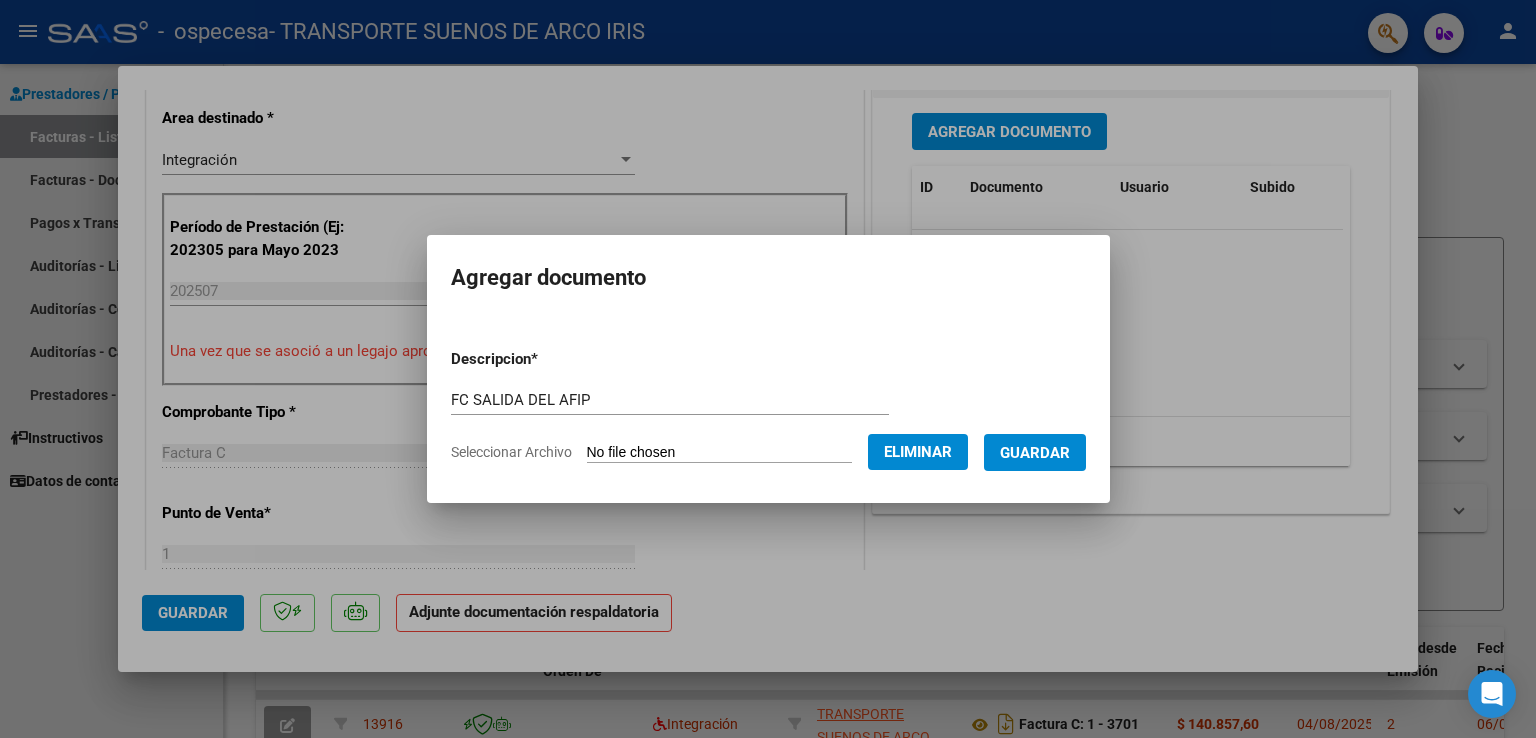 click on "Guardar" at bounding box center [1035, 452] 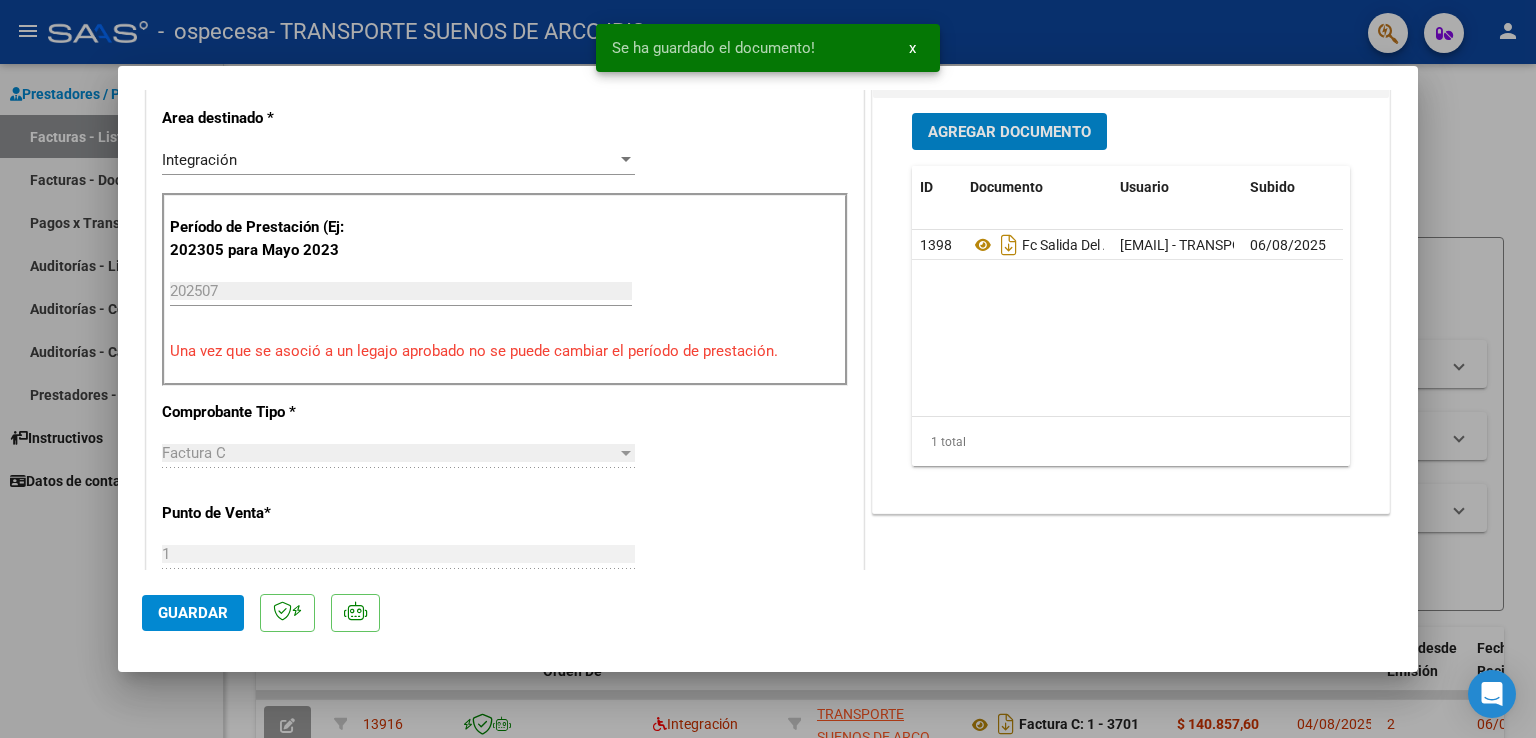 click on "Agregar Documento" at bounding box center (1009, 132) 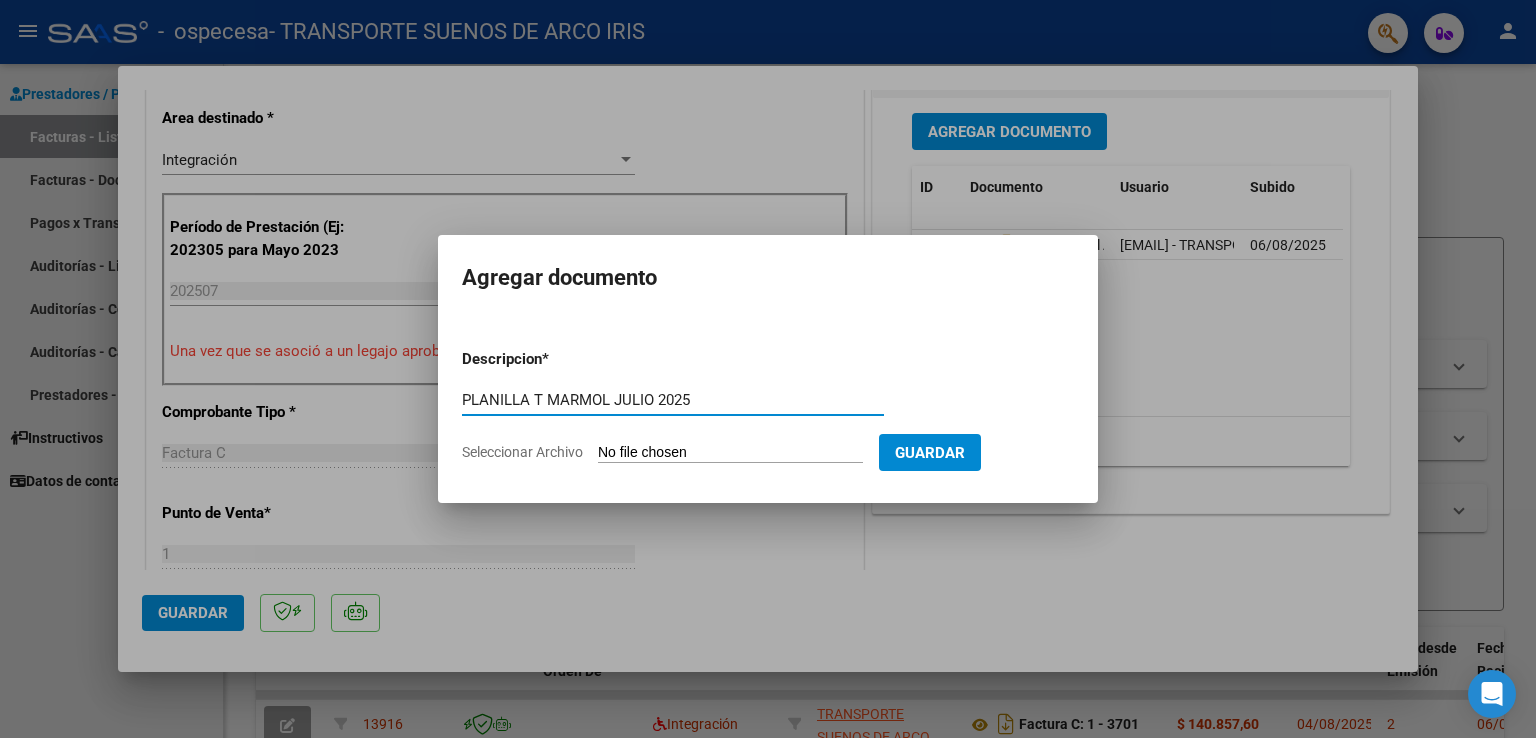 type on "PLANILLA T MARMOL JULIO 2025" 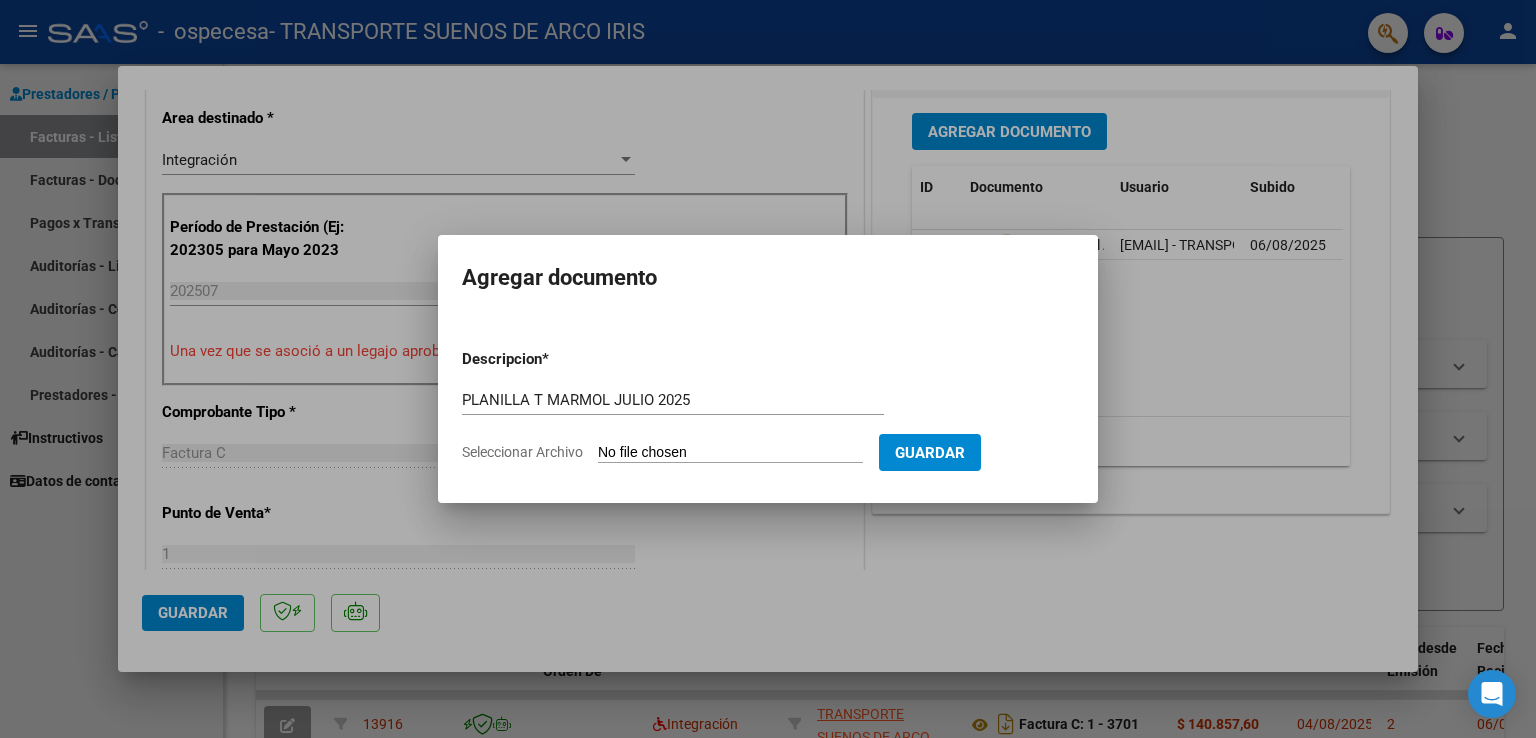 type on "C:\fakepath\P- ASISTENCIA TERAPIA MARMOL JULIO 2025 - [FIRST] [LAST].pdf" 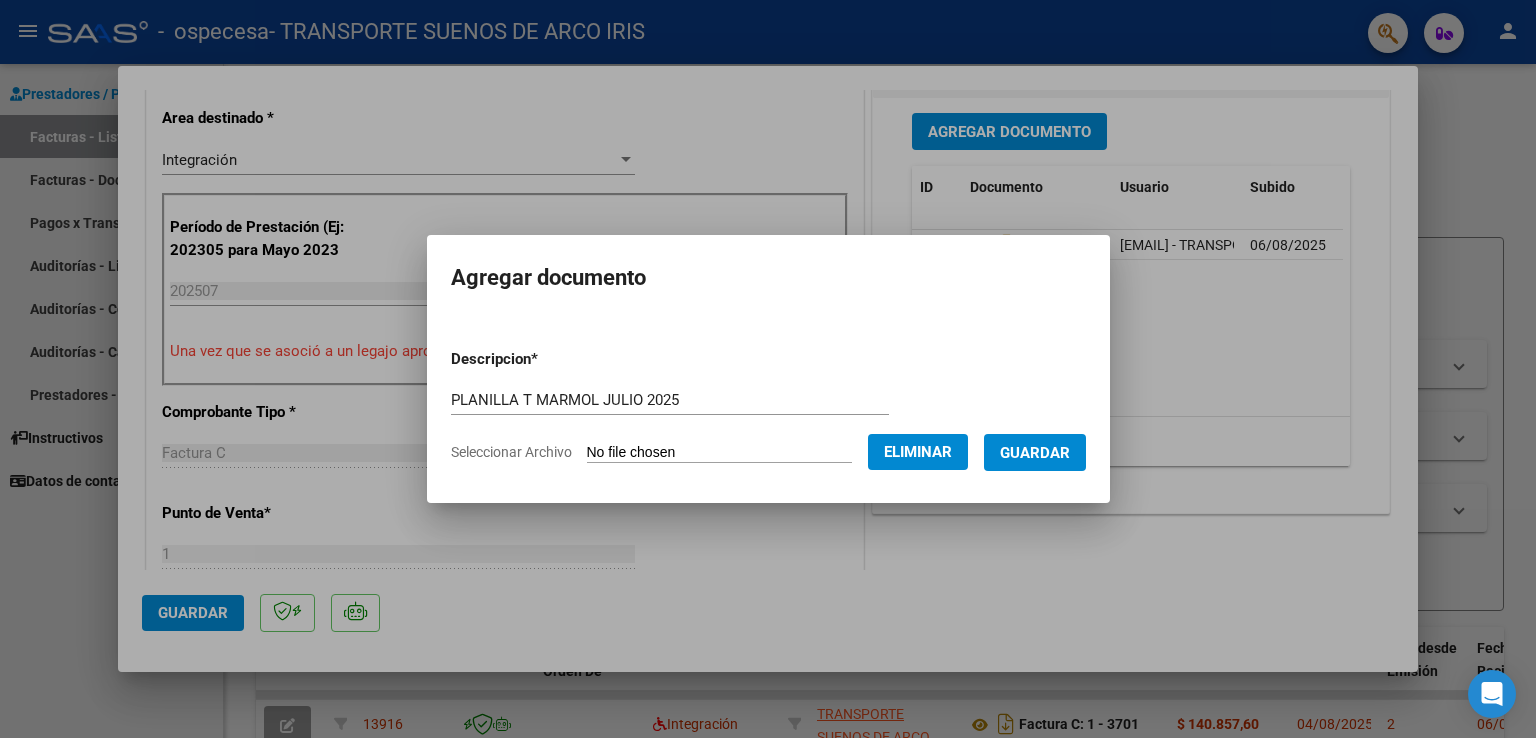 click on "Guardar" at bounding box center [1035, 452] 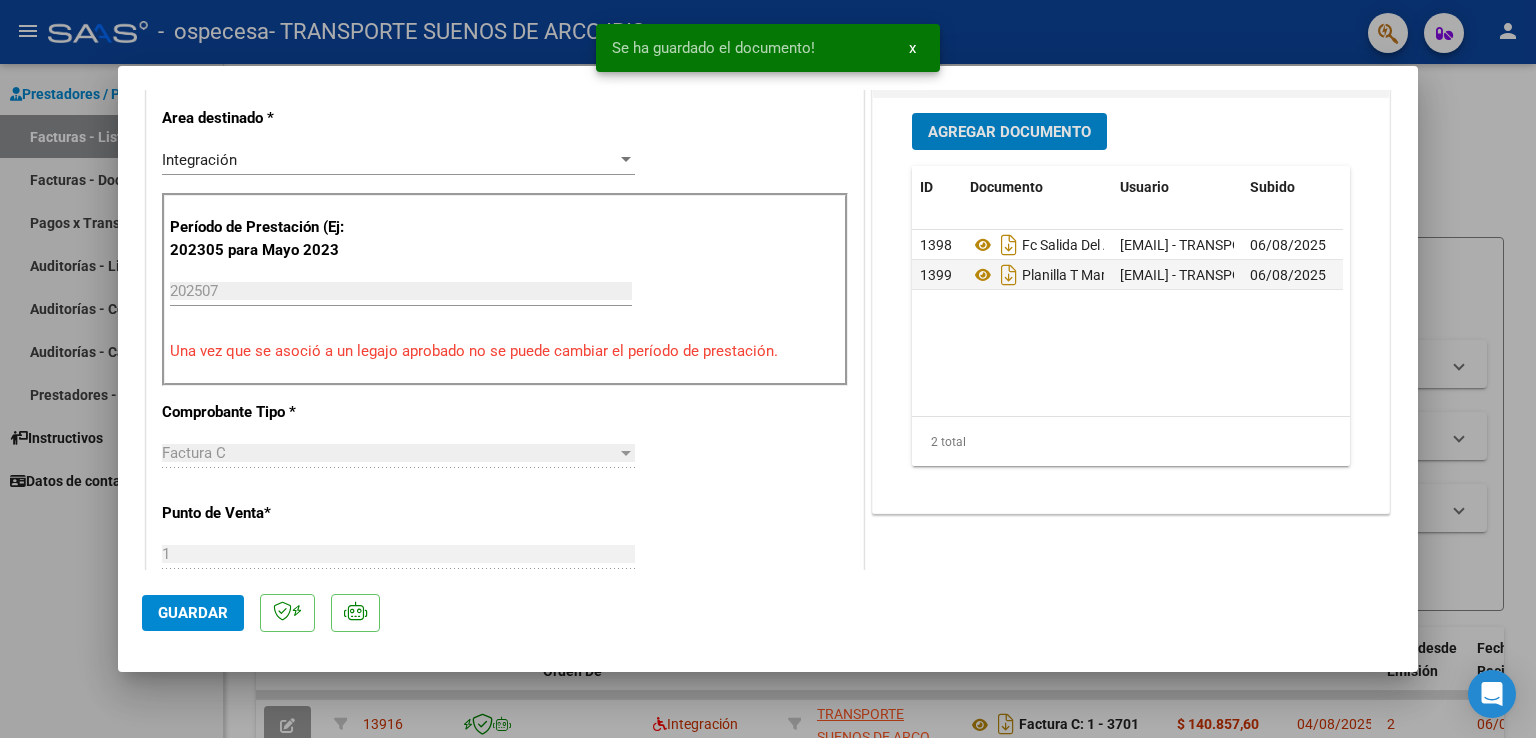 click on "Agregar Documento" at bounding box center [1009, 132] 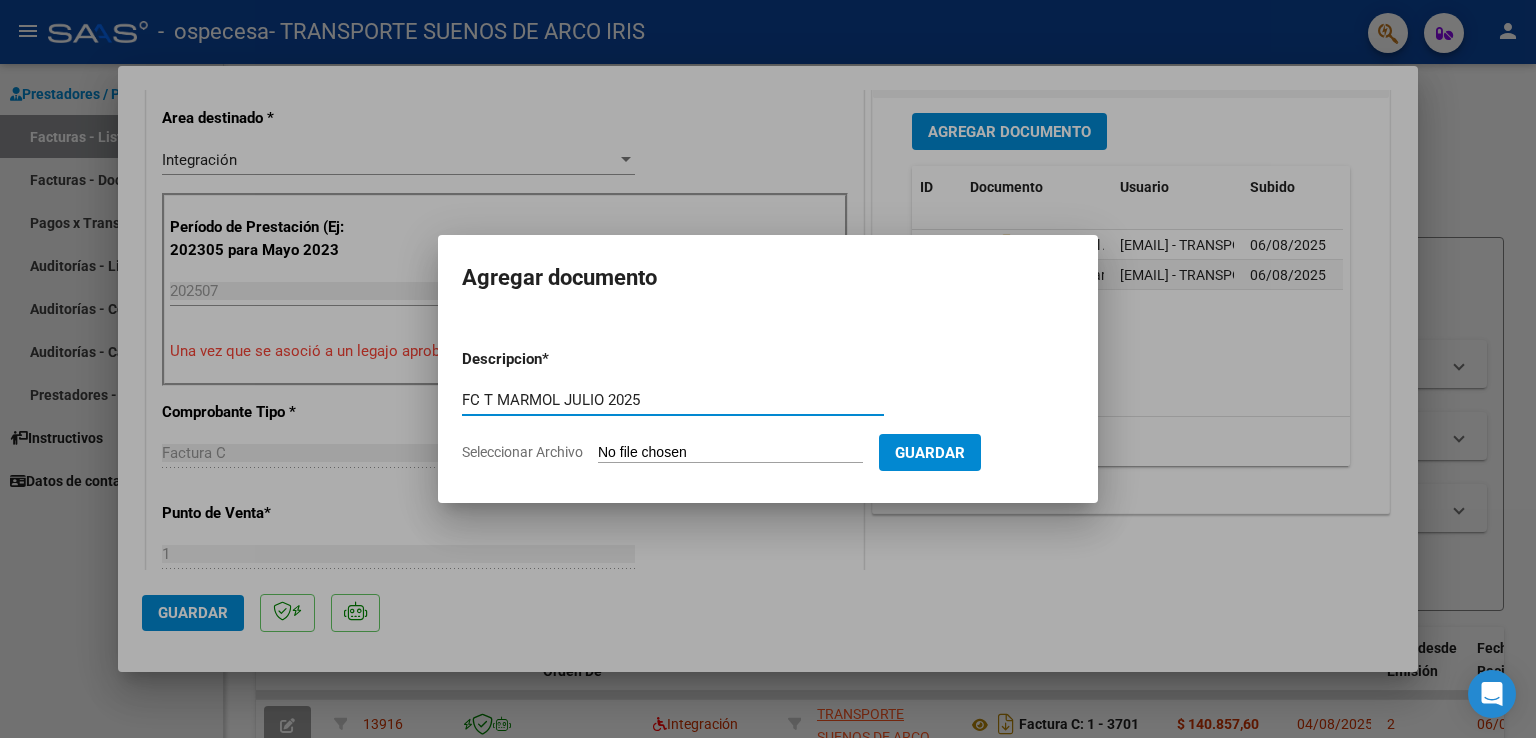 type on "FC T MARMOL JULIO 2025" 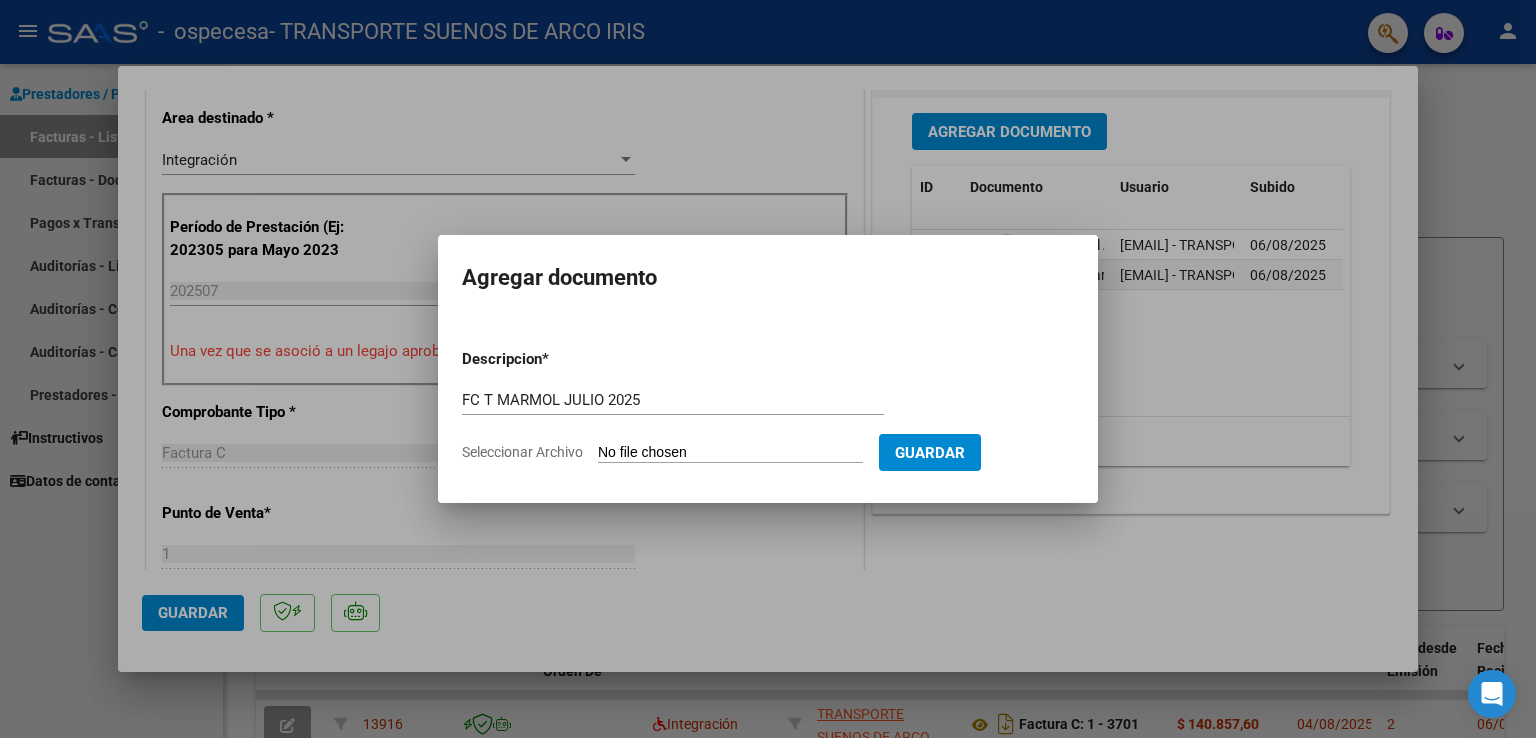 type on "C:\fakepath\FC N3702 T MARMOL JULIO 2025 - [FIRST] [LAST].pdf" 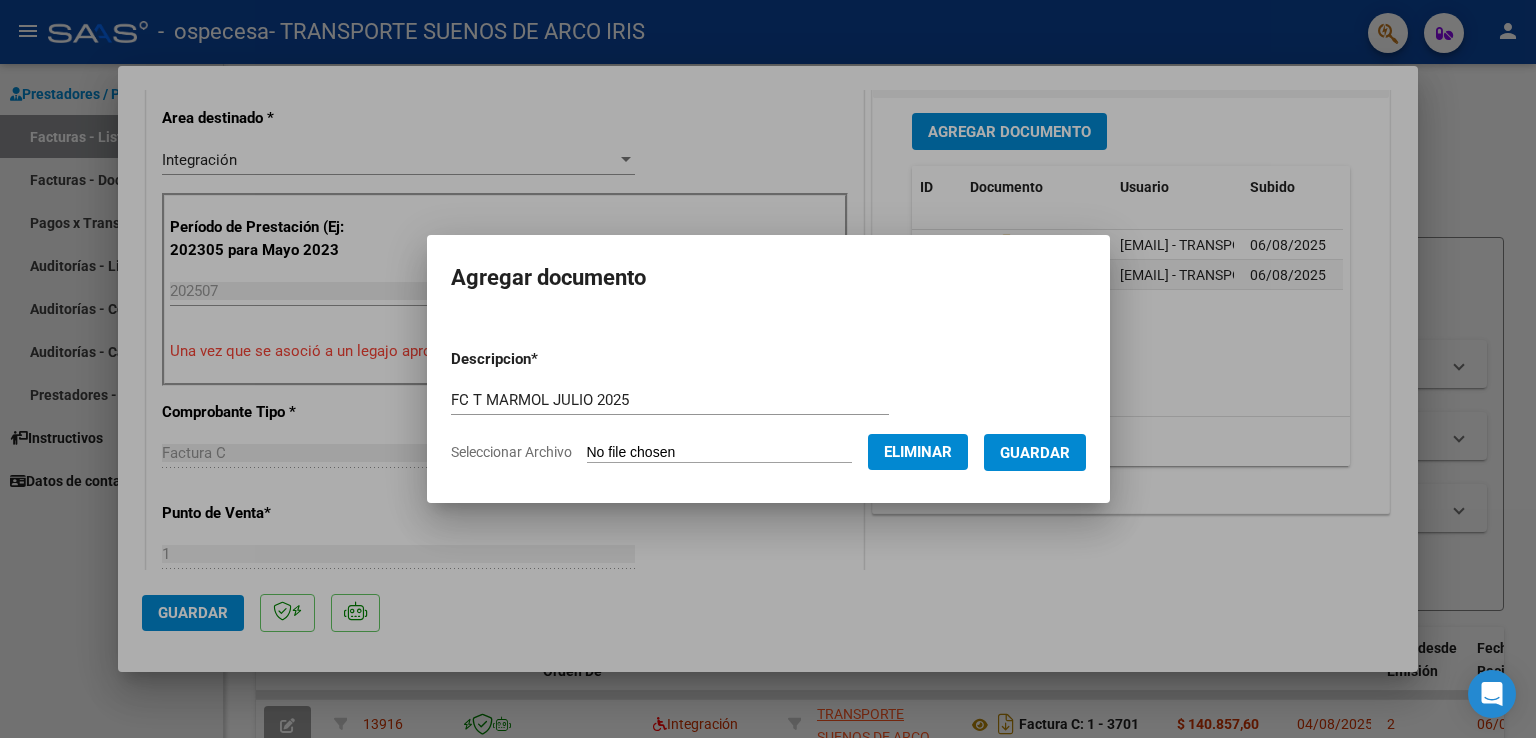 click on "Guardar" at bounding box center (1035, 453) 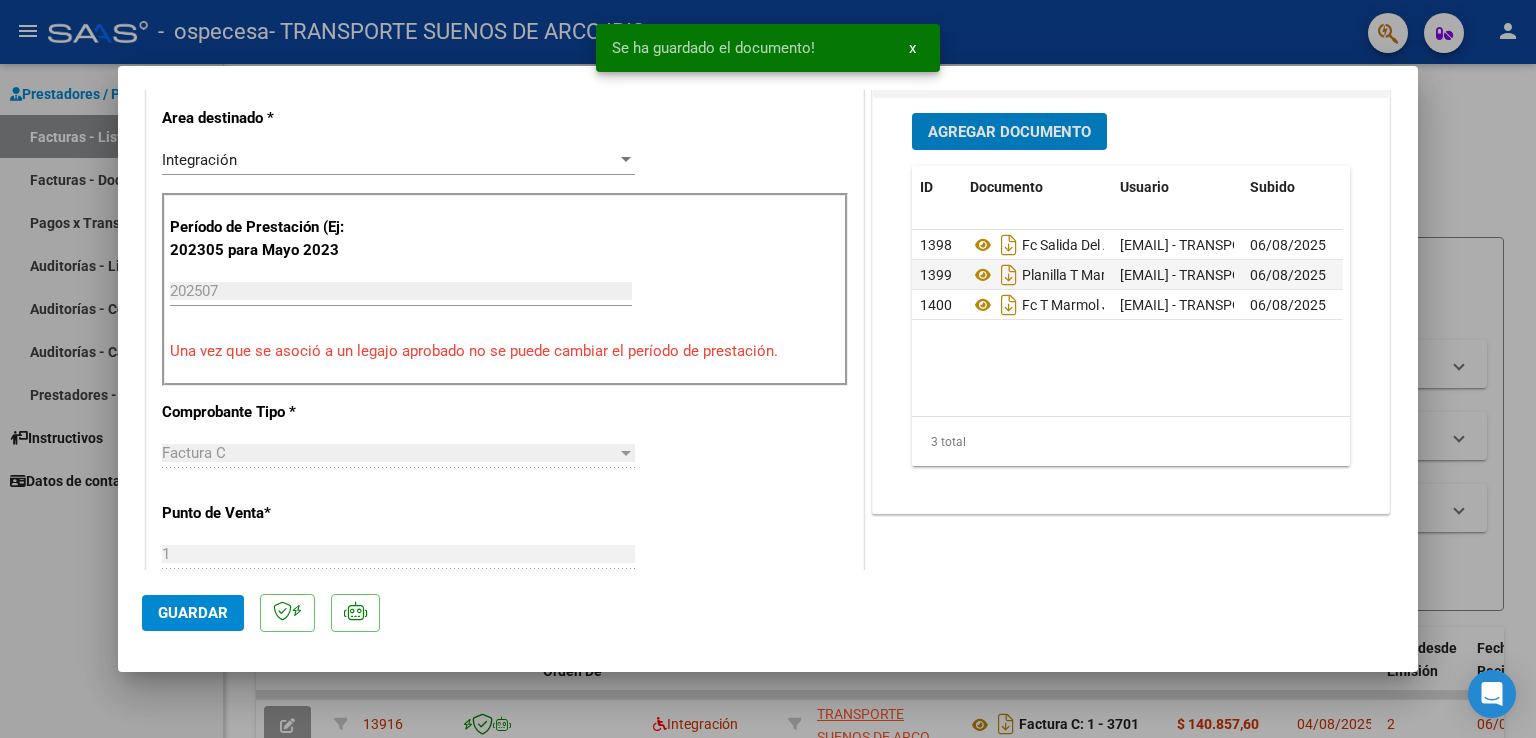 click on "Guardar" 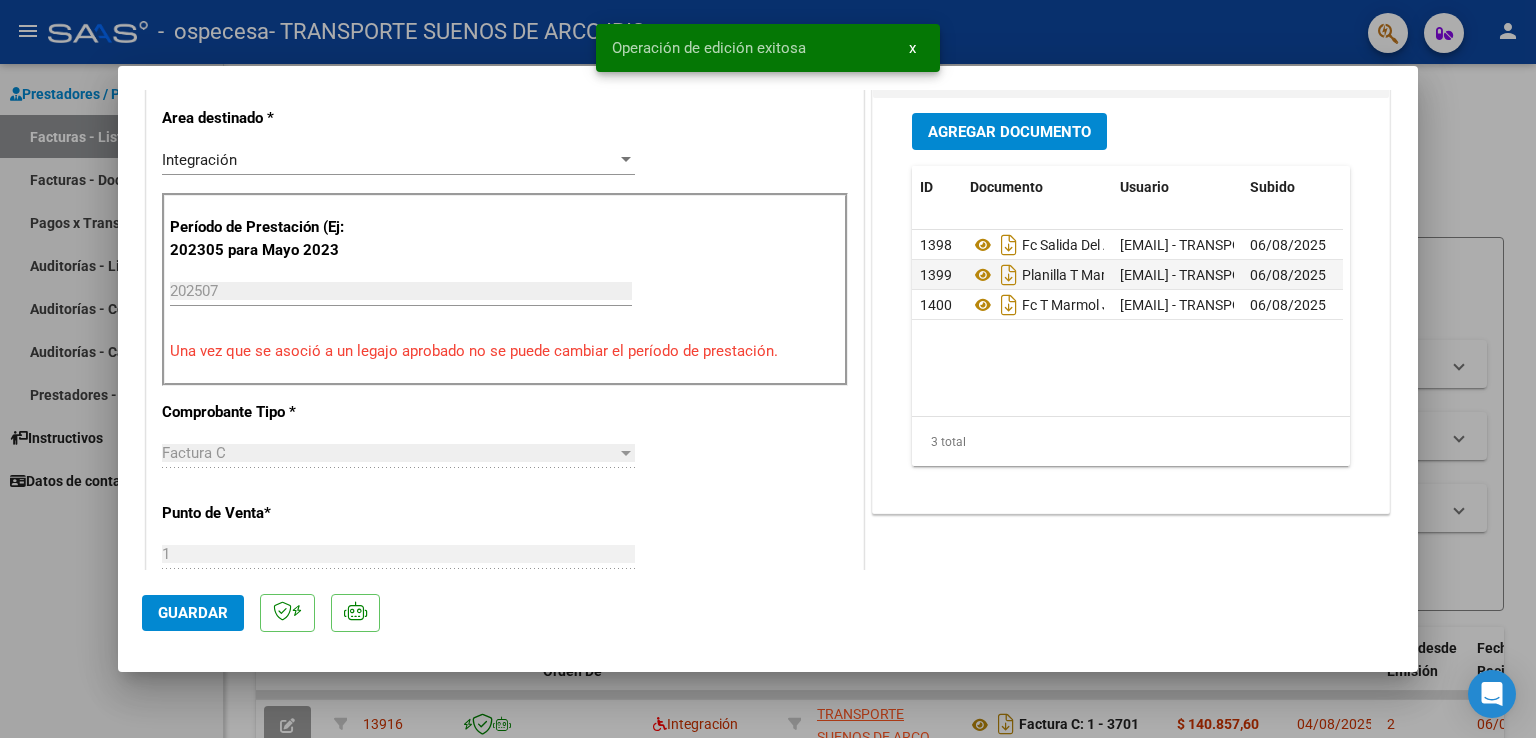 click at bounding box center (768, 369) 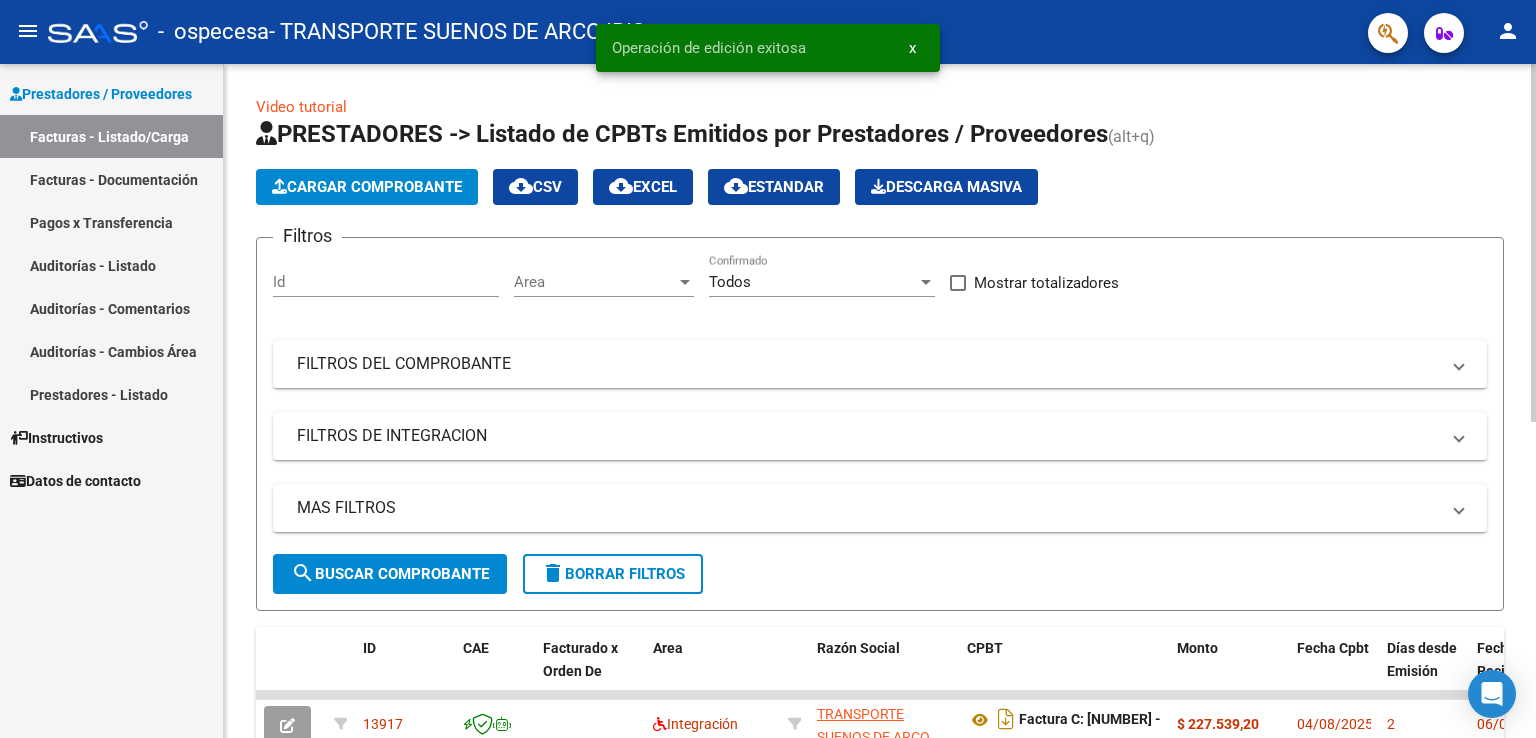 click on "Cargar Comprobante" 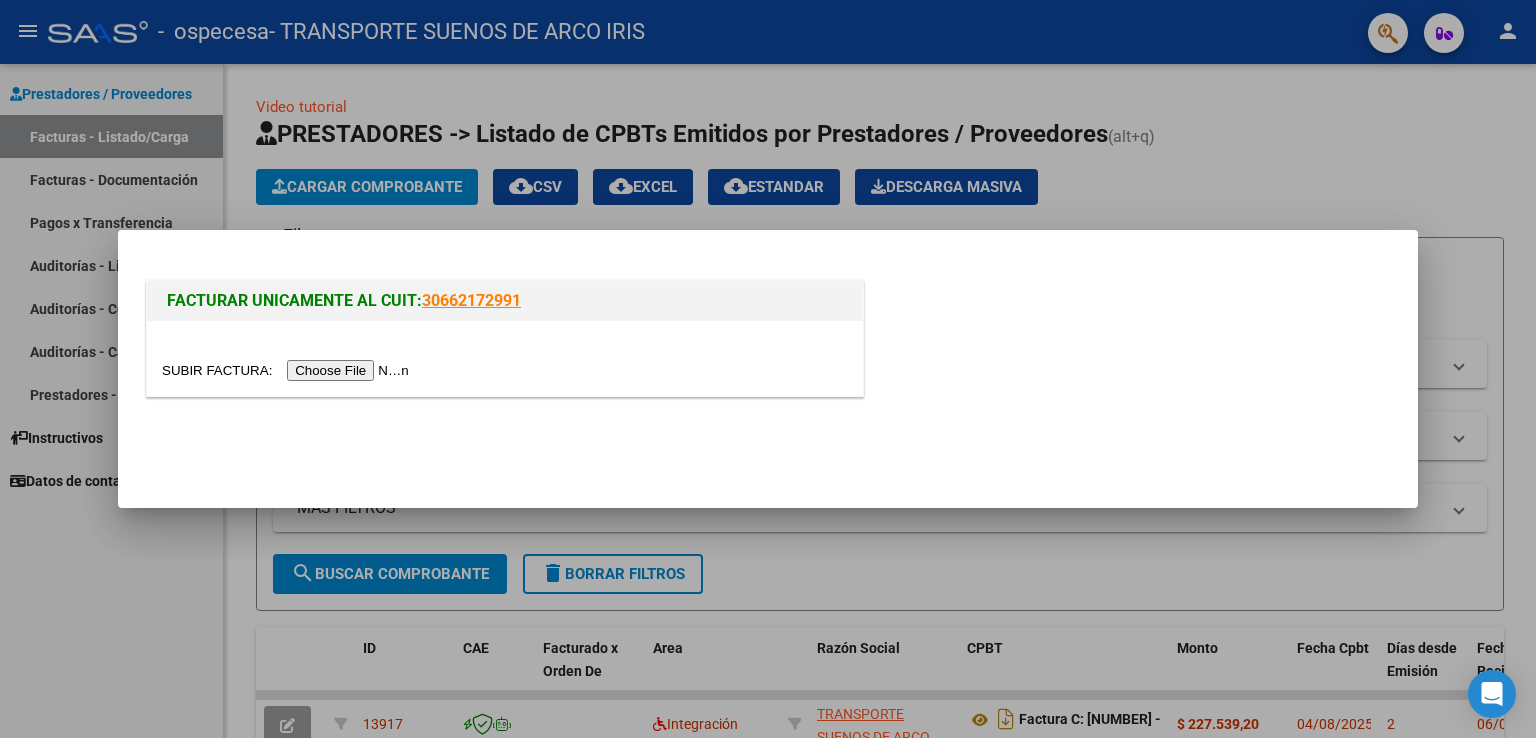 click at bounding box center [288, 370] 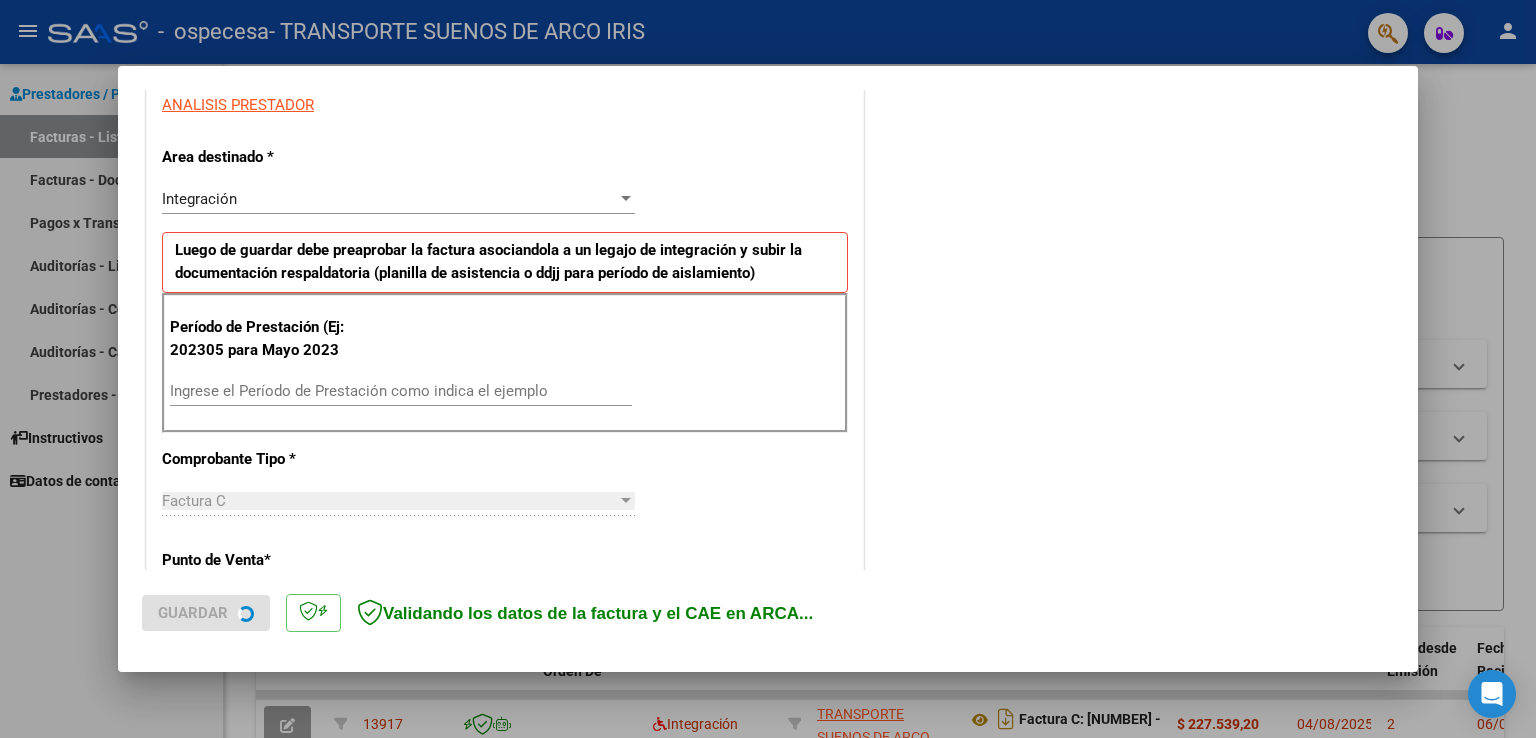 scroll, scrollTop: 493, scrollLeft: 0, axis: vertical 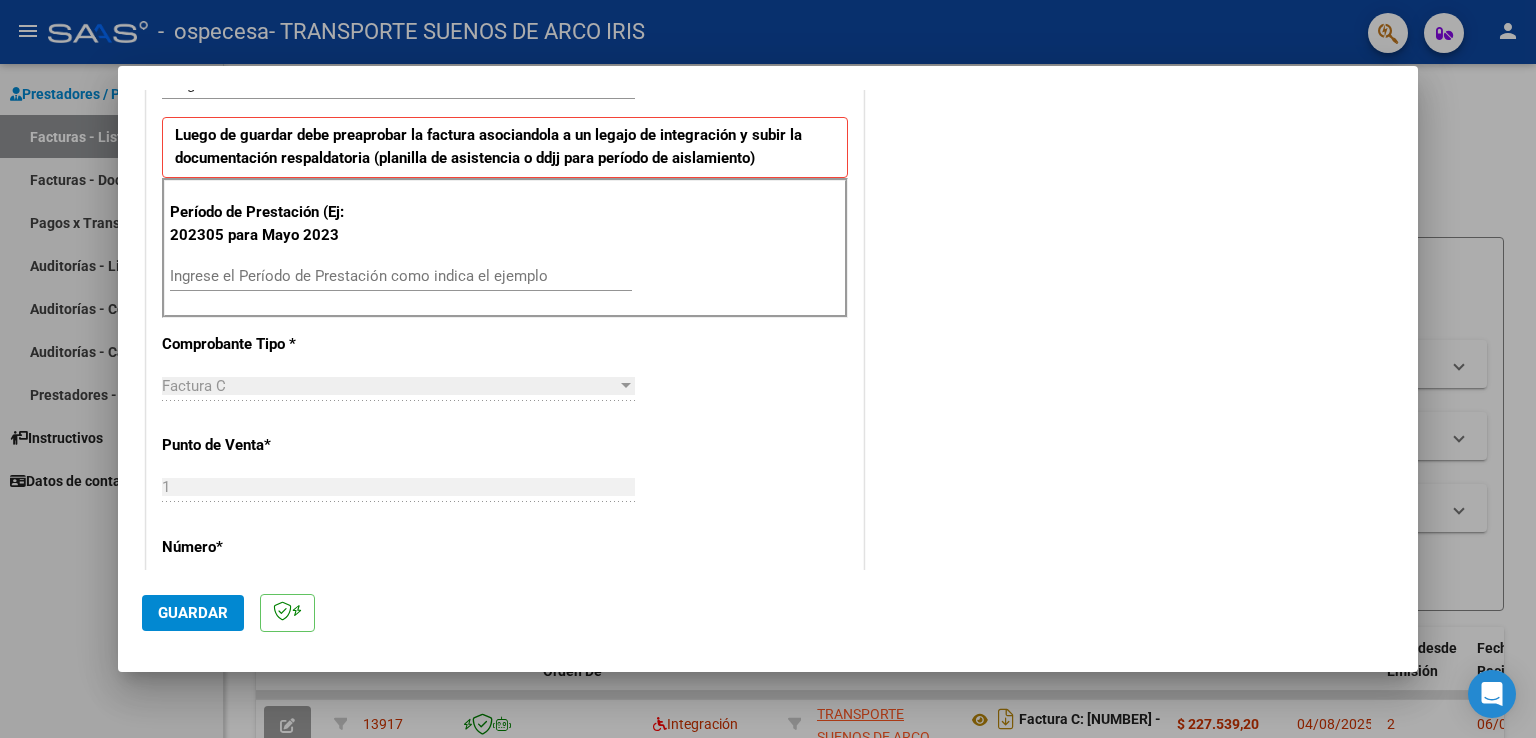 click on "Ingrese el Período de Prestación como indica el ejemplo" at bounding box center [401, 276] 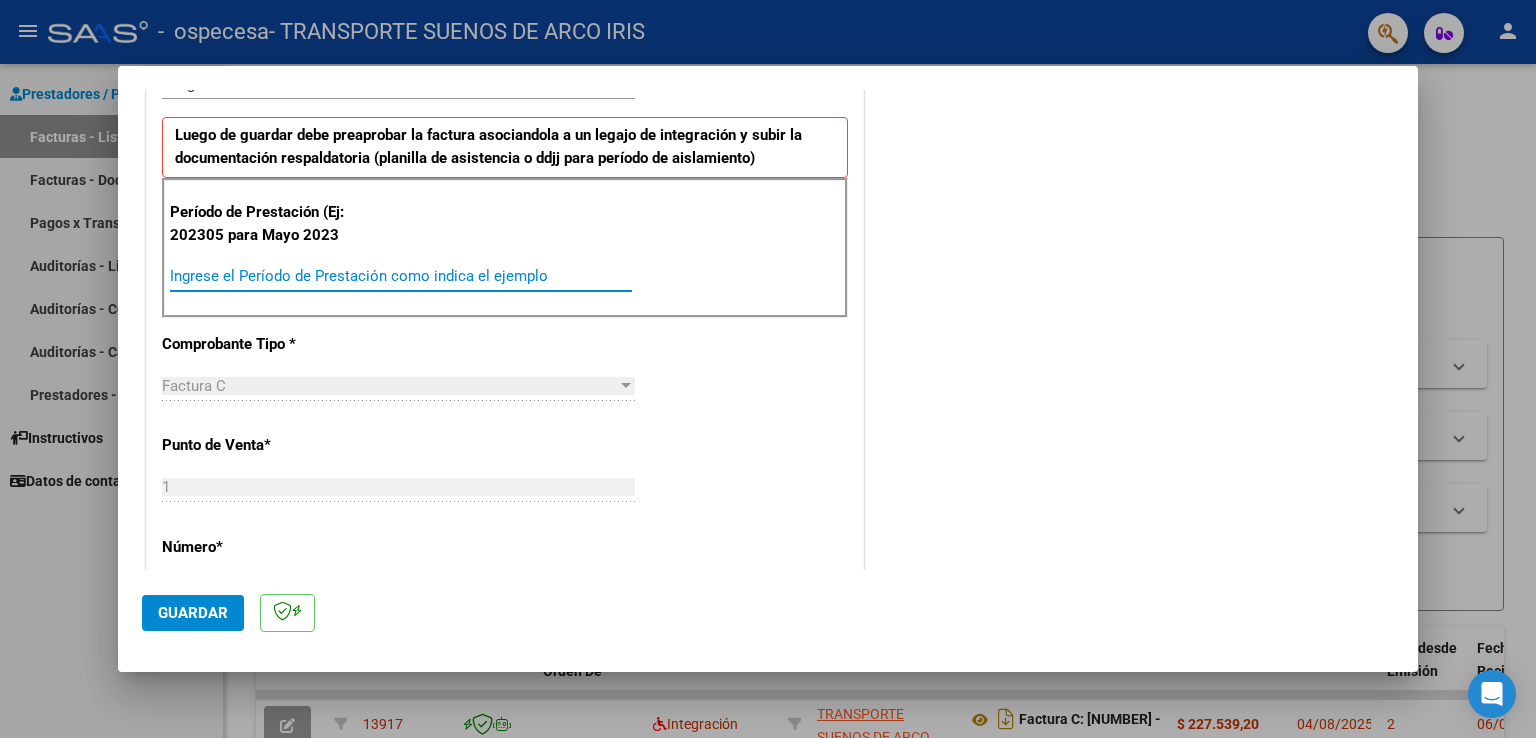 click on "Ingrese el Período de Prestación como indica el ejemplo" at bounding box center [401, 276] 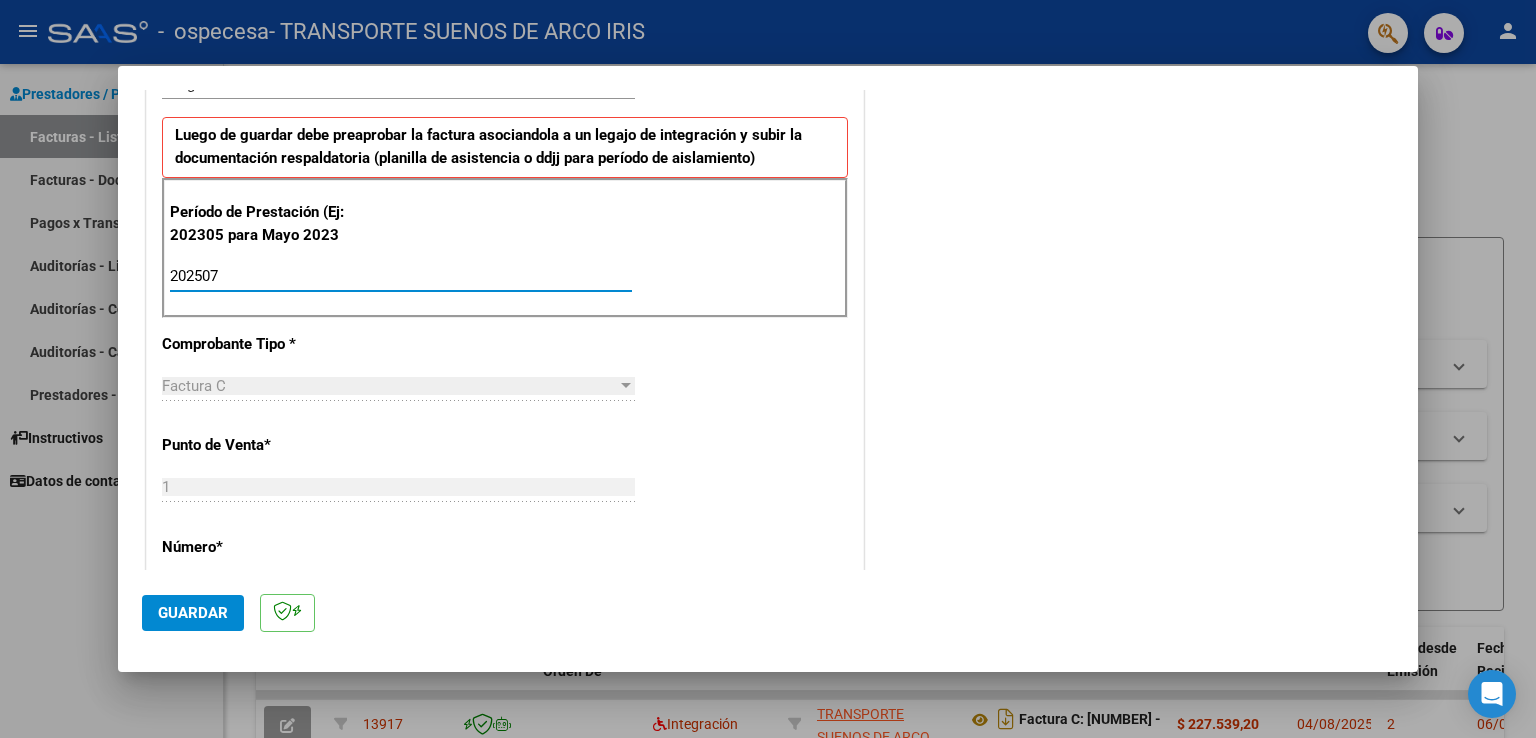 type on "202507" 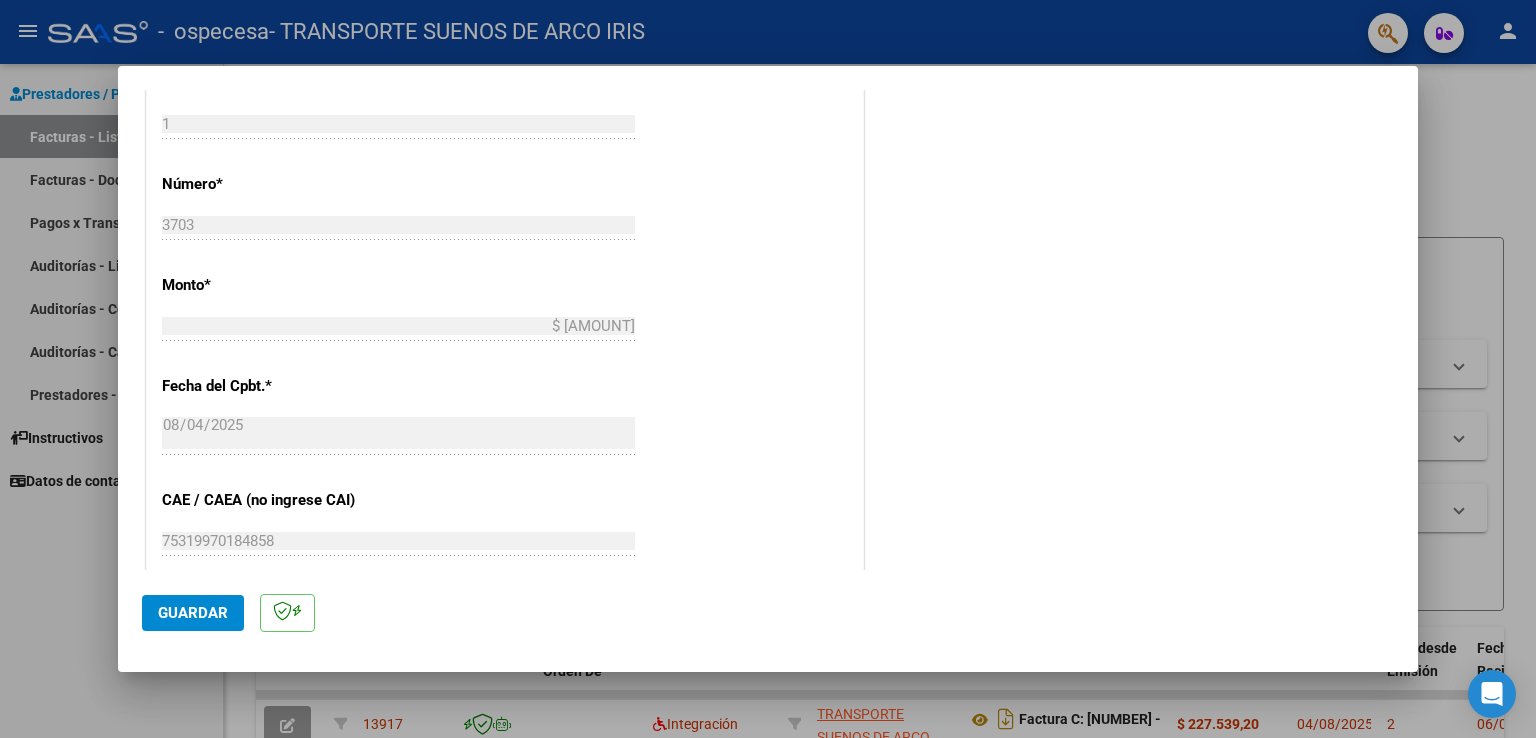 scroll, scrollTop: 1049, scrollLeft: 0, axis: vertical 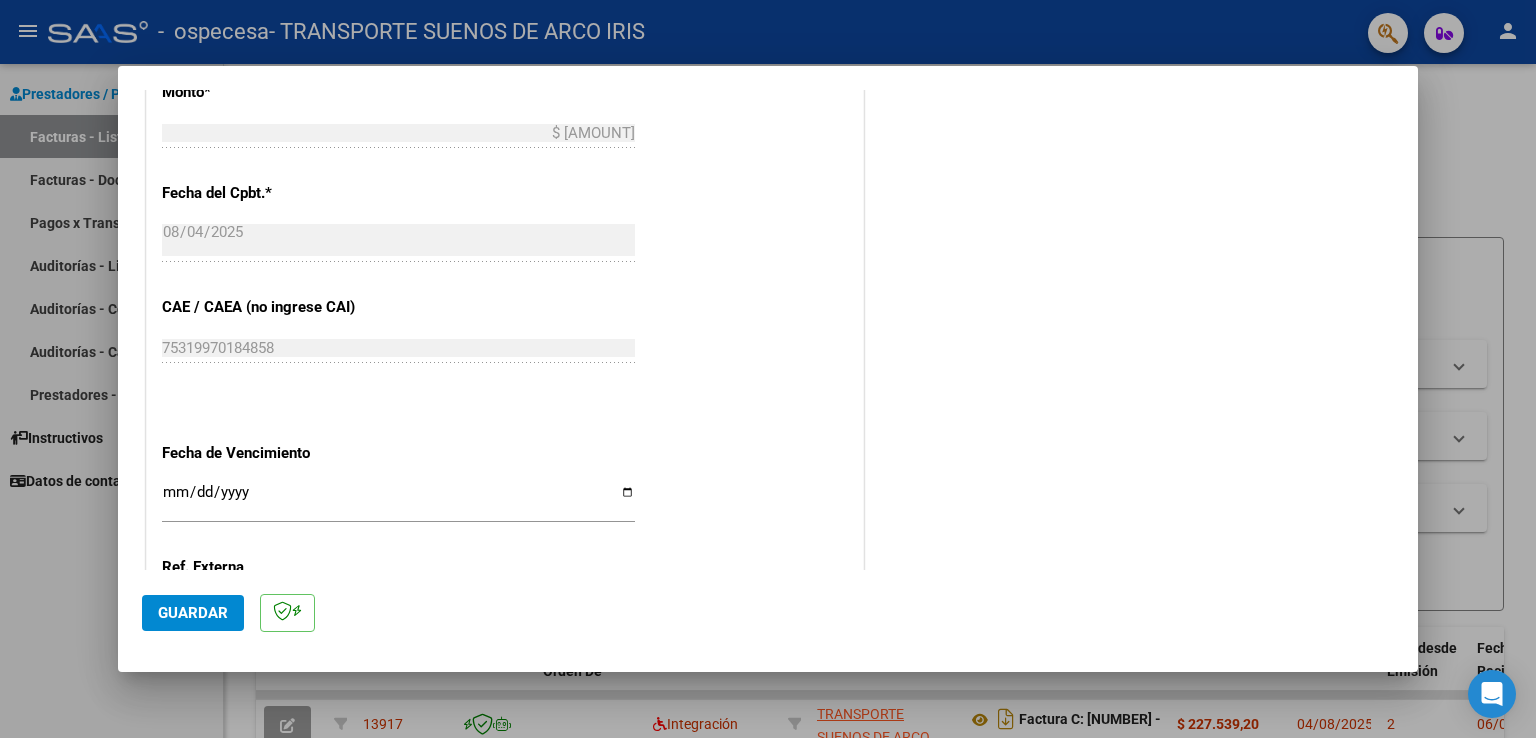 click on "Ingresar la fecha" at bounding box center [398, 500] 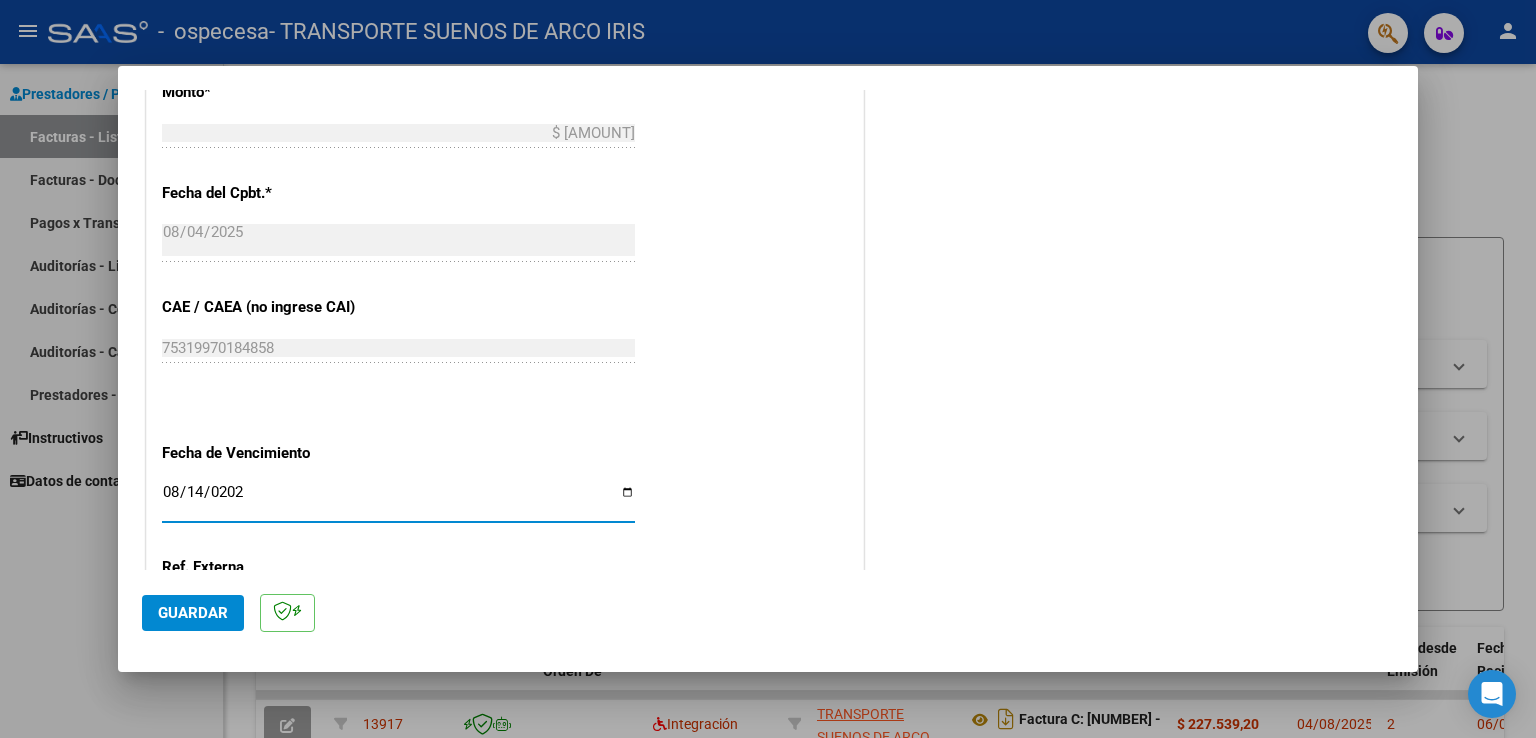 type on "2025-08-14" 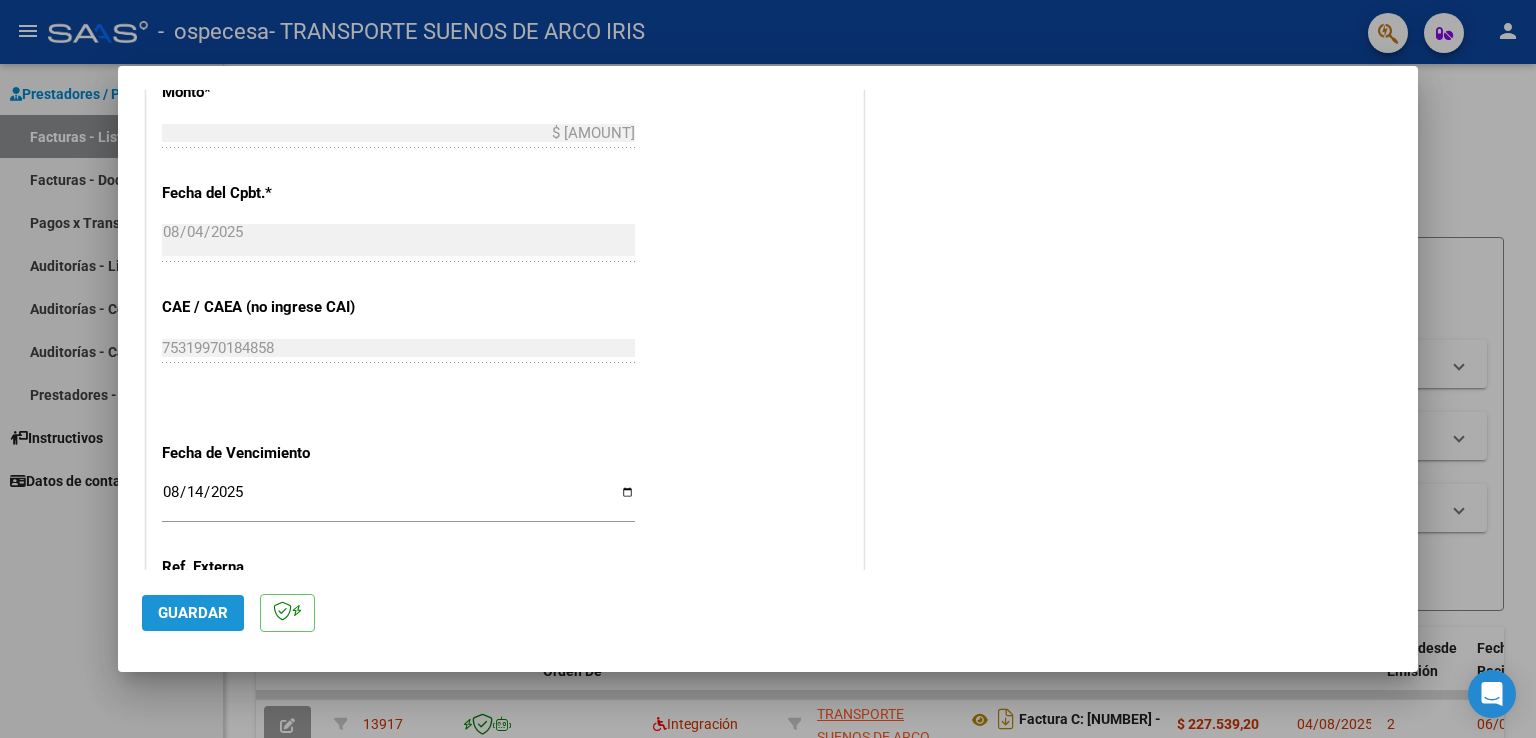 click on "Guardar" 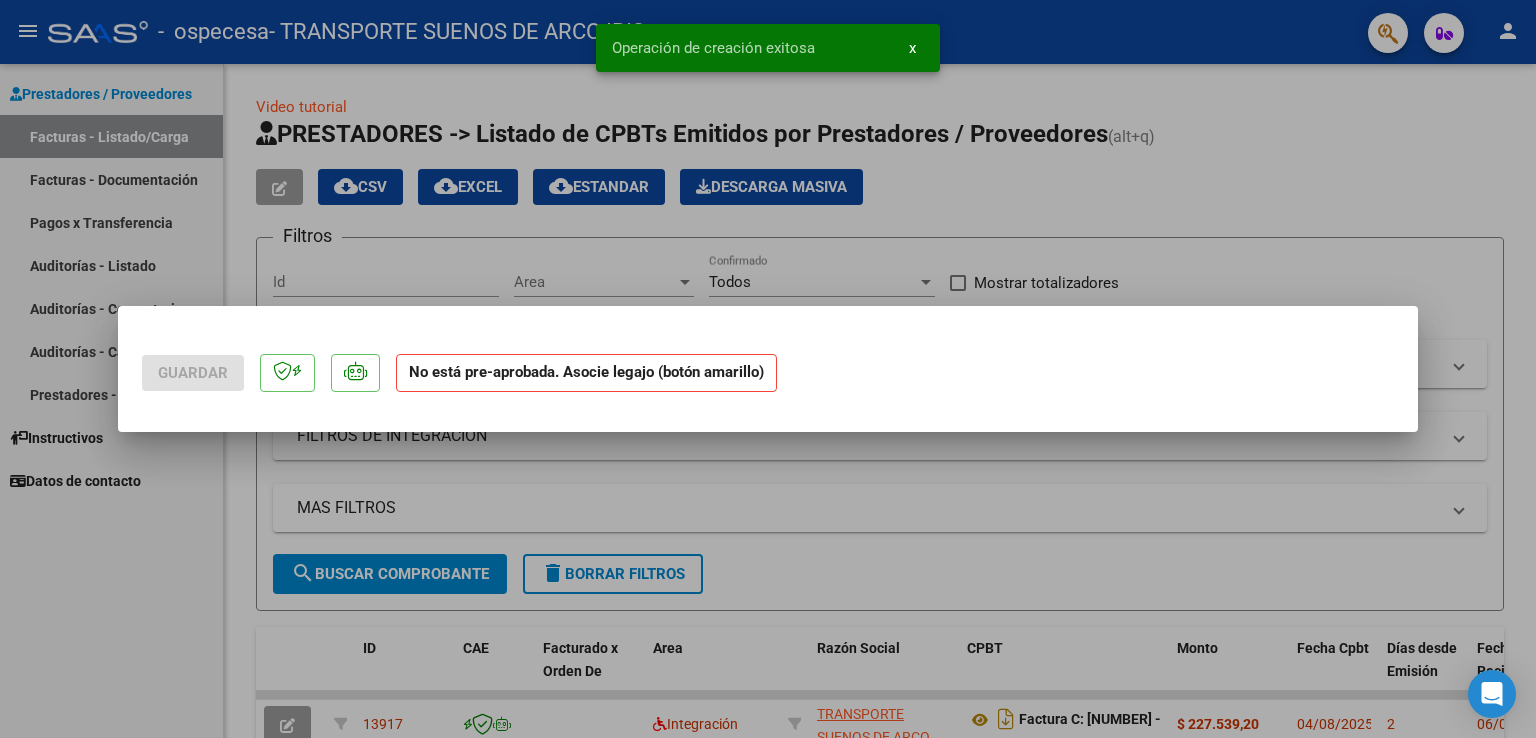 scroll, scrollTop: 0, scrollLeft: 0, axis: both 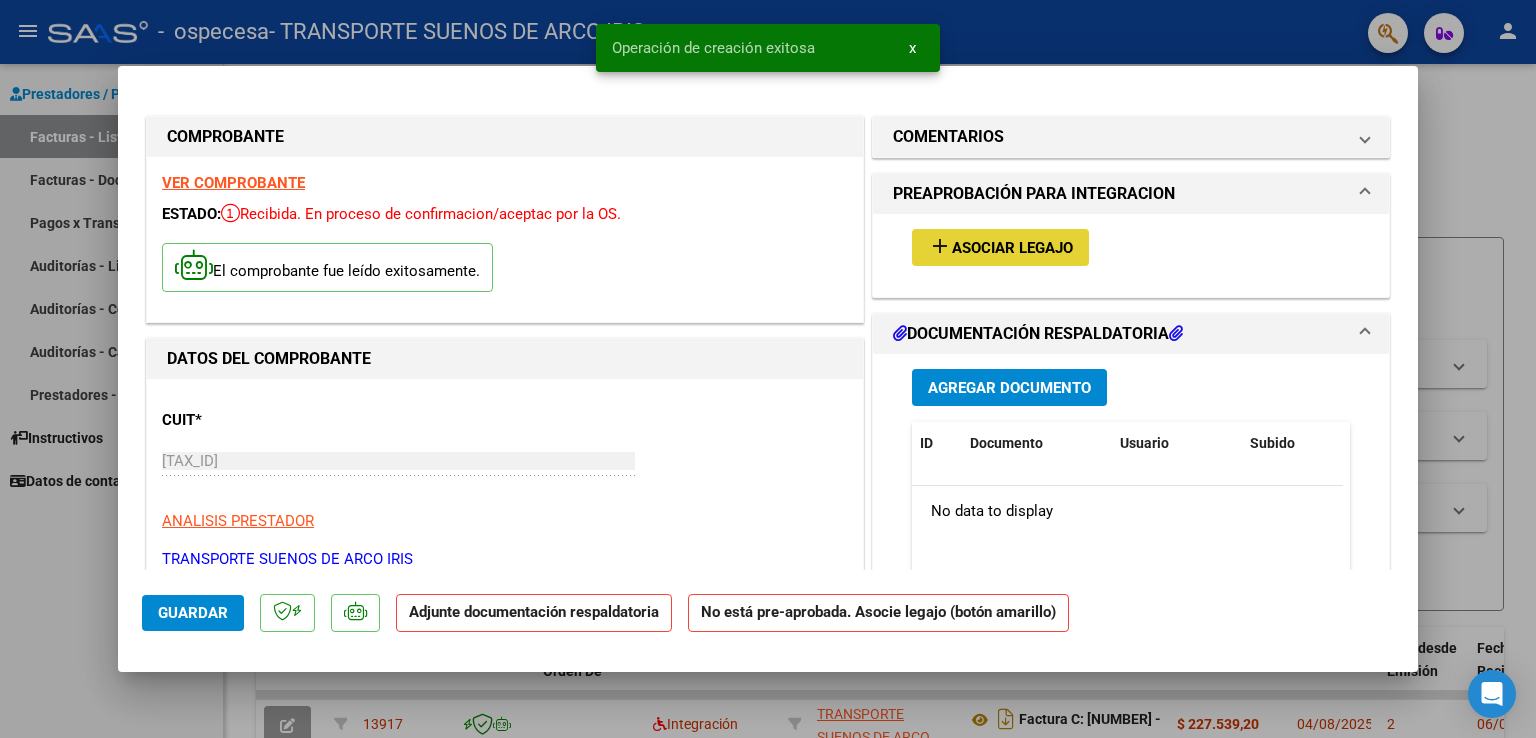 click on "Asociar Legajo" at bounding box center (1012, 248) 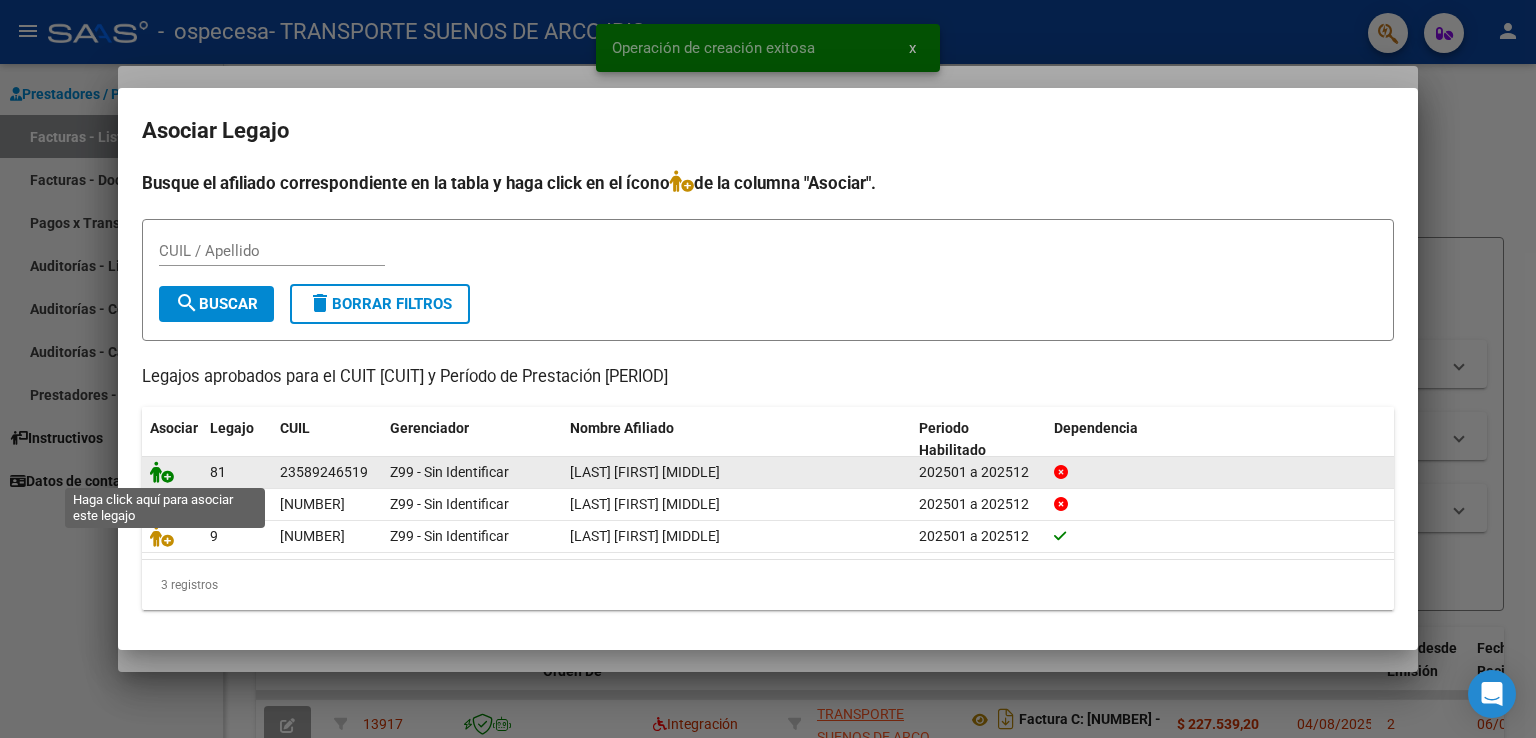 click 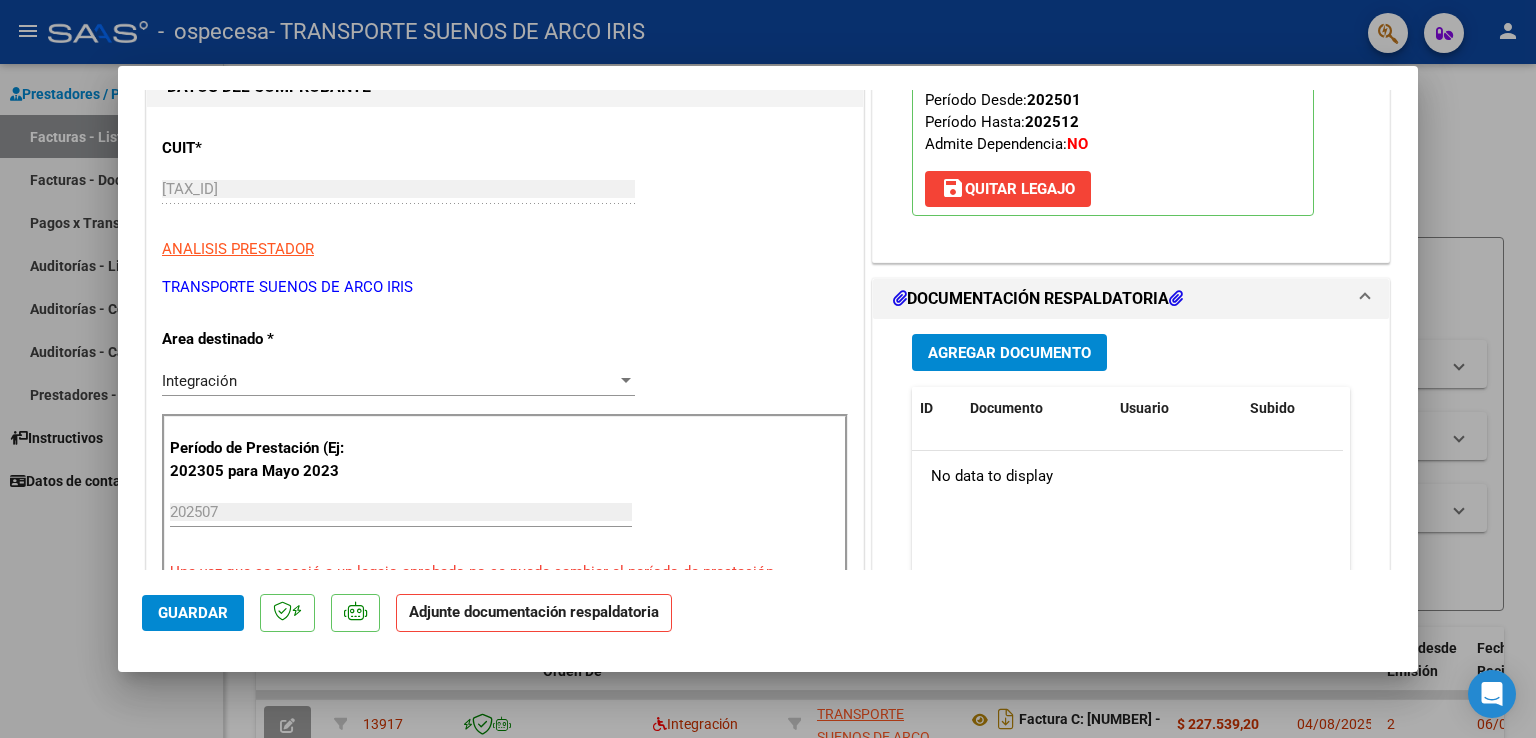 scroll, scrollTop: 456, scrollLeft: 0, axis: vertical 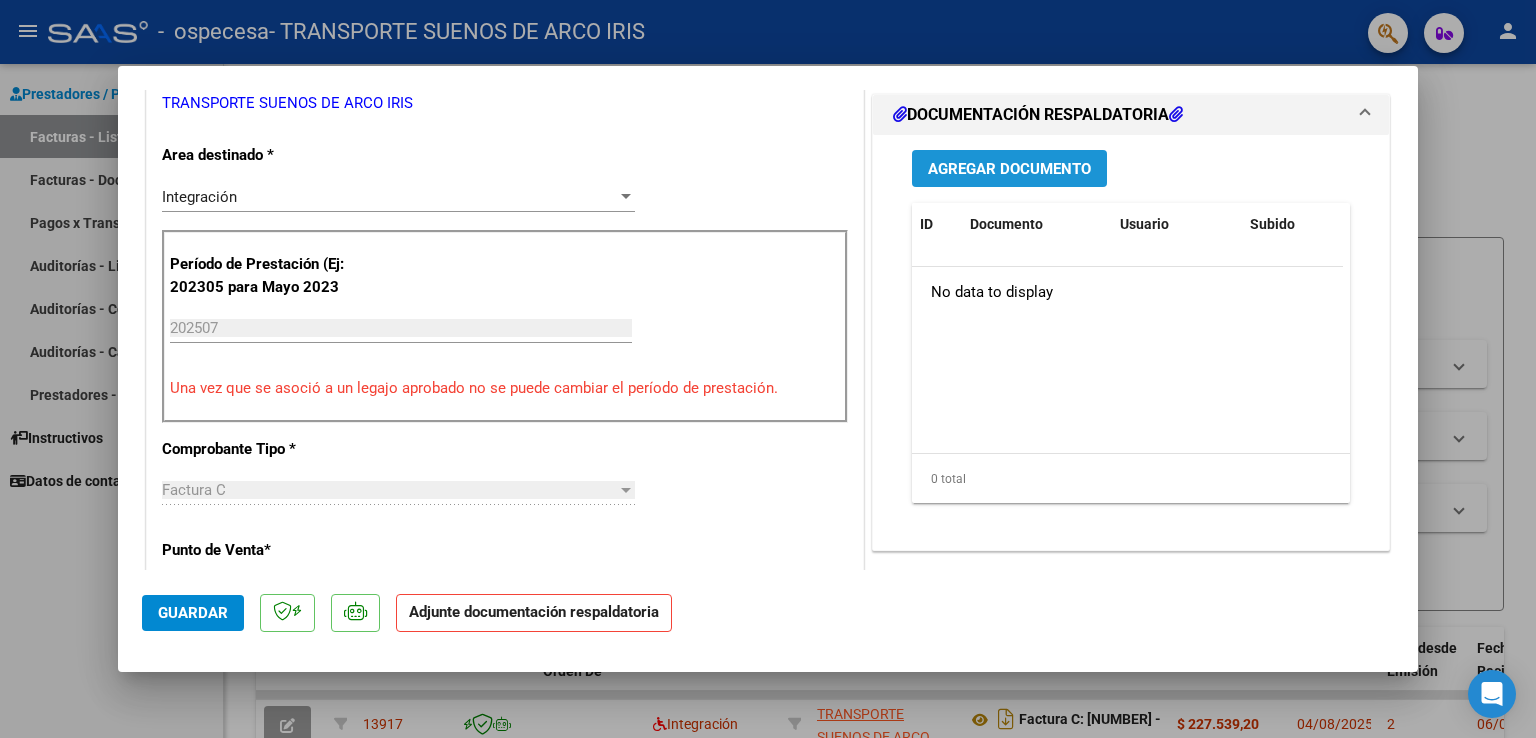 click on "Agregar Documento" at bounding box center [1009, 168] 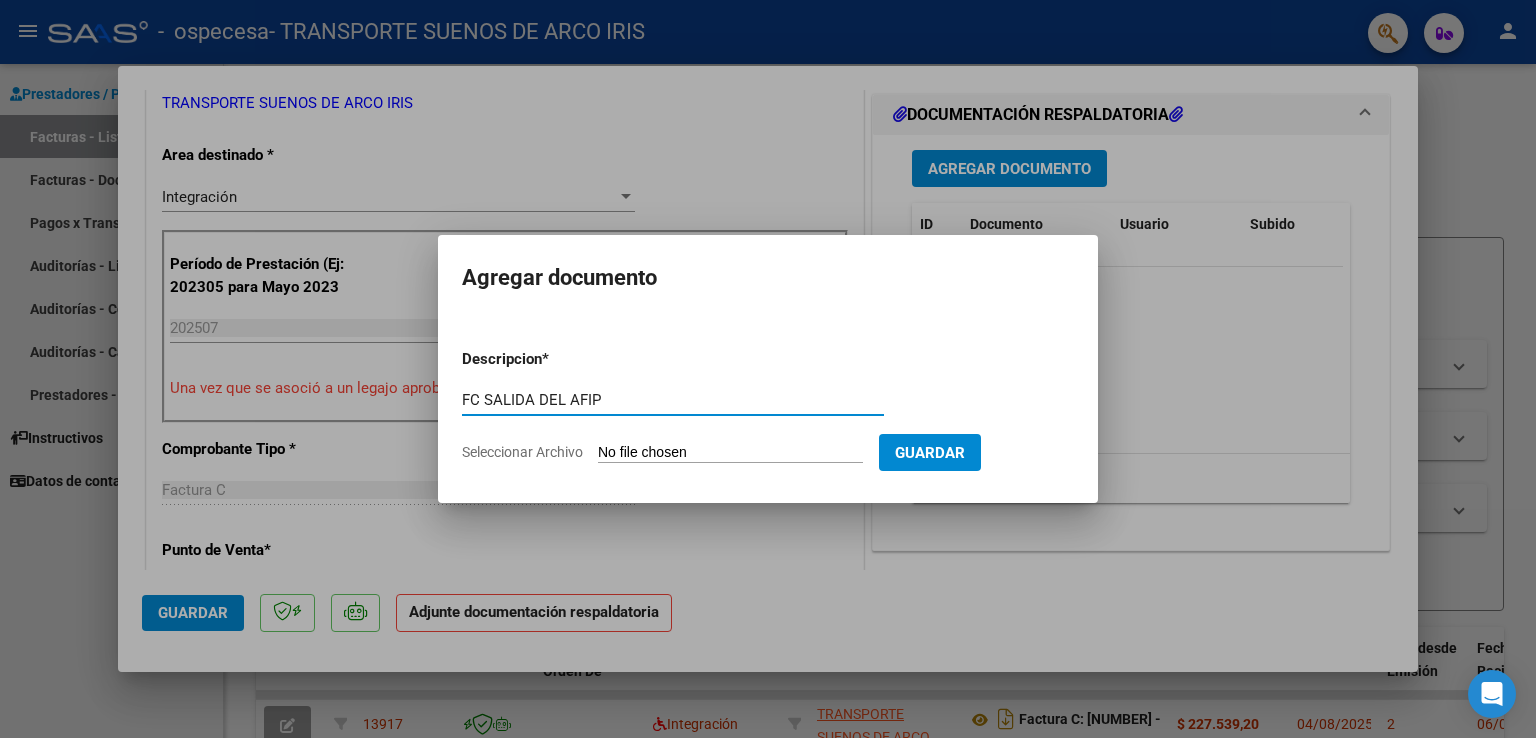 type on "FC SALIDA DEL AFIP" 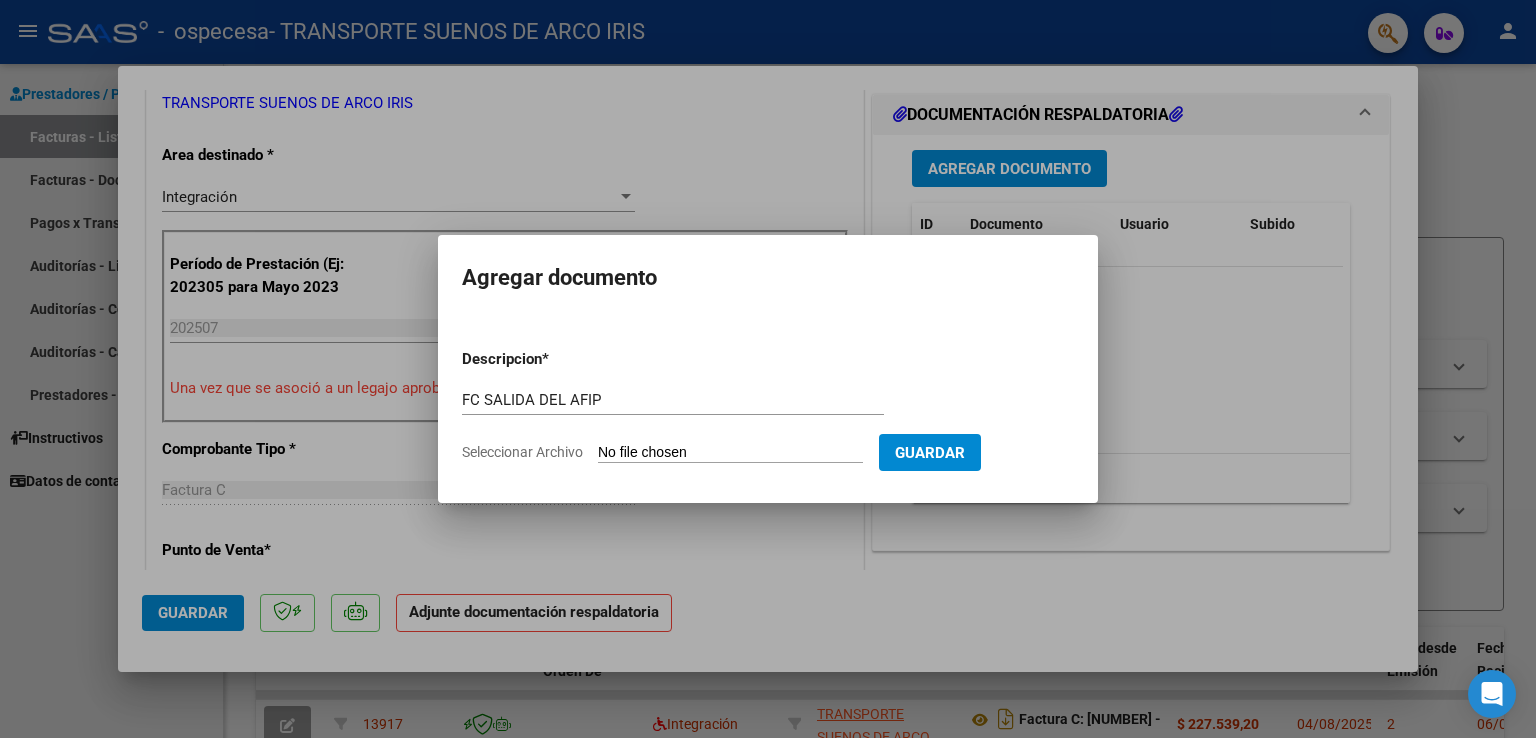 click on "Seleccionar Archivo" at bounding box center (730, 453) 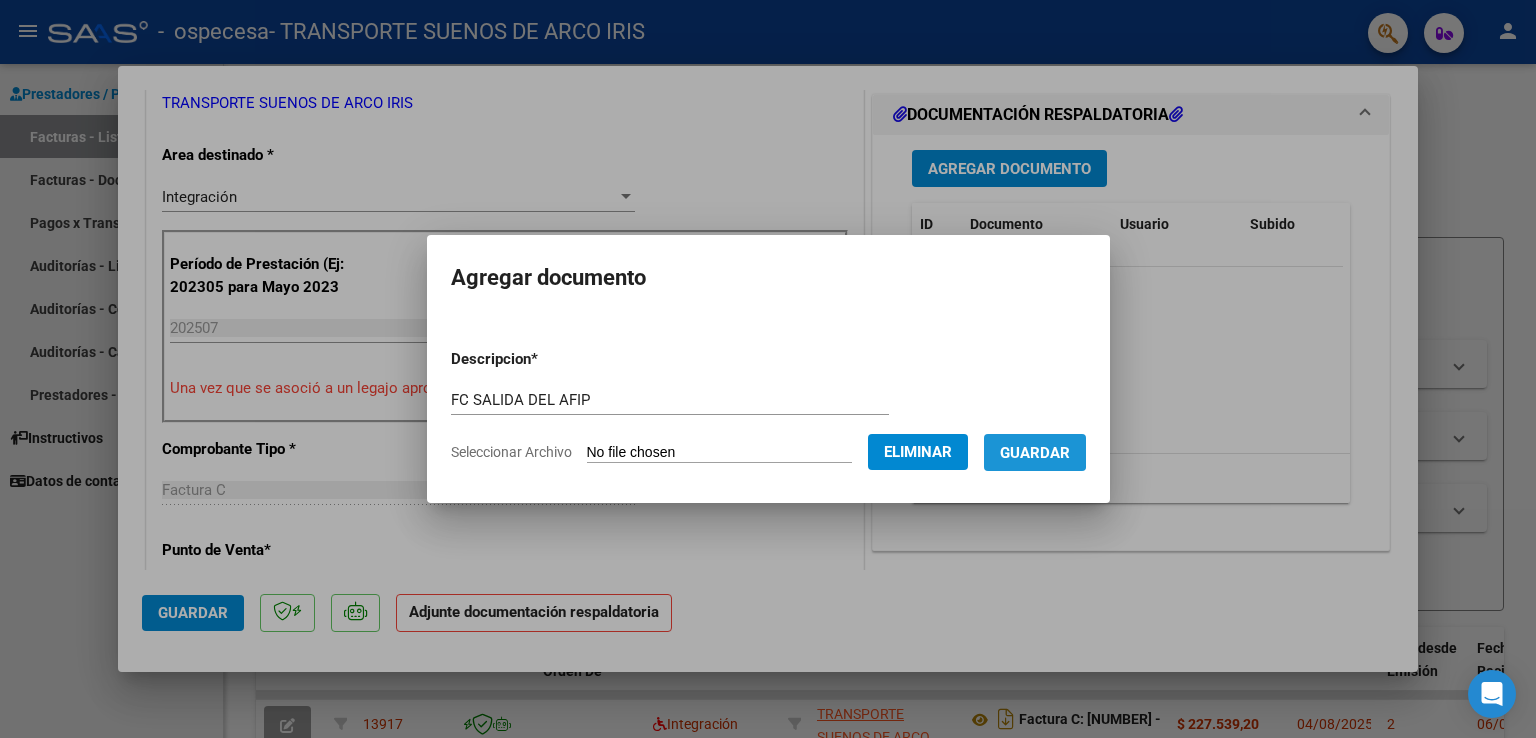 click on "Guardar" at bounding box center (1035, 453) 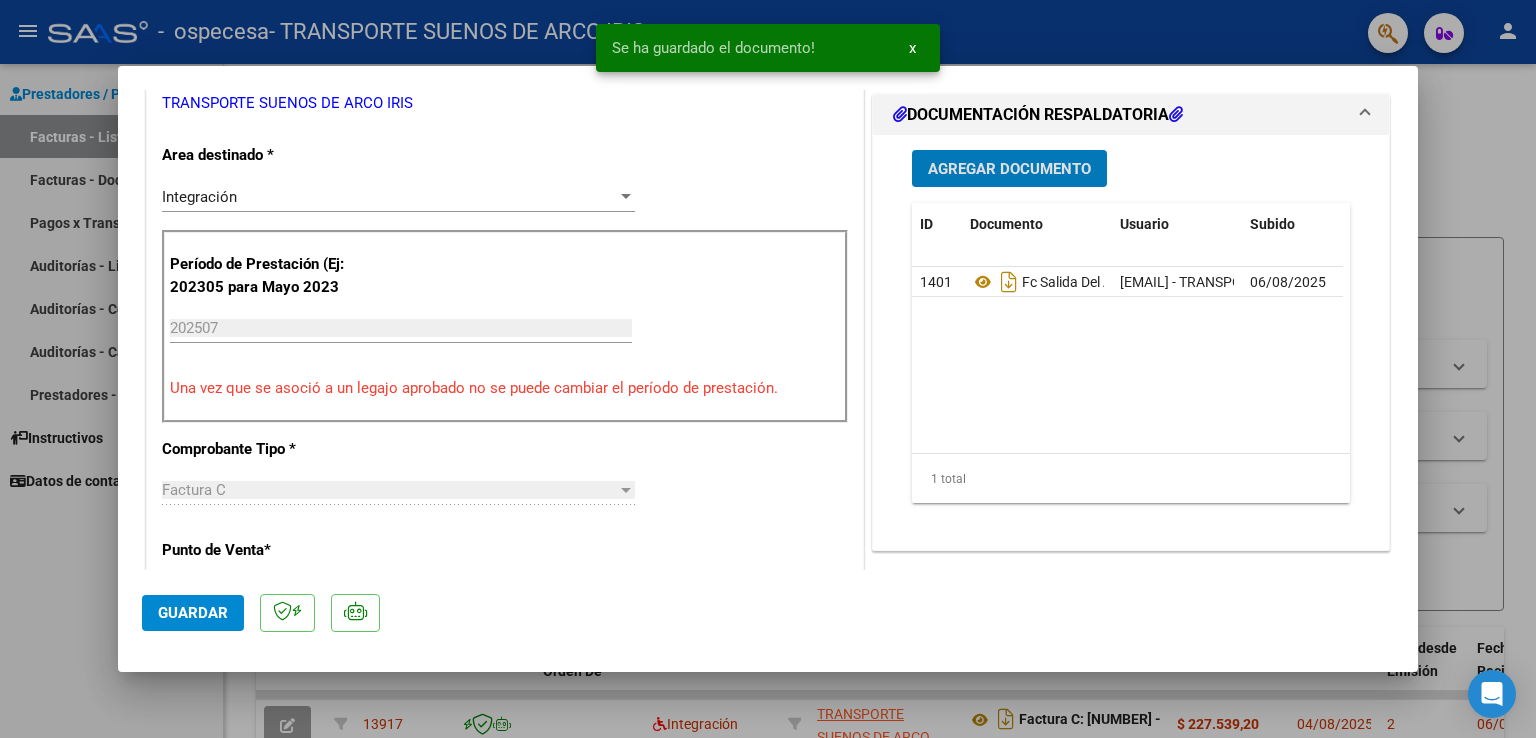 click on "Agregar Documento" at bounding box center (1009, 169) 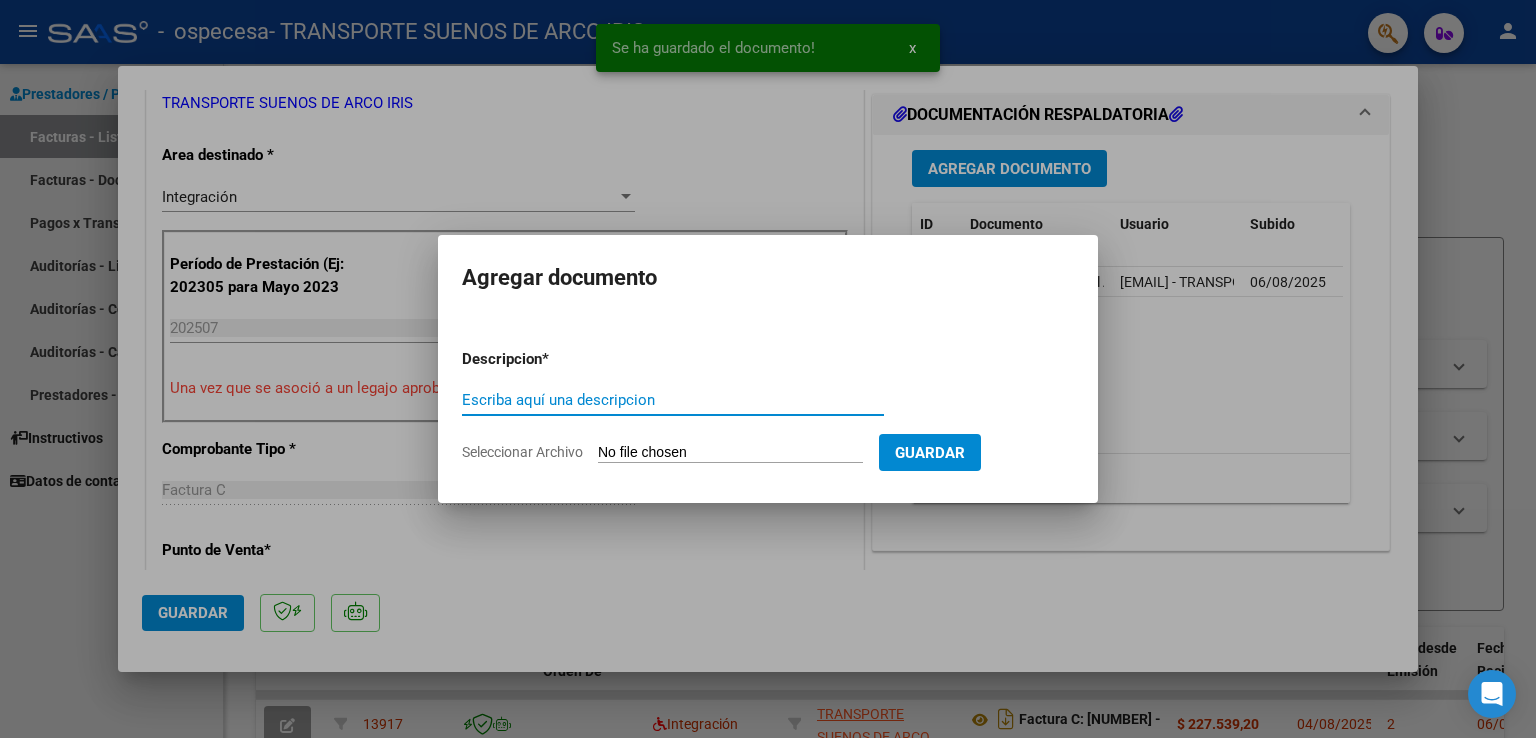 click on "Escriba aquí una descripcion" at bounding box center [673, 400] 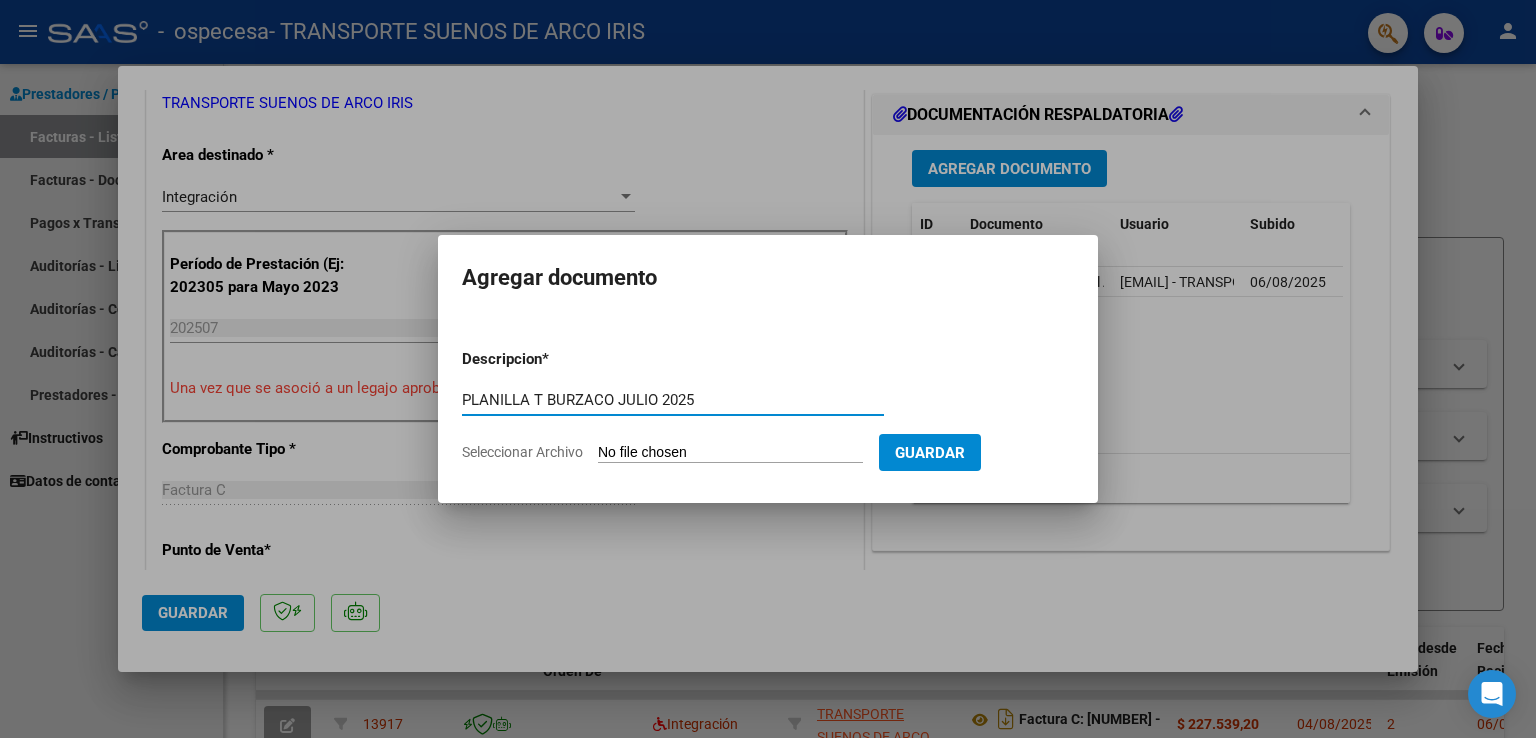 type on "PLANILLA T BURZACO JULIO 2025" 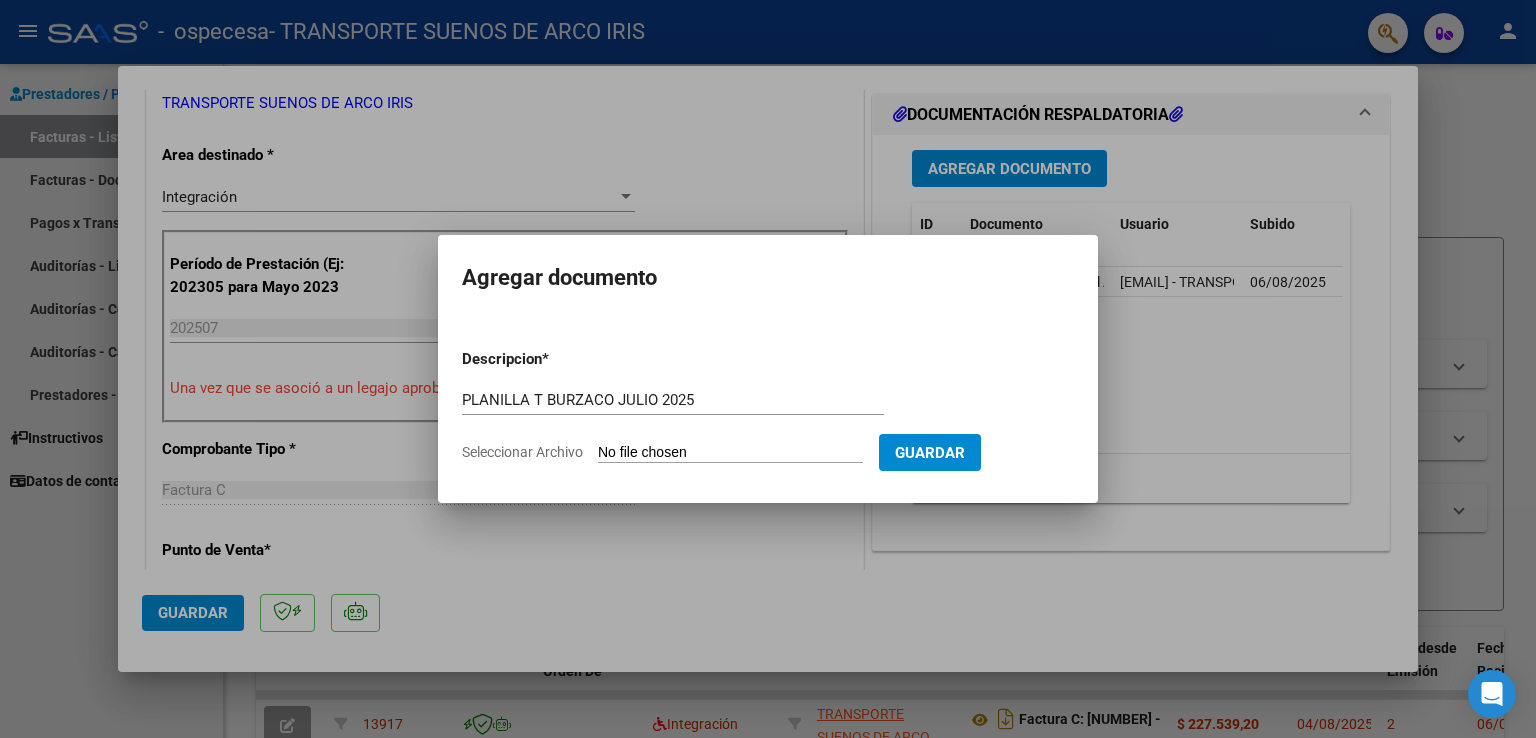 type on "C:\fakepath\P- ASISTENCIA TERAPIA BURZACO [MONTH] [YEAR] - [FIRST] [LAST].pdf" 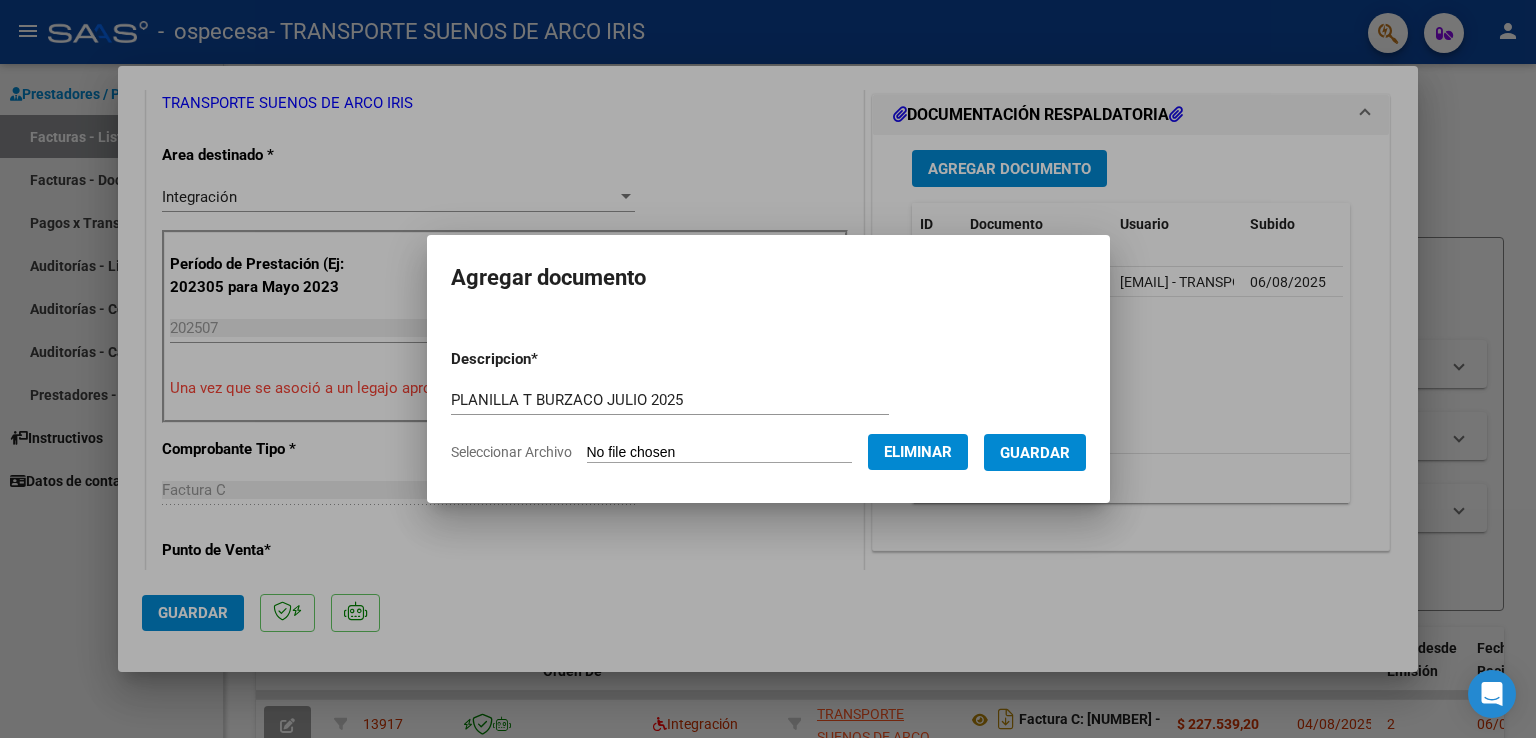 click on "Guardar" at bounding box center (1035, 453) 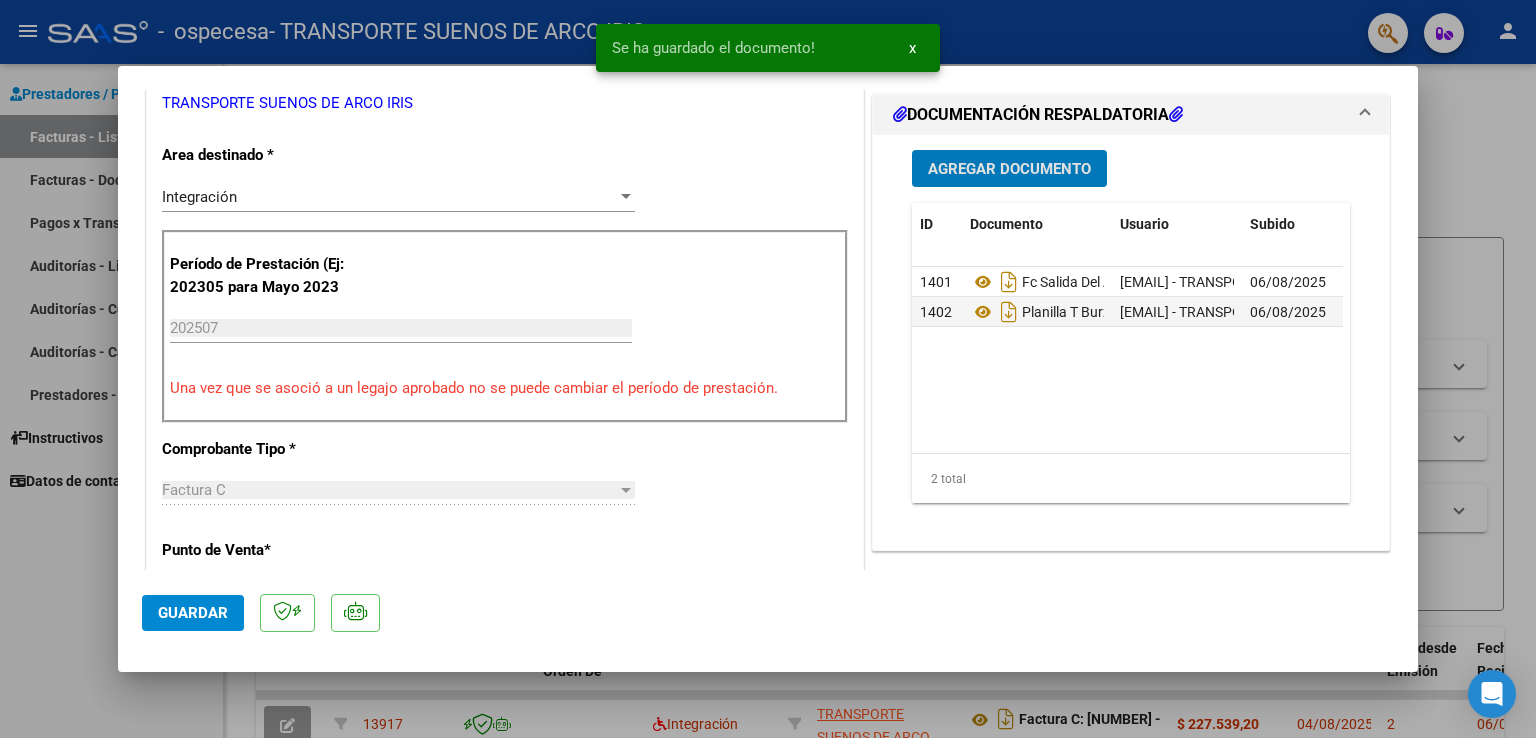 click on "Agregar Documento" at bounding box center [1009, 169] 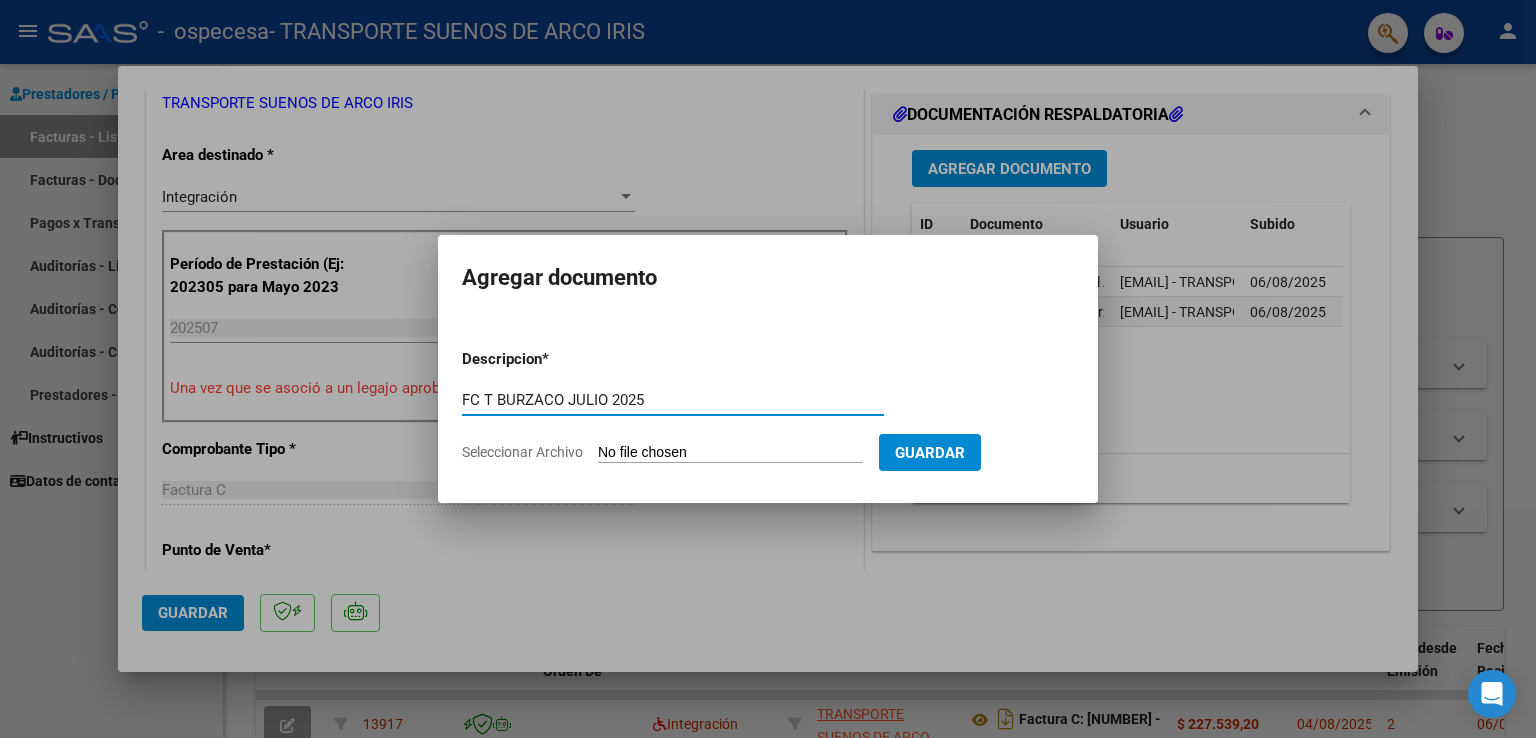 type on "FC T BURZACO JULIO 2025" 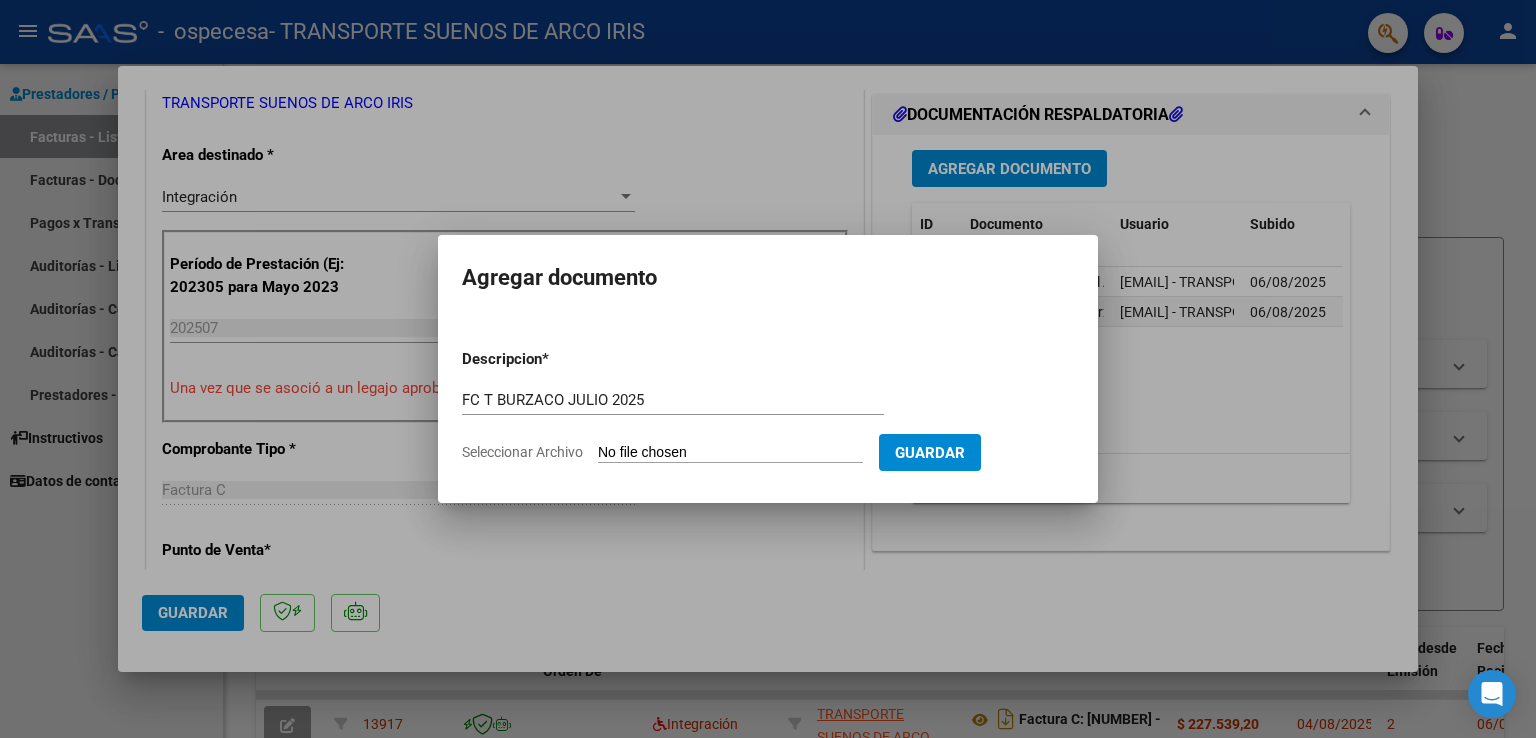type on "C:\fakepath\FC N[NUMBER] T BURZACO [MONTH] [YEAR] - [FIRST] [LAST].pdf" 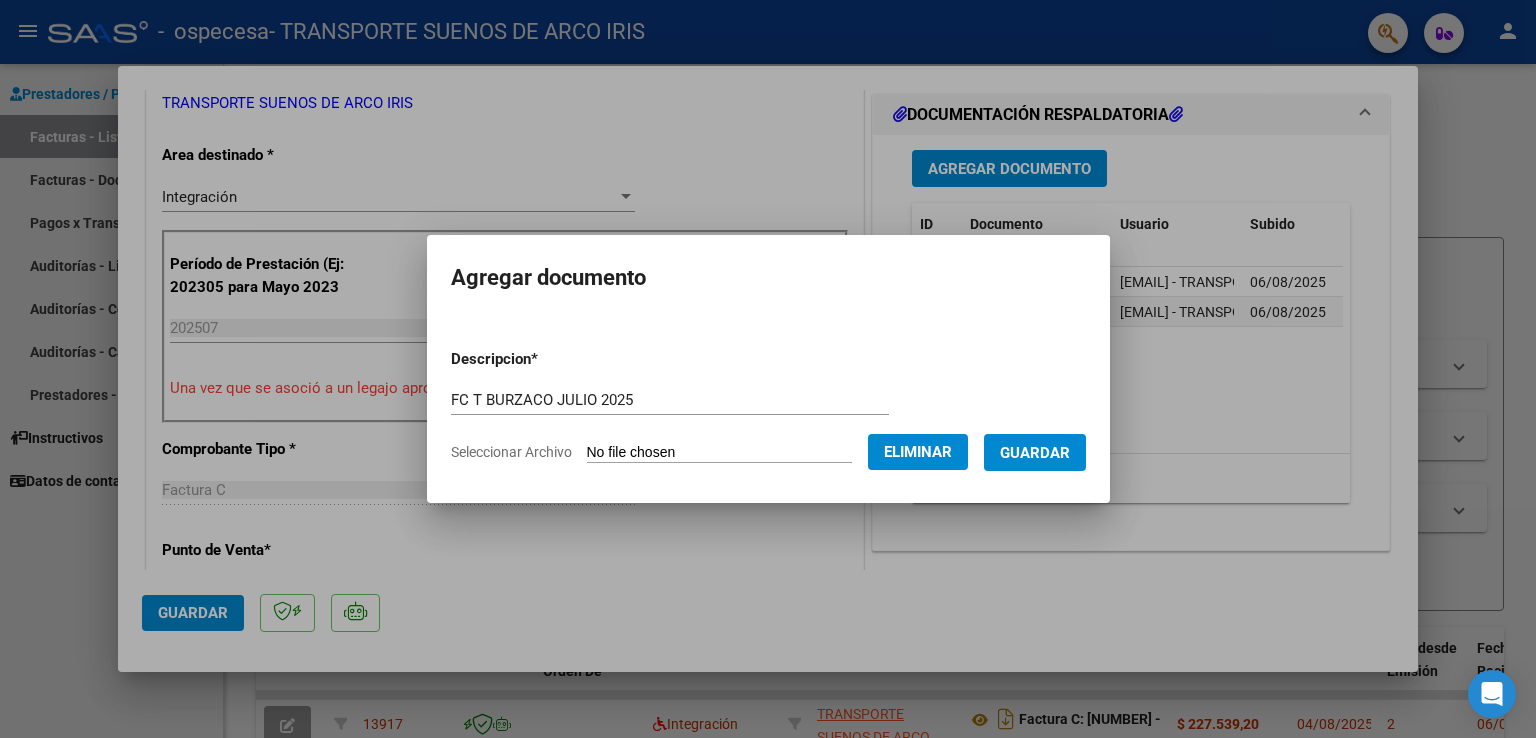 click on "Guardar" at bounding box center [1035, 453] 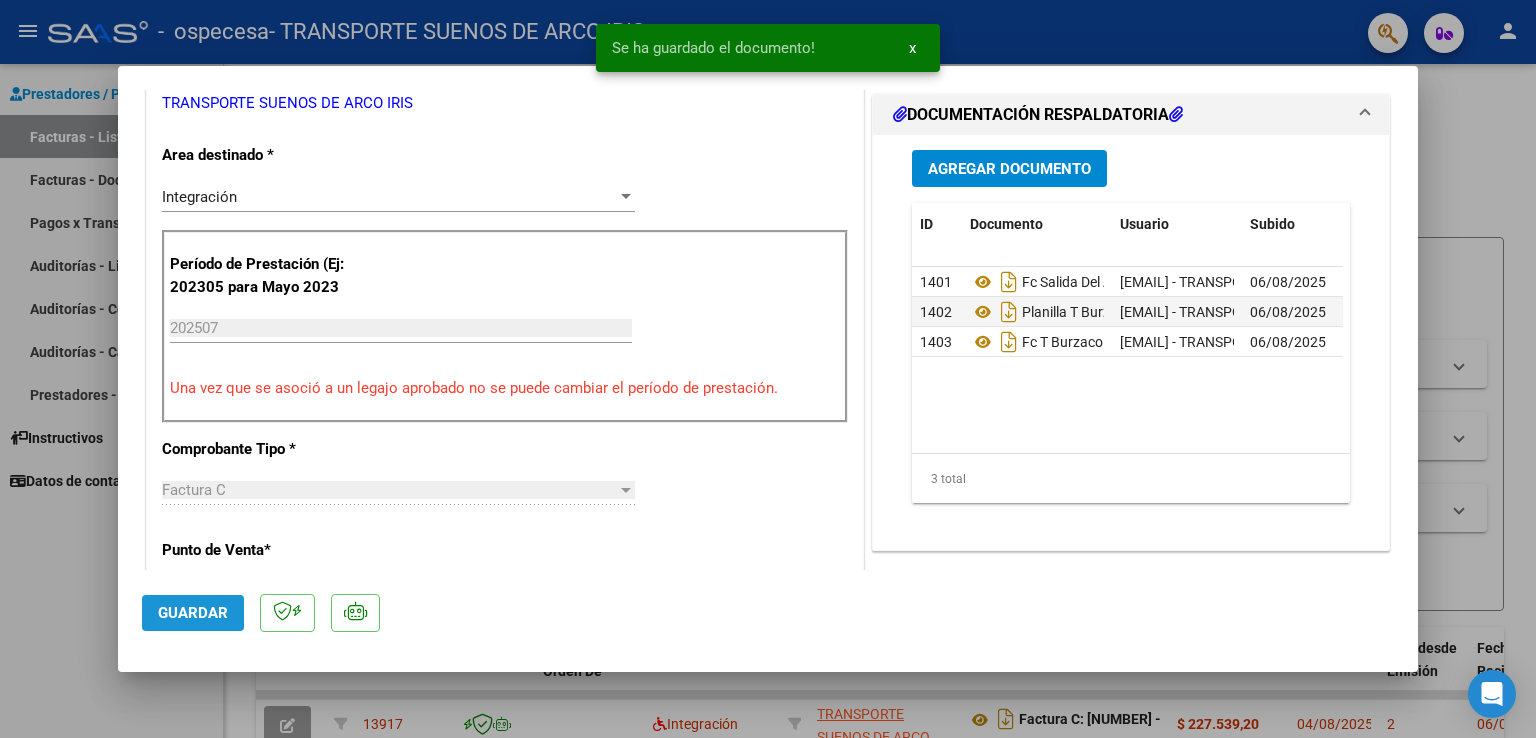 click on "Guardar" 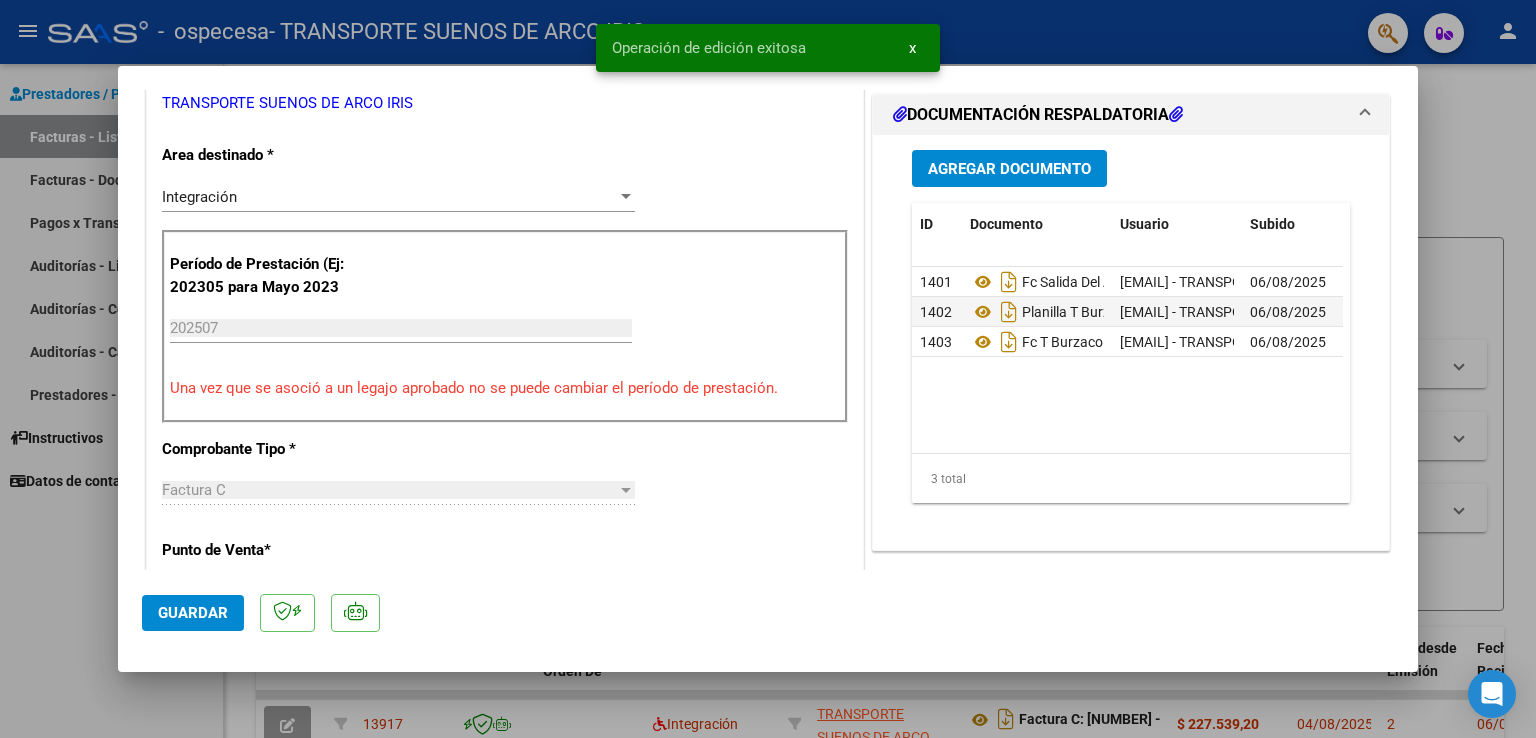 click at bounding box center (768, 369) 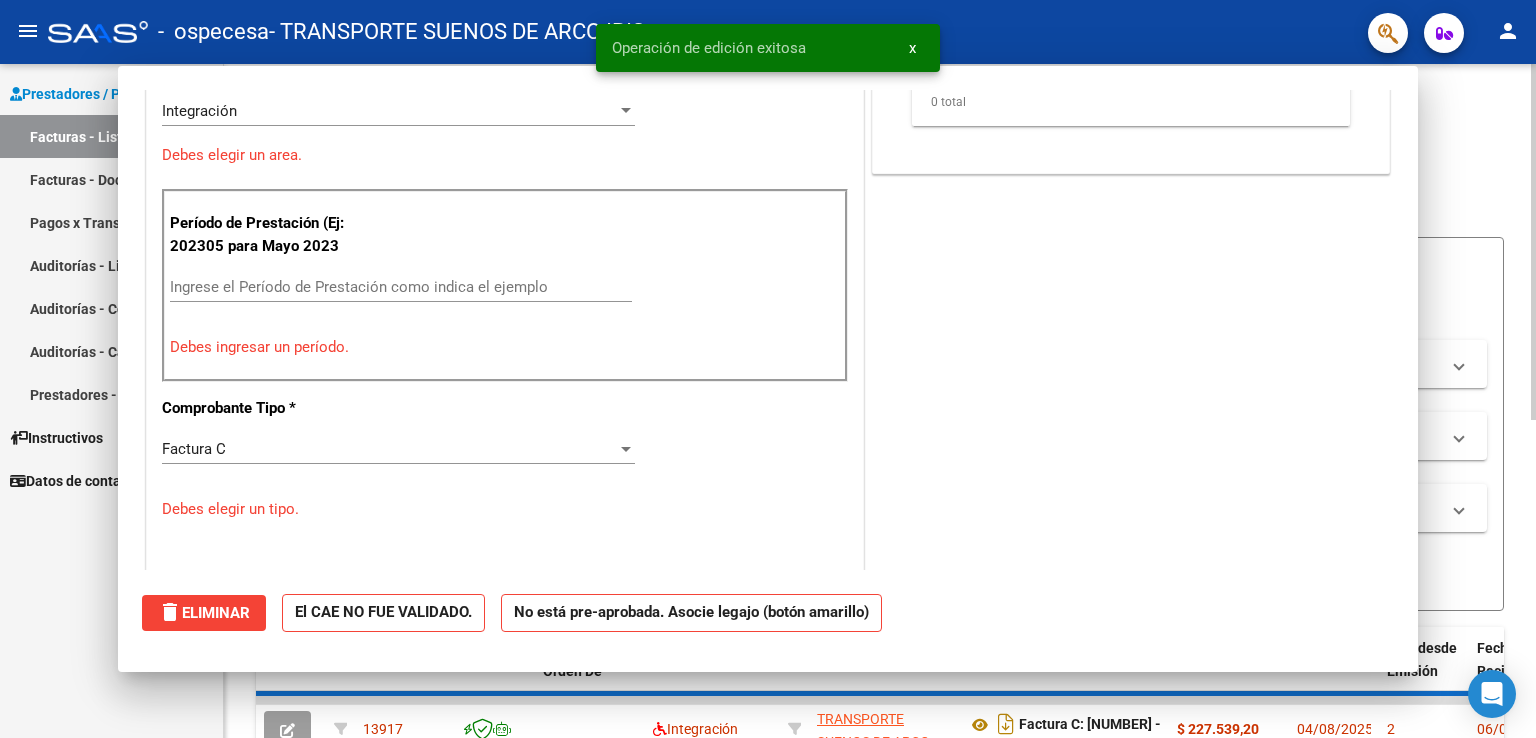 scroll, scrollTop: 0, scrollLeft: 0, axis: both 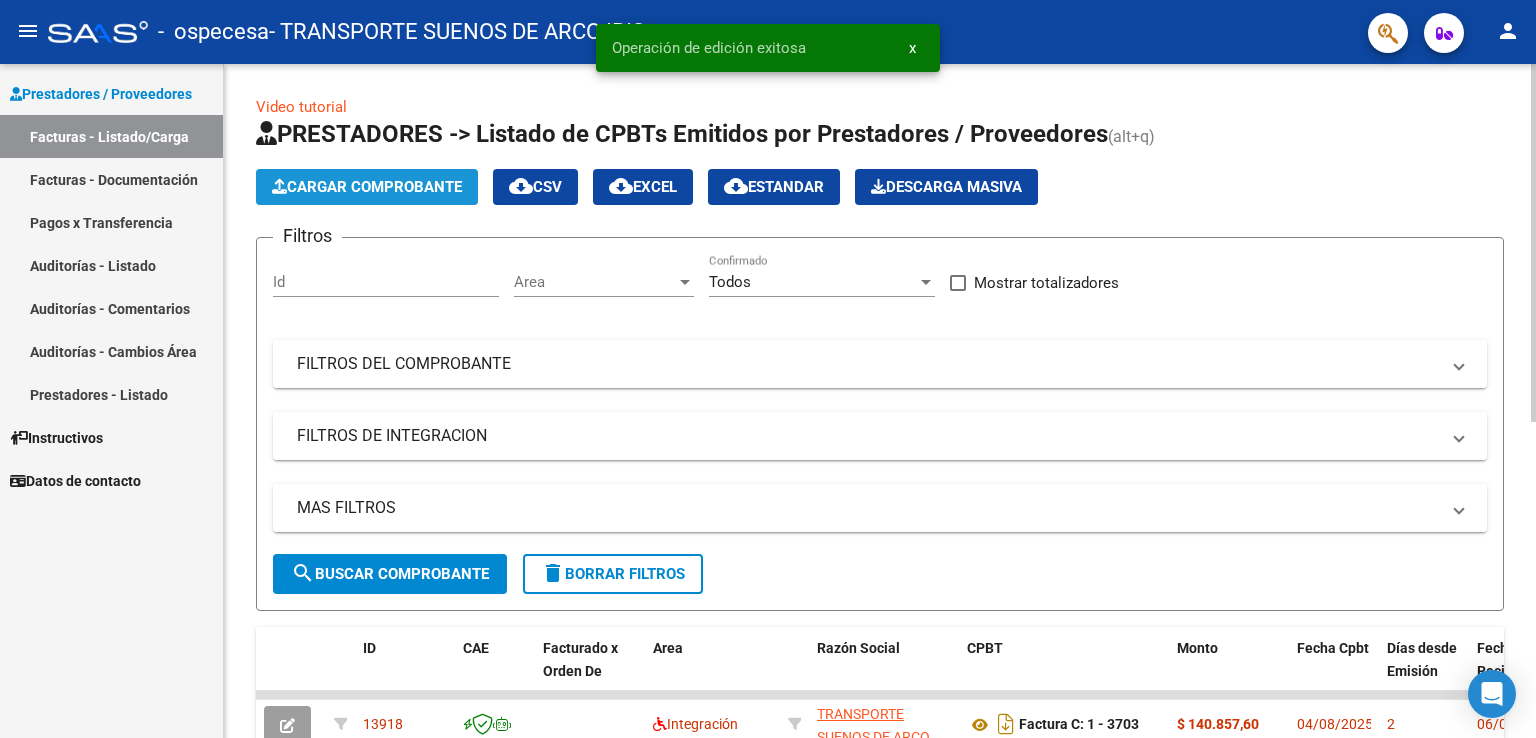 click on "Cargar Comprobante" 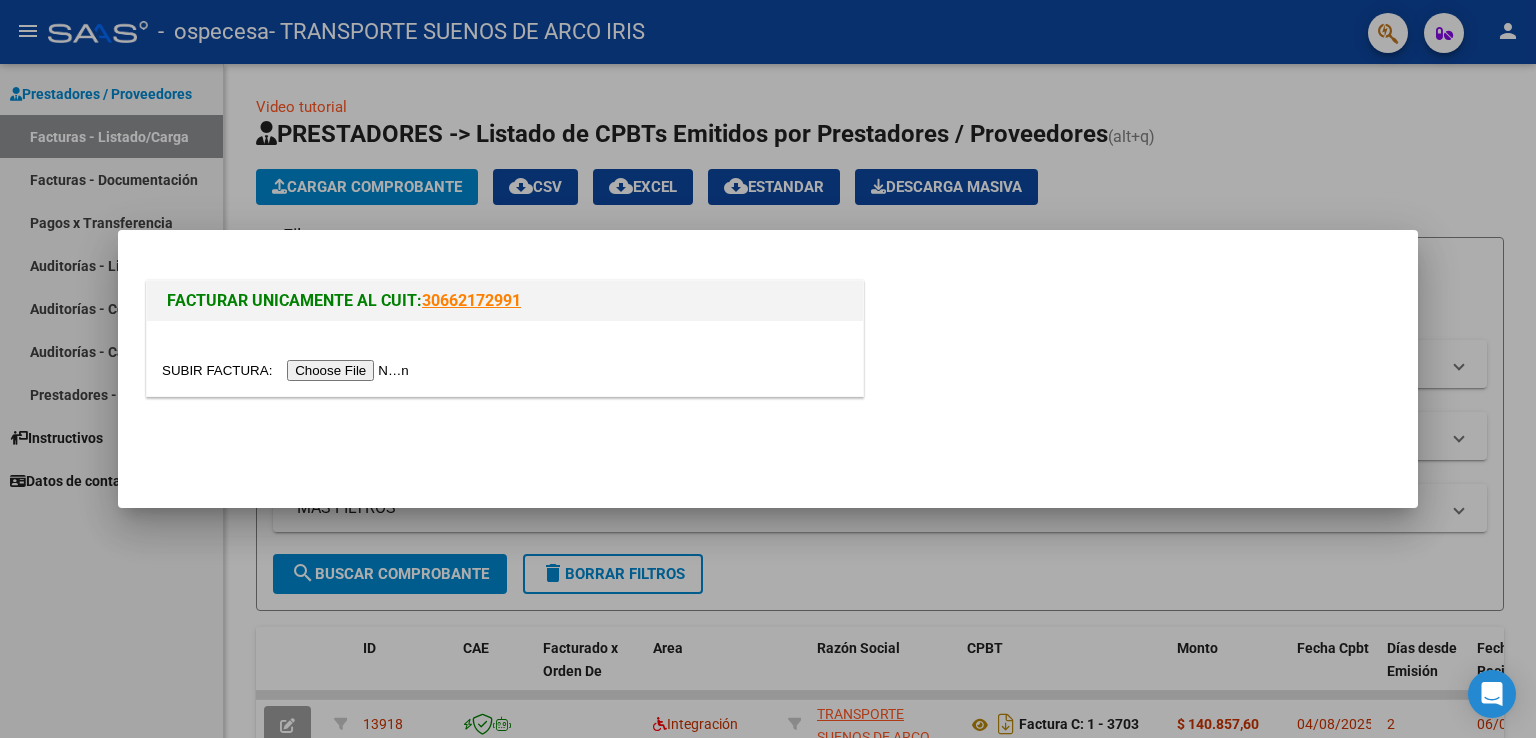 click at bounding box center (288, 370) 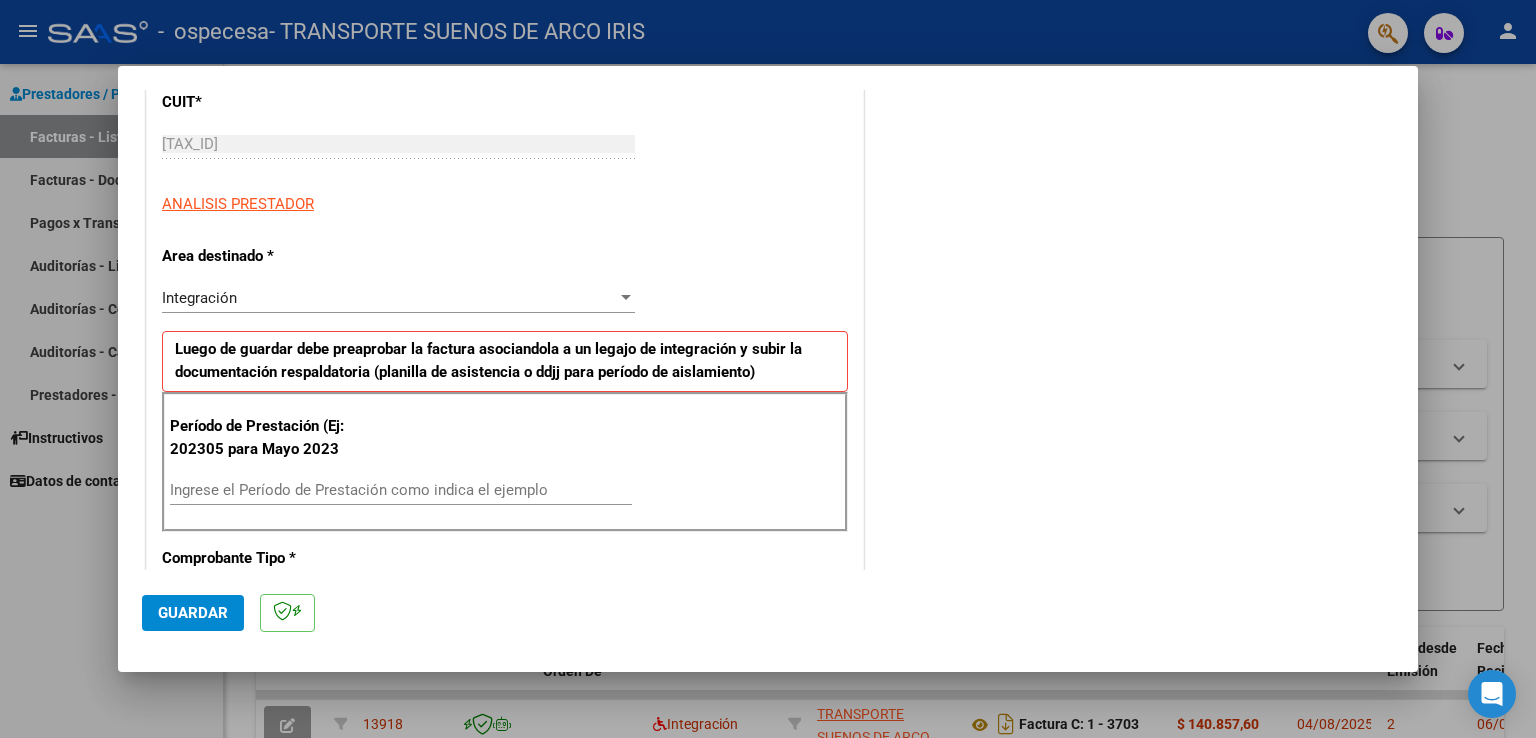 scroll, scrollTop: 276, scrollLeft: 0, axis: vertical 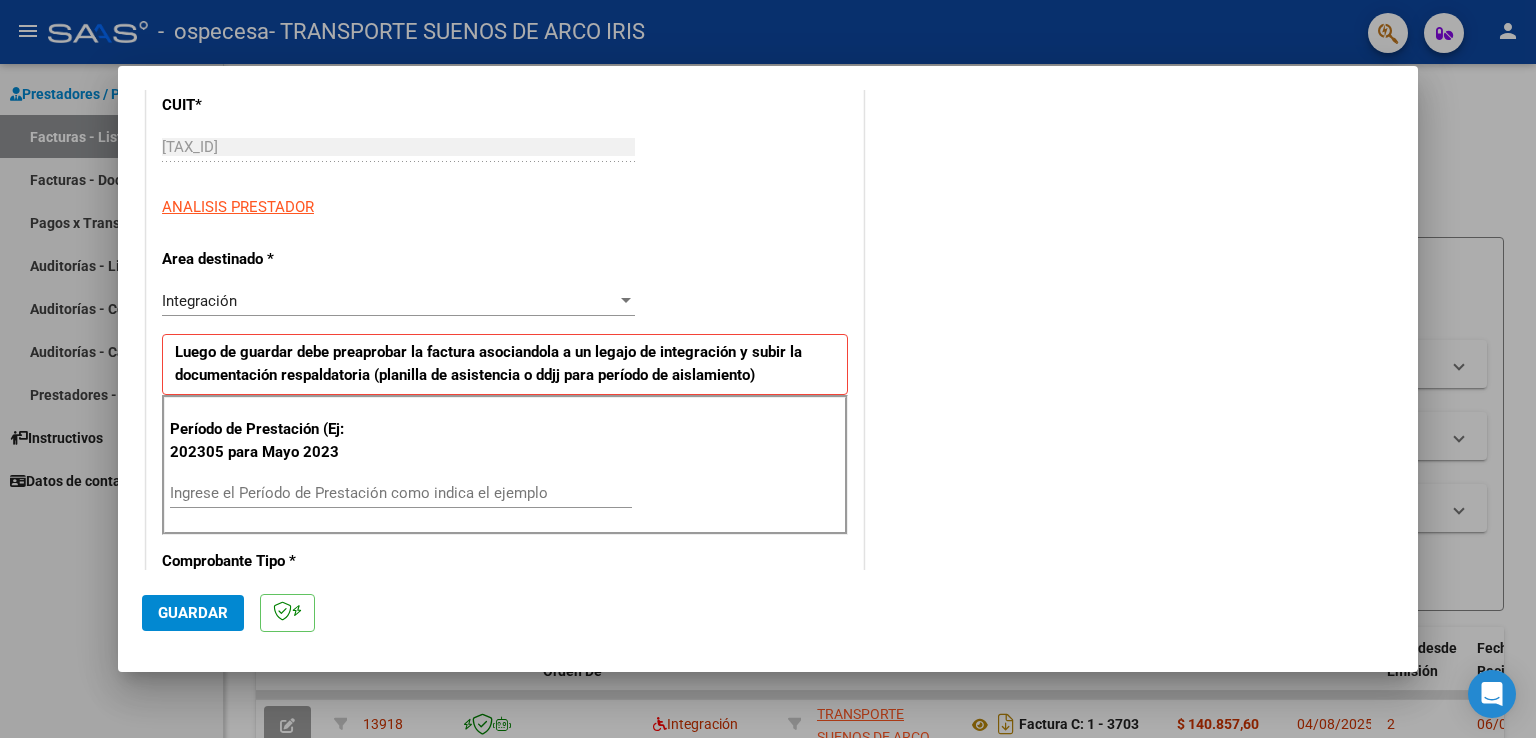 click on "Ingrese el Período de Prestación como indica el ejemplo" at bounding box center [401, 493] 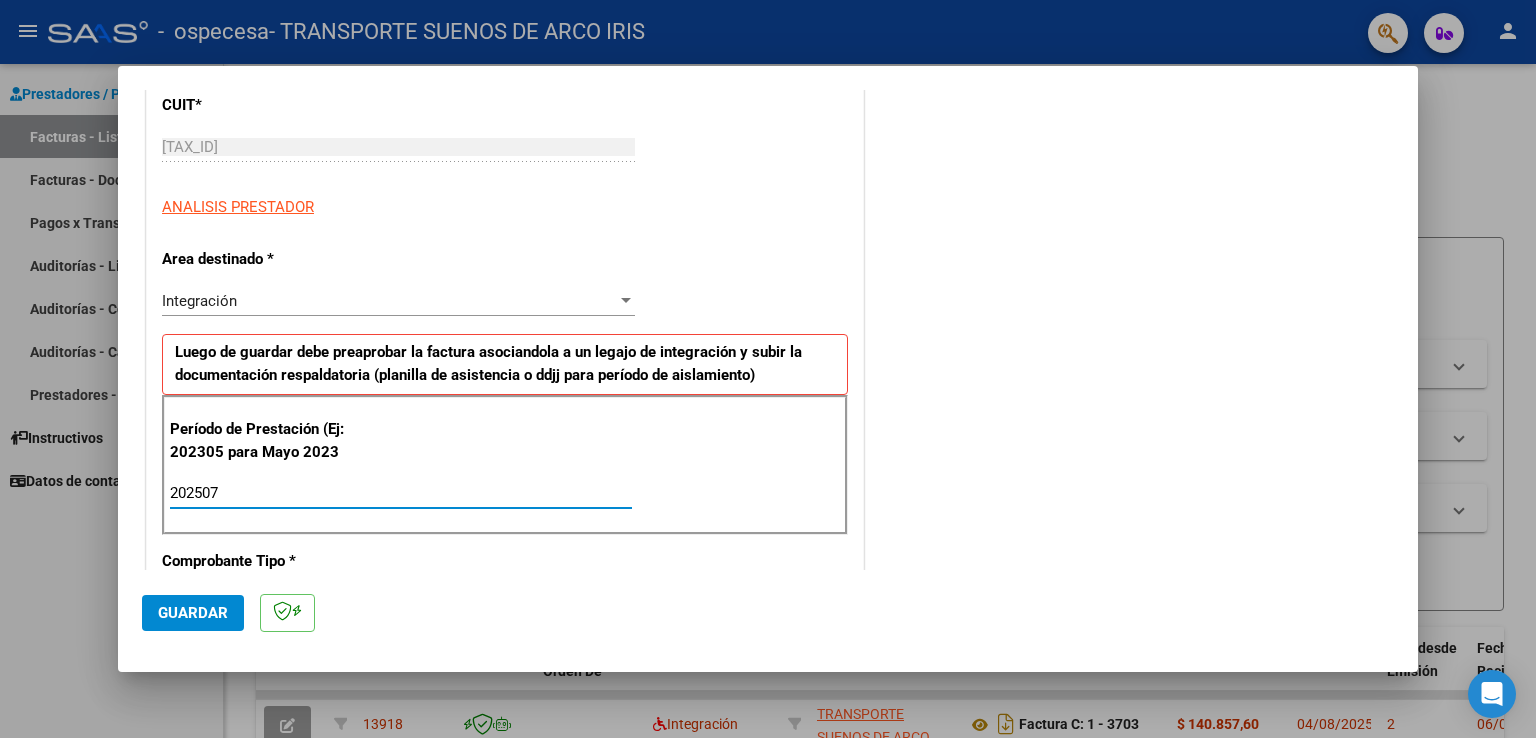 type on "202507" 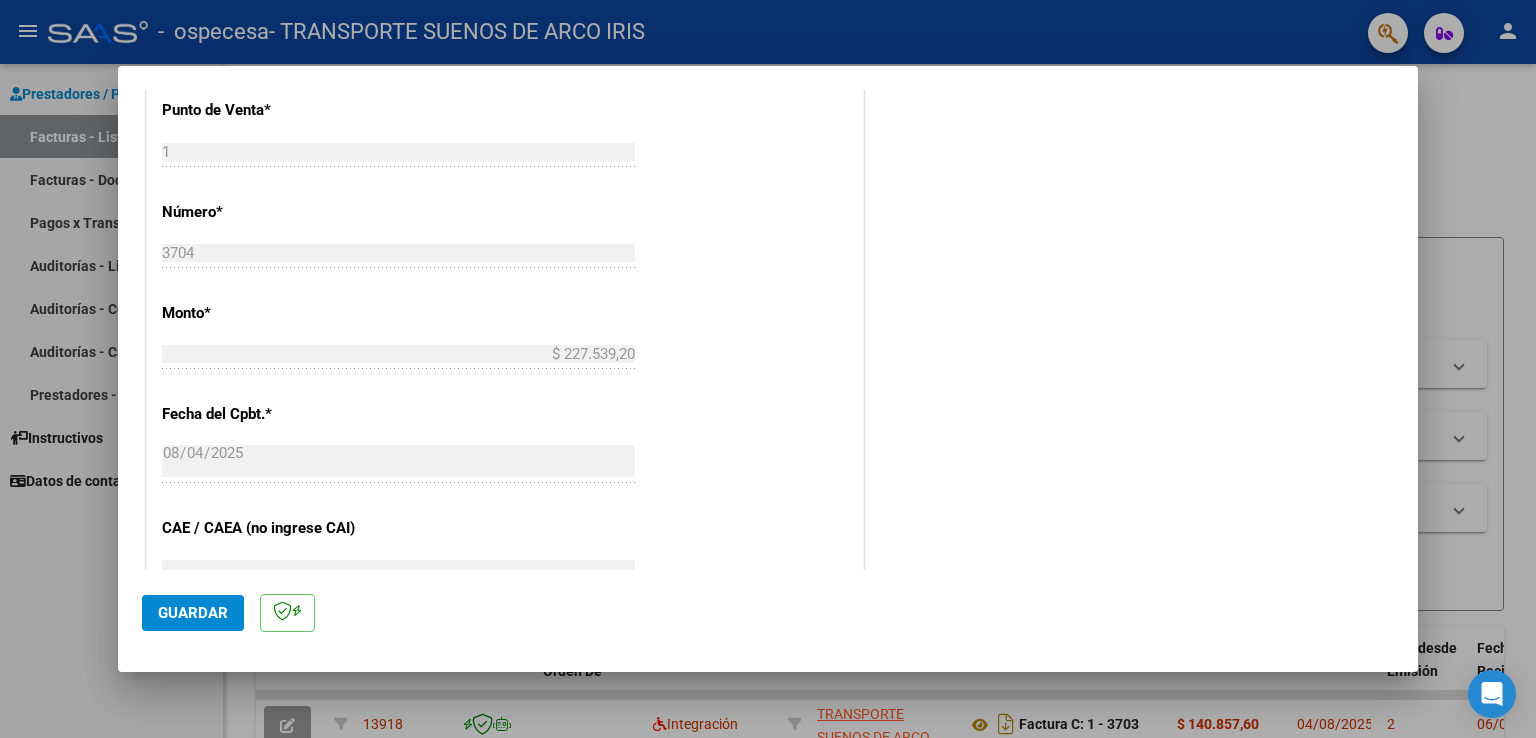 scroll, scrollTop: 1068, scrollLeft: 0, axis: vertical 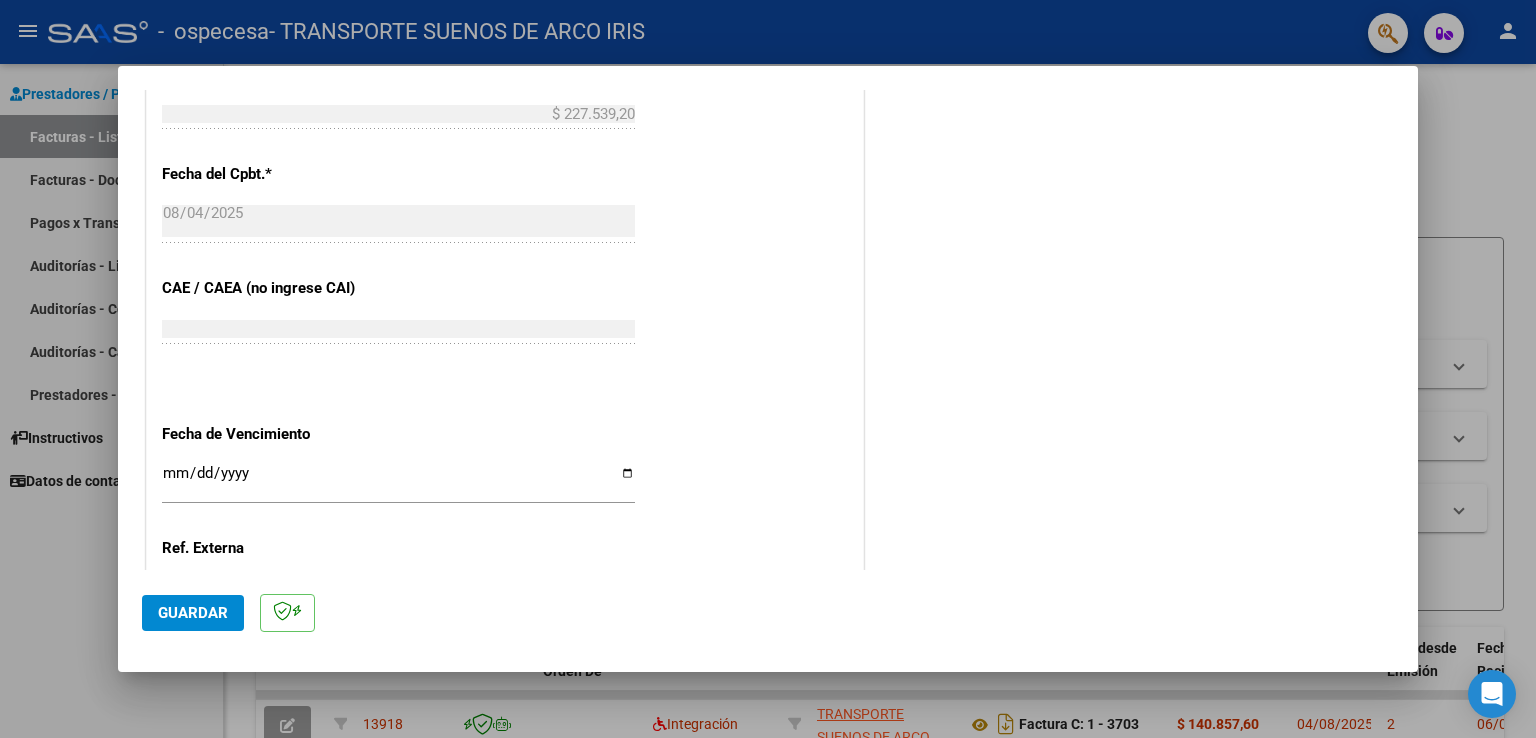 click on "Ingresar la fecha" at bounding box center [398, 481] 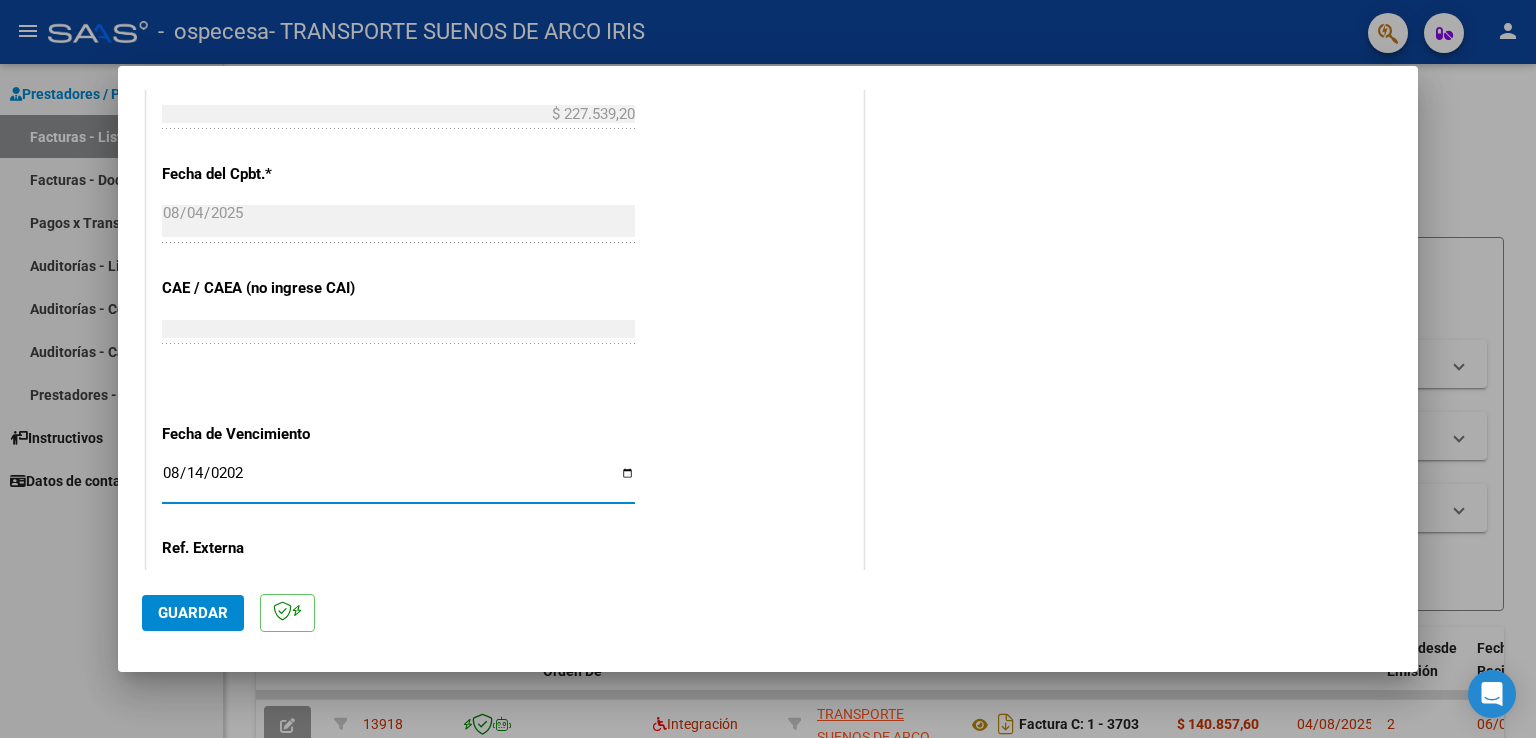 type on "2025-08-14" 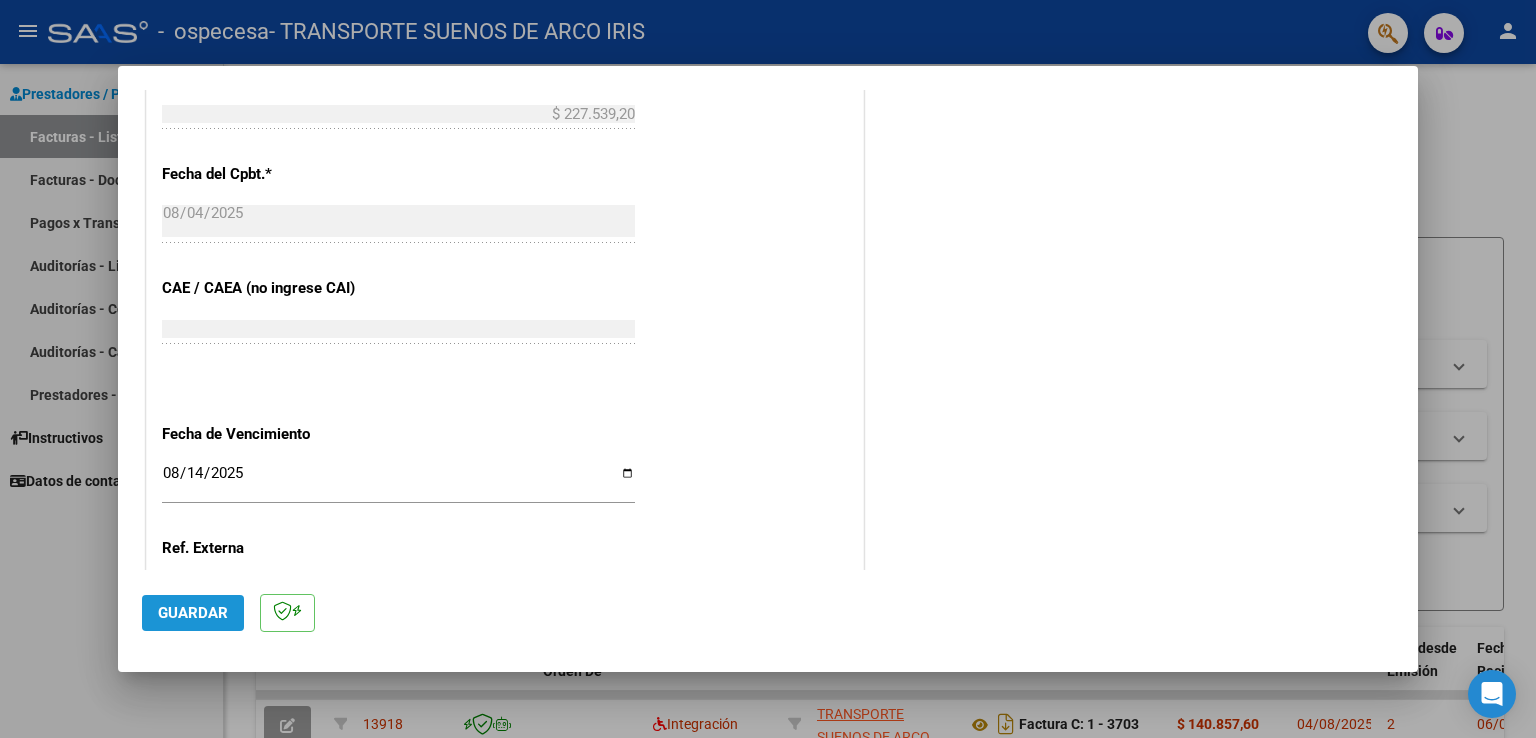 click on "Guardar" 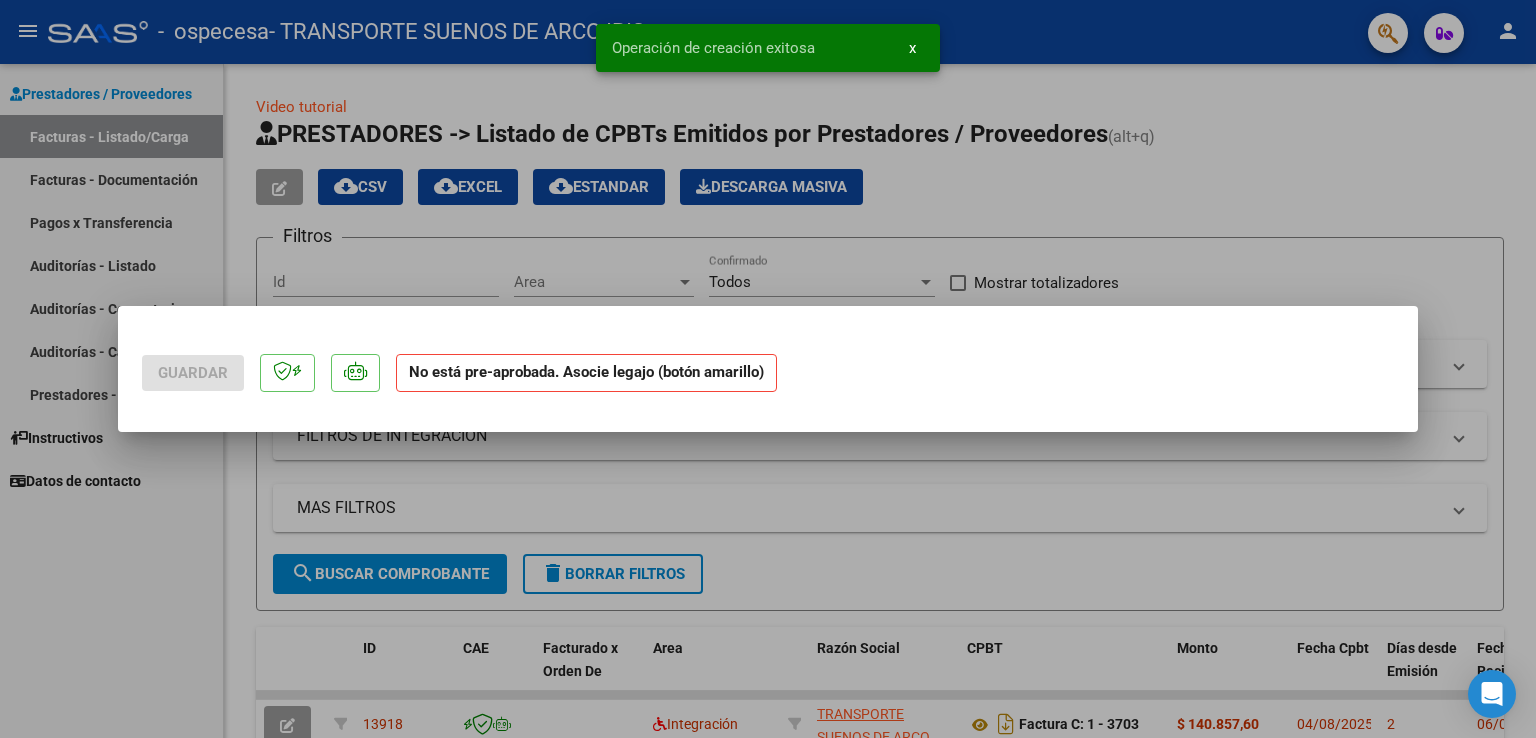 scroll, scrollTop: 0, scrollLeft: 0, axis: both 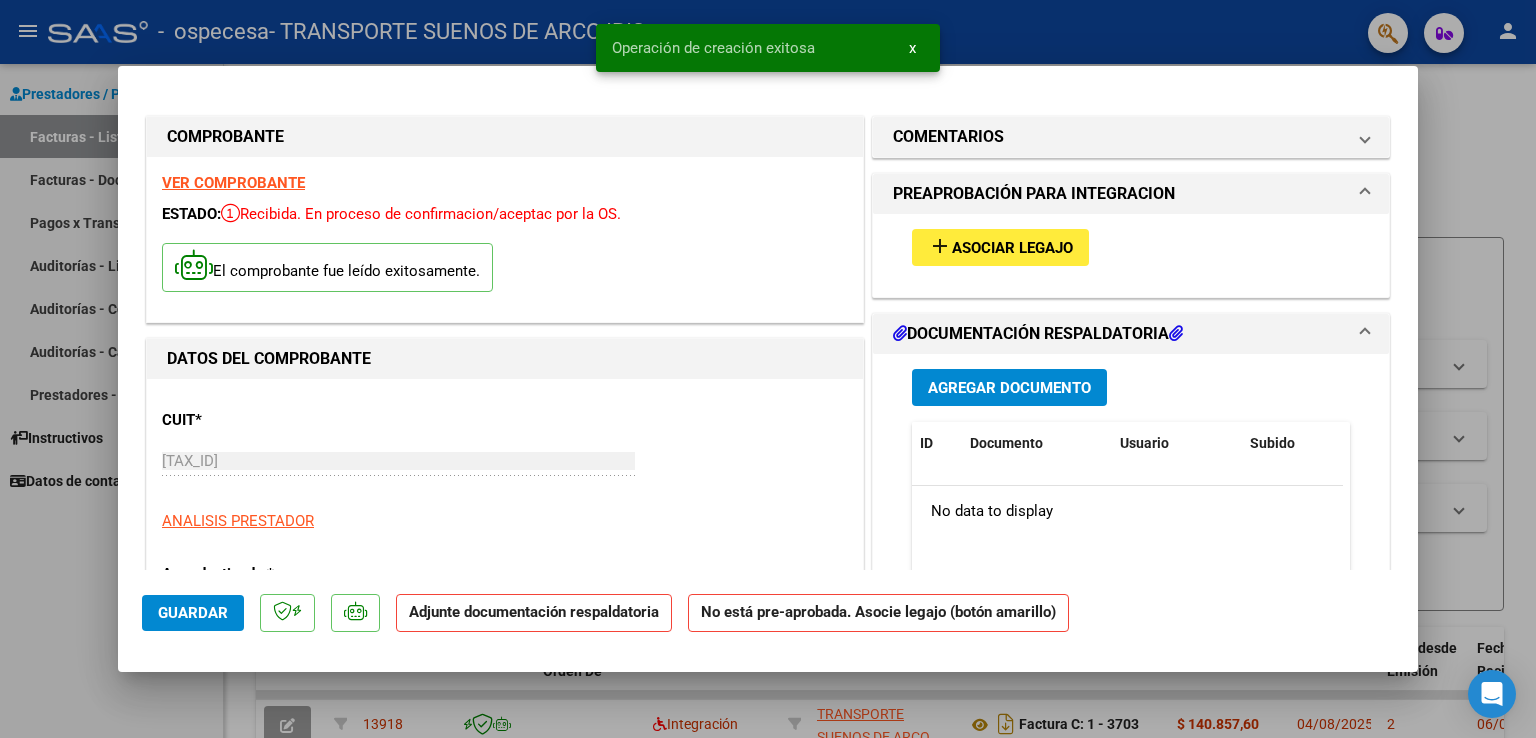 click on "Asociar Legajo" at bounding box center (1012, 248) 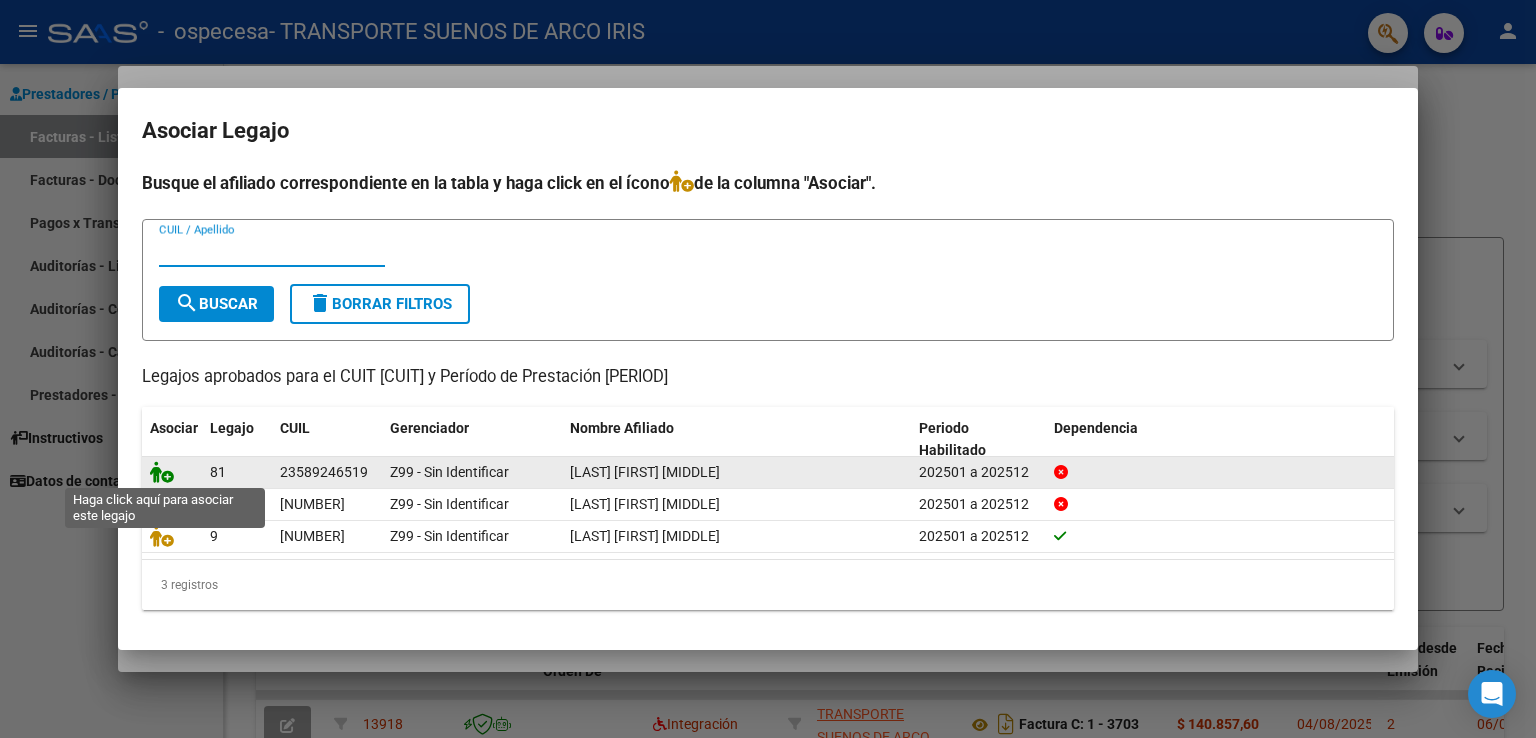 click 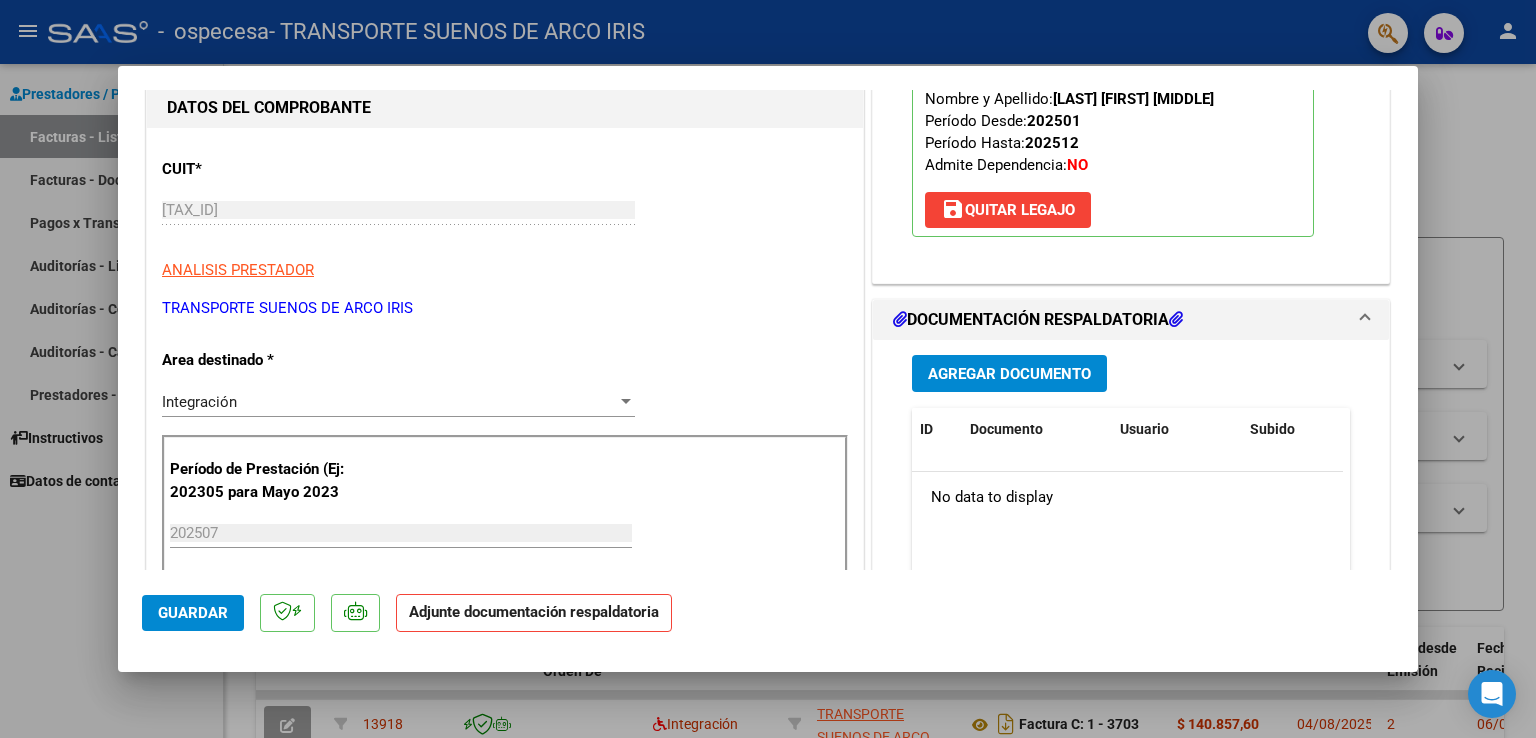 scroll, scrollTop: 412, scrollLeft: 0, axis: vertical 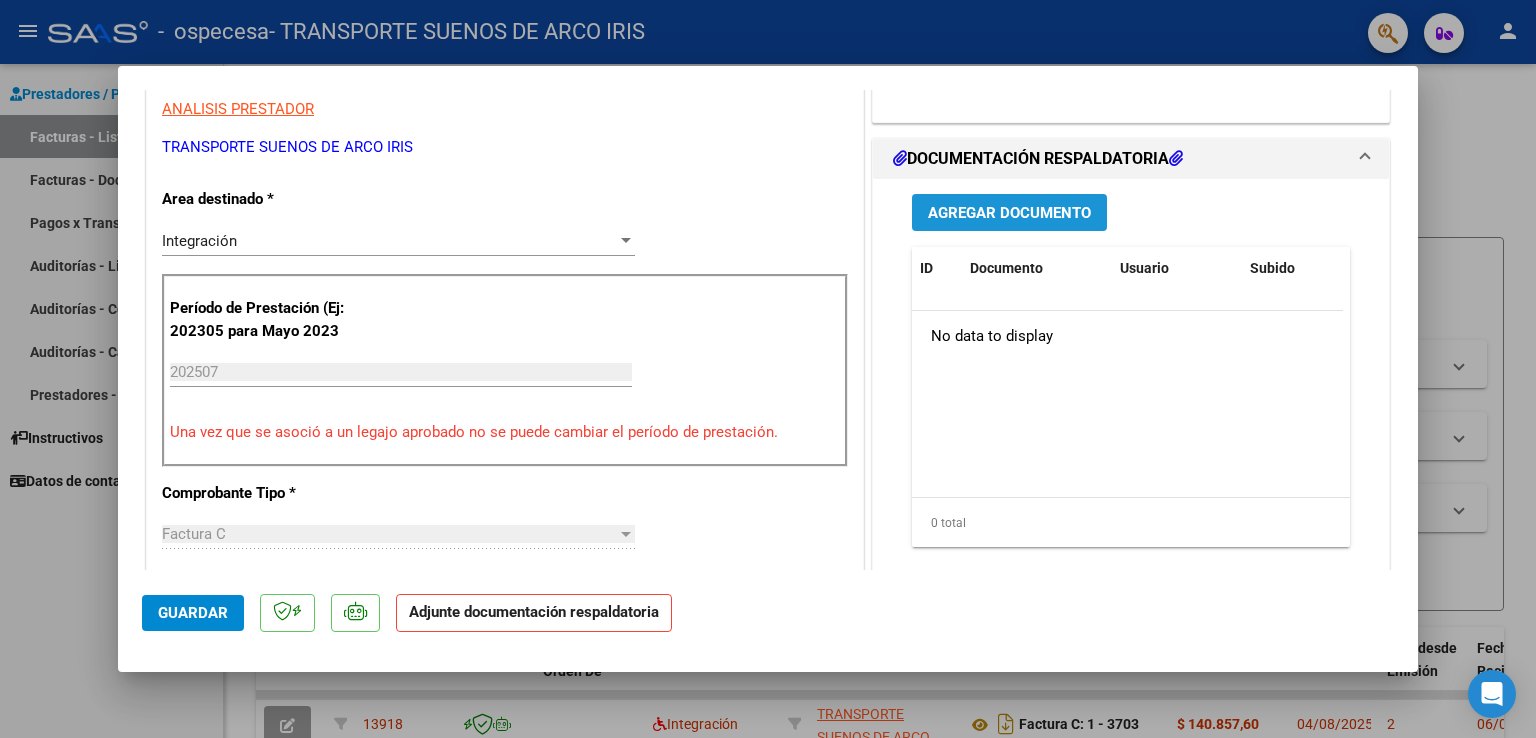 click on "Agregar Documento" at bounding box center (1009, 213) 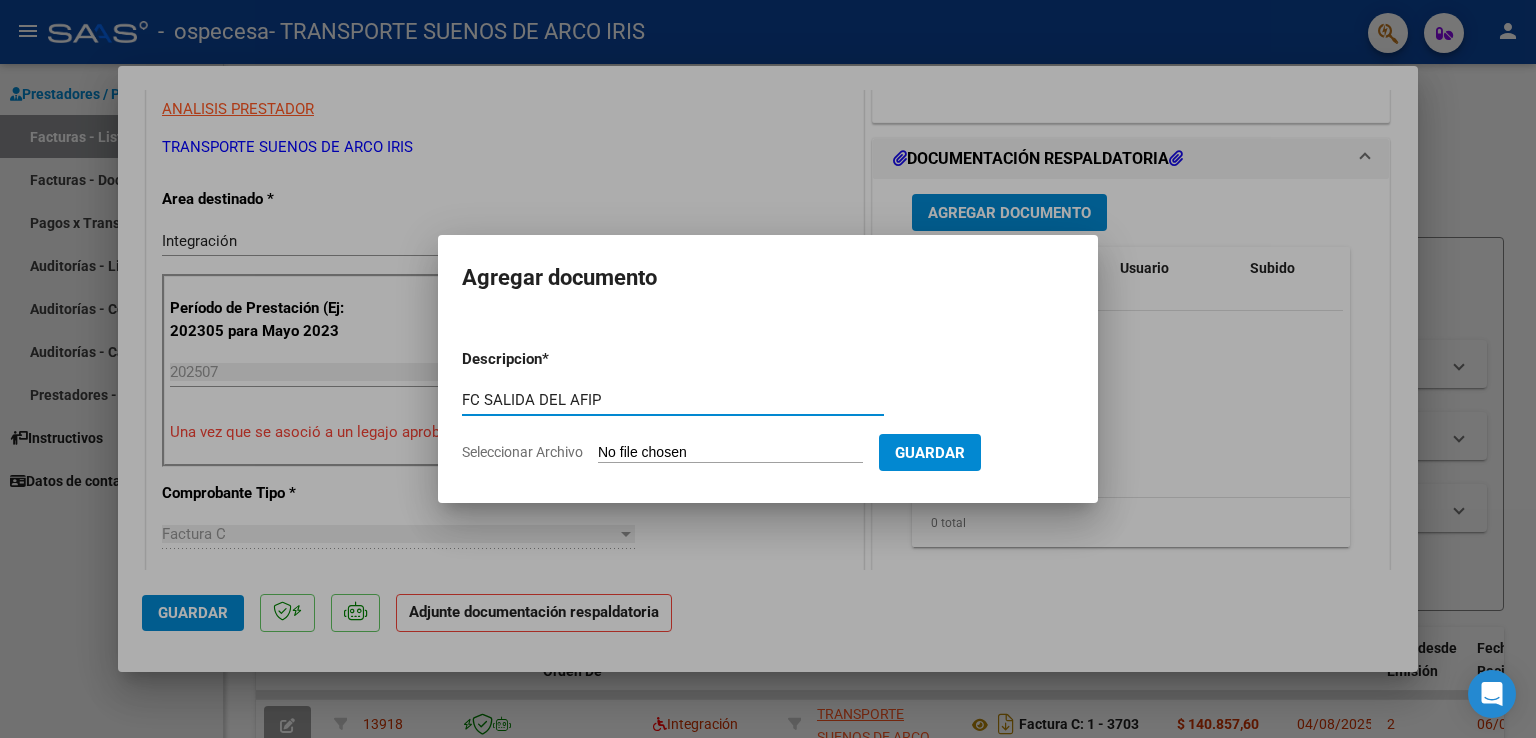 type on "FC SALIDA DEL AFIP" 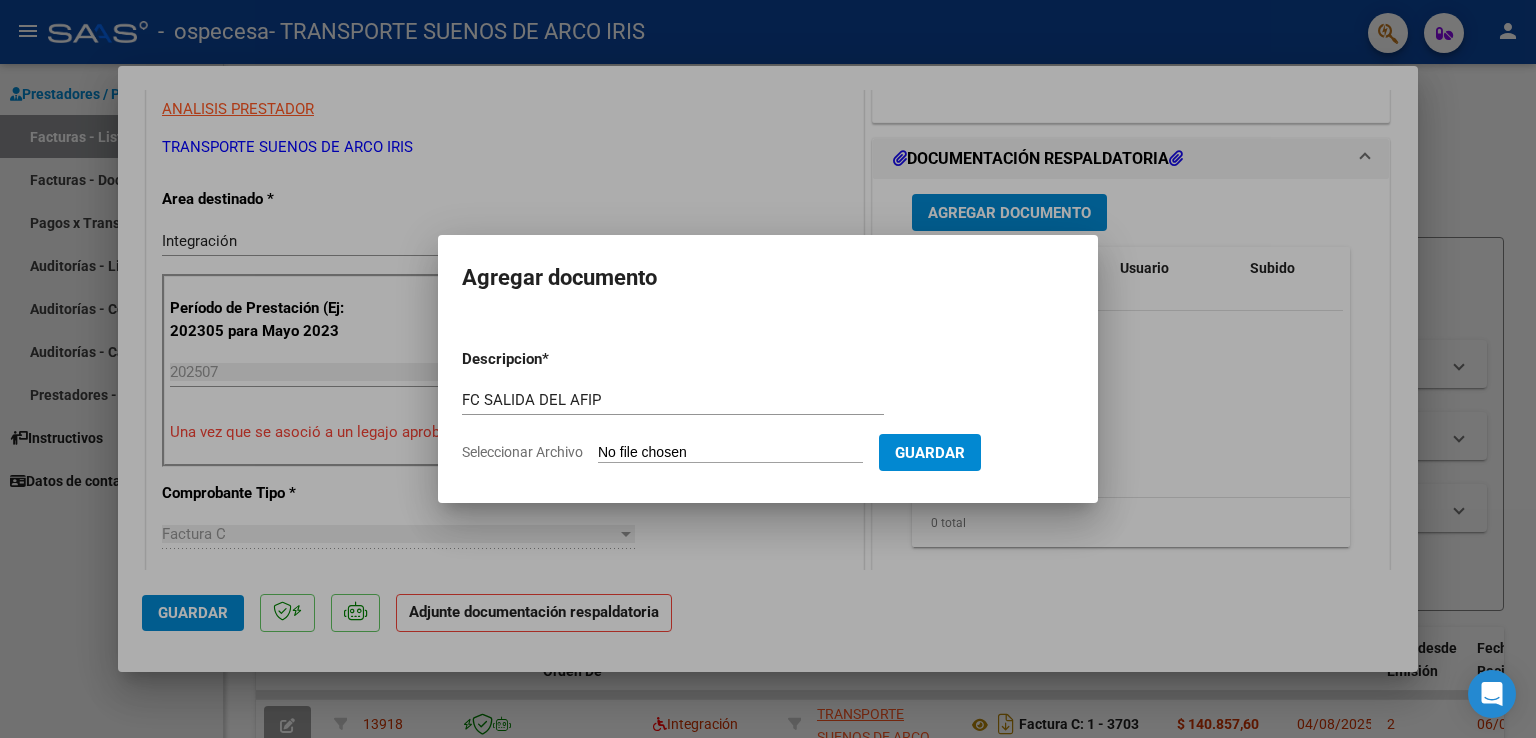 type on "C:\fakepath\33716660929_011_00001_00003704.pdf" 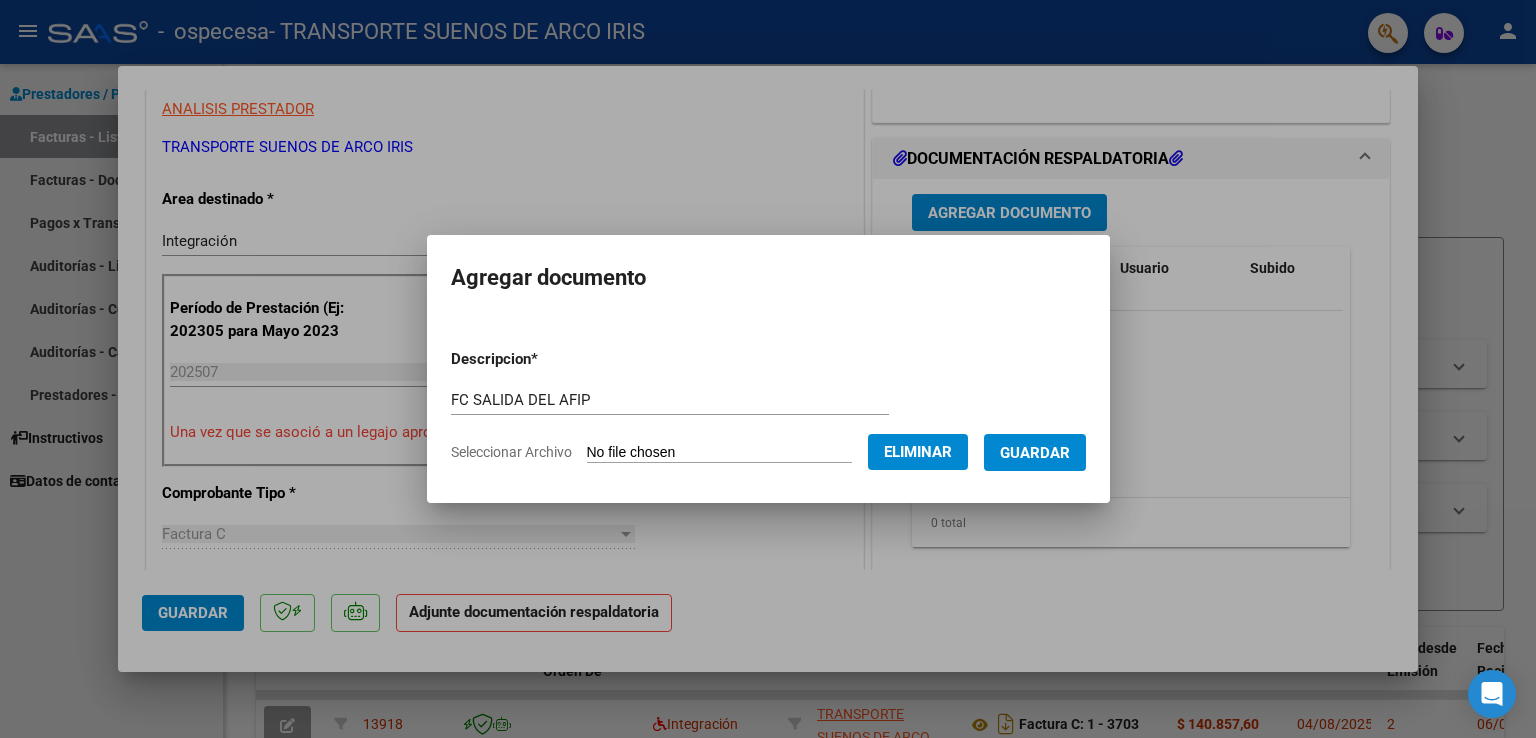 click on "Guardar" at bounding box center (1035, 453) 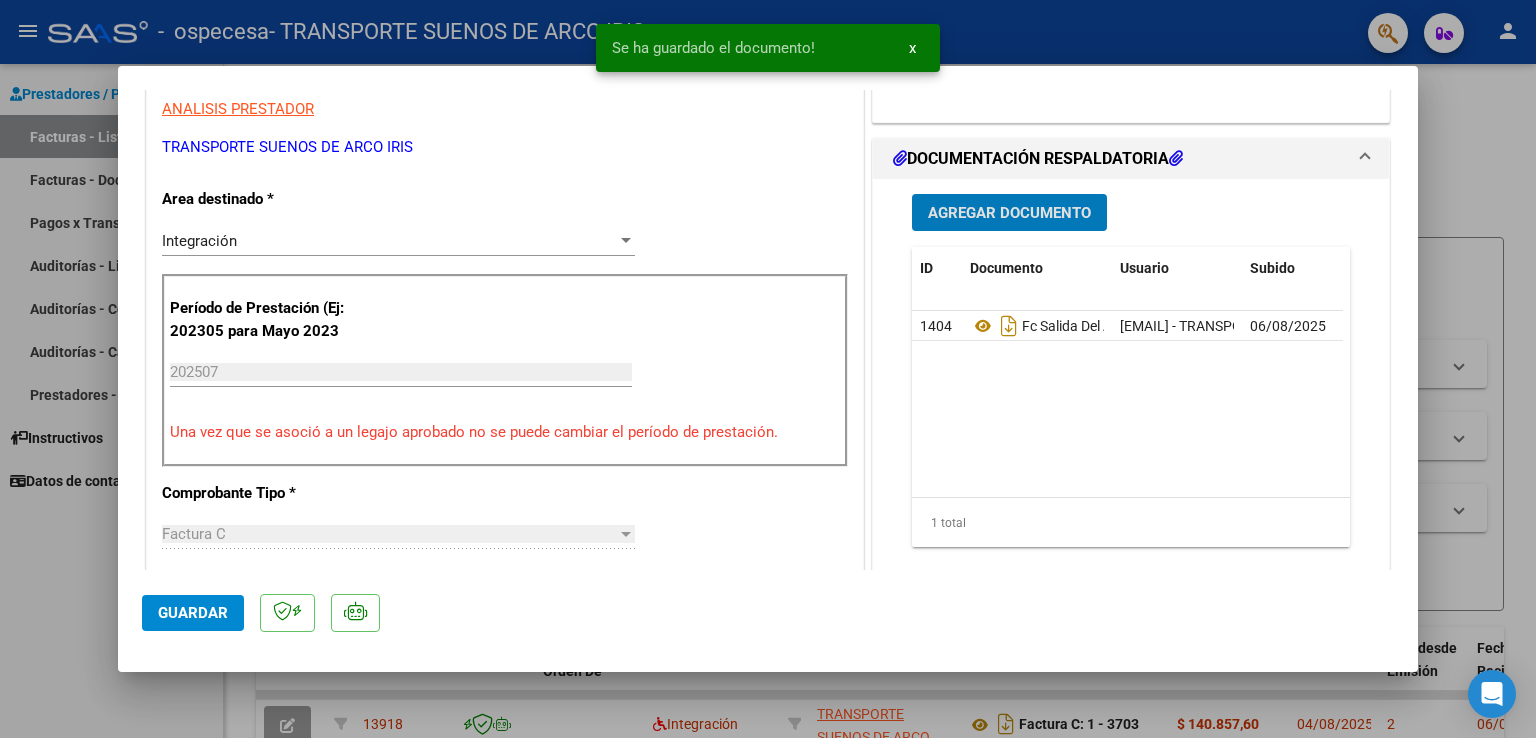 click on "Agregar Documento" at bounding box center (1009, 213) 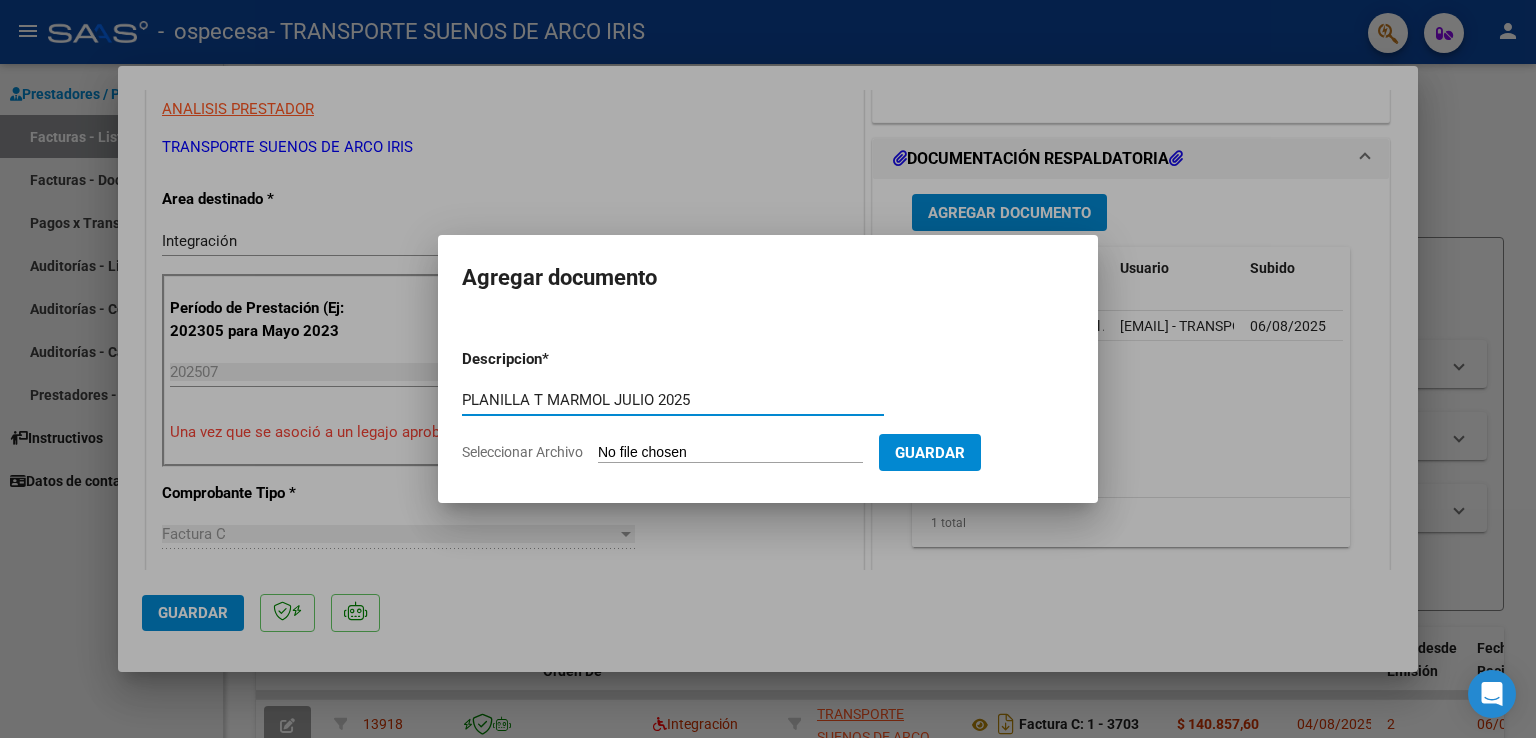 type on "PLANILLA T MARMOL JULIO 2025" 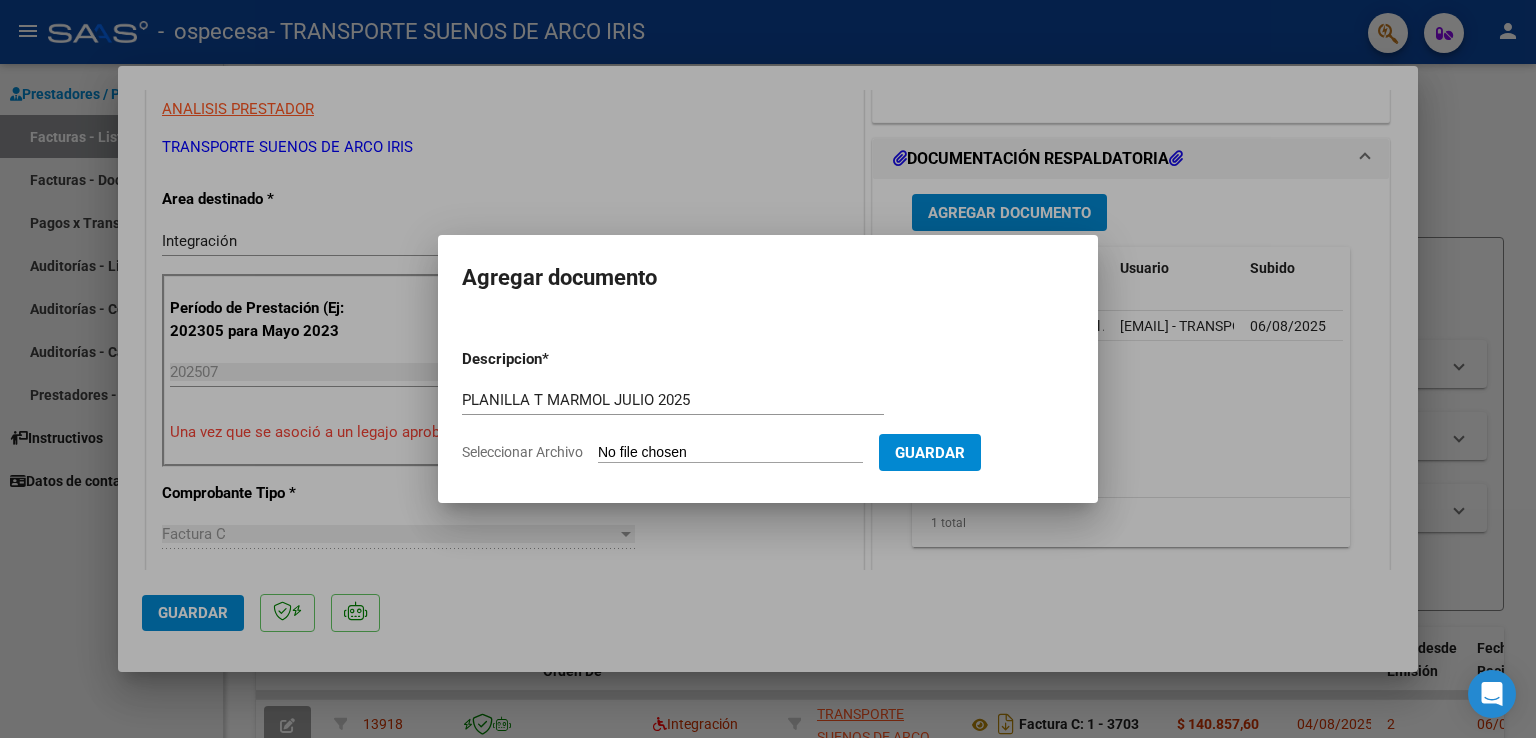 type on "C:\fakepath\P- ASISTENCIA TERAPIA MARMOL JULIO 2025 - [FIRST] [LAST].pdf" 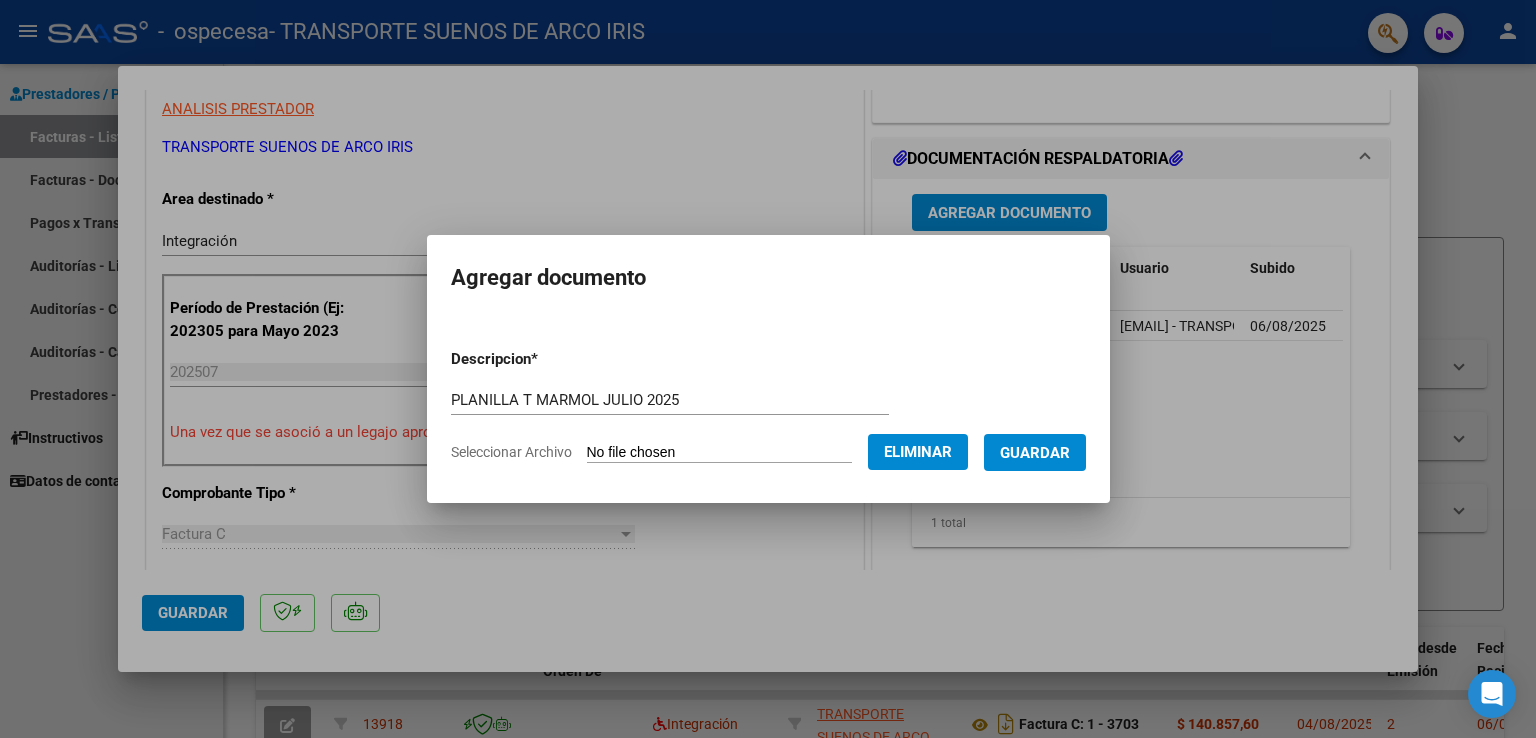 click on "Guardar" at bounding box center (1035, 453) 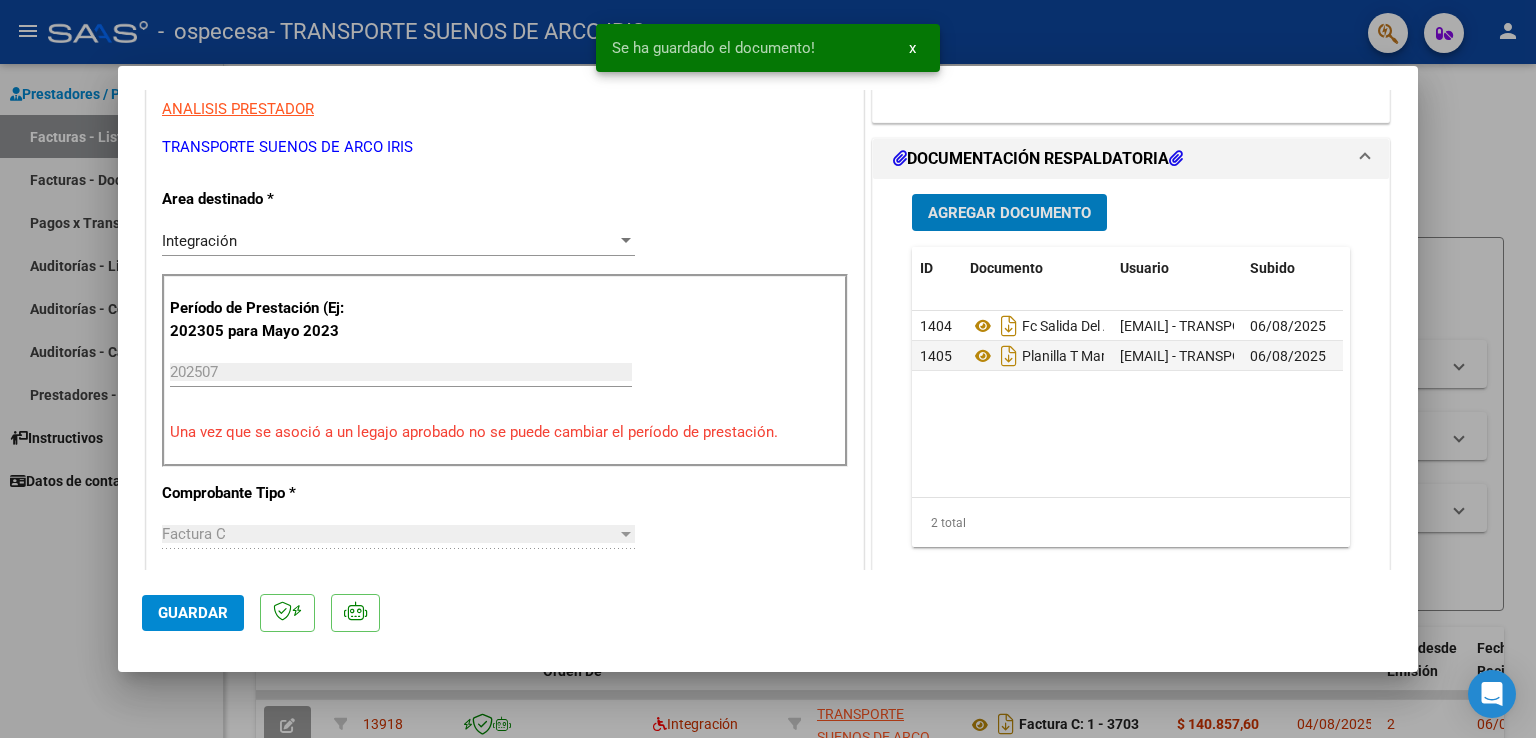 click on "Agregar Documento" at bounding box center (1009, 213) 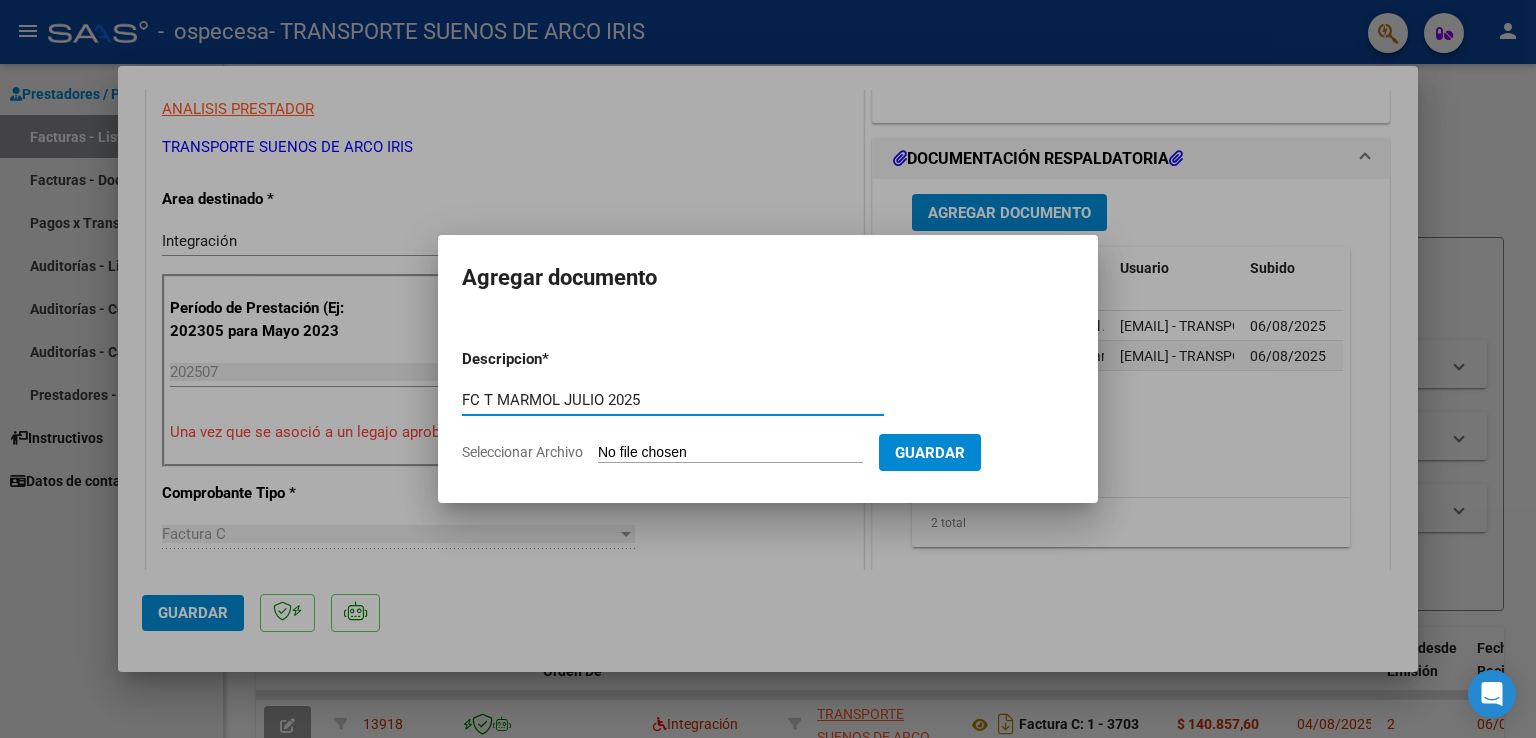 type on "FC T MARMOL JULIO 2025" 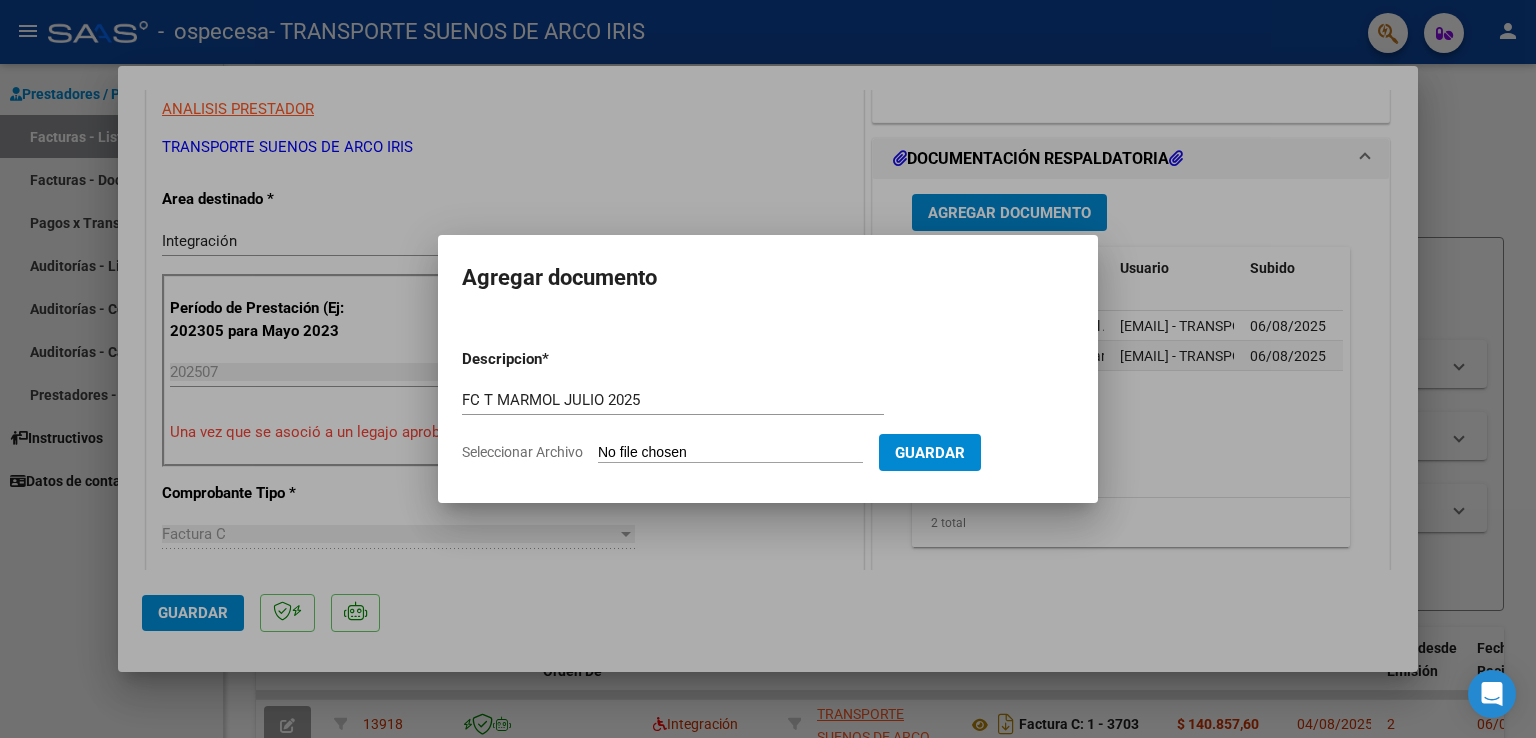 type on "C:\fakepath\FC N3704 T MARMOL JULIO 2025 - [FIRST] [LAST].pdf" 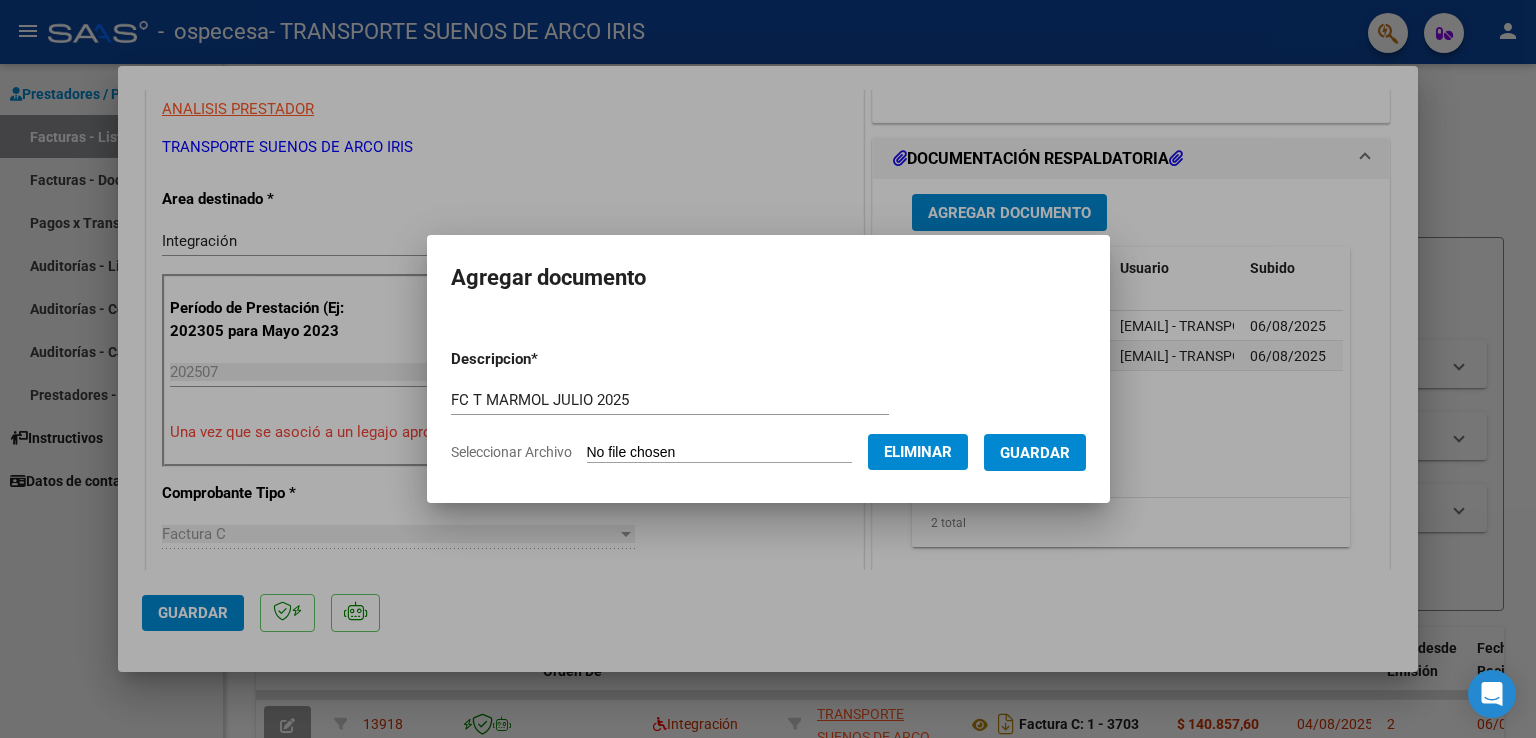 click on "Guardar" at bounding box center (1035, 453) 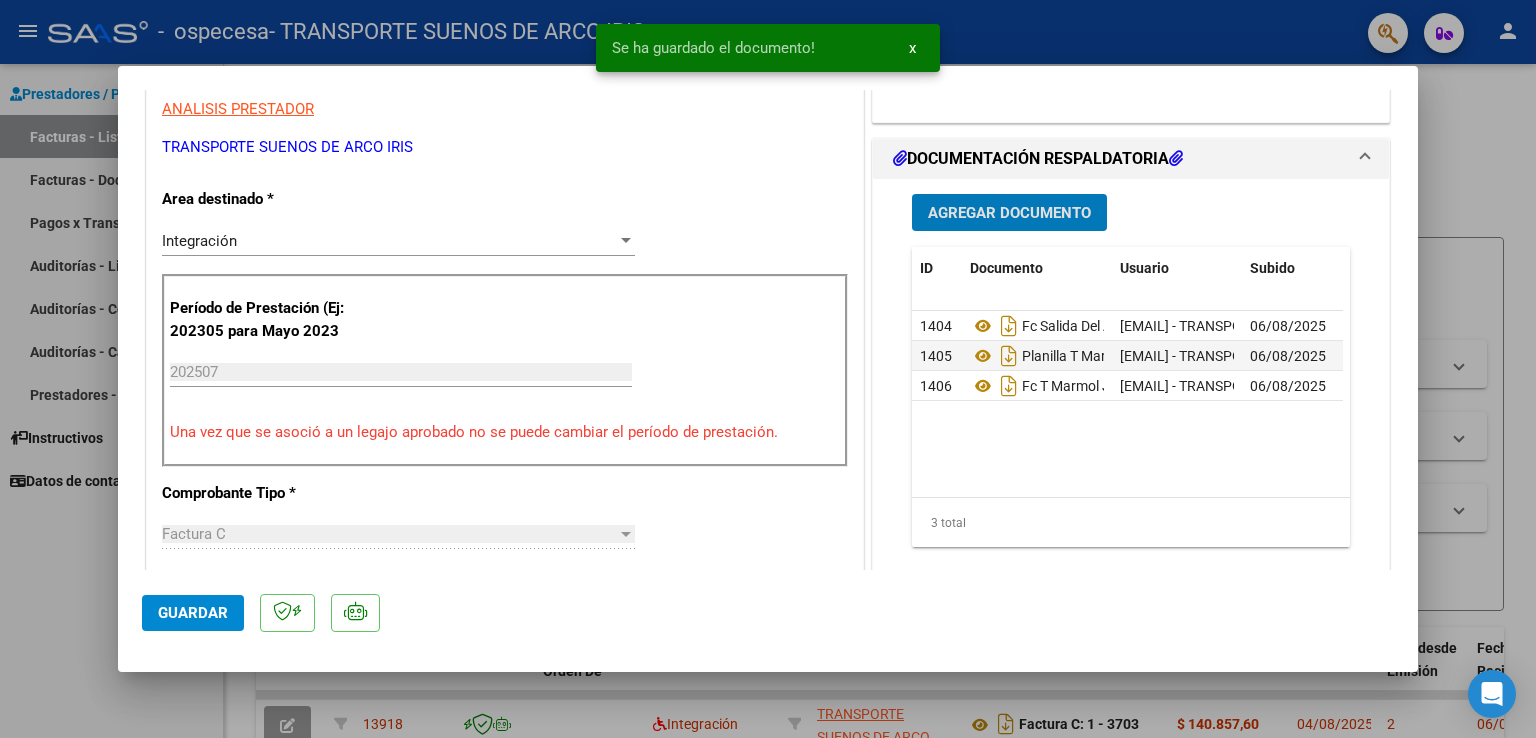 click on "Guardar" 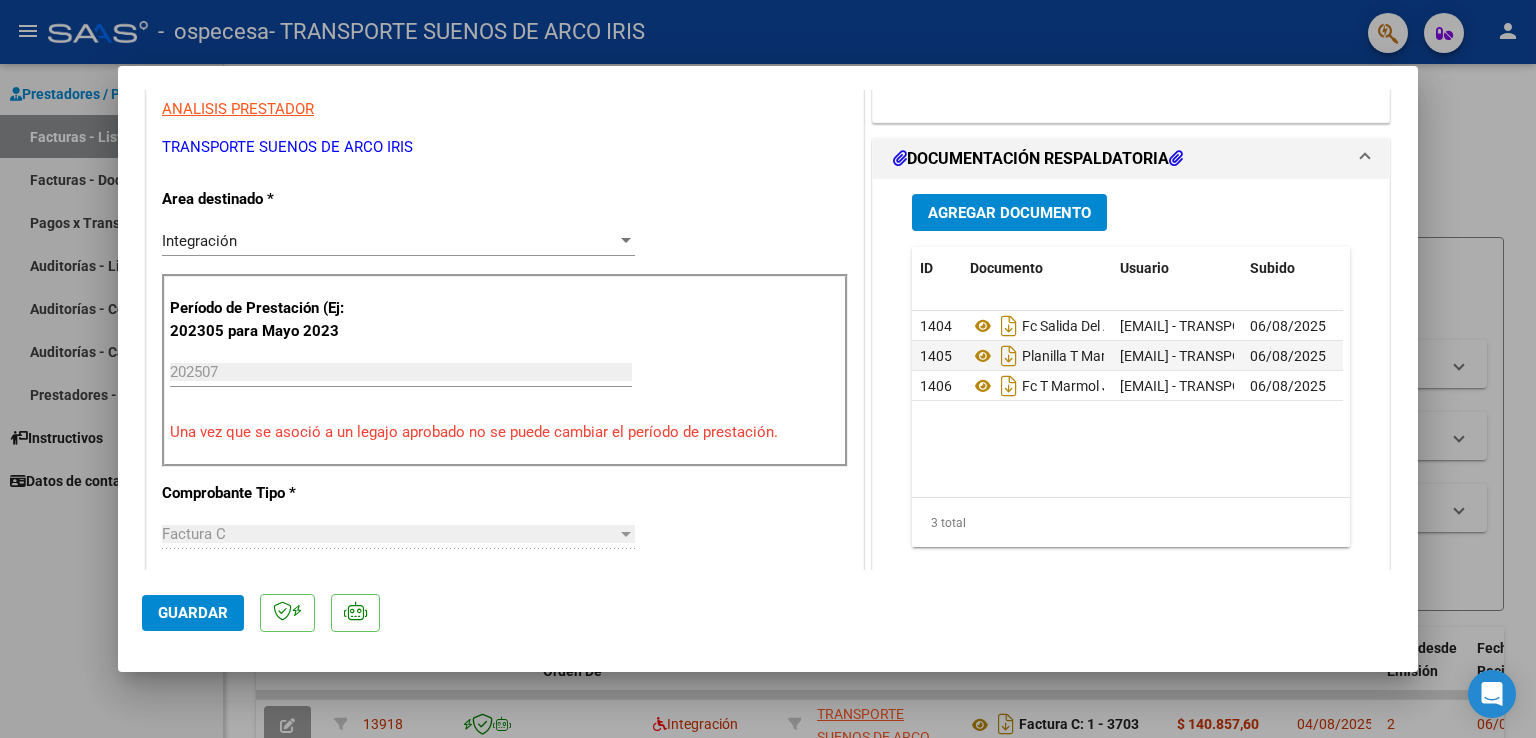 click at bounding box center [768, 369] 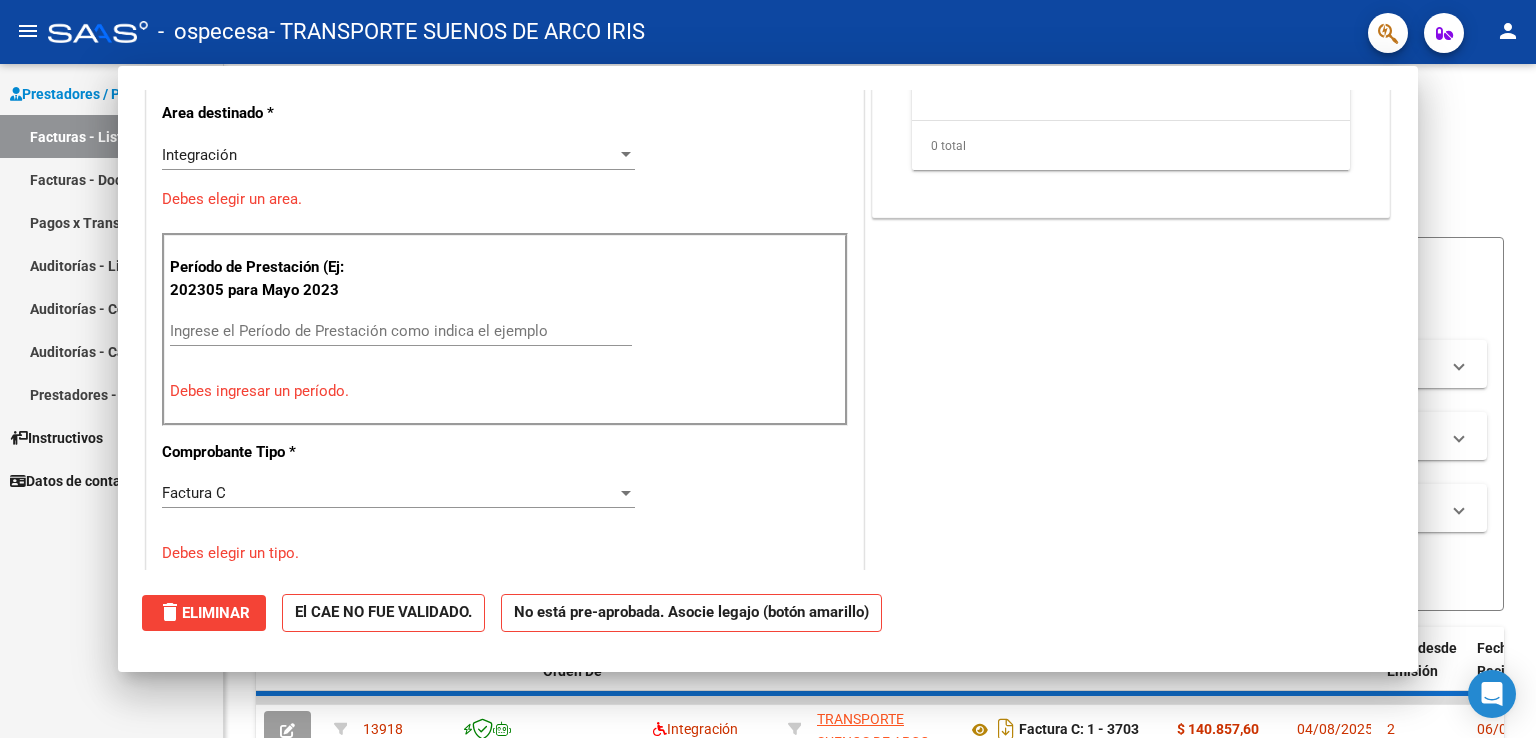 scroll, scrollTop: 0, scrollLeft: 0, axis: both 